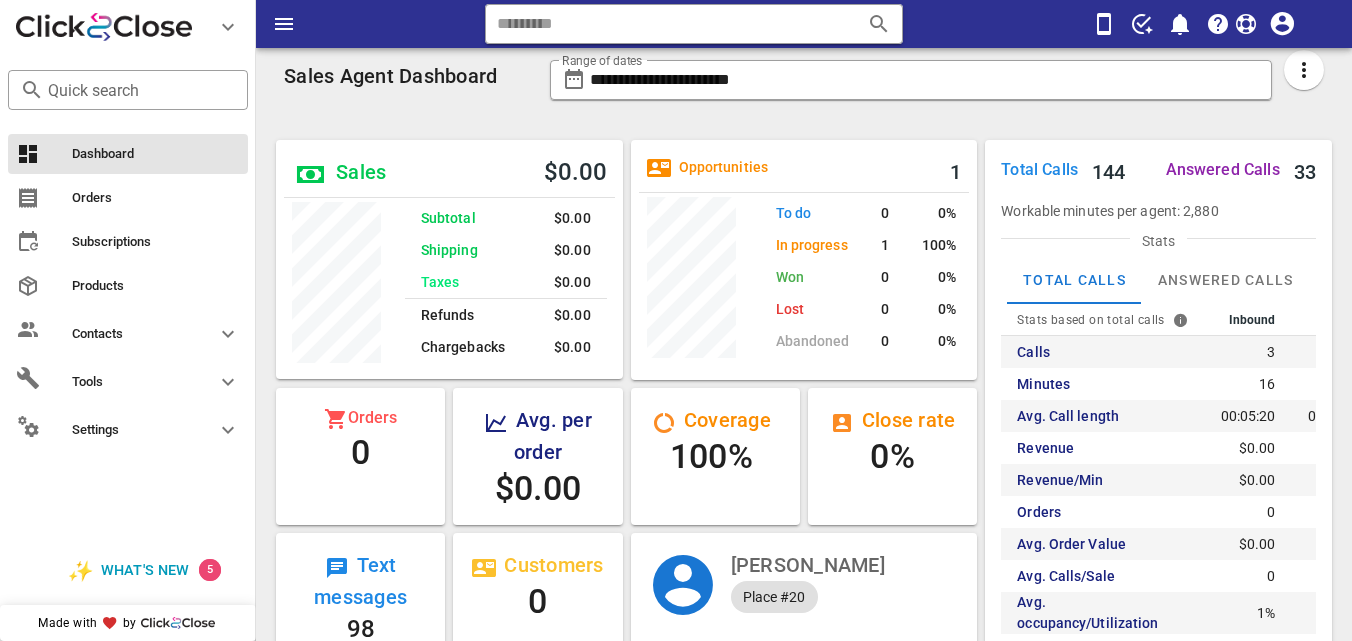 scroll, scrollTop: 0, scrollLeft: 0, axis: both 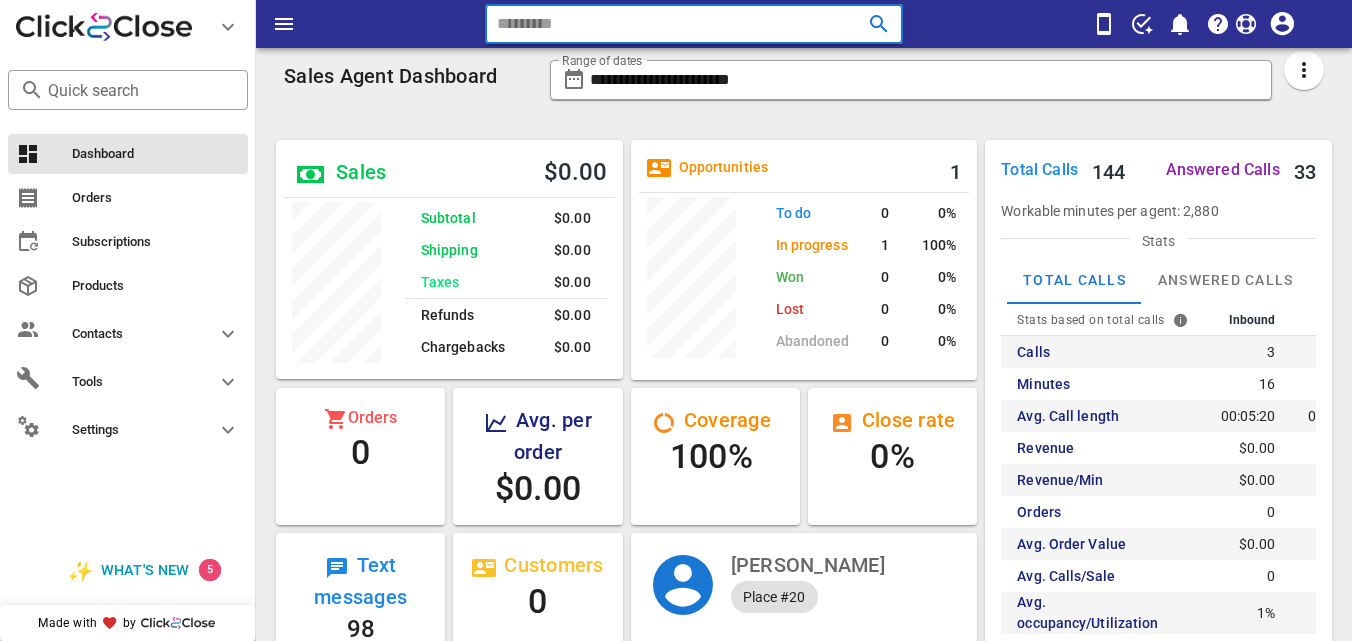 click at bounding box center (665, 24) 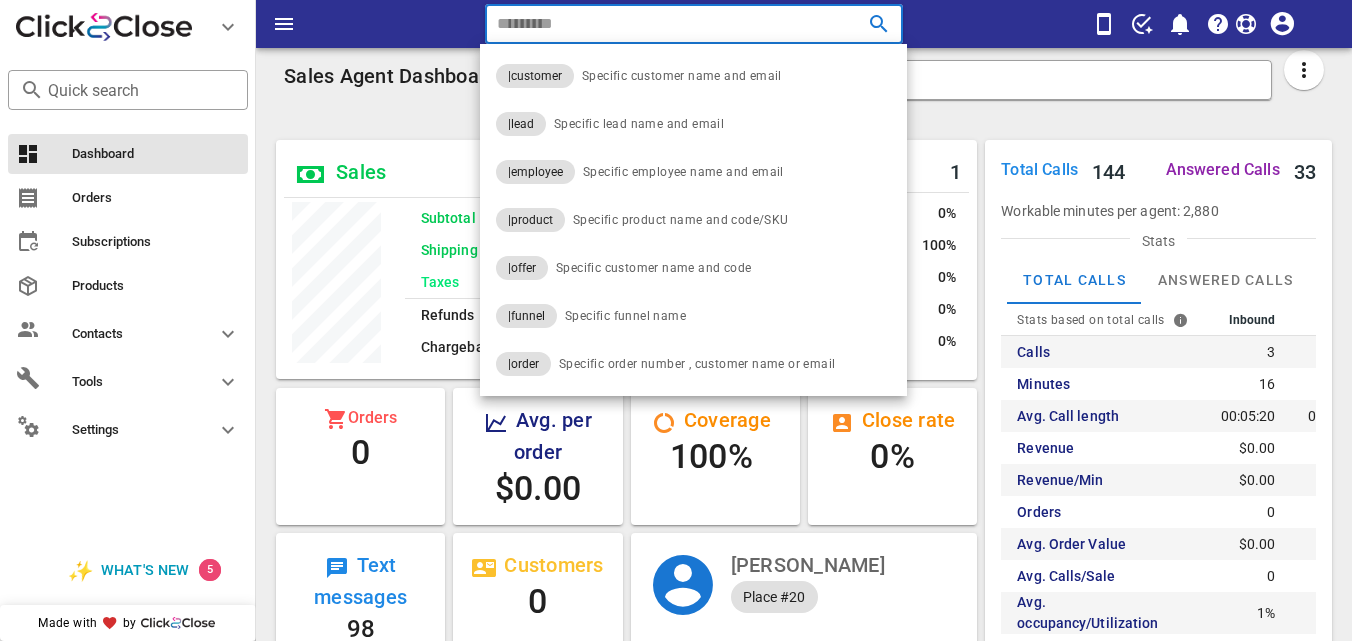 paste on "**********" 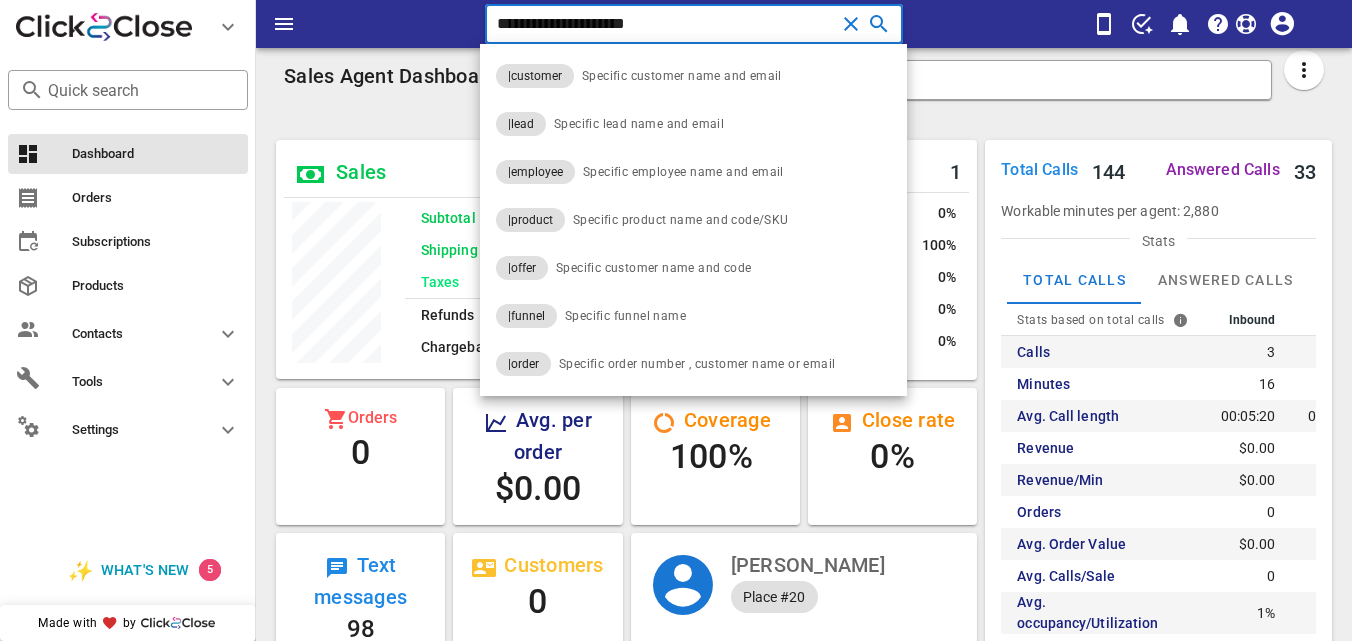 paste on "**********" 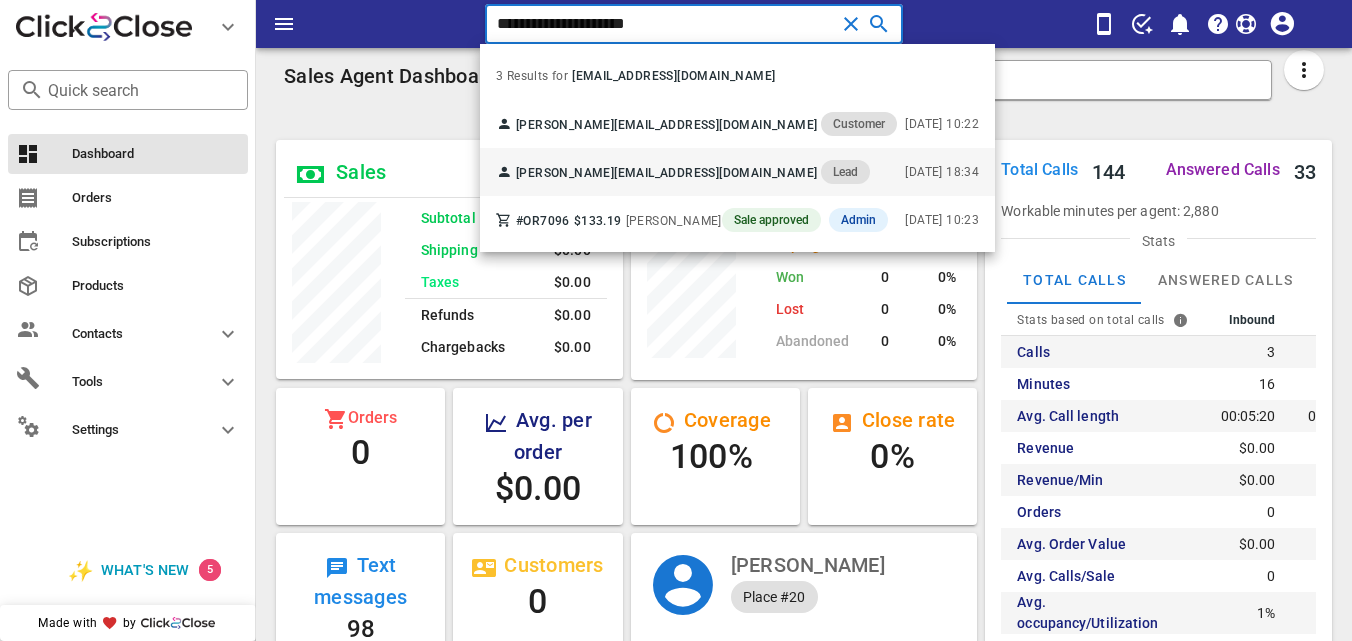 type on "**********" 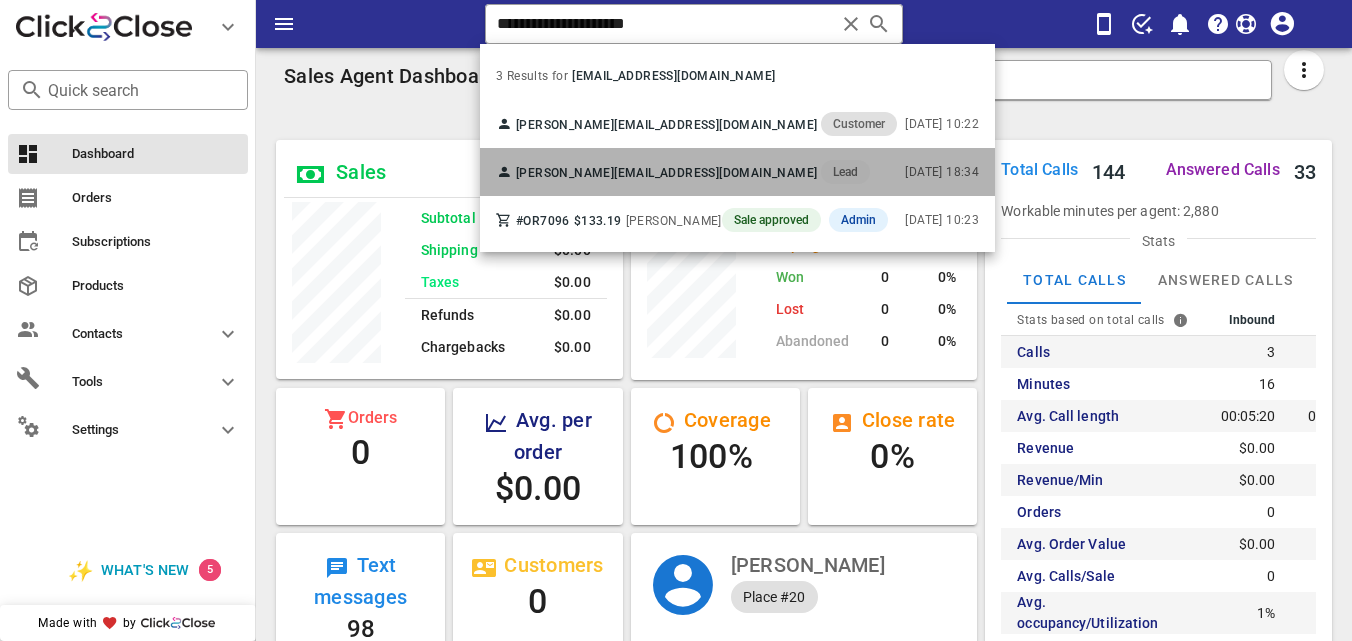 click on "[PERSON_NAME]   [EMAIL_ADDRESS][DOMAIN_NAME]   Lead   [DATE] 18:34" at bounding box center (737, 172) 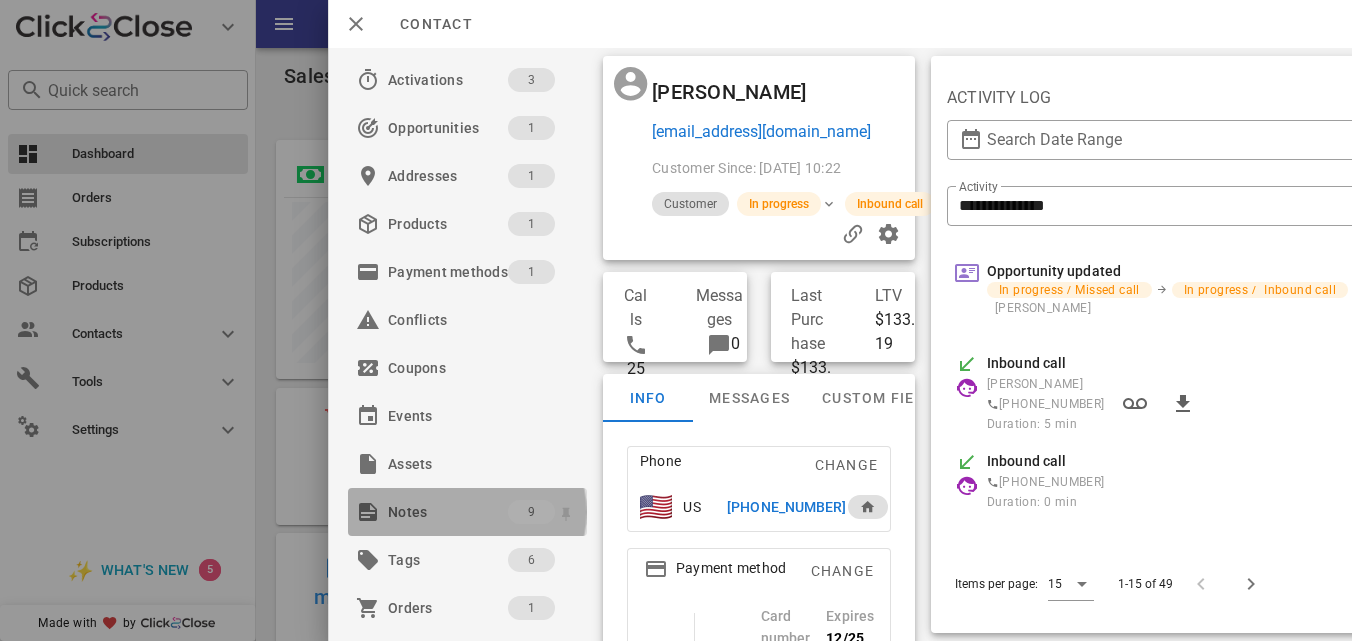 click on "Notes" at bounding box center [448, 512] 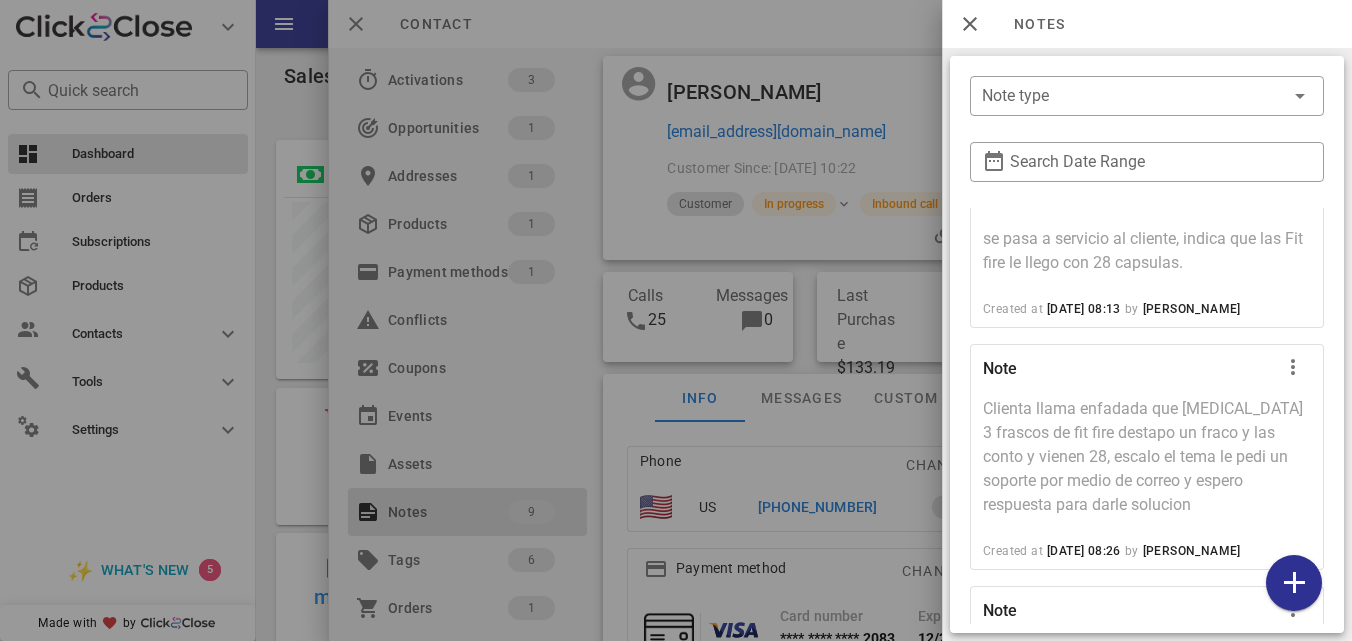 scroll, scrollTop: 1535, scrollLeft: 0, axis: vertical 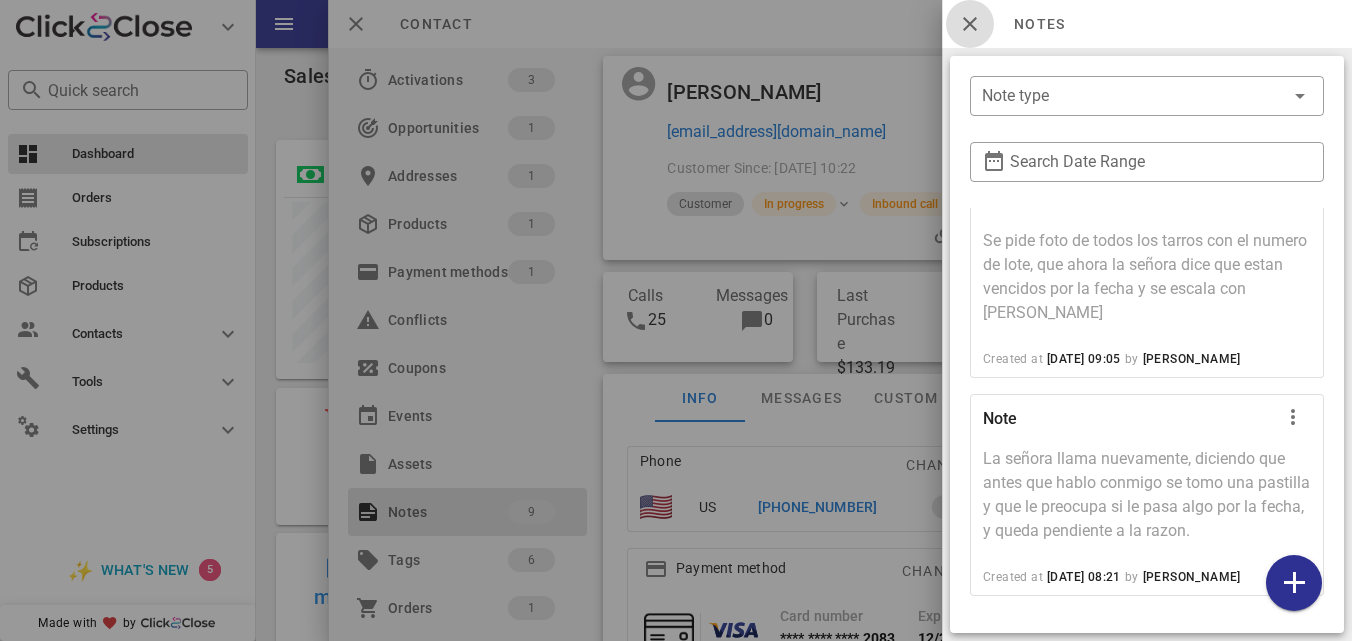 click at bounding box center [970, 24] 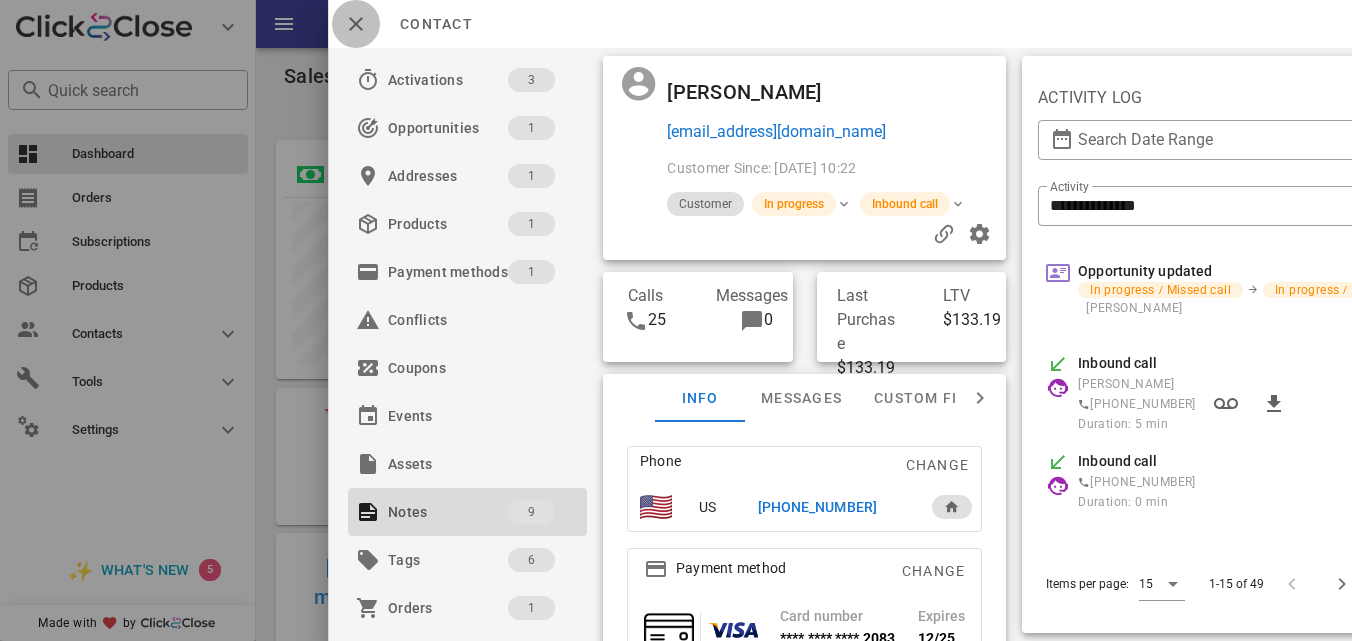 click at bounding box center (356, 24) 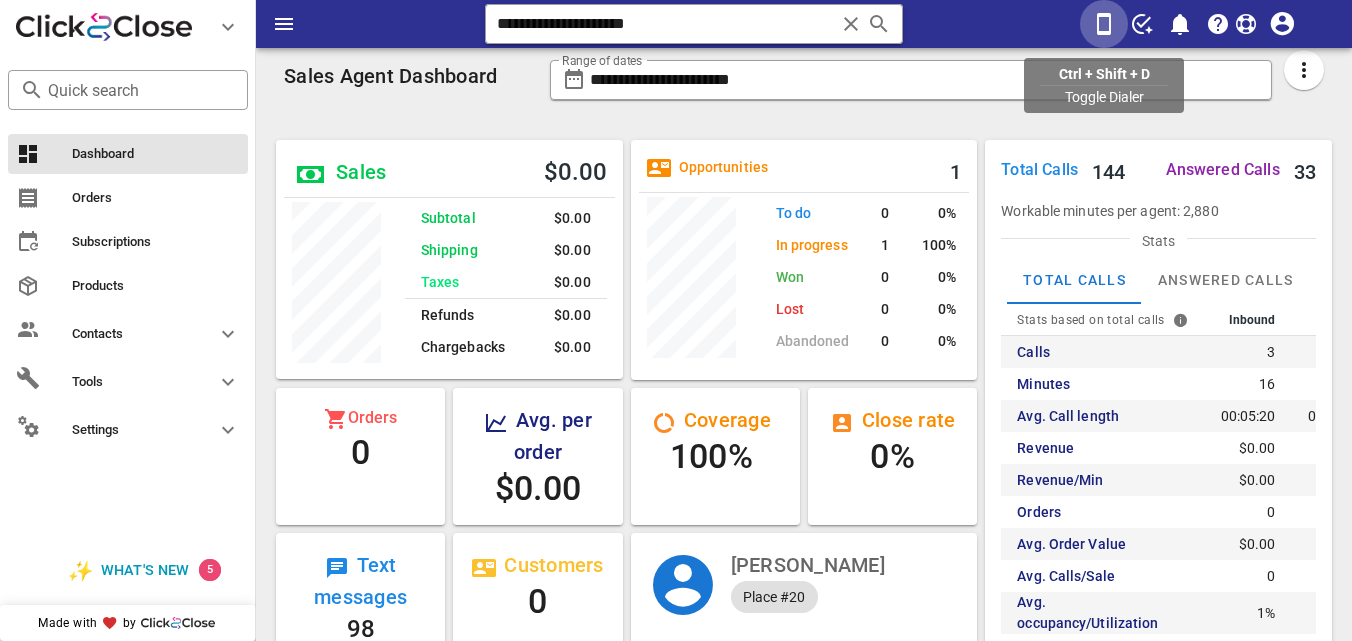 click at bounding box center [1104, 24] 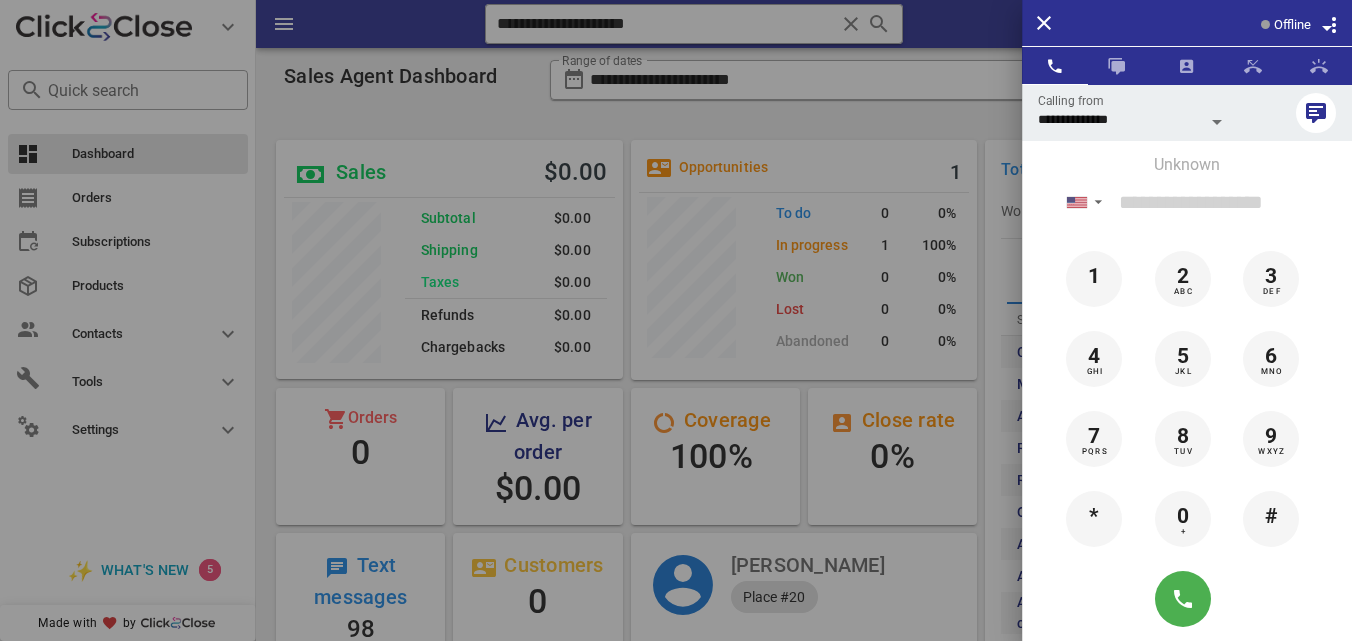 click on "Offline" at bounding box center (1292, 25) 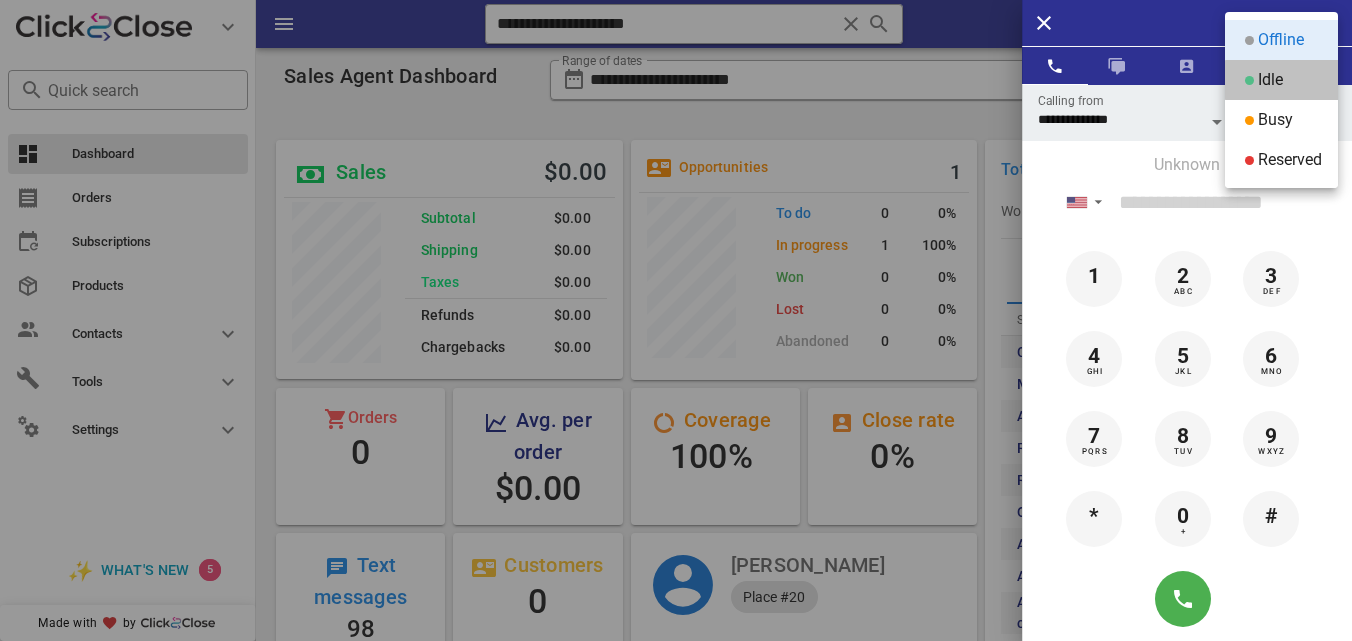 click on "Idle" at bounding box center [1270, 80] 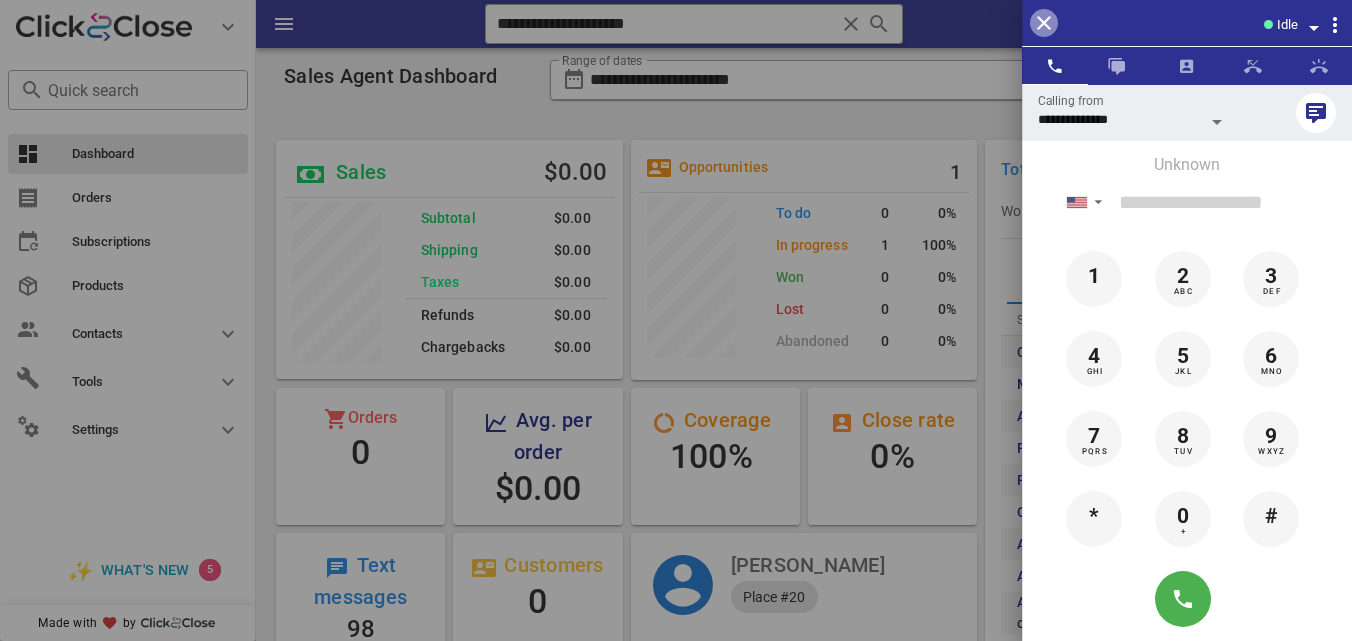 click at bounding box center [1044, 23] 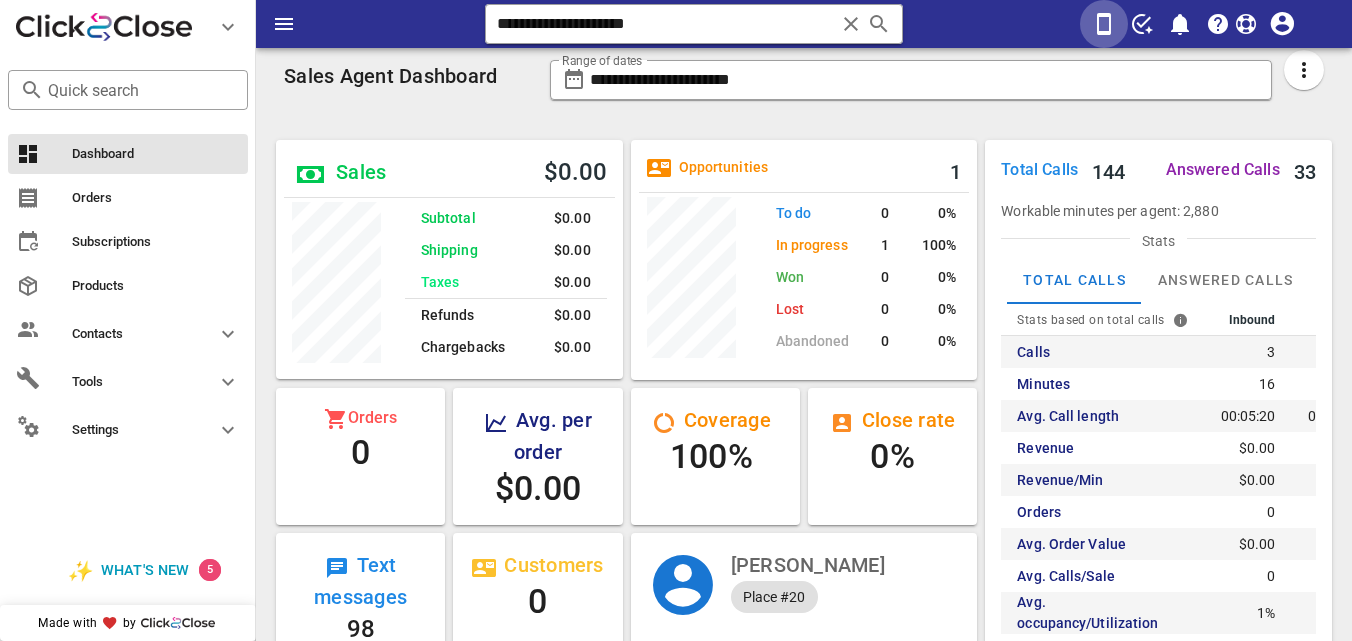 click at bounding box center (1104, 24) 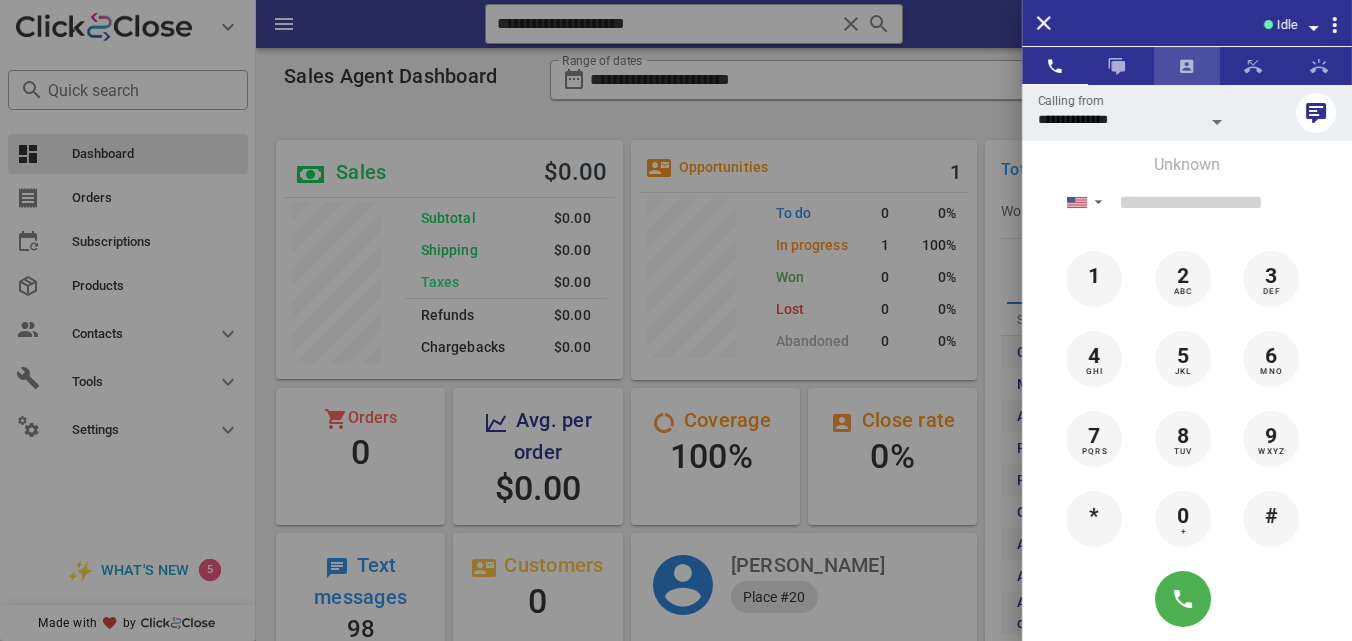 click at bounding box center (1187, 66) 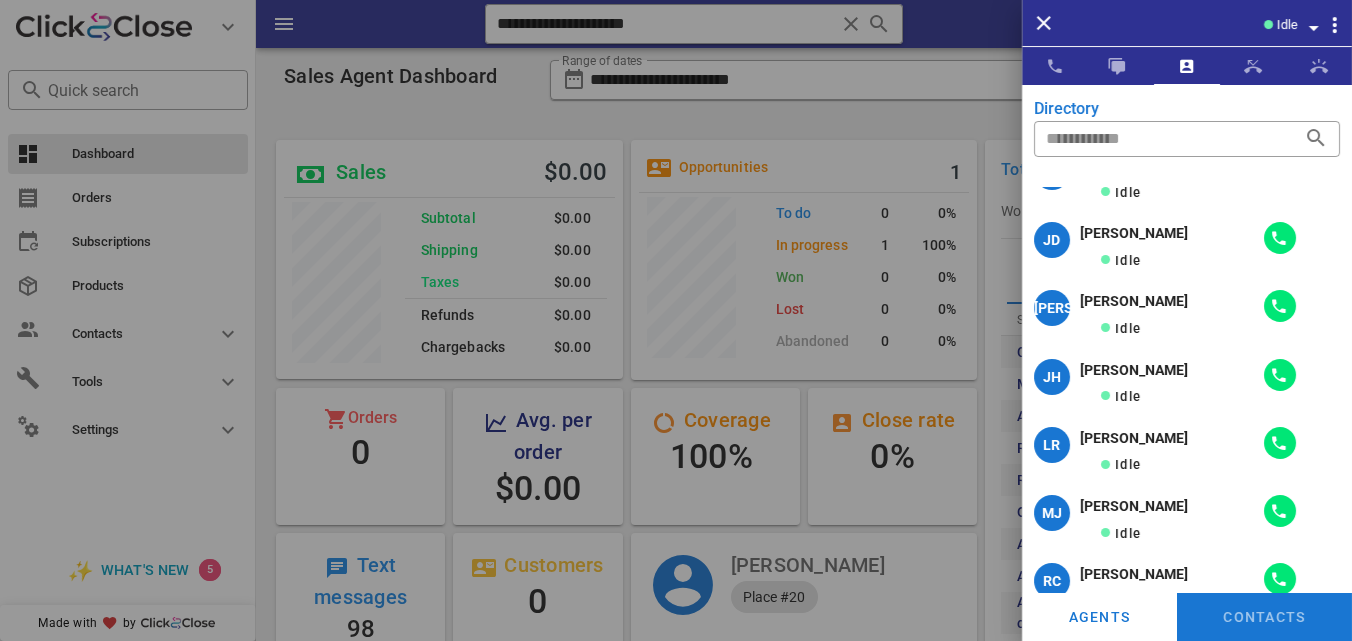 scroll, scrollTop: 0, scrollLeft: 0, axis: both 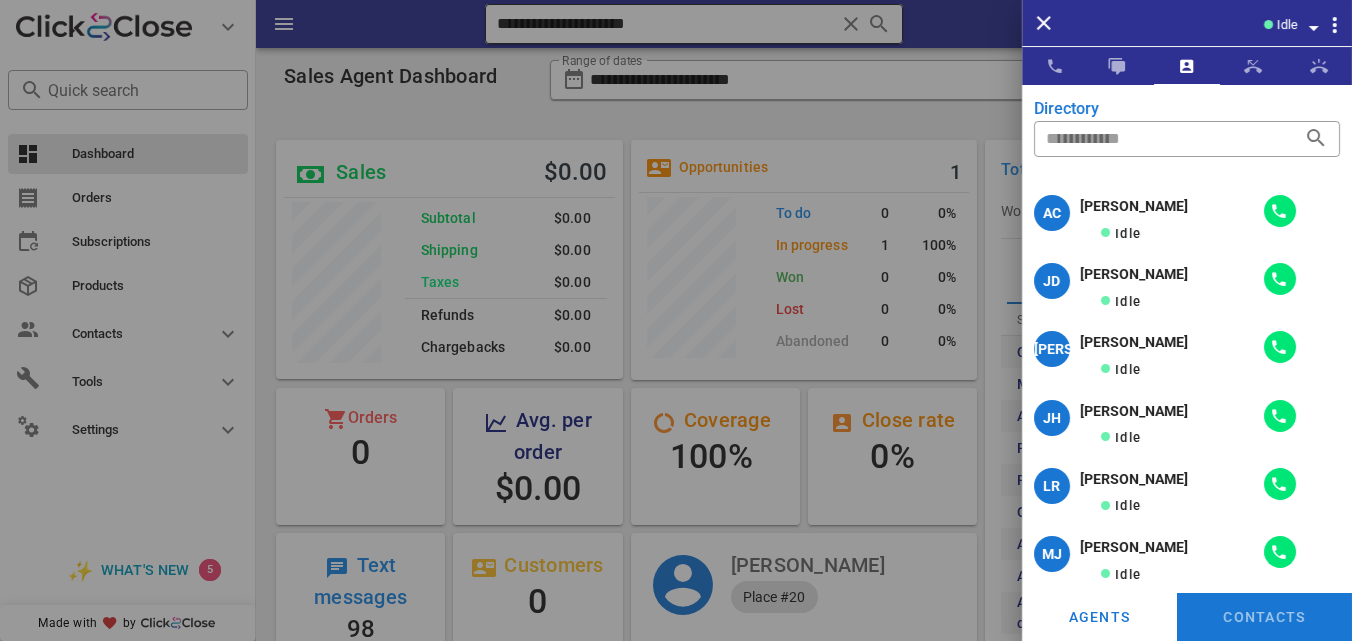 click at bounding box center [676, 320] 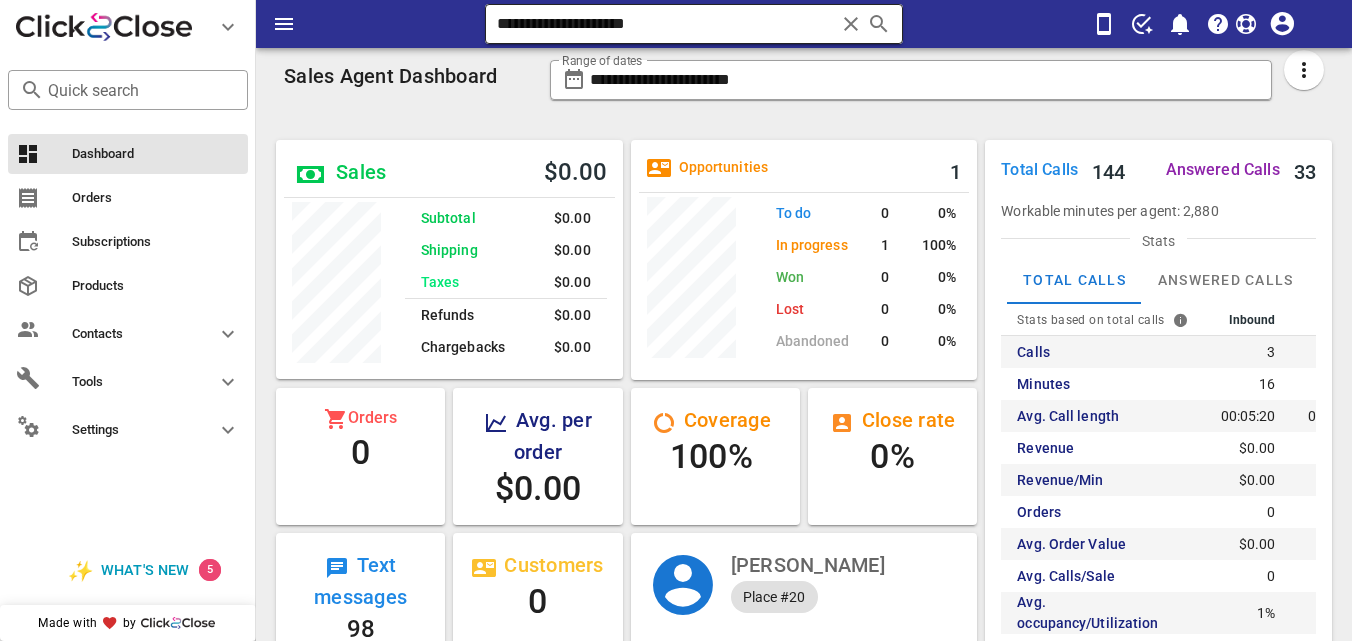 click at bounding box center (851, 24) 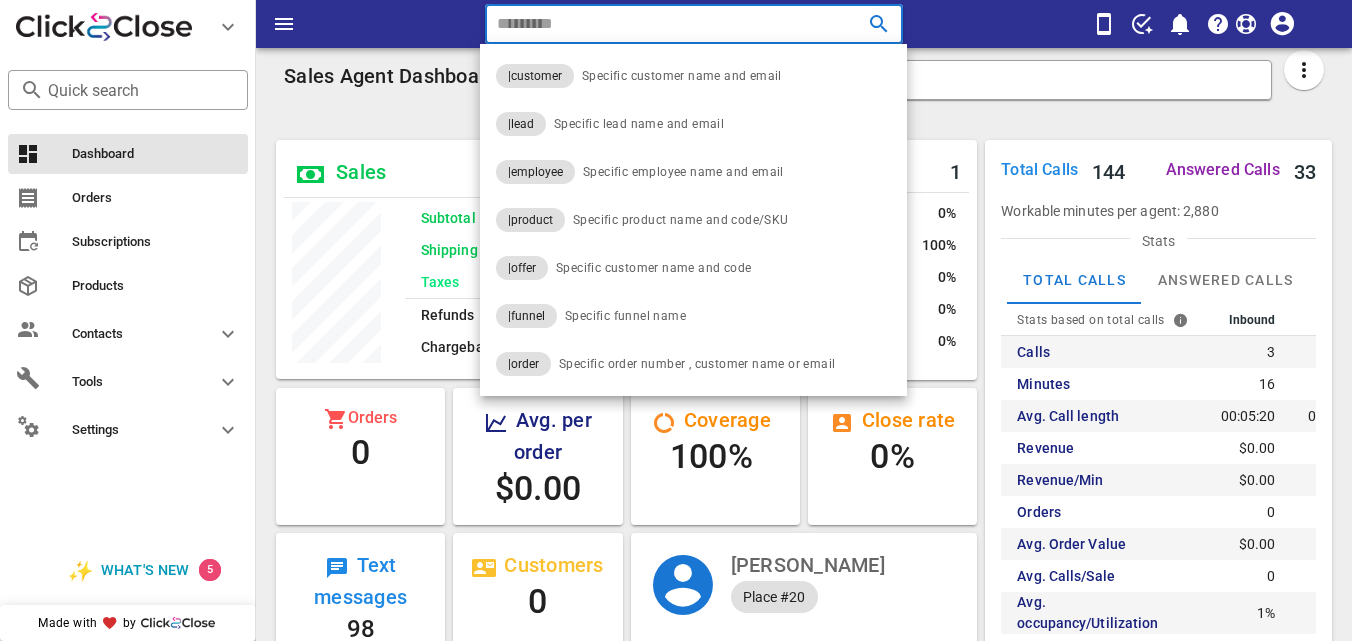 paste on "**********" 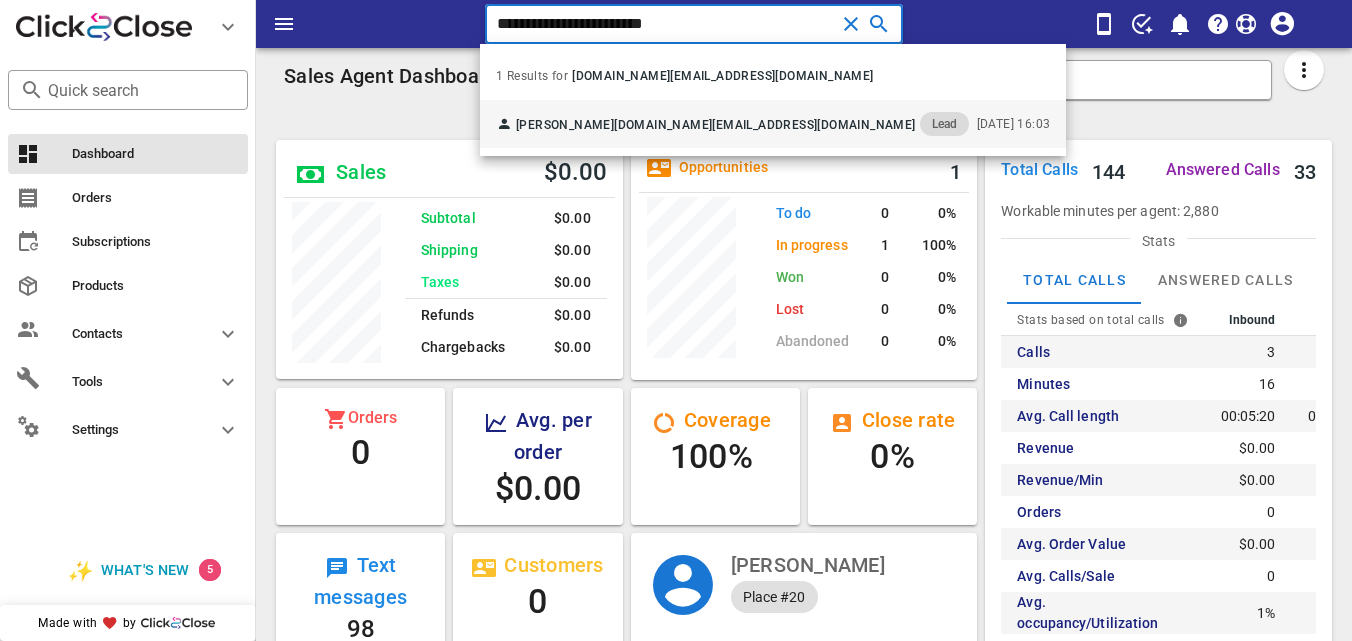 type on "**********" 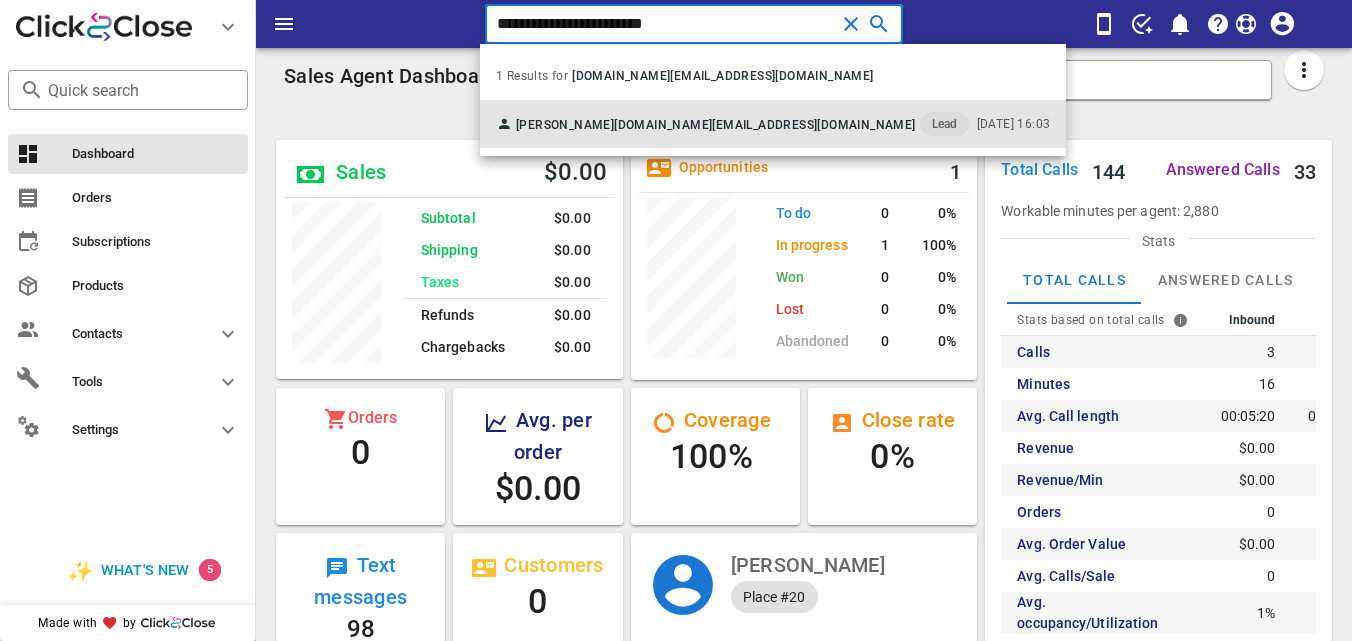 click on "Lead" at bounding box center (944, 124) 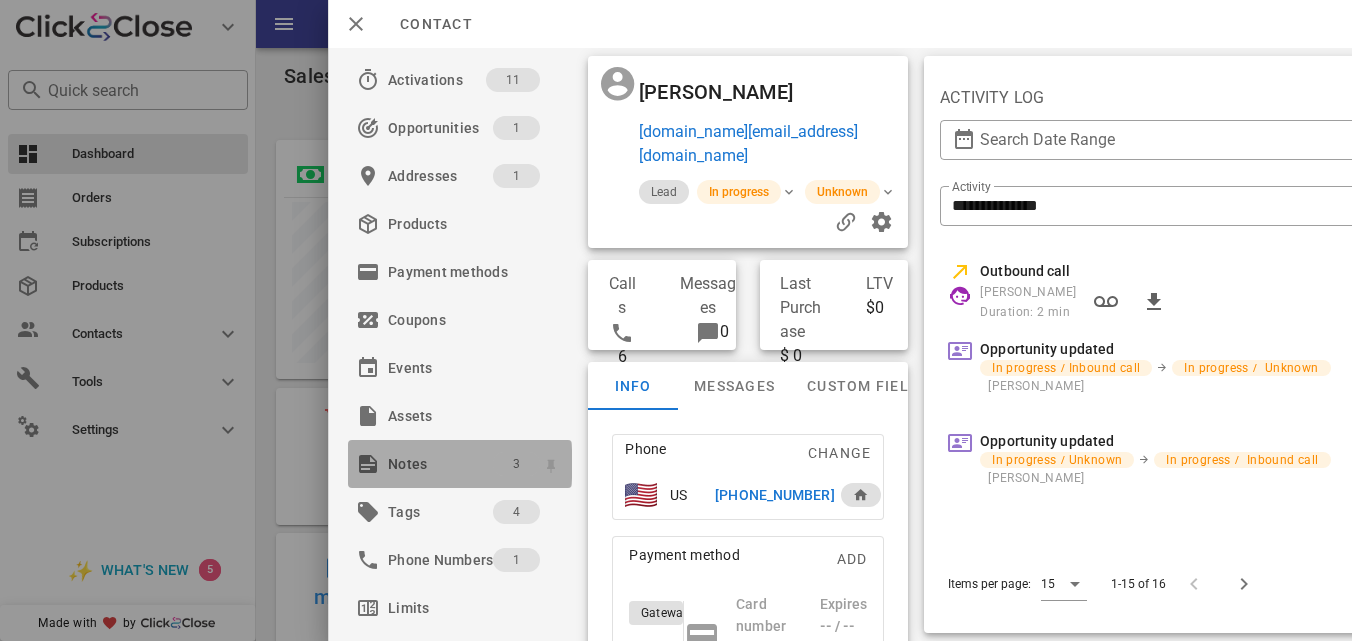 click on "3" at bounding box center (516, 464) 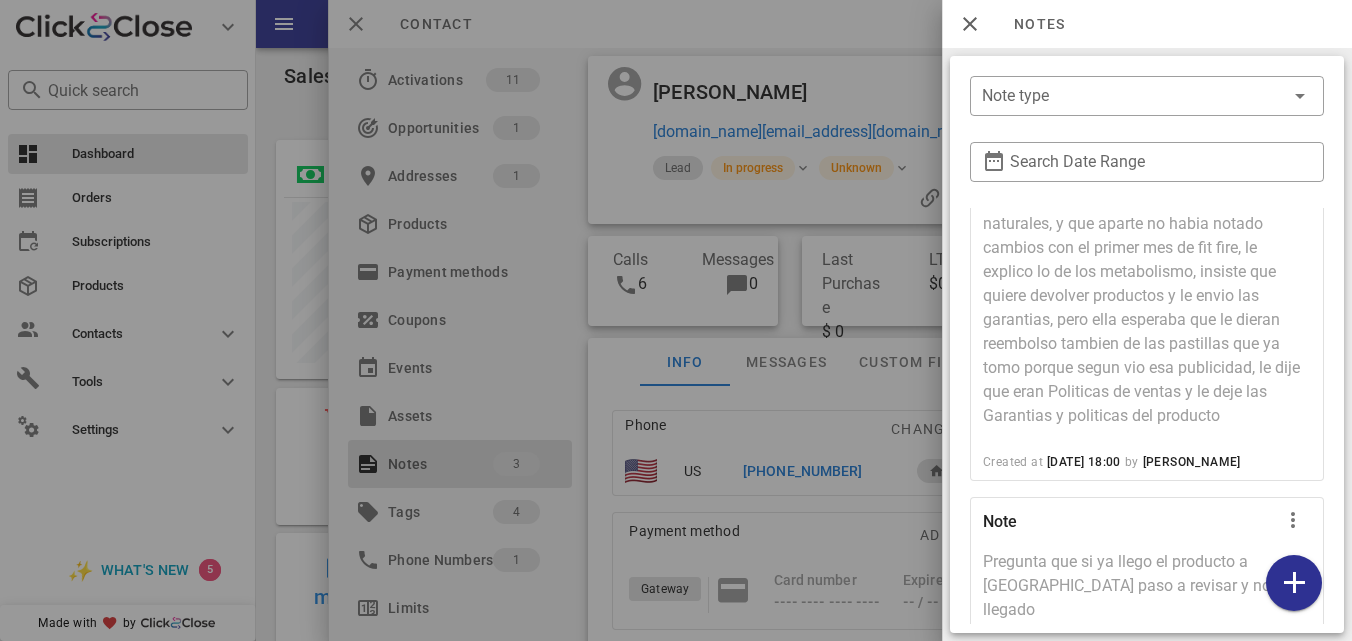 scroll, scrollTop: 346, scrollLeft: 0, axis: vertical 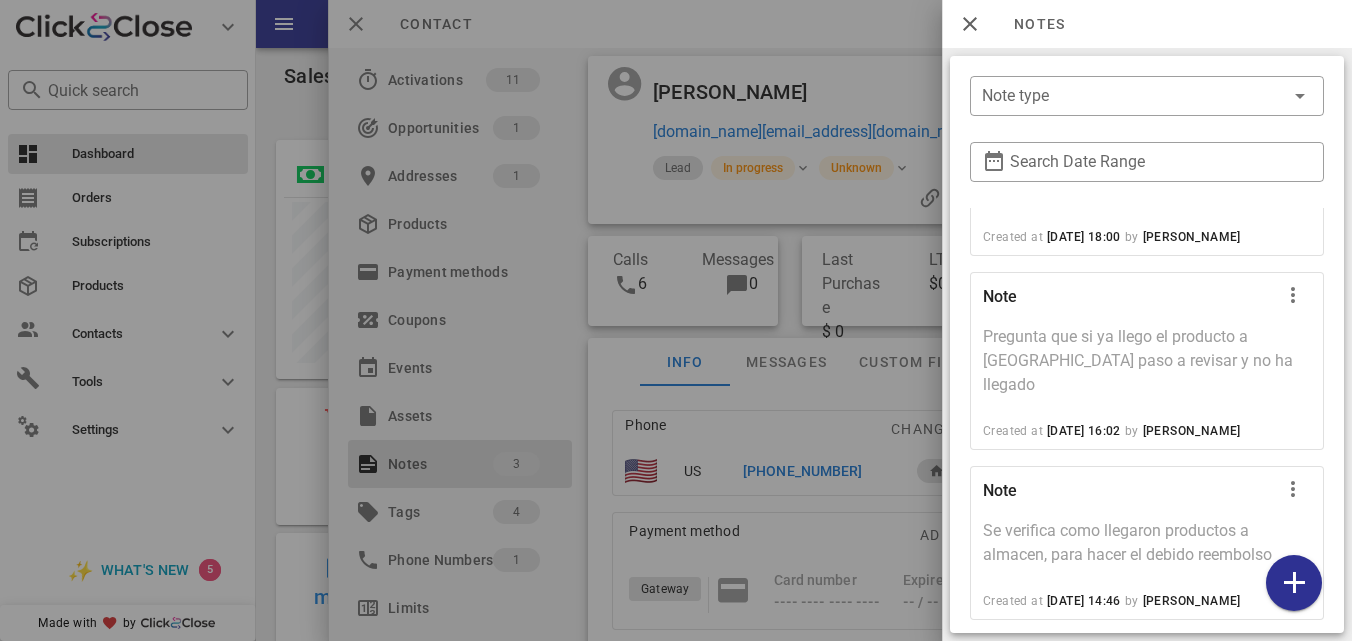 click at bounding box center (676, 320) 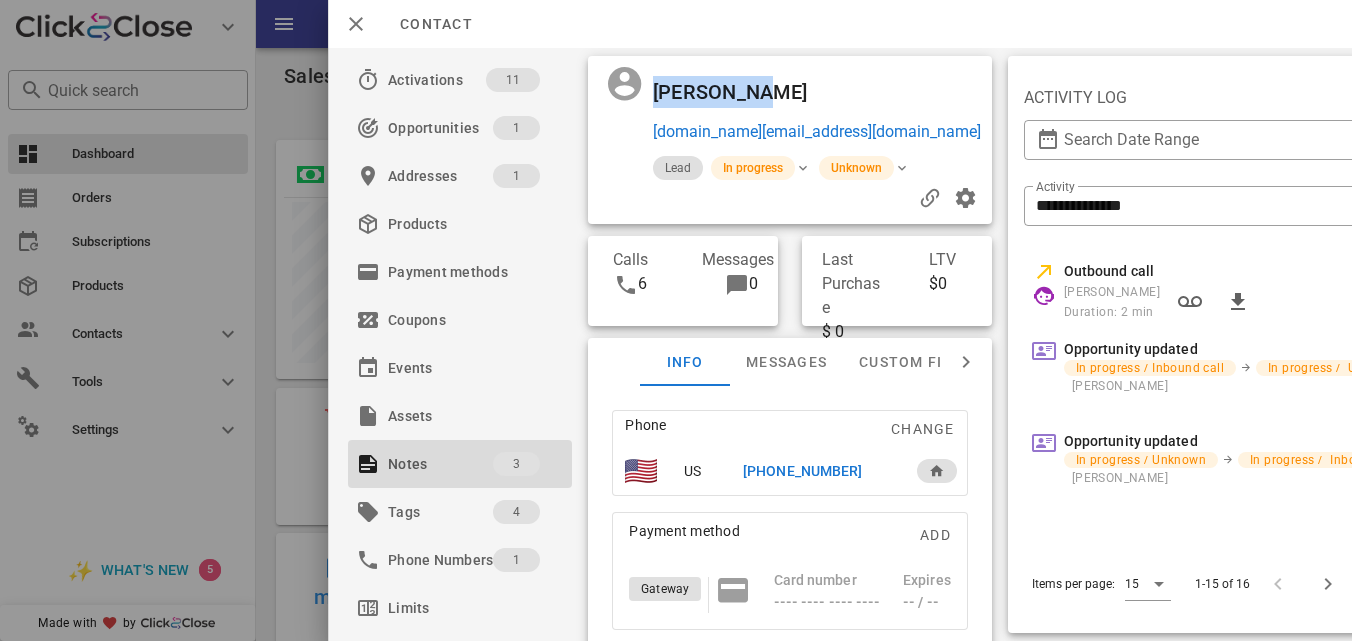 drag, startPoint x: 773, startPoint y: 96, endPoint x: 642, endPoint y: 93, distance: 131.03435 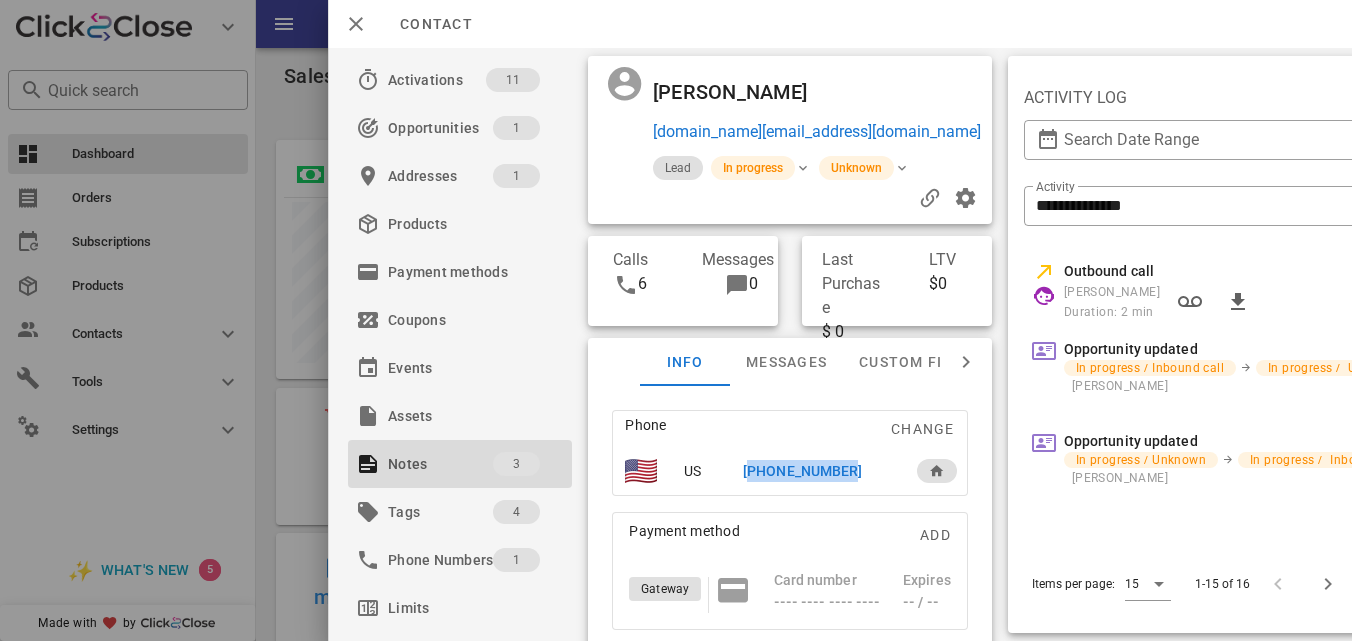 drag, startPoint x: 854, startPoint y: 468, endPoint x: 736, endPoint y: 461, distance: 118.20744 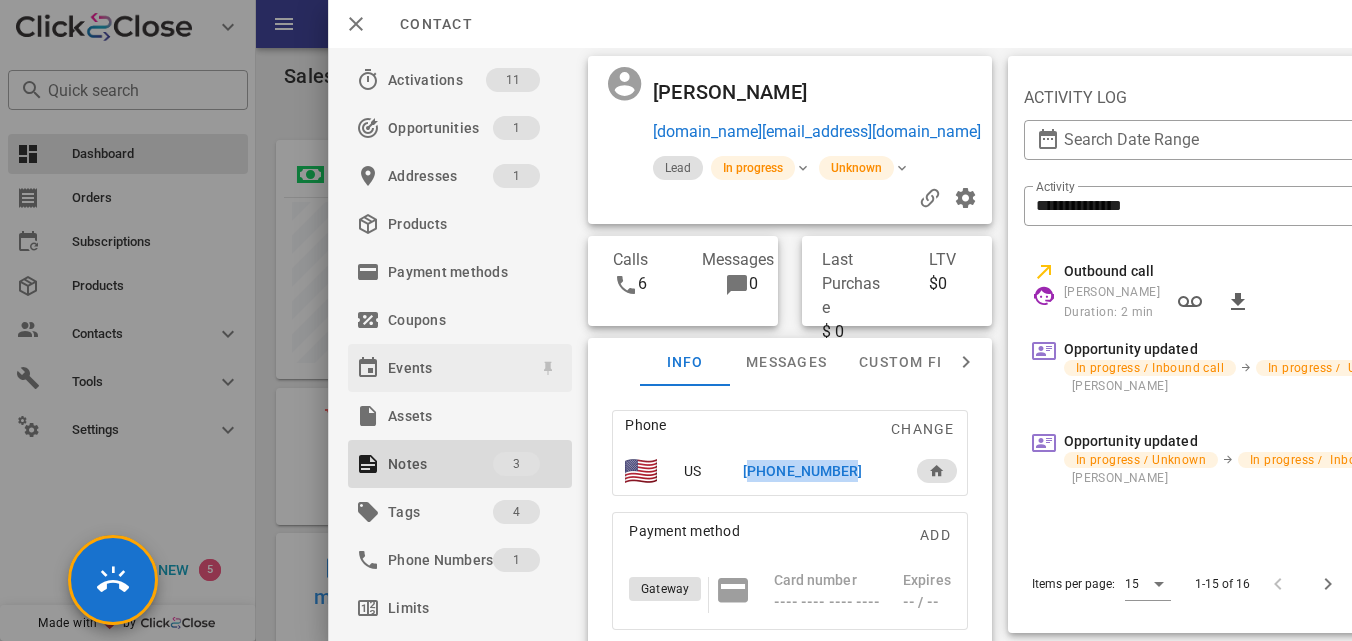 scroll, scrollTop: 999761, scrollLeft: 999653, axis: both 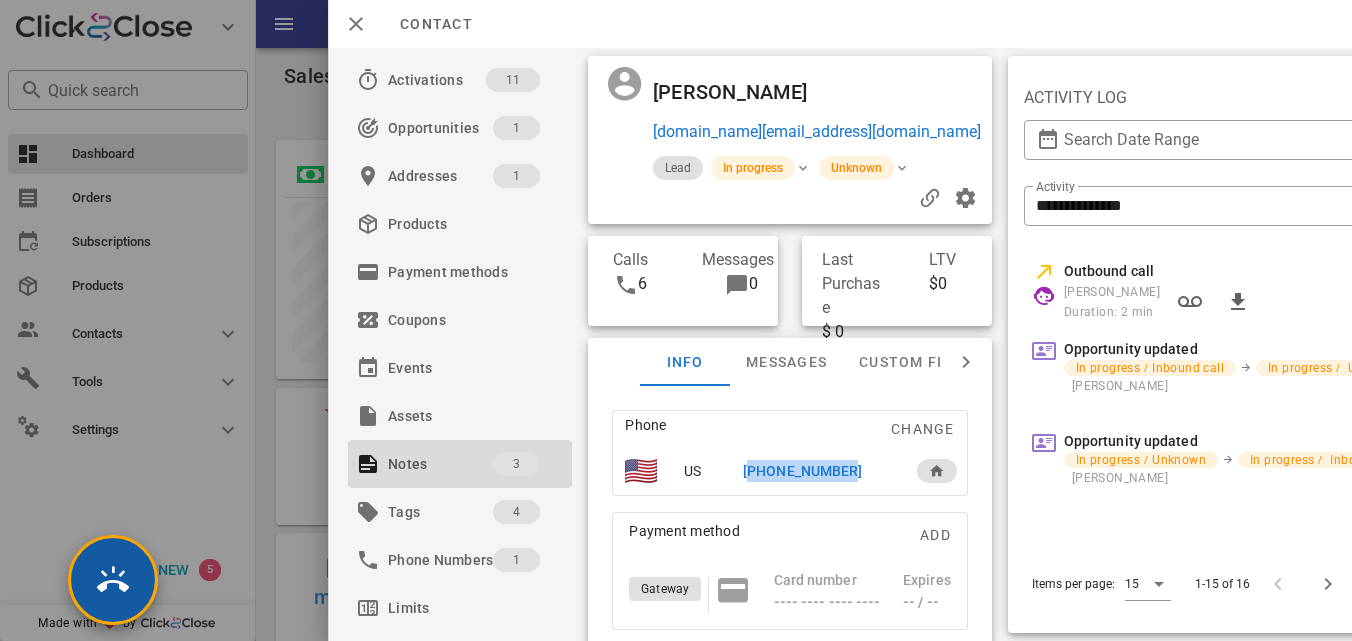 click at bounding box center (113, 580) 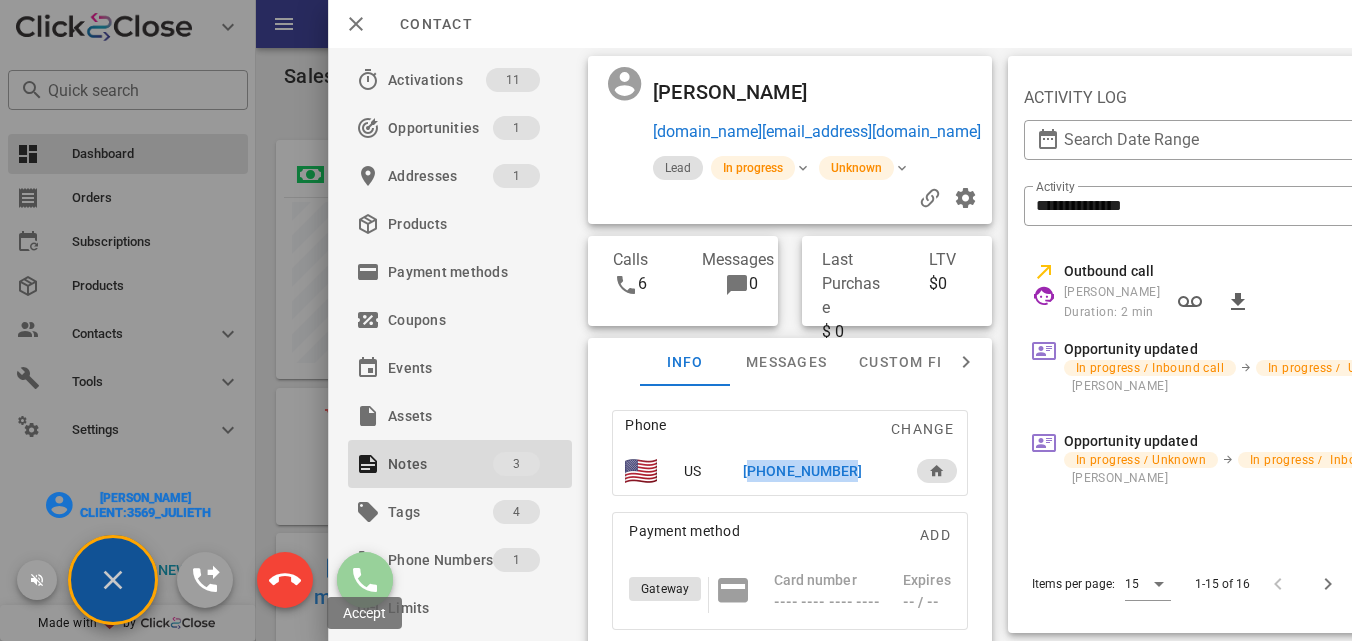 click at bounding box center (365, 580) 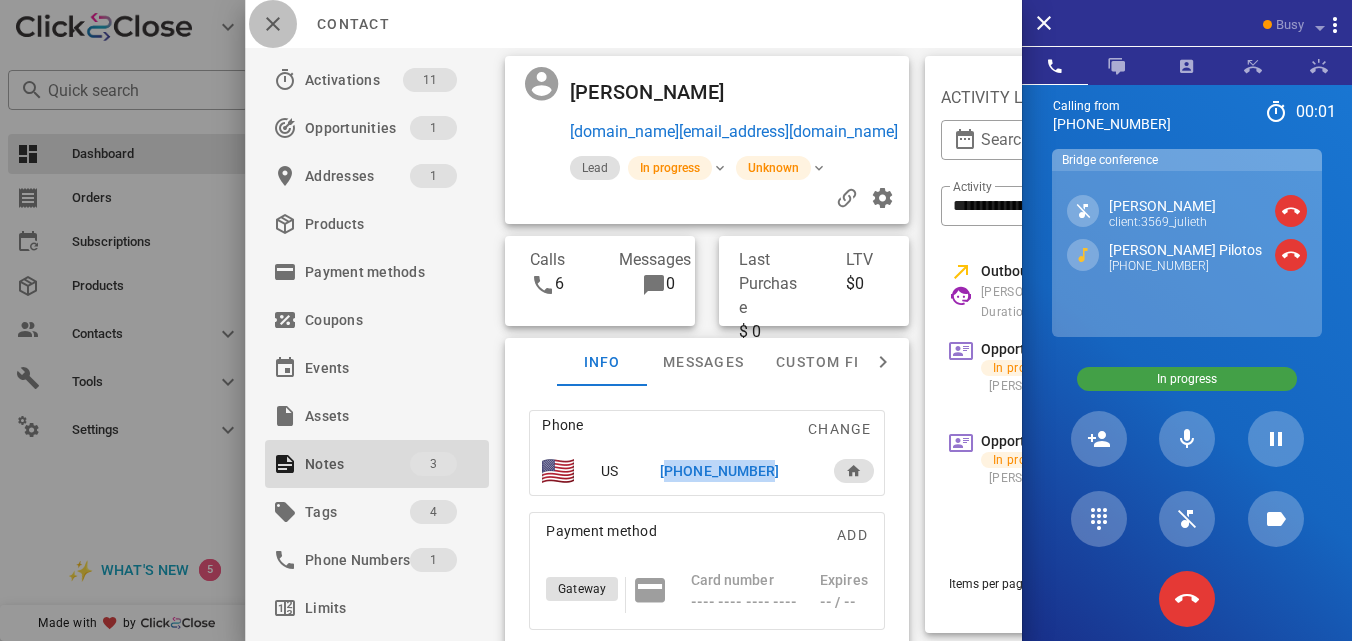 click at bounding box center [273, 24] 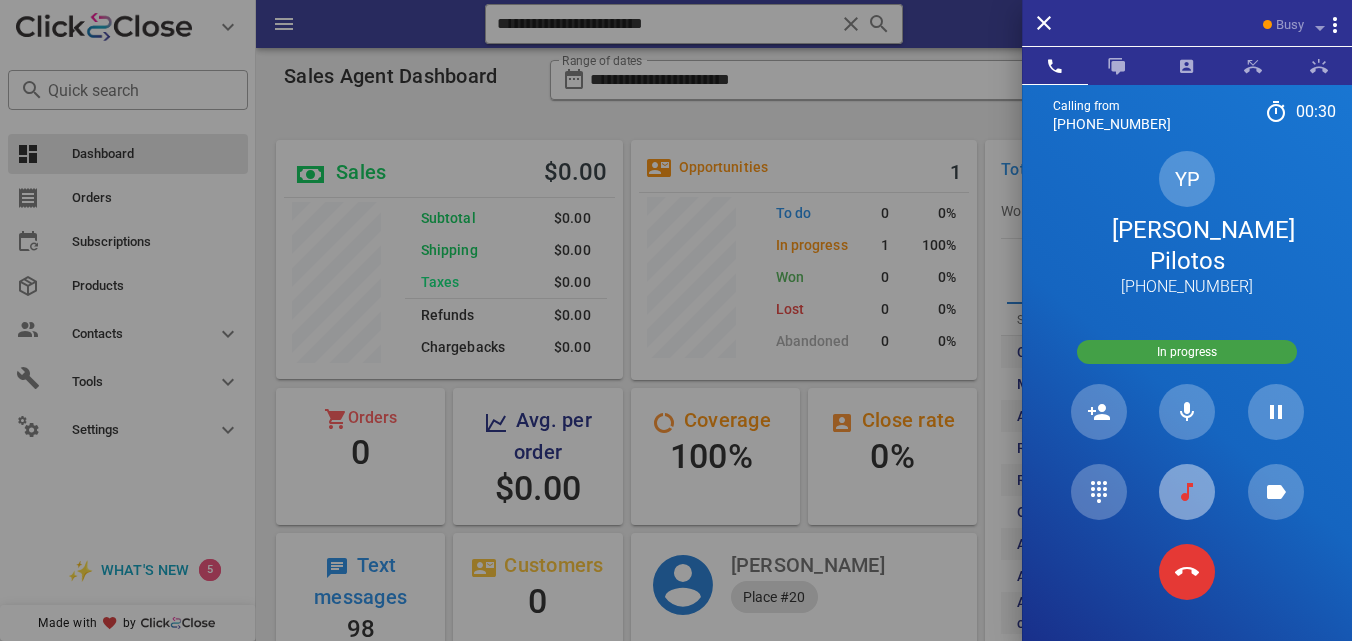 click at bounding box center [1187, 492] 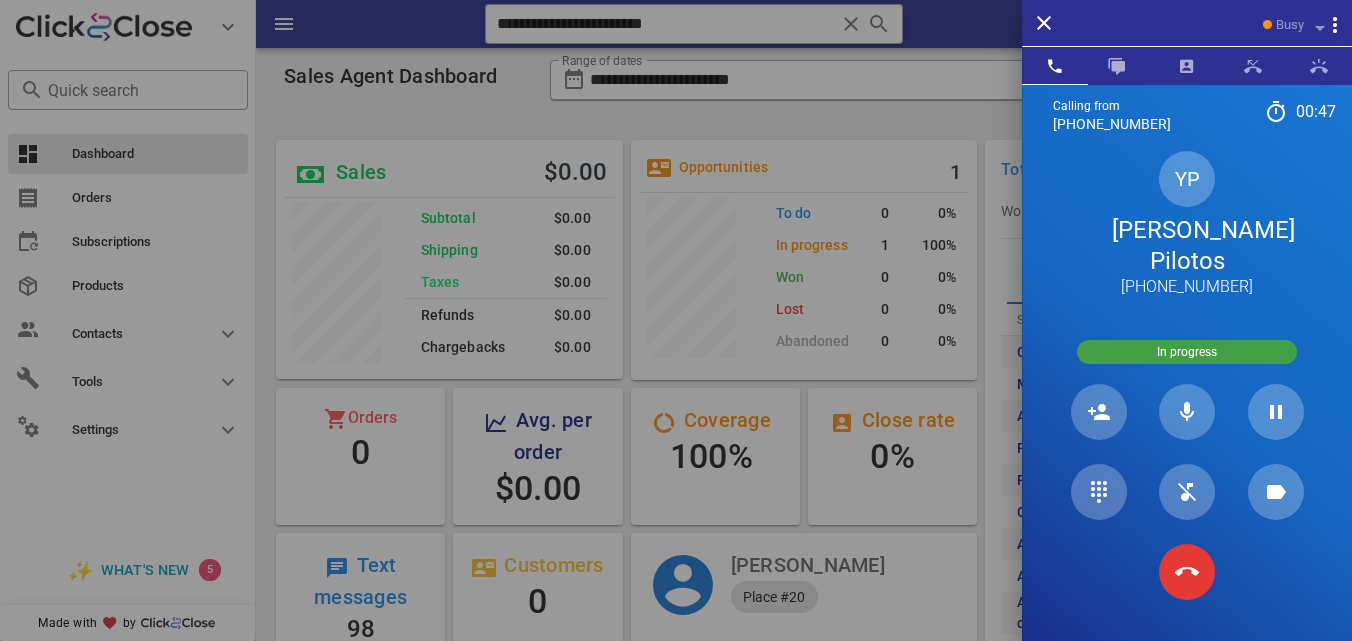 click on "[PERSON_NAME] Pilotos" at bounding box center [1187, 246] 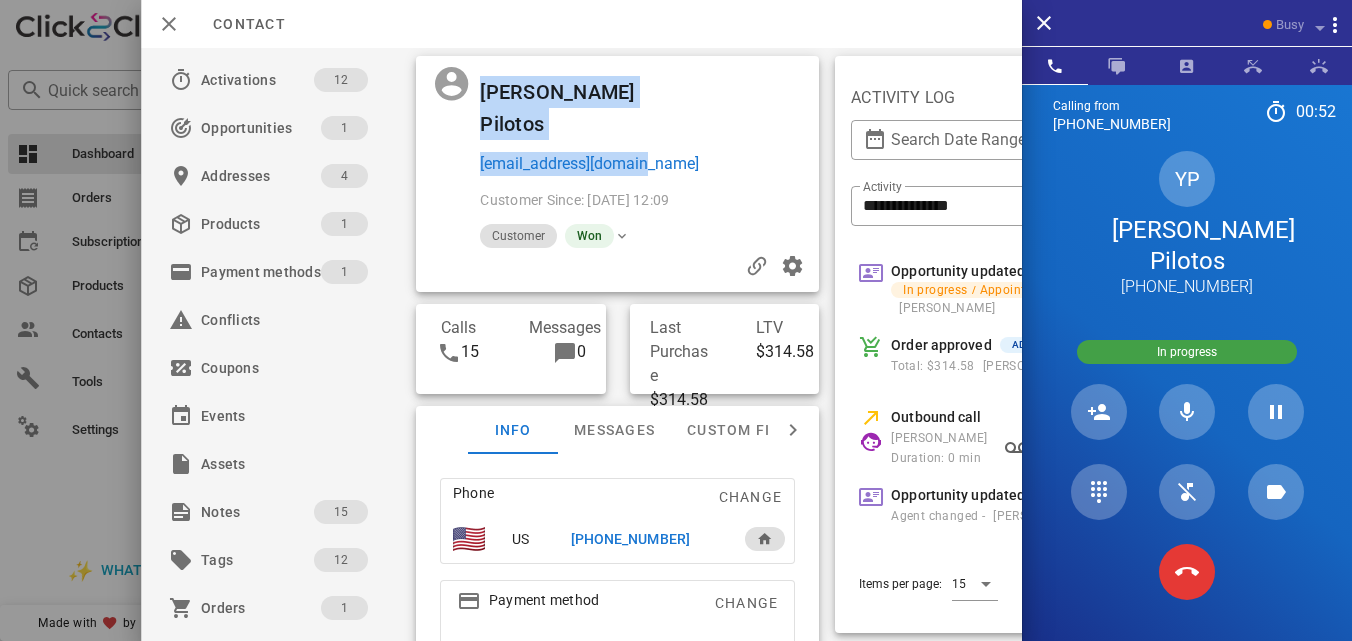 drag, startPoint x: 649, startPoint y: 136, endPoint x: 477, endPoint y: 127, distance: 172.2353 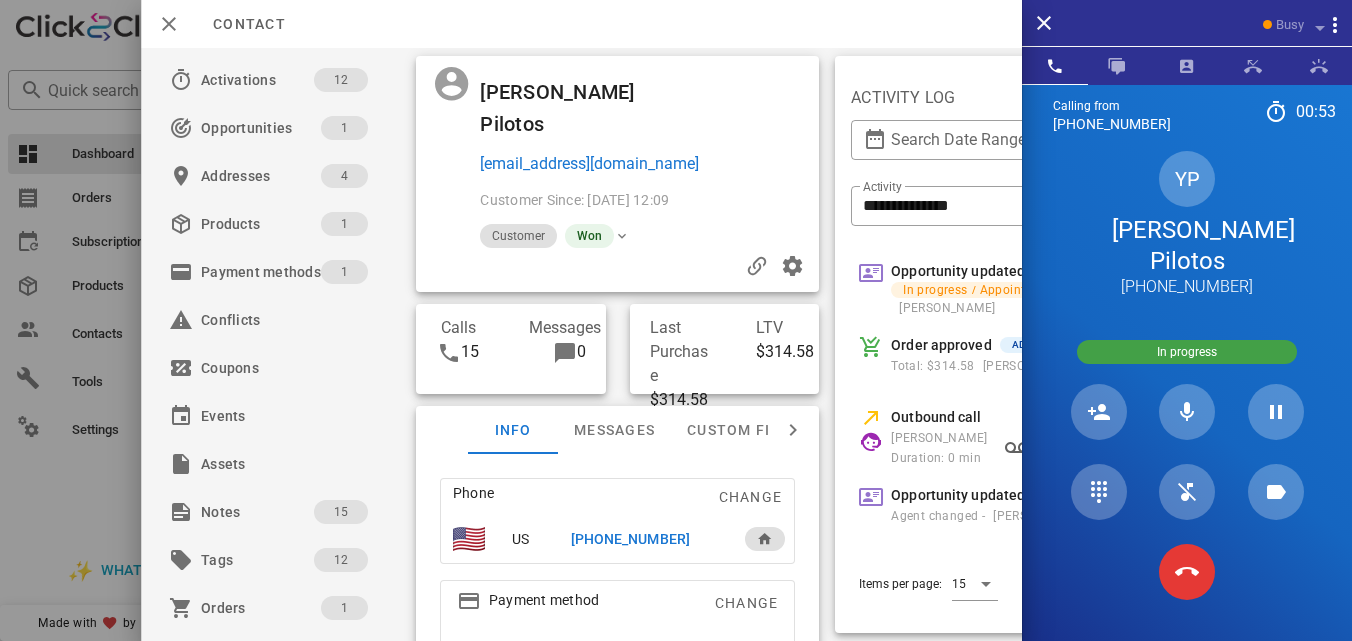 click on "[EMAIL_ADDRESS][DOMAIN_NAME]" at bounding box center [646, 164] 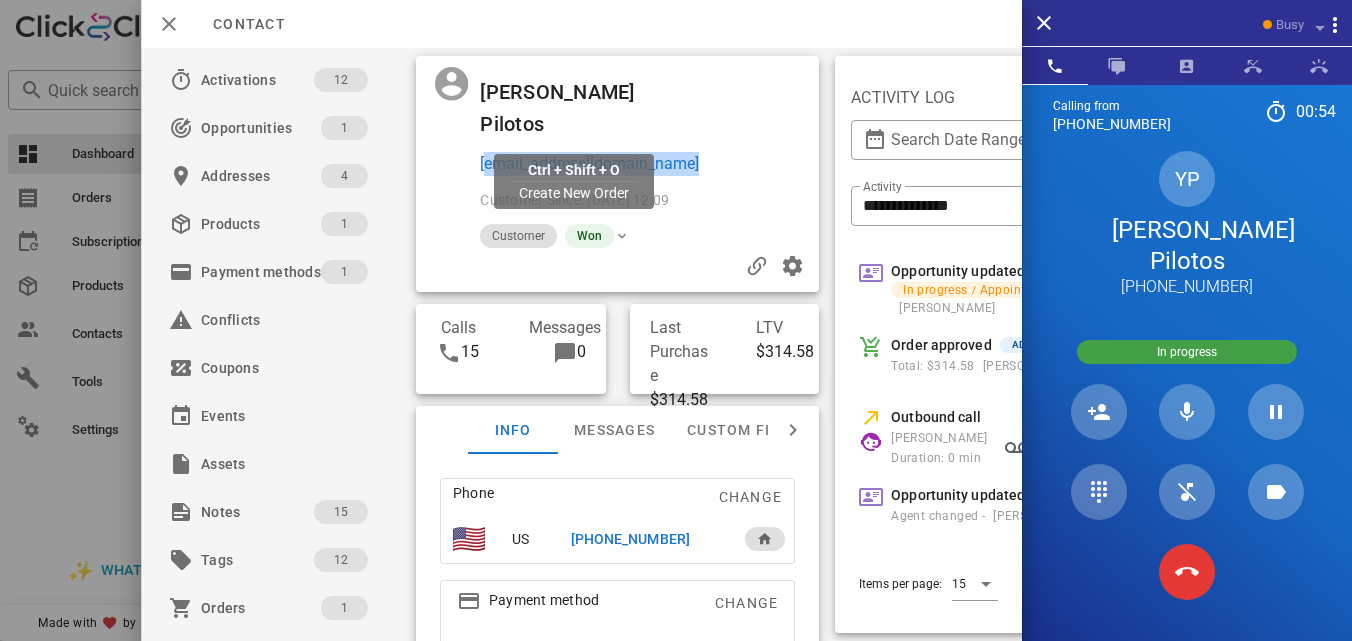 drag, startPoint x: 681, startPoint y: 133, endPoint x: 482, endPoint y: 140, distance: 199.12308 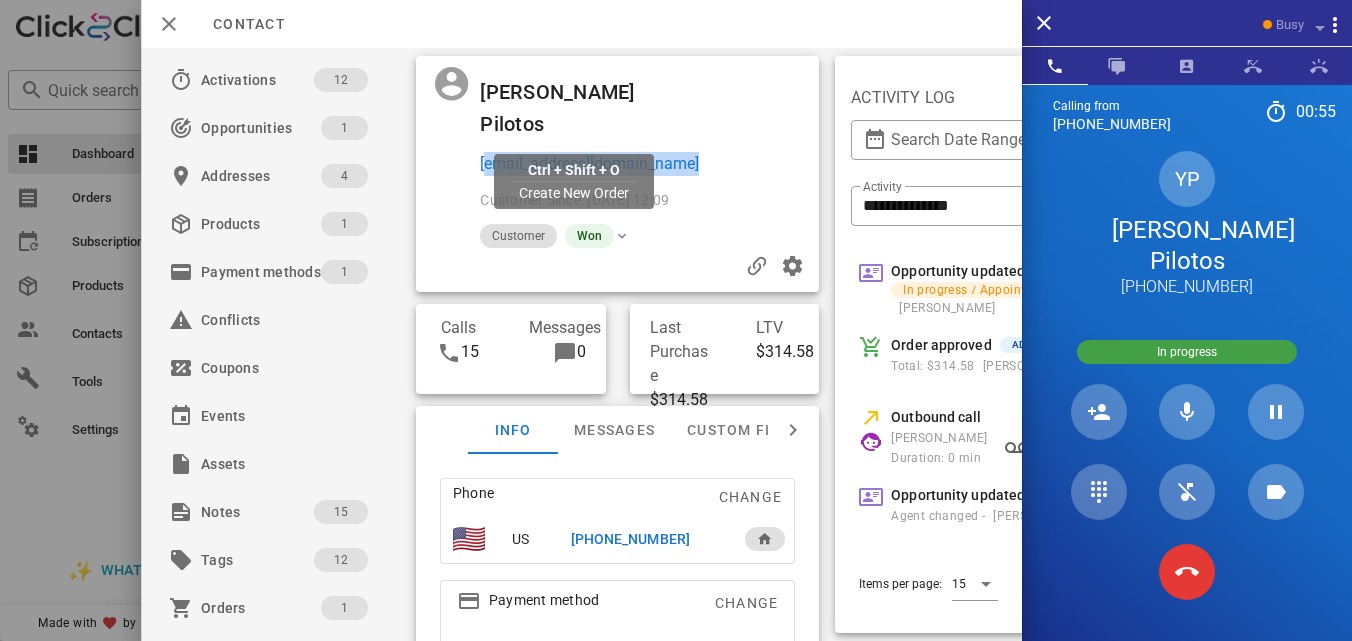 copy on "[EMAIL_ADDRESS][DOMAIN_NAME]" 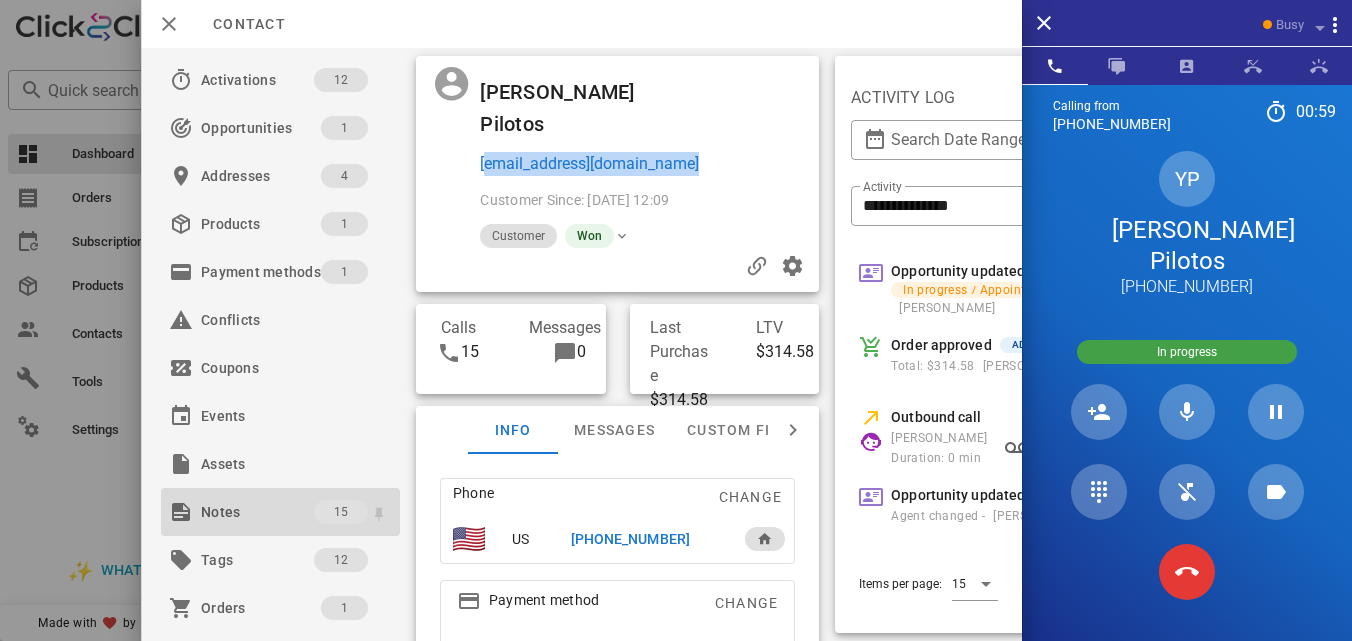 click on "Notes" at bounding box center (257, 512) 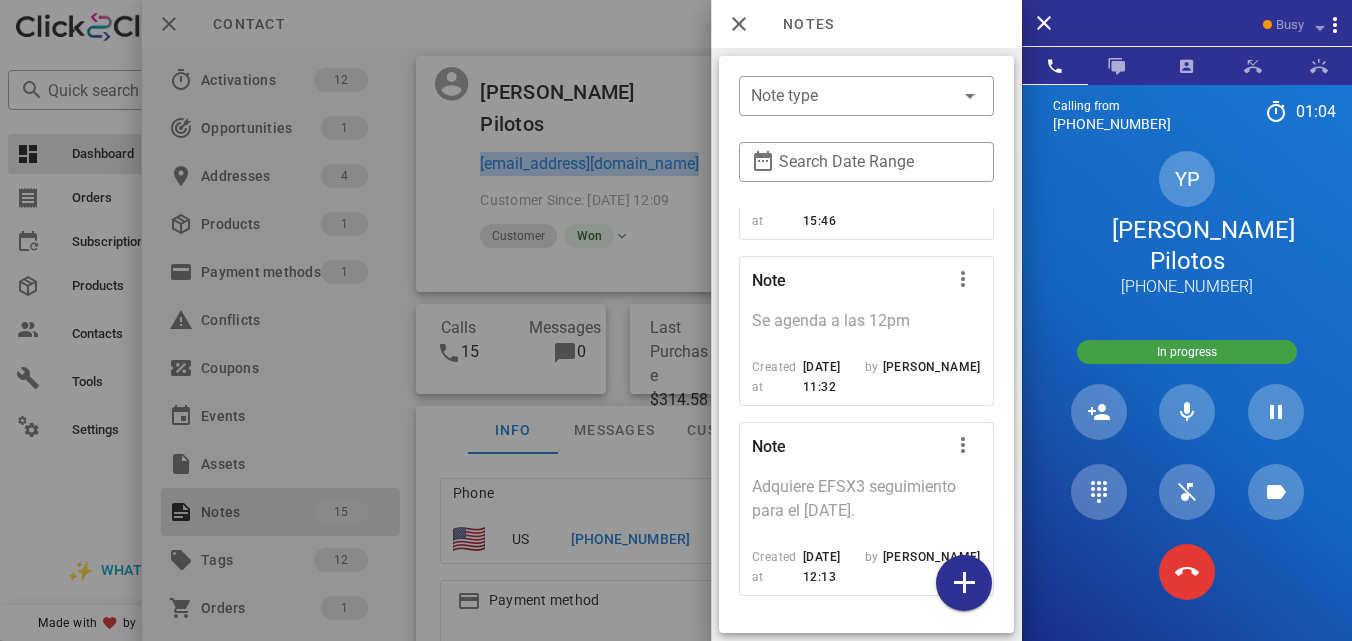 scroll, scrollTop: 4414, scrollLeft: 0, axis: vertical 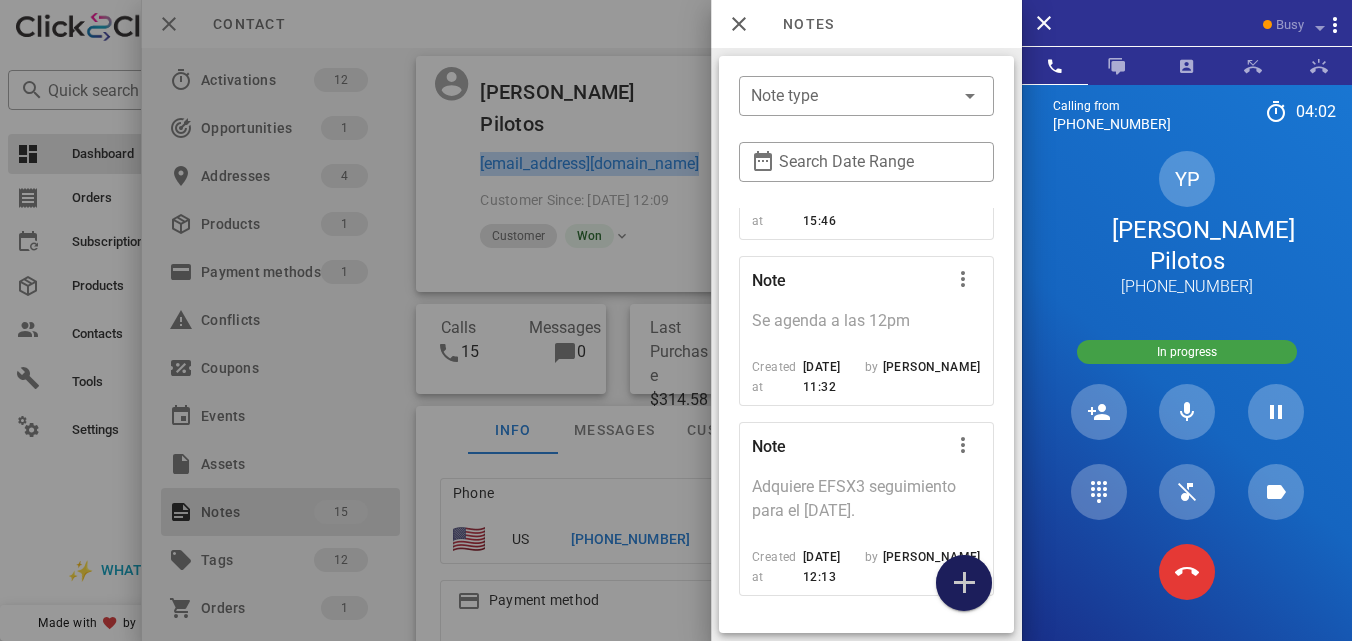 click at bounding box center (964, 583) 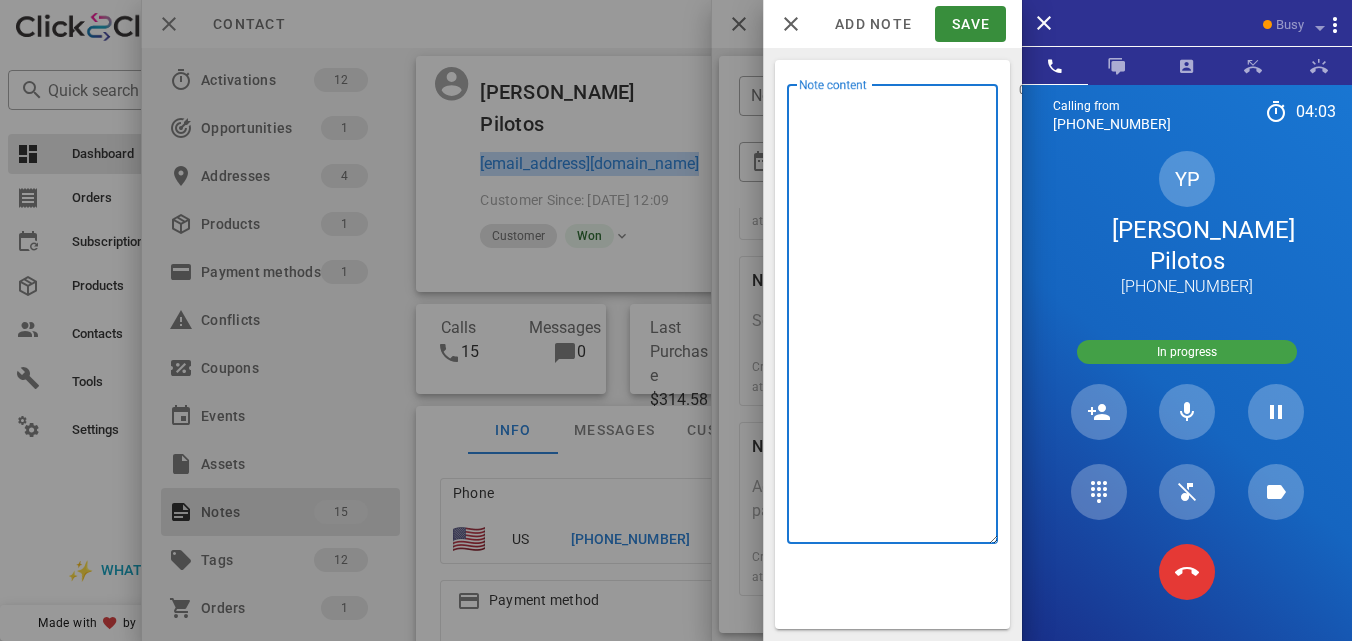 click on "Note content" at bounding box center (898, 319) 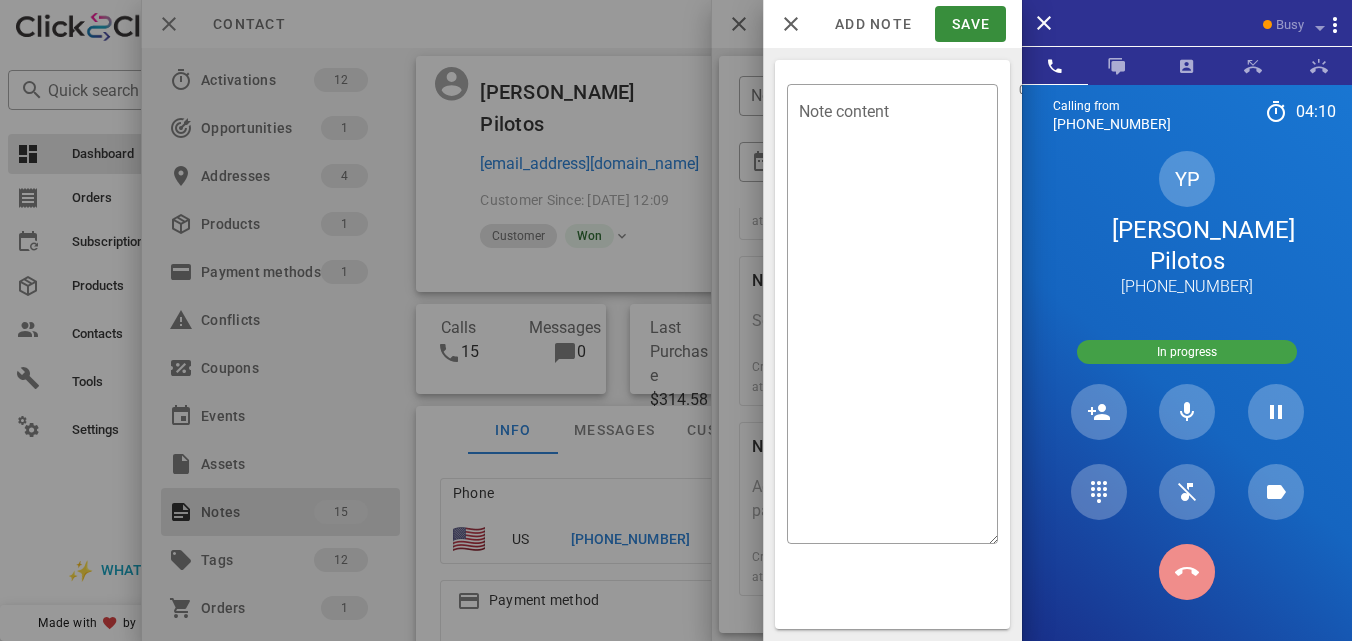 click at bounding box center [1187, 572] 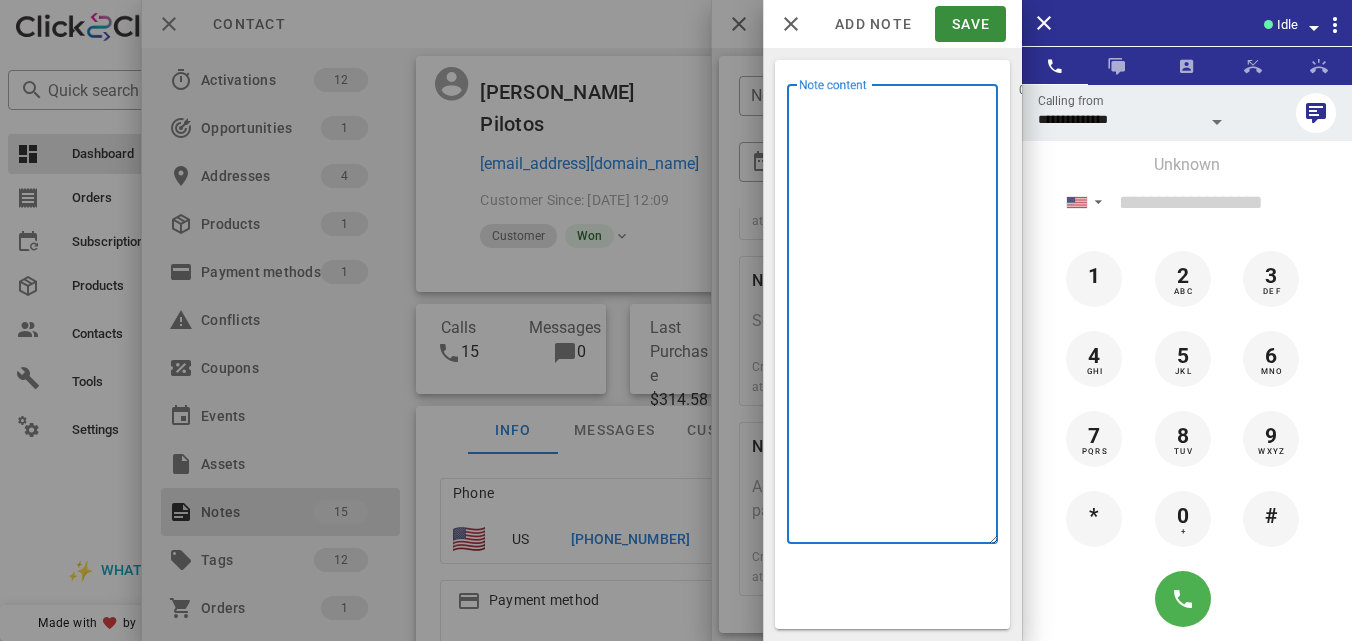 click on "Note content" at bounding box center (898, 319) 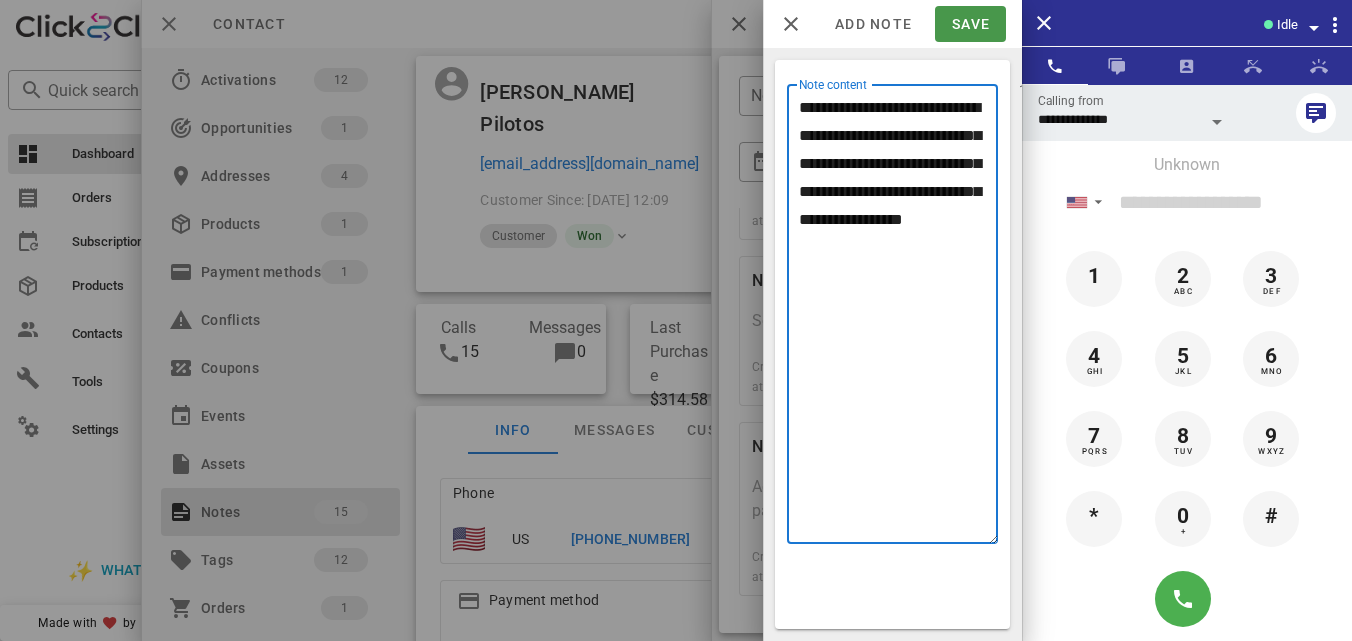 type on "**********" 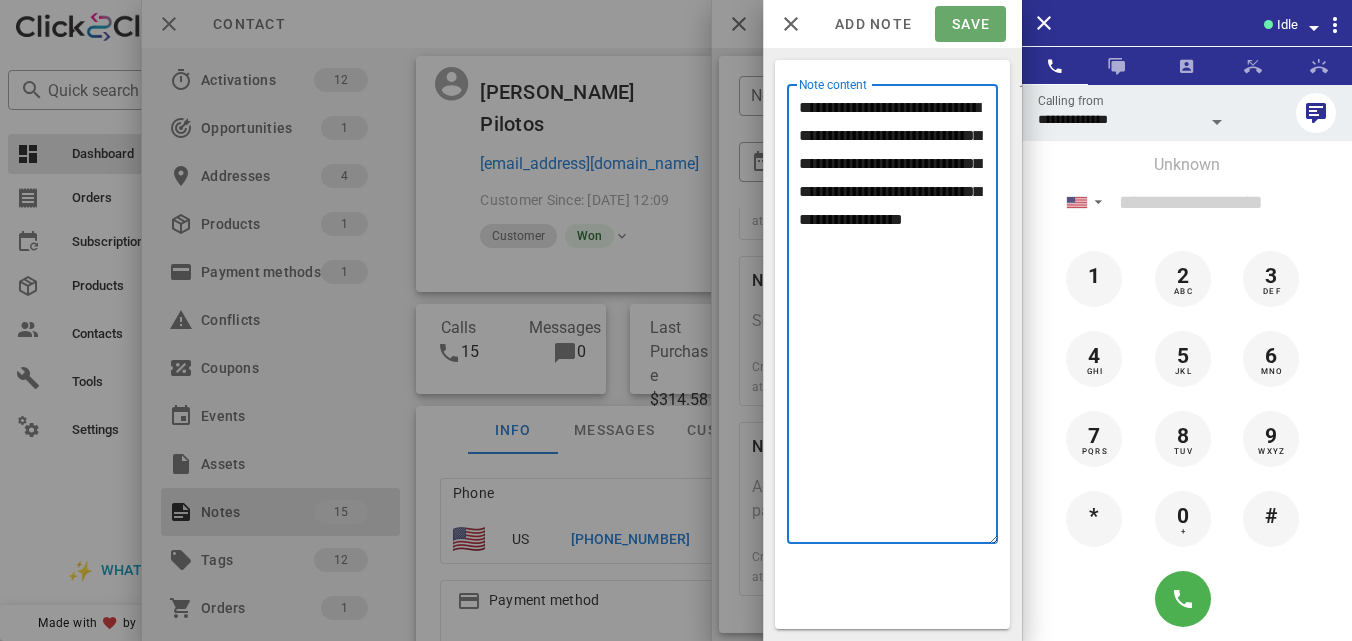 click on "Save" at bounding box center (970, 24) 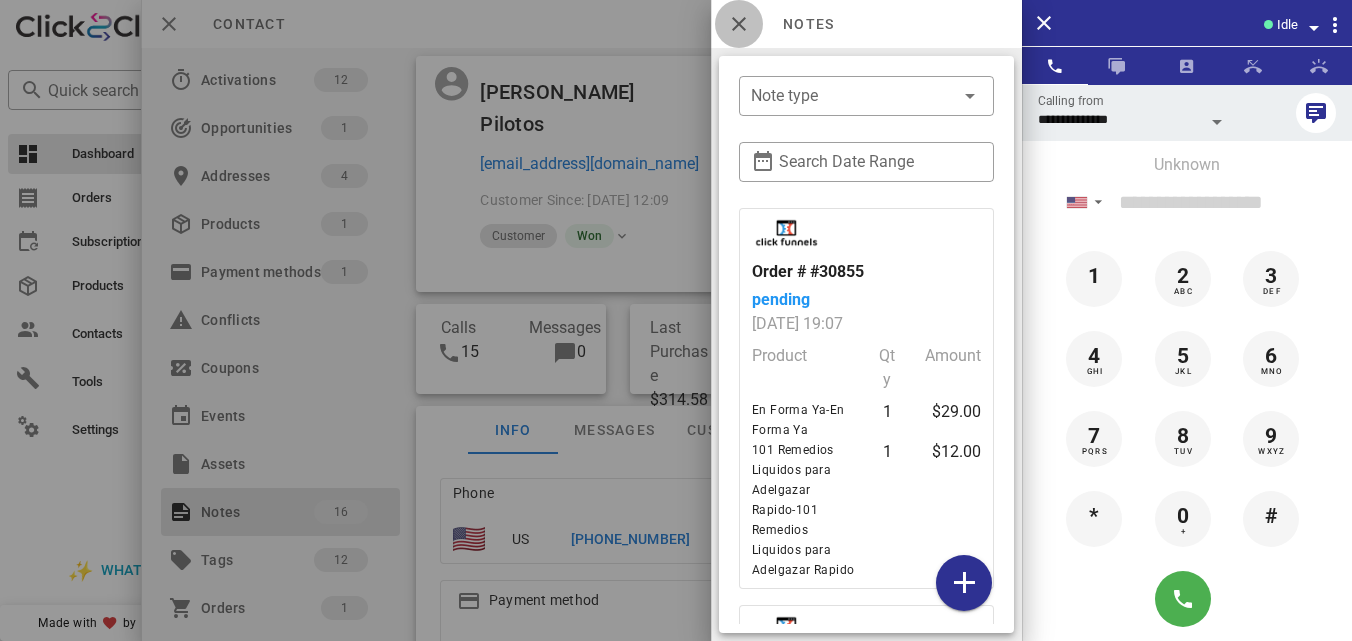 click at bounding box center [739, 24] 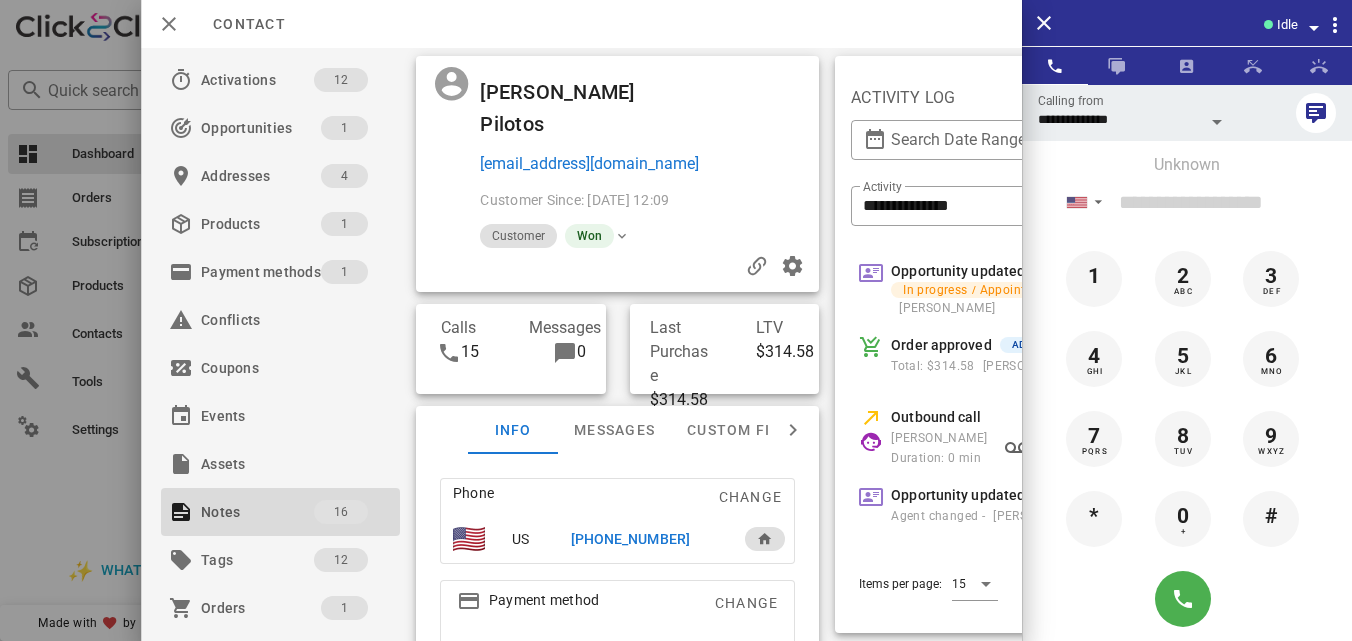 scroll, scrollTop: 999761, scrollLeft: 999653, axis: both 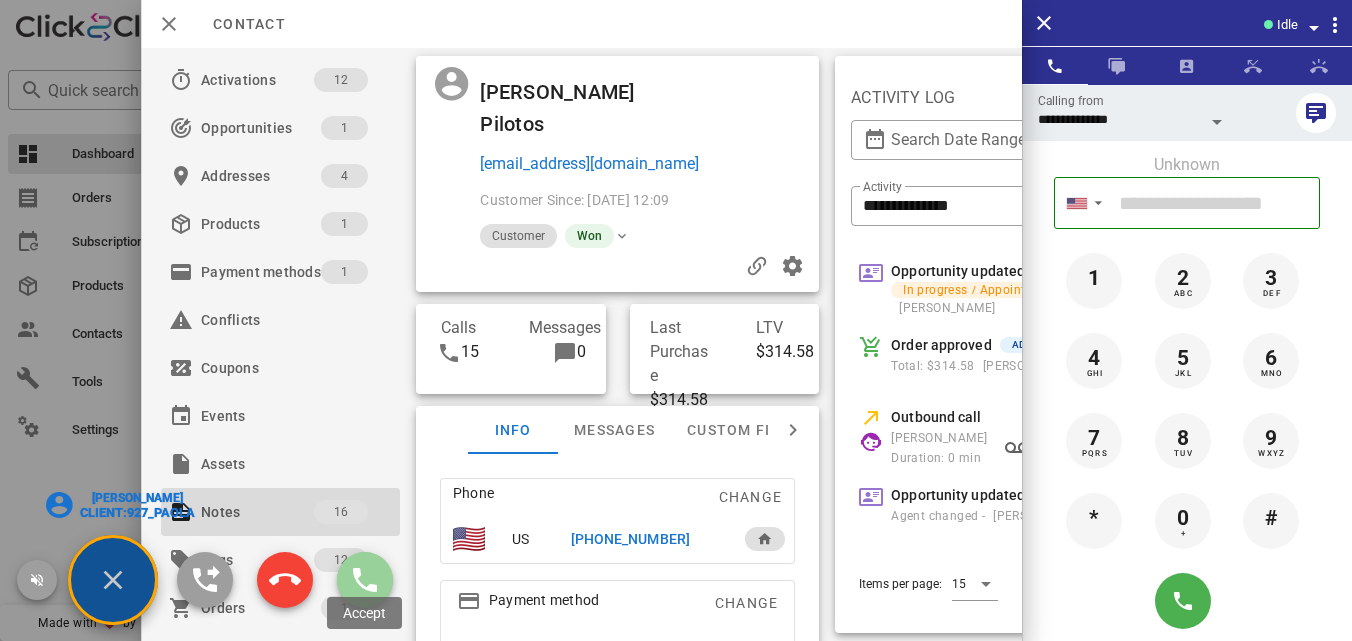 click at bounding box center [365, 580] 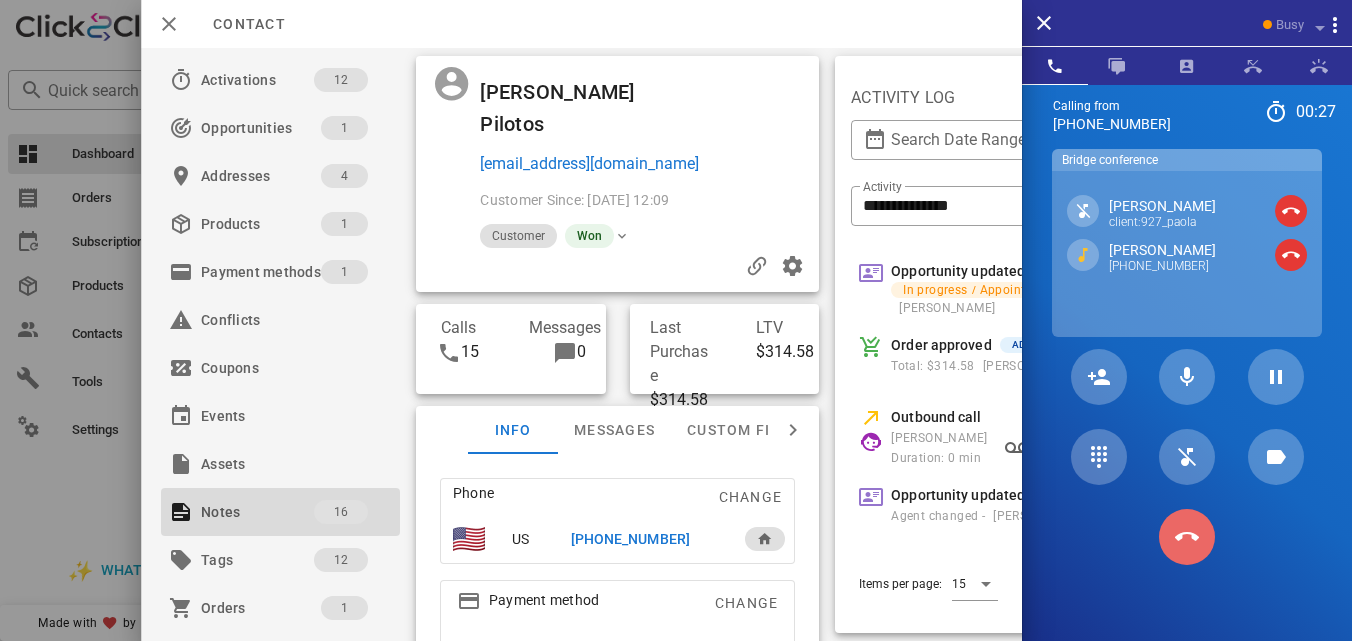 click at bounding box center [1187, 537] 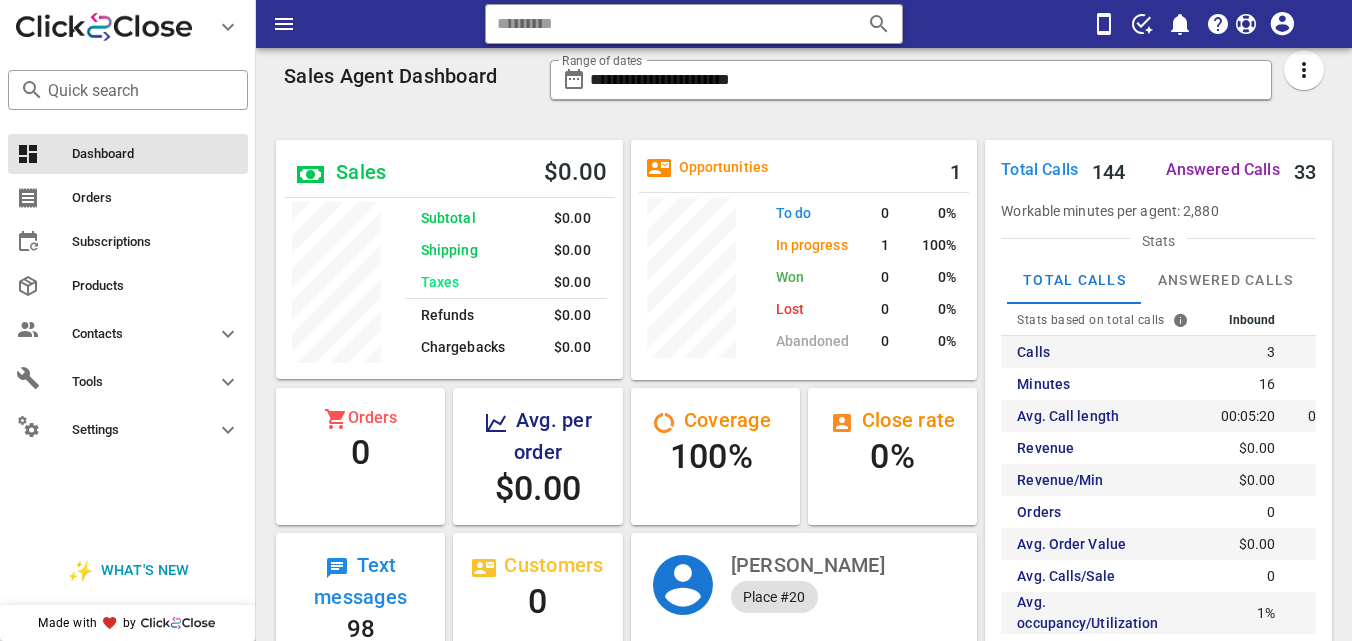 scroll, scrollTop: 0, scrollLeft: 0, axis: both 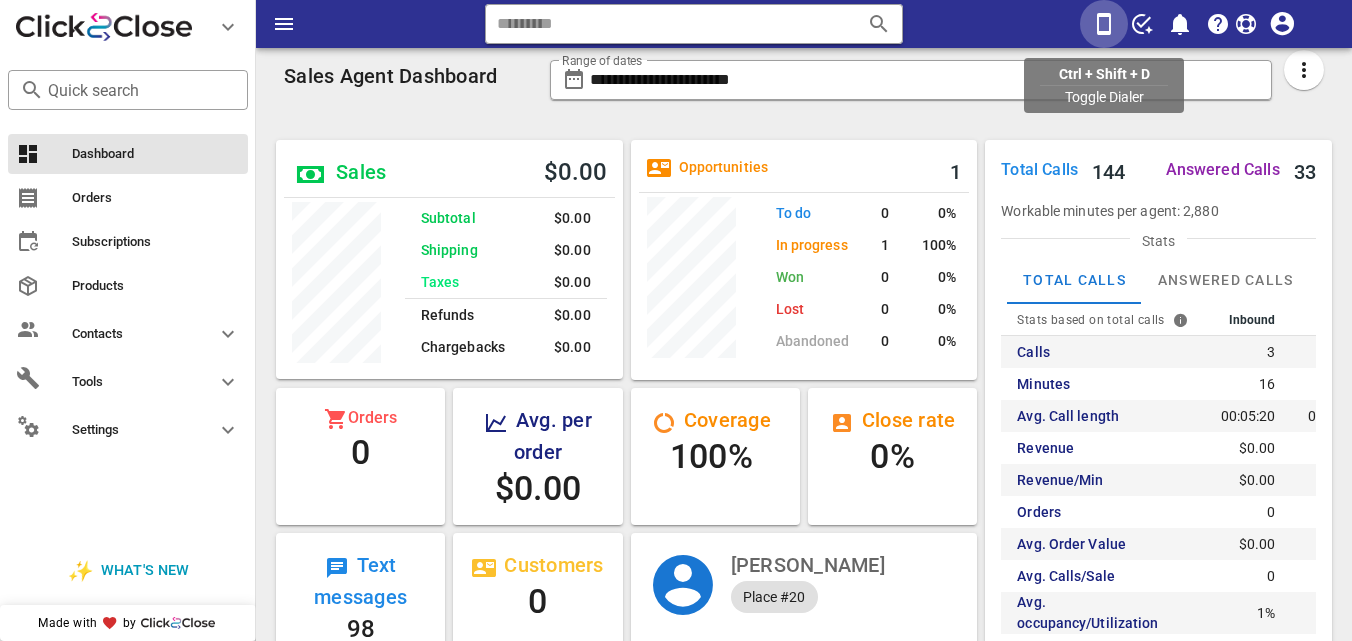 click at bounding box center [1104, 24] 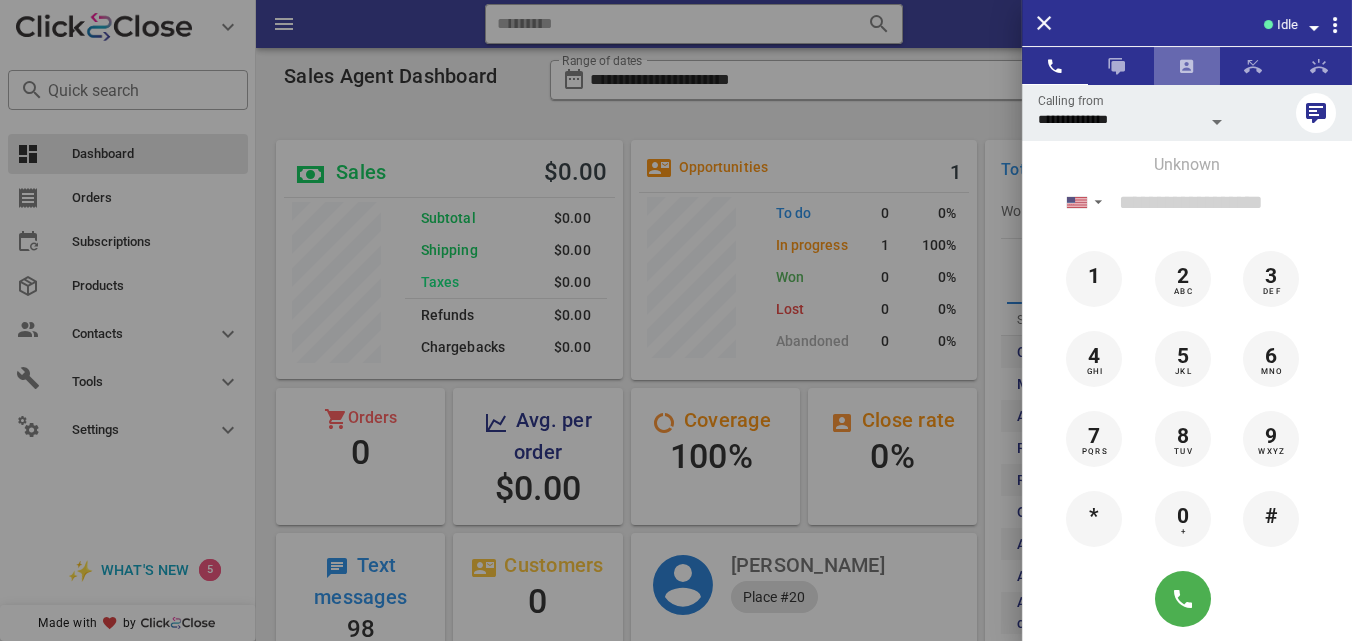 click at bounding box center [1187, 66] 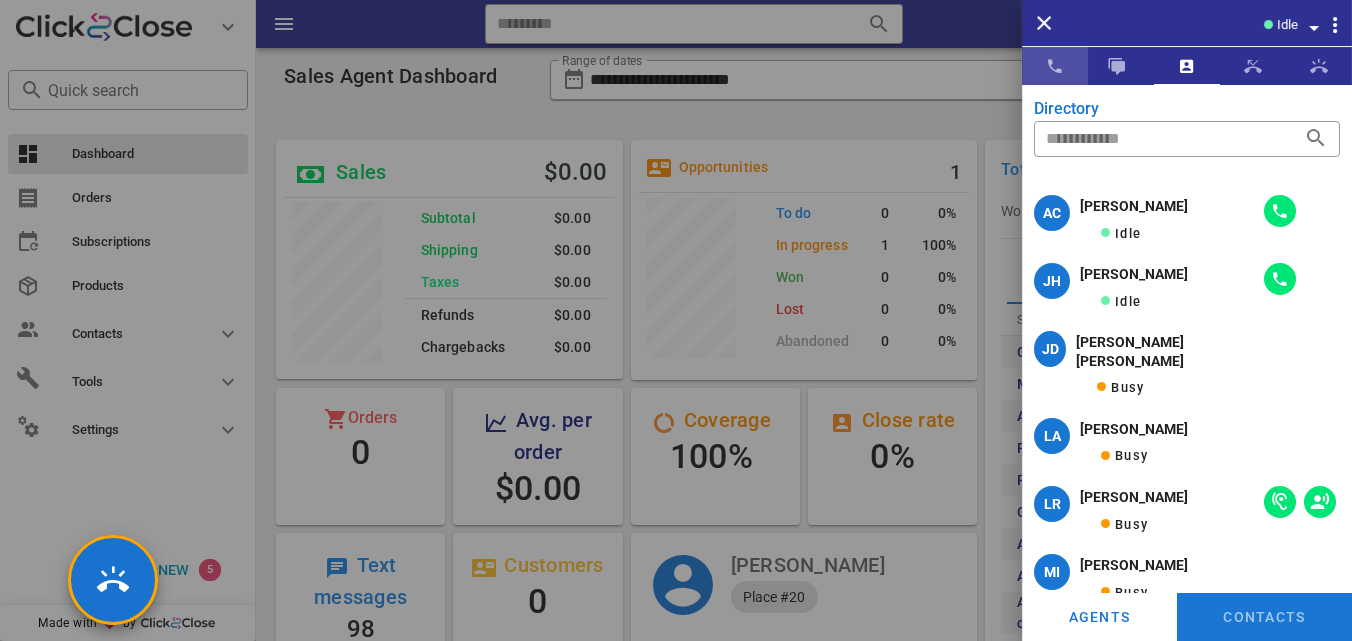 click at bounding box center [1055, 66] 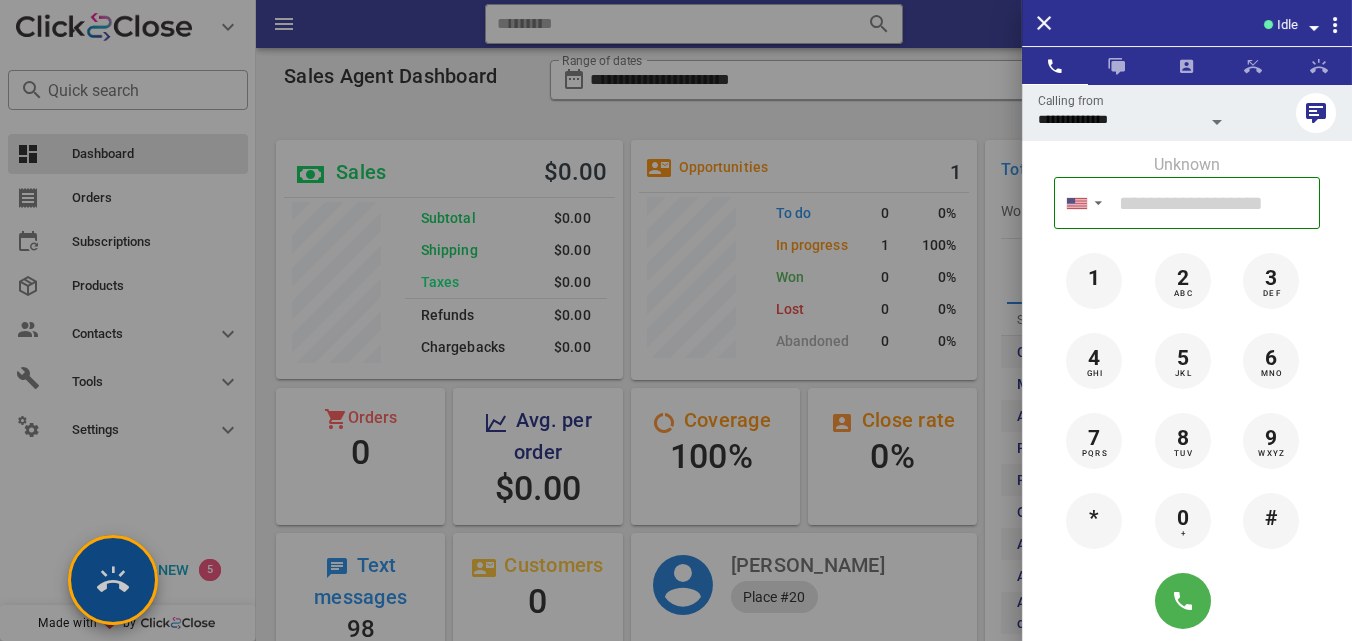 click at bounding box center (113, 580) 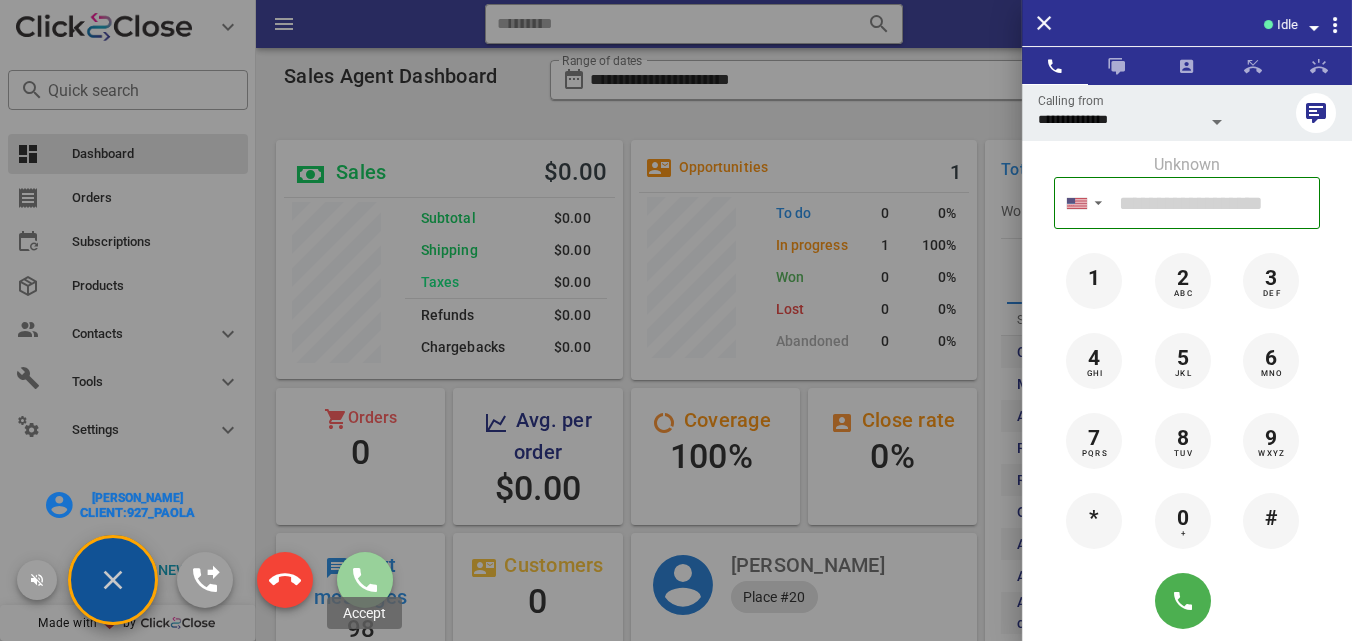 click at bounding box center [365, 580] 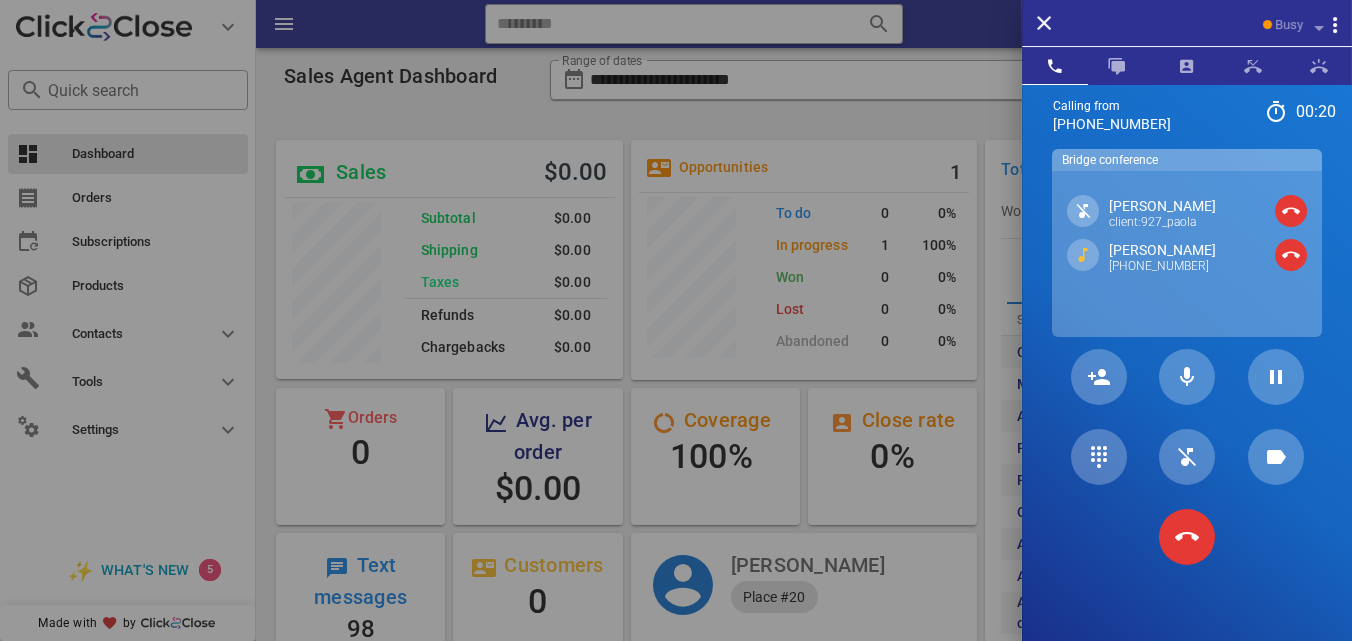 click on "[PERSON_NAME]" at bounding box center (1162, 250) 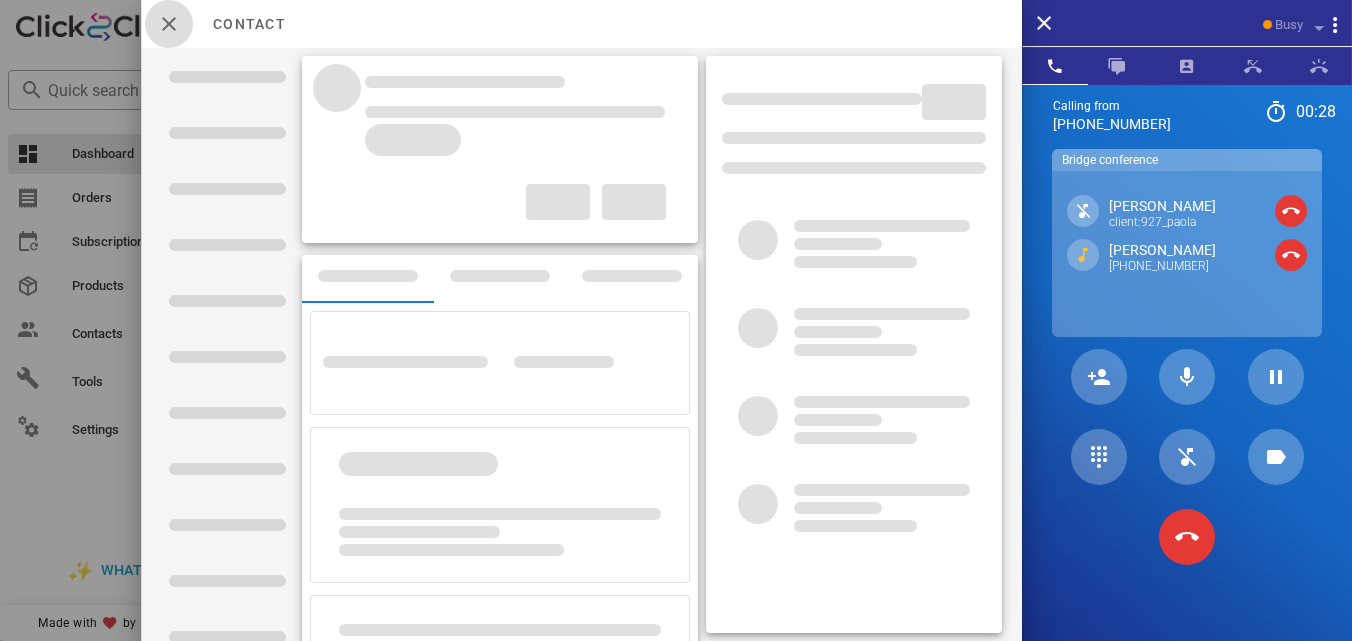 click at bounding box center (169, 24) 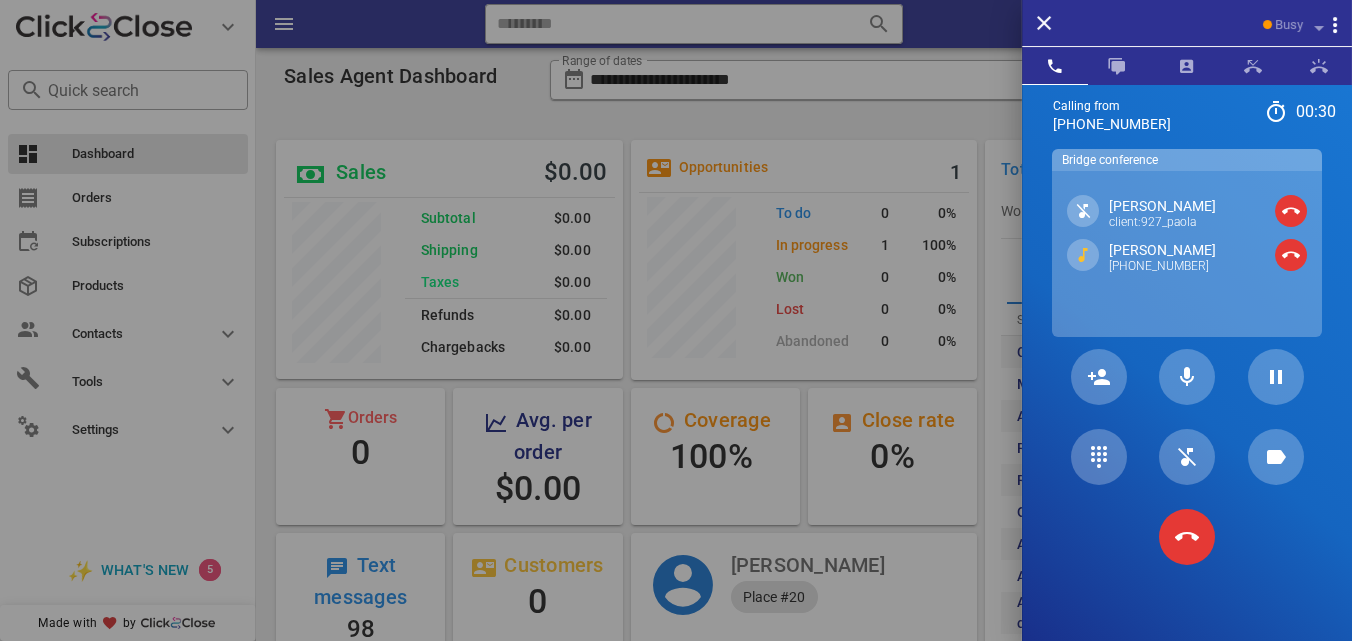 click on "[PERSON_NAME]" at bounding box center (1162, 250) 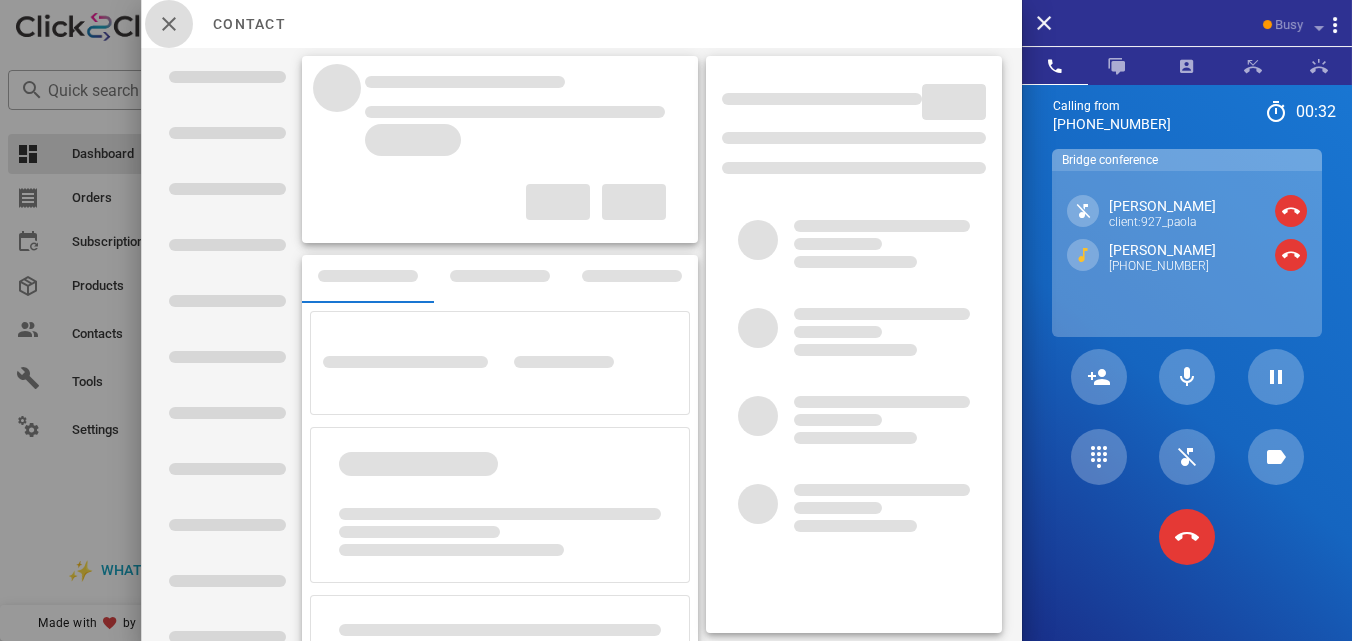 click at bounding box center (169, 24) 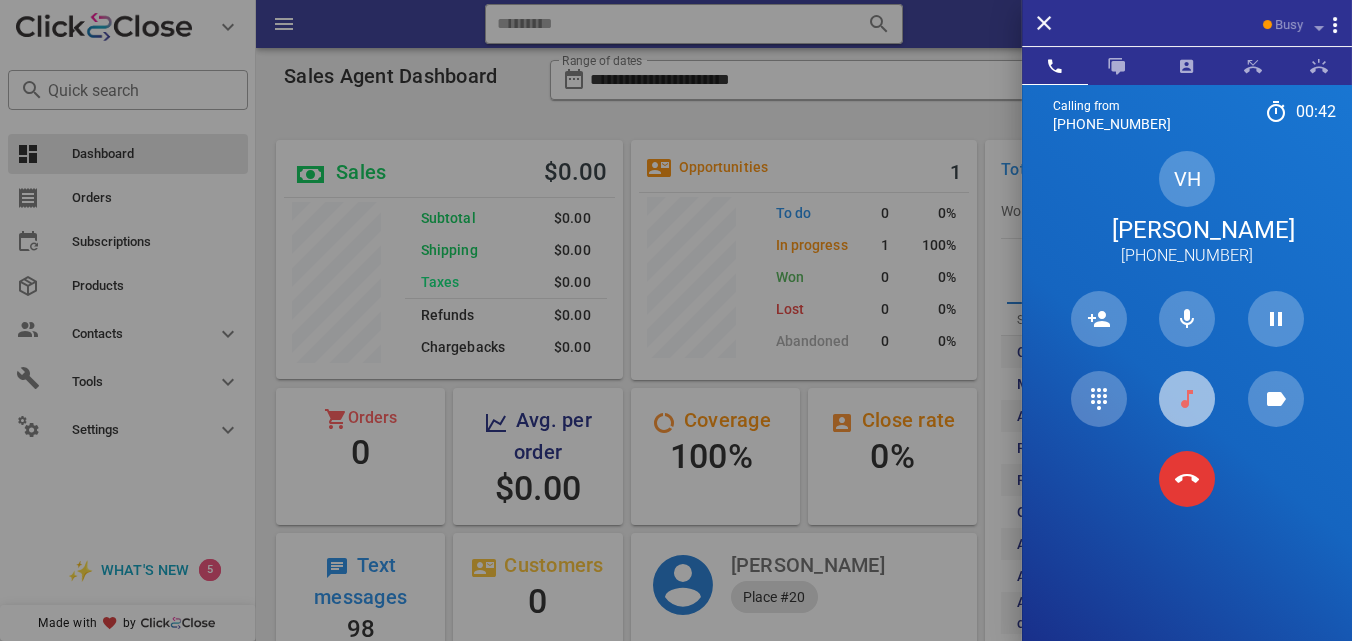 click at bounding box center (1187, 399) 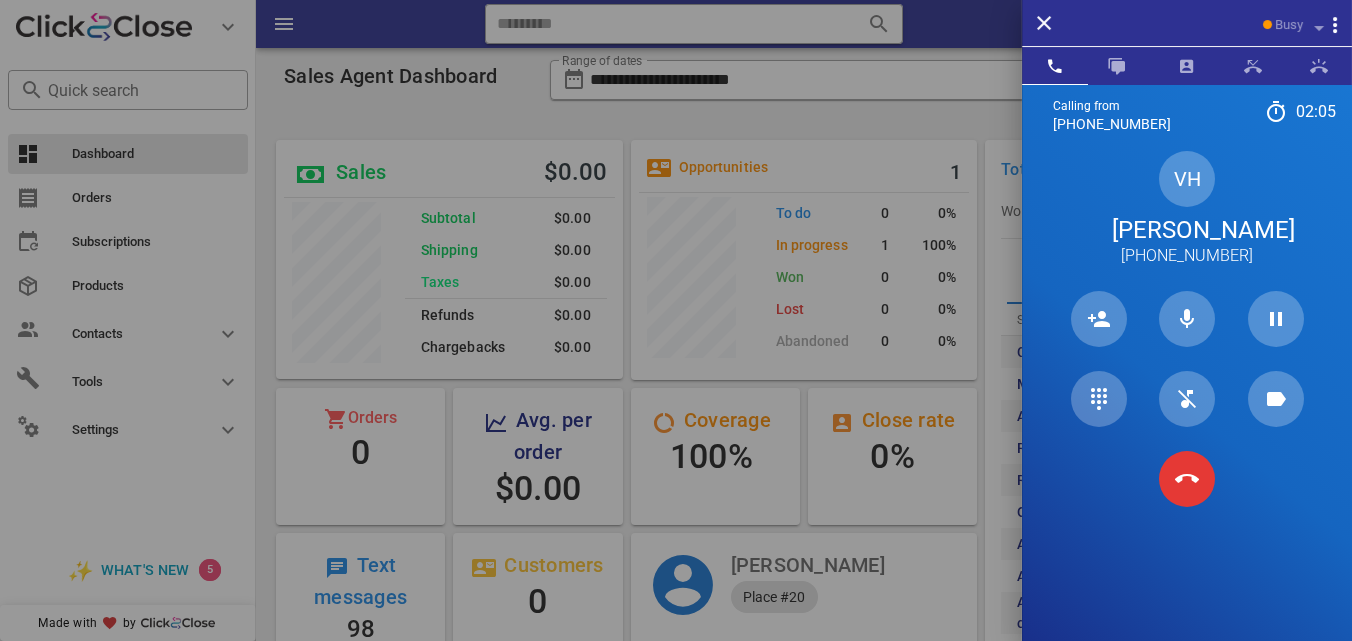 click on "[PERSON_NAME]" at bounding box center [1187, 230] 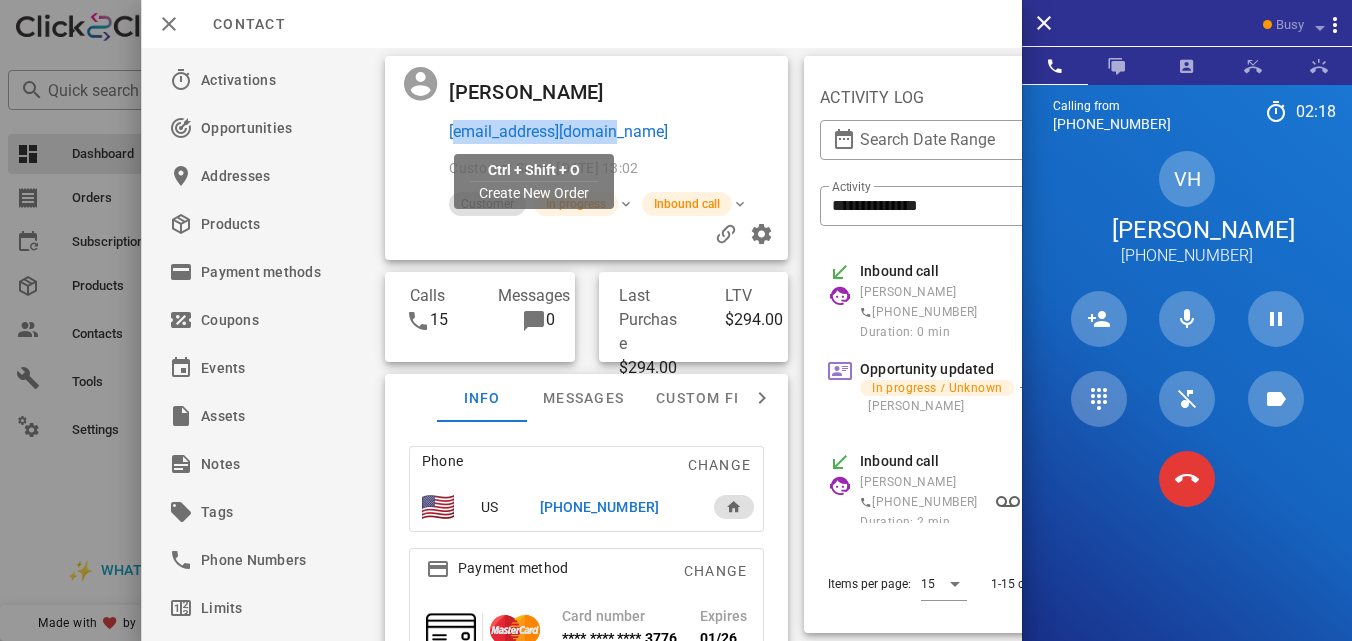 drag, startPoint x: 633, startPoint y: 137, endPoint x: 450, endPoint y: 133, distance: 183.04372 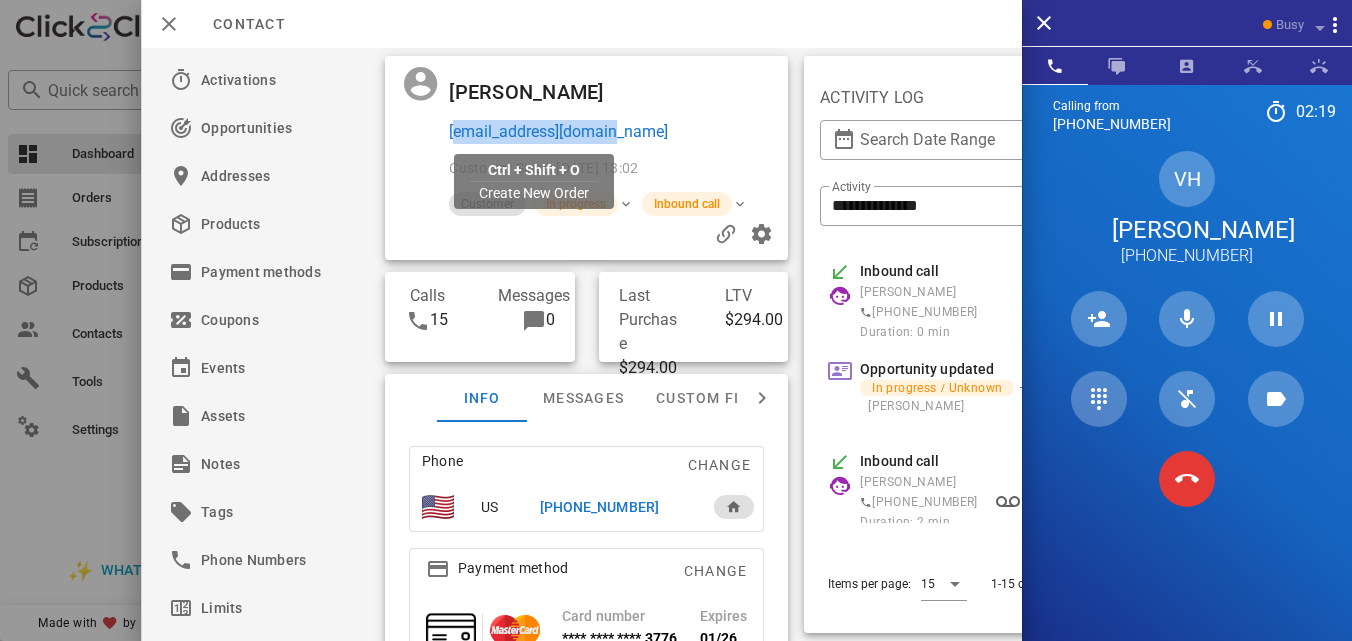 copy on "valeriaa12@icloud.com" 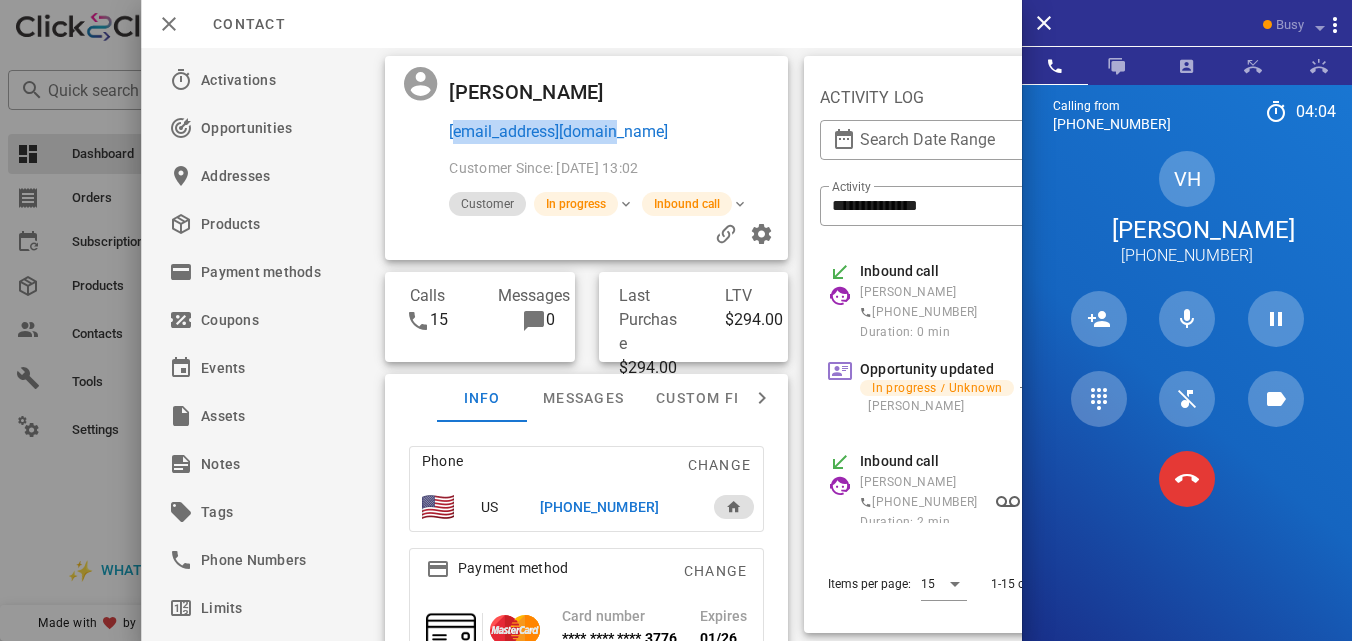 copy on "valeriaa12@icloud.com" 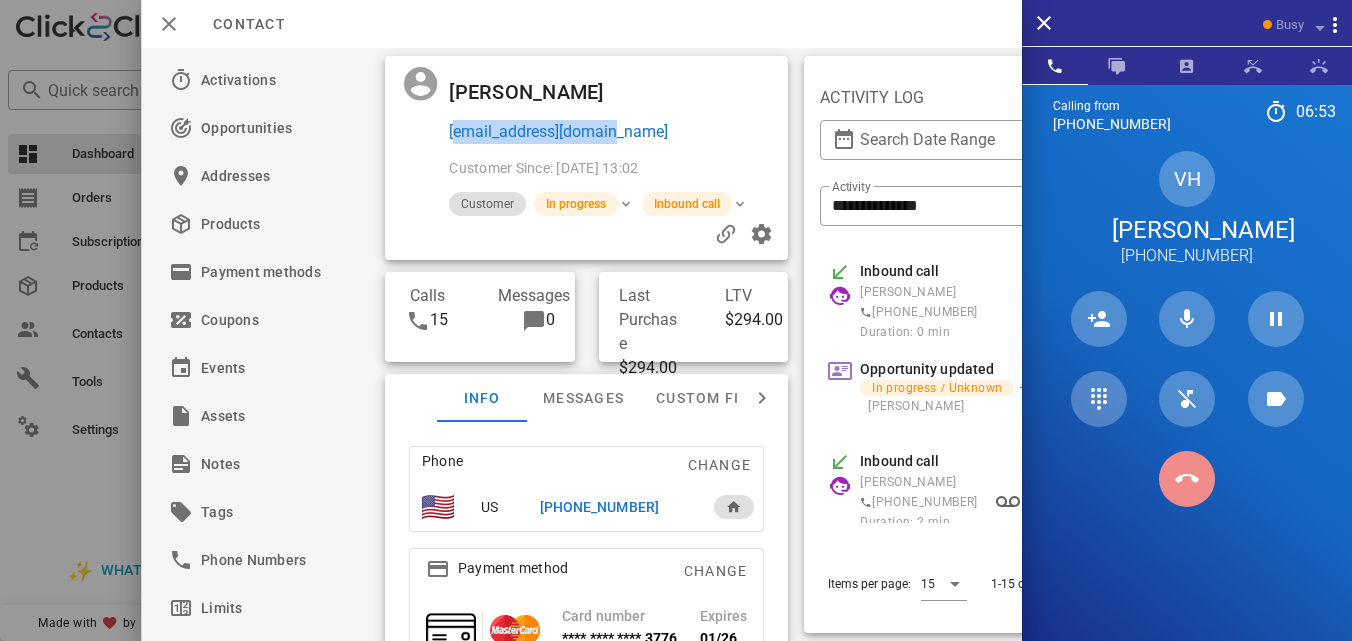 click at bounding box center [1187, 479] 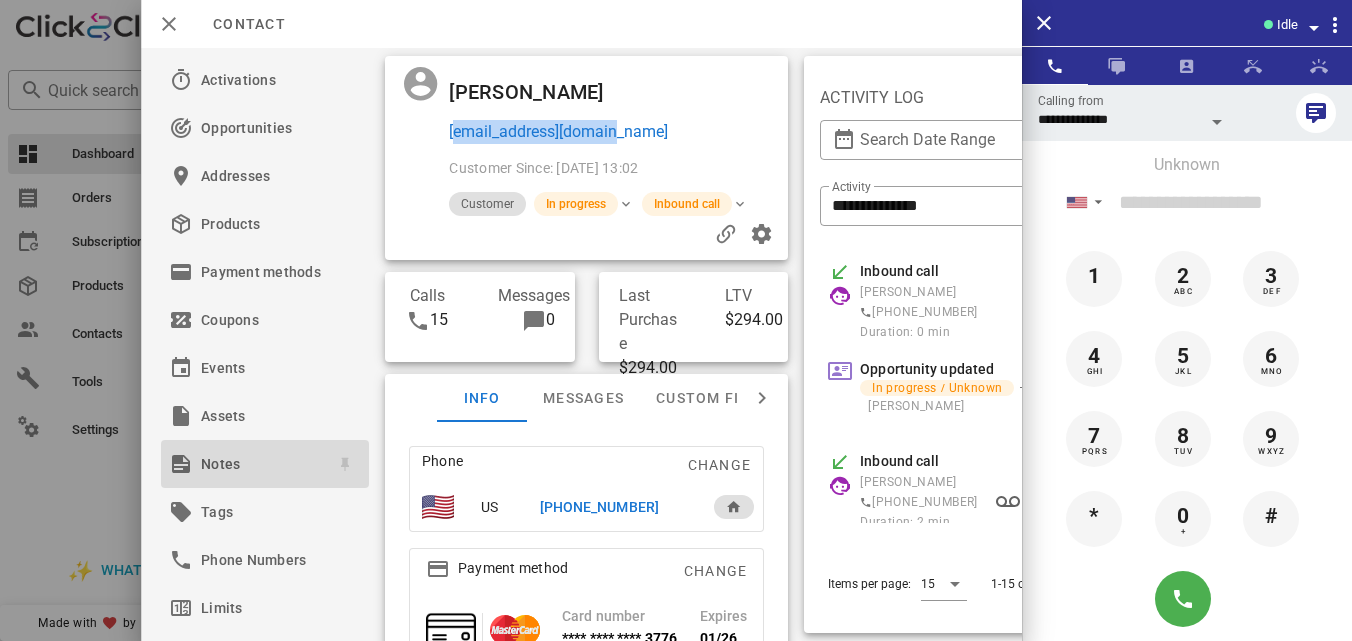 click on "Notes" at bounding box center [261, 464] 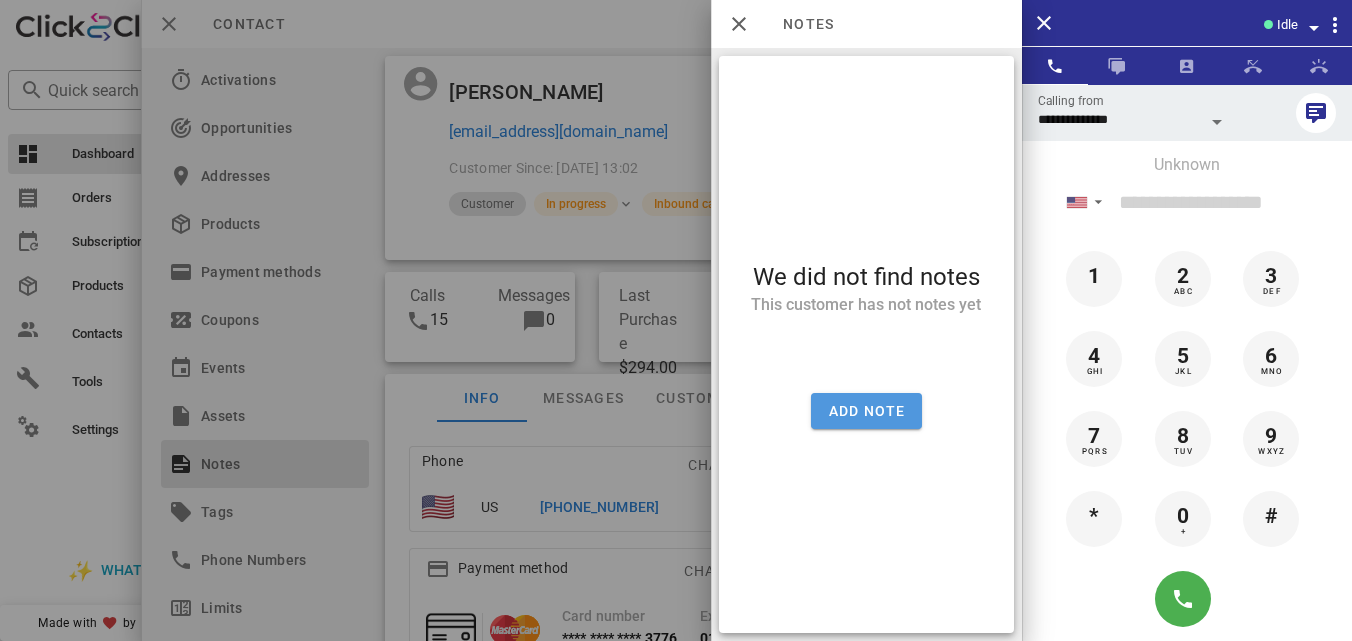 click on "Add note" at bounding box center (866, 411) 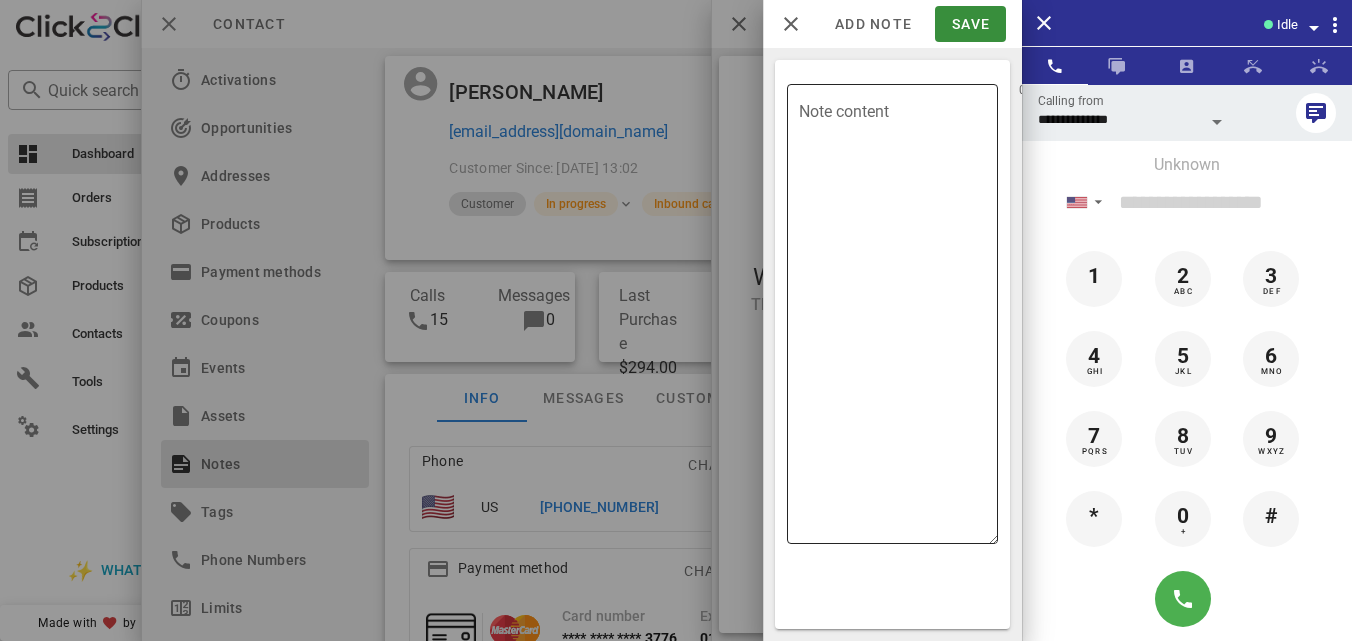 click on "Note content" at bounding box center [898, 319] 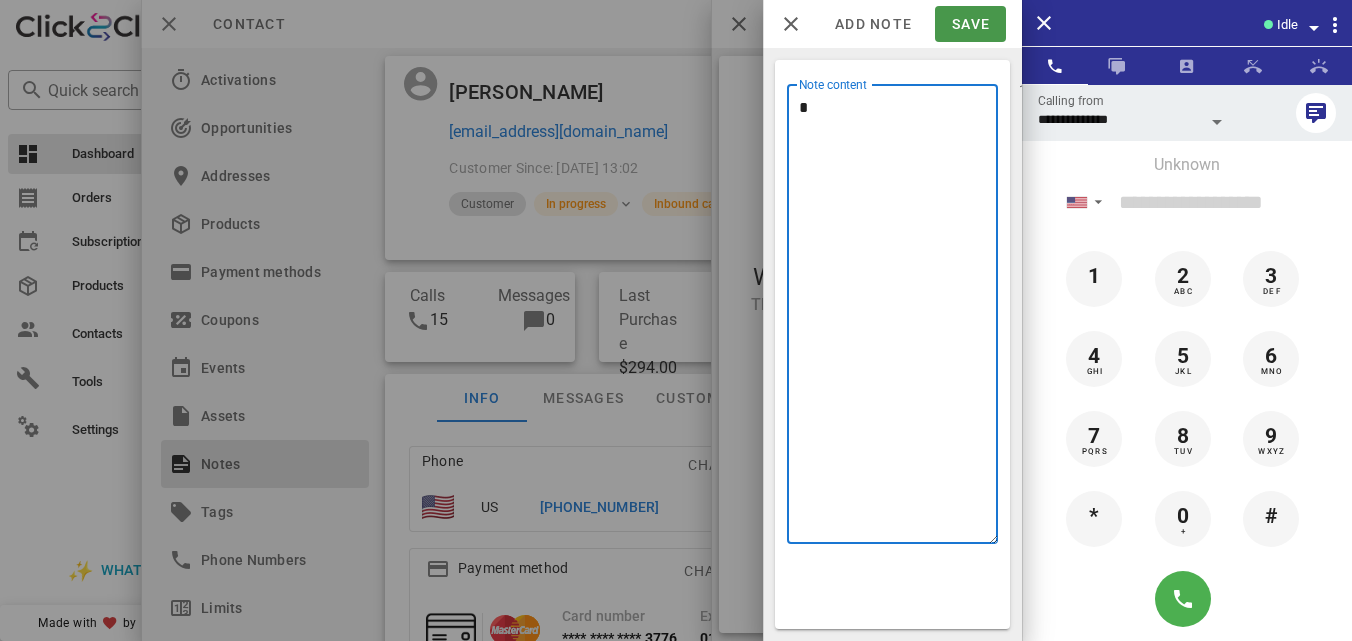 type on "*" 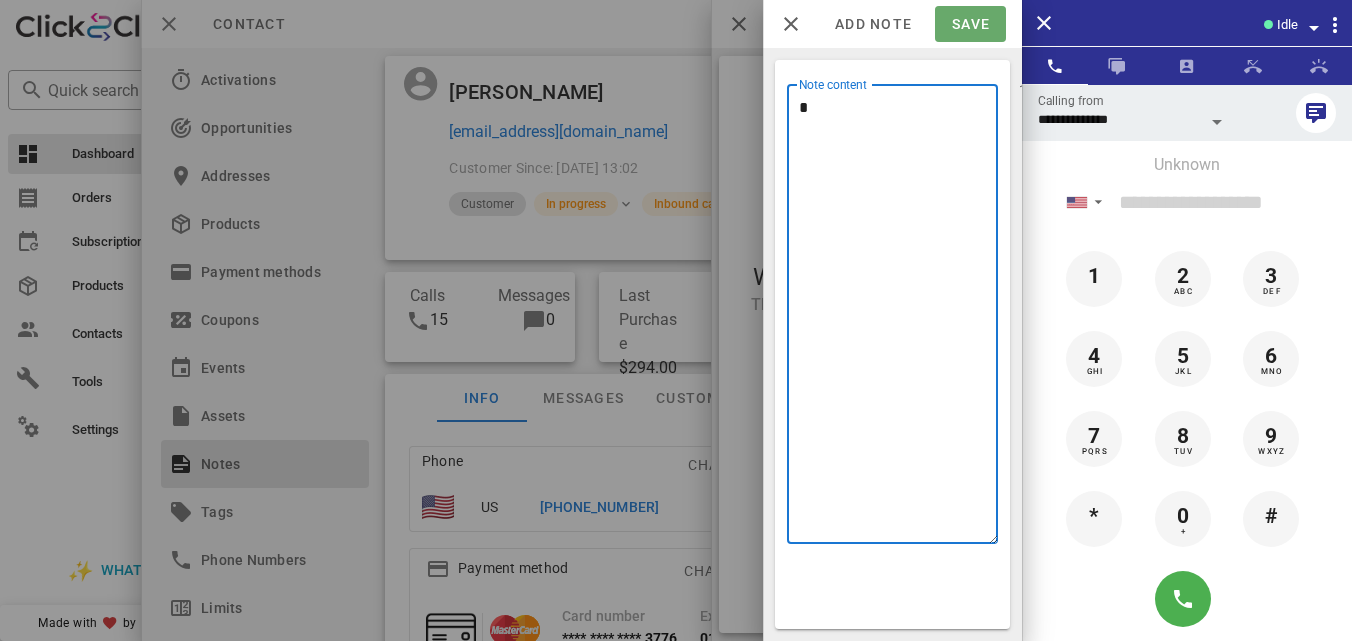 click on "Save" at bounding box center [970, 24] 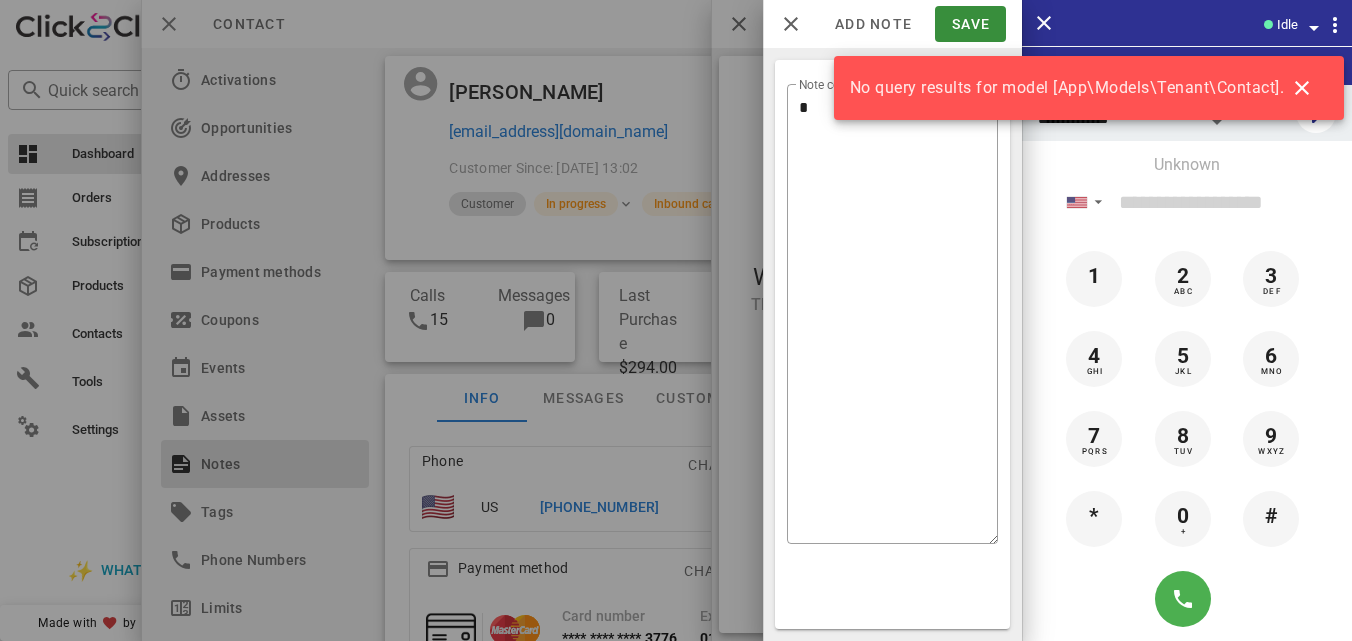 drag, startPoint x: 496, startPoint y: 107, endPoint x: 631, endPoint y: 134, distance: 137.67352 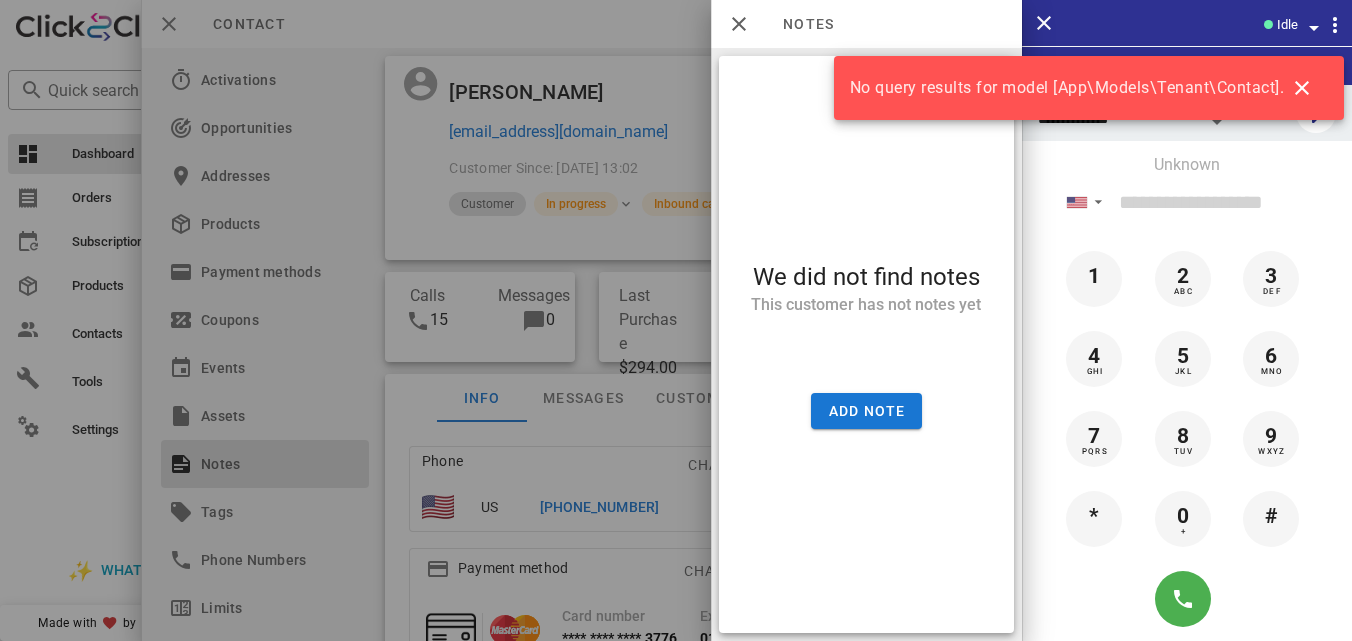 click at bounding box center (676, 320) 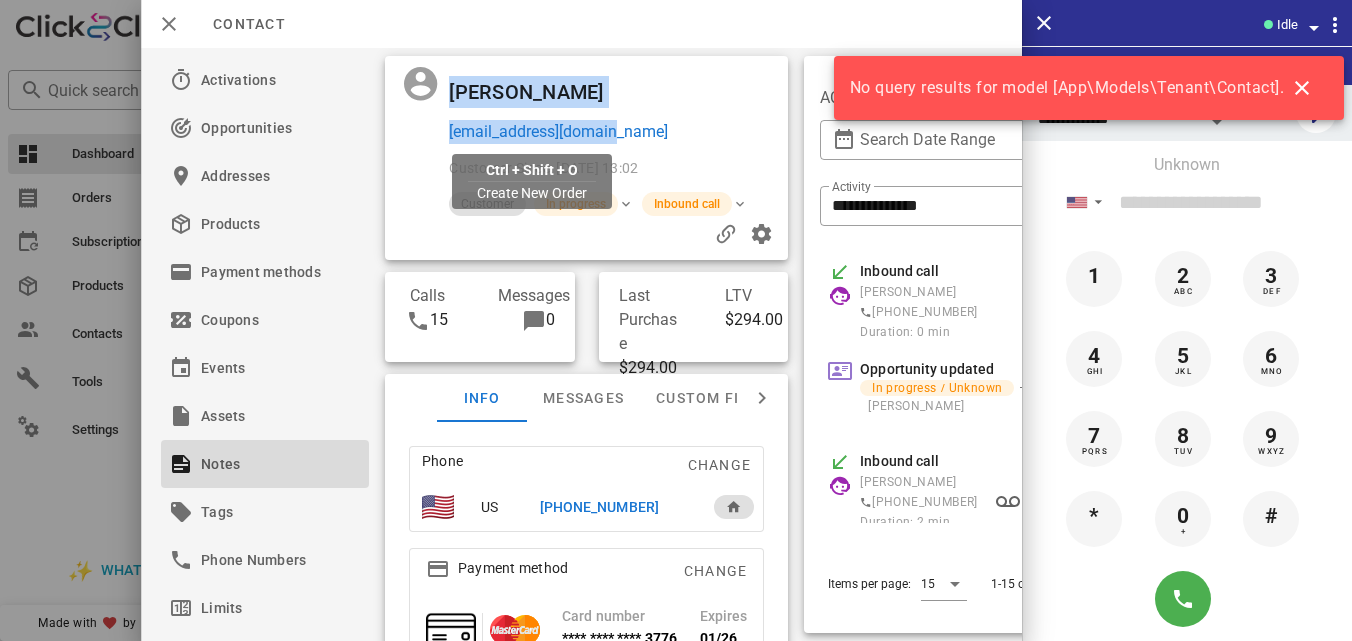 drag, startPoint x: 631, startPoint y: 134, endPoint x: 443, endPoint y: 132, distance: 188.01064 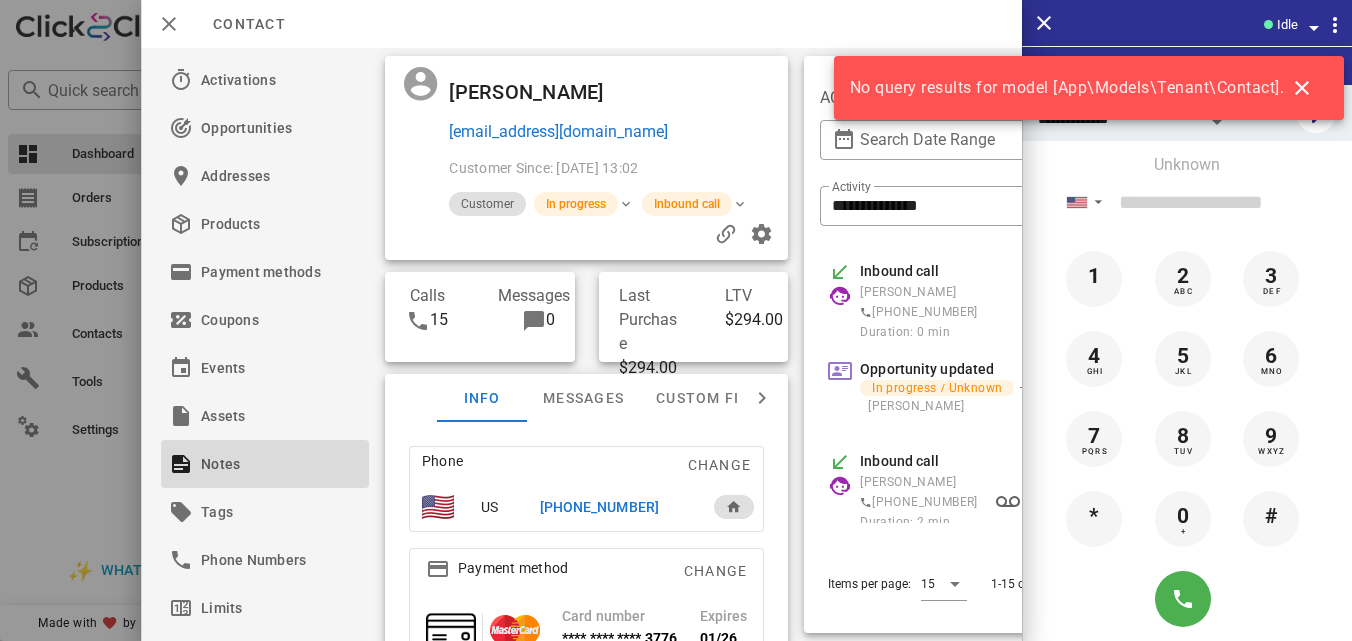 click at bounding box center [415, 110] 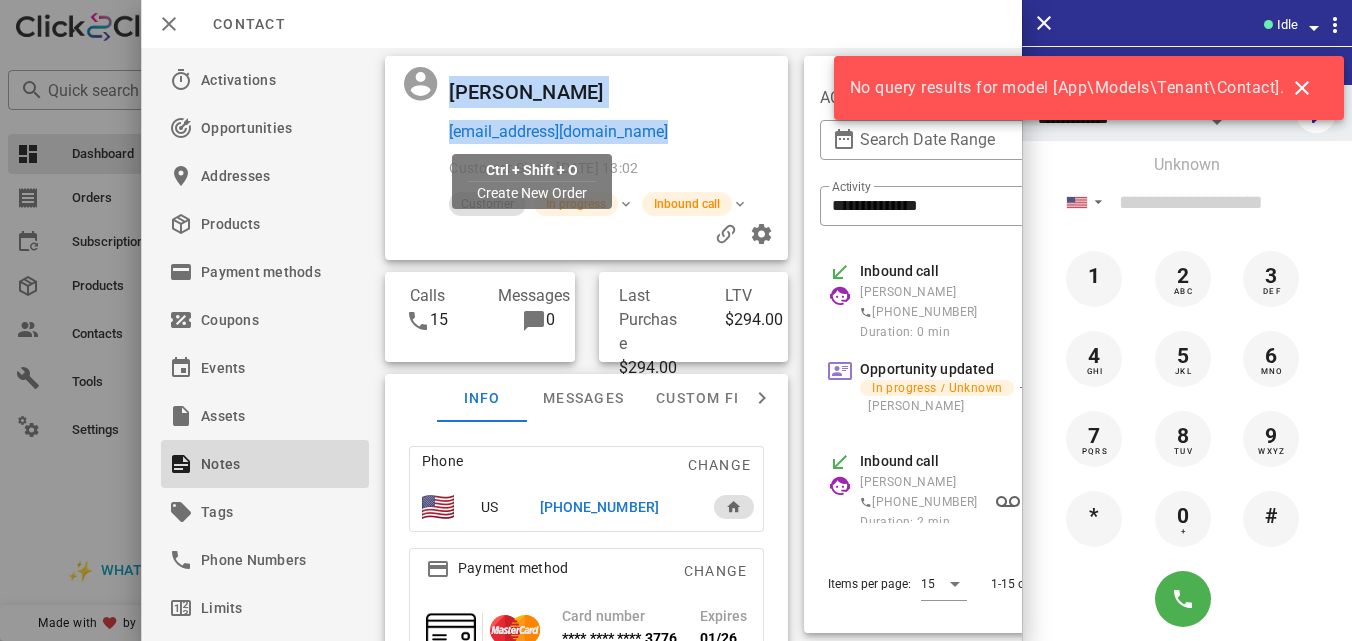 drag, startPoint x: 443, startPoint y: 132, endPoint x: 642, endPoint y: 129, distance: 199.02261 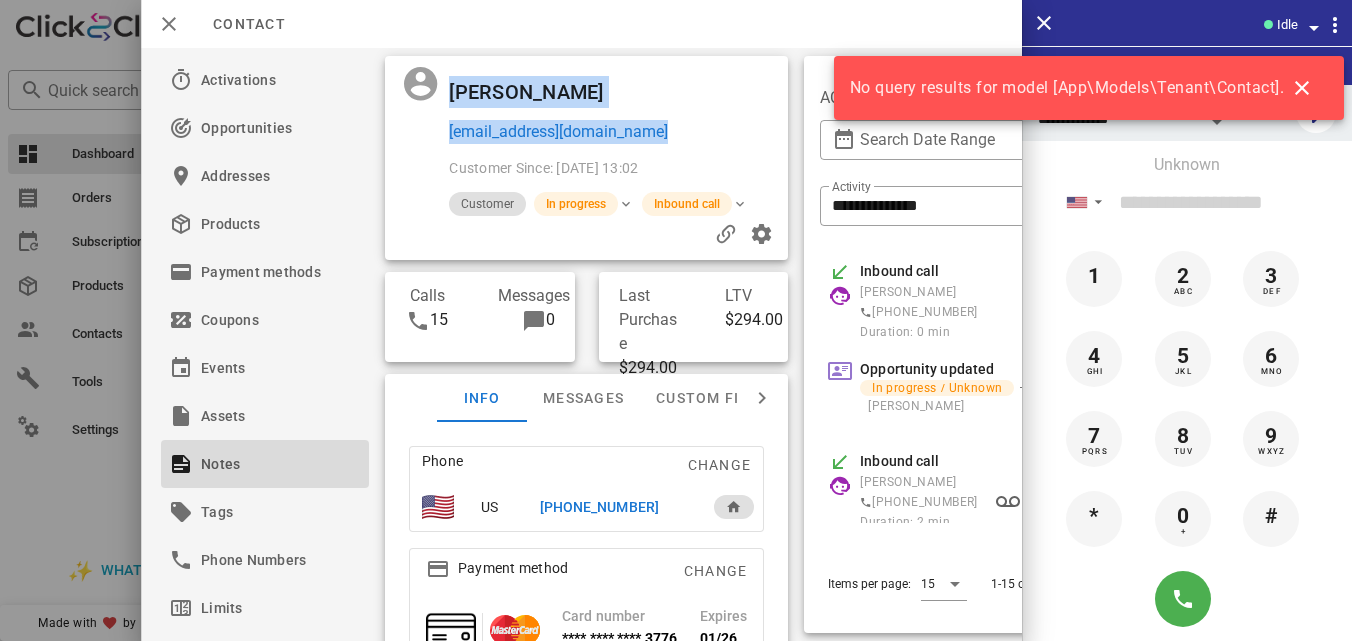 click on "valeriaa12@icloud.com" at bounding box center (615, 132) 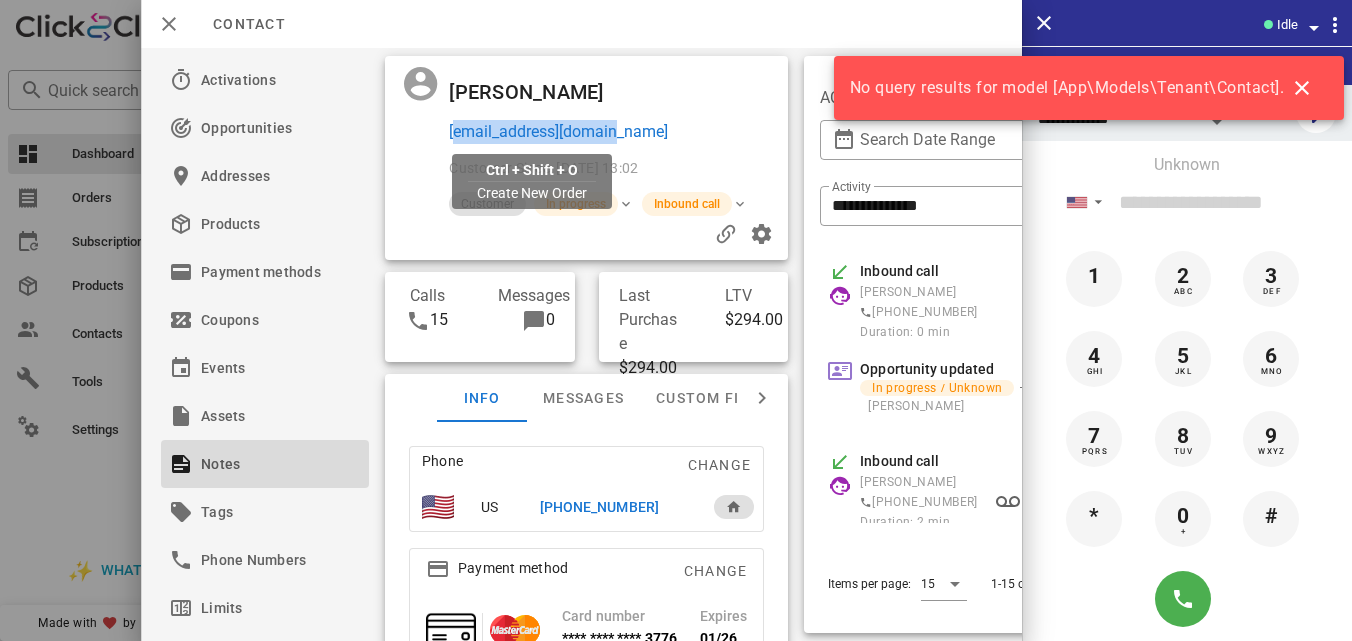 drag, startPoint x: 619, startPoint y: 129, endPoint x: 448, endPoint y: 140, distance: 171.35344 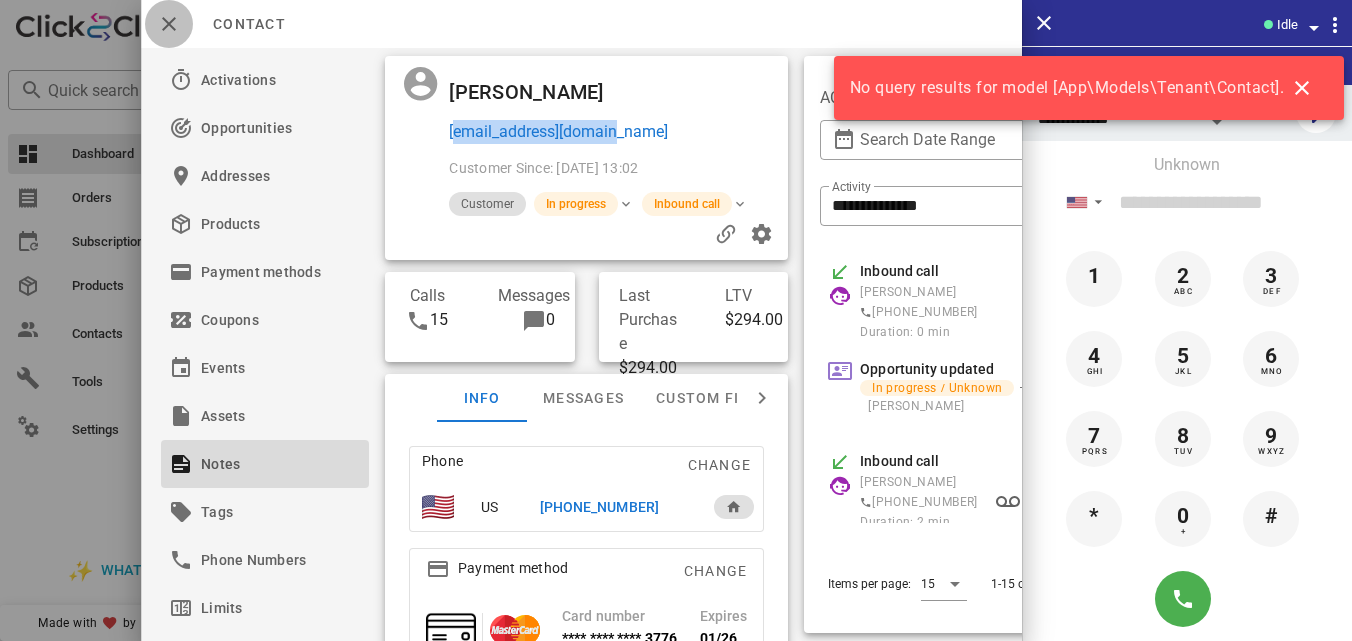 click at bounding box center (169, 24) 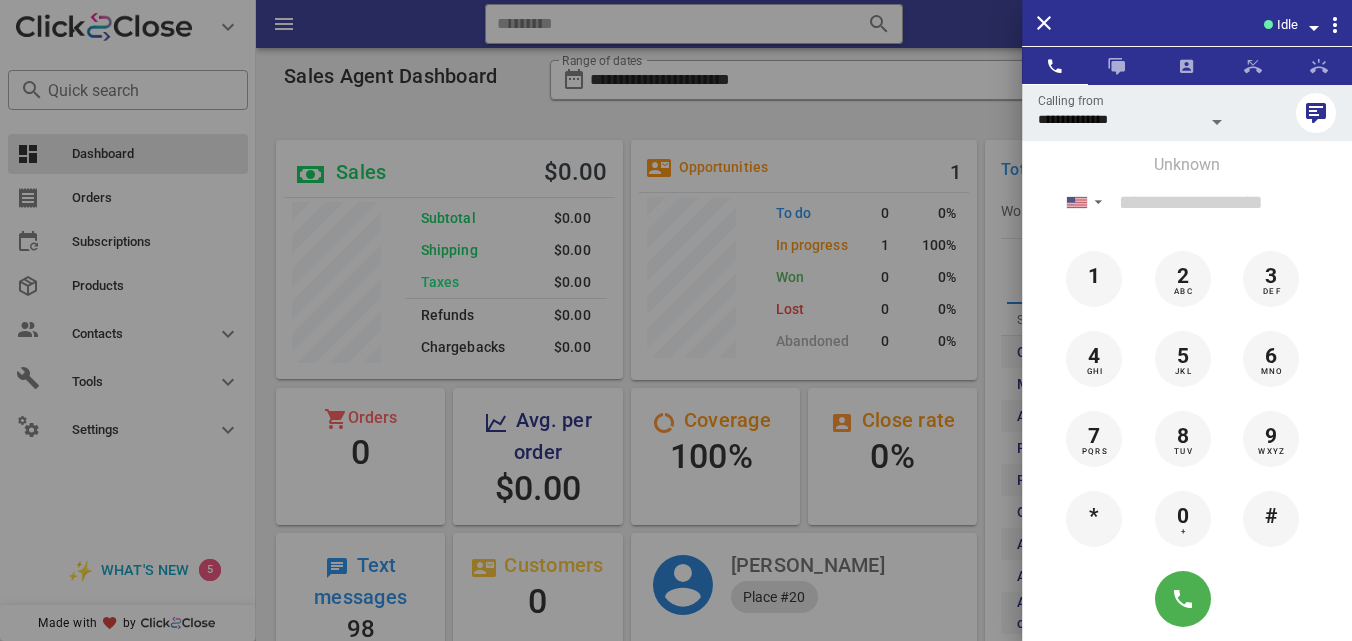 click at bounding box center [676, 320] 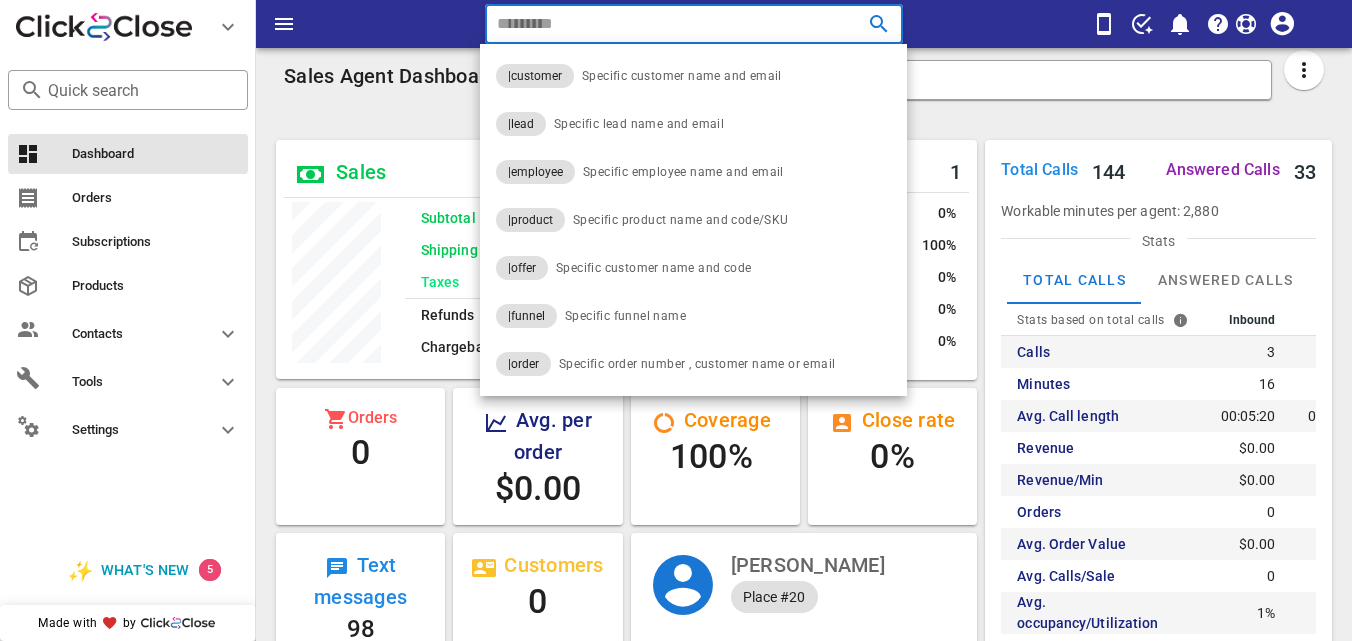 click at bounding box center (665, 24) 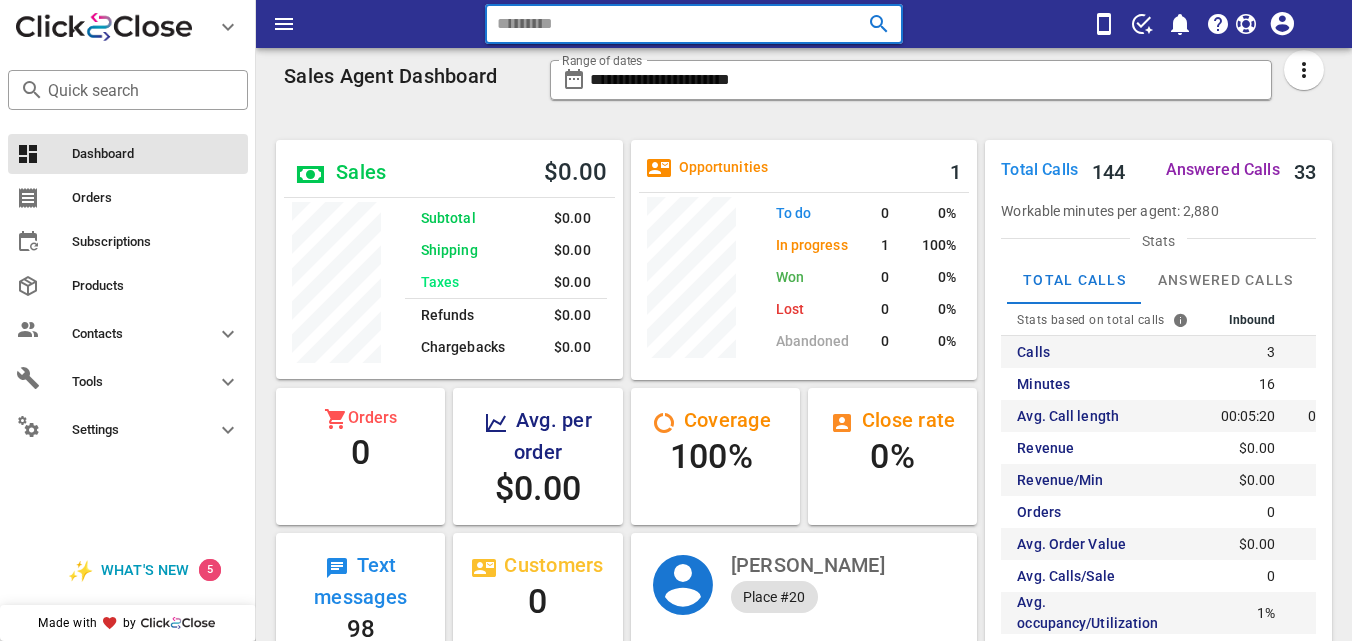 paste on "**********" 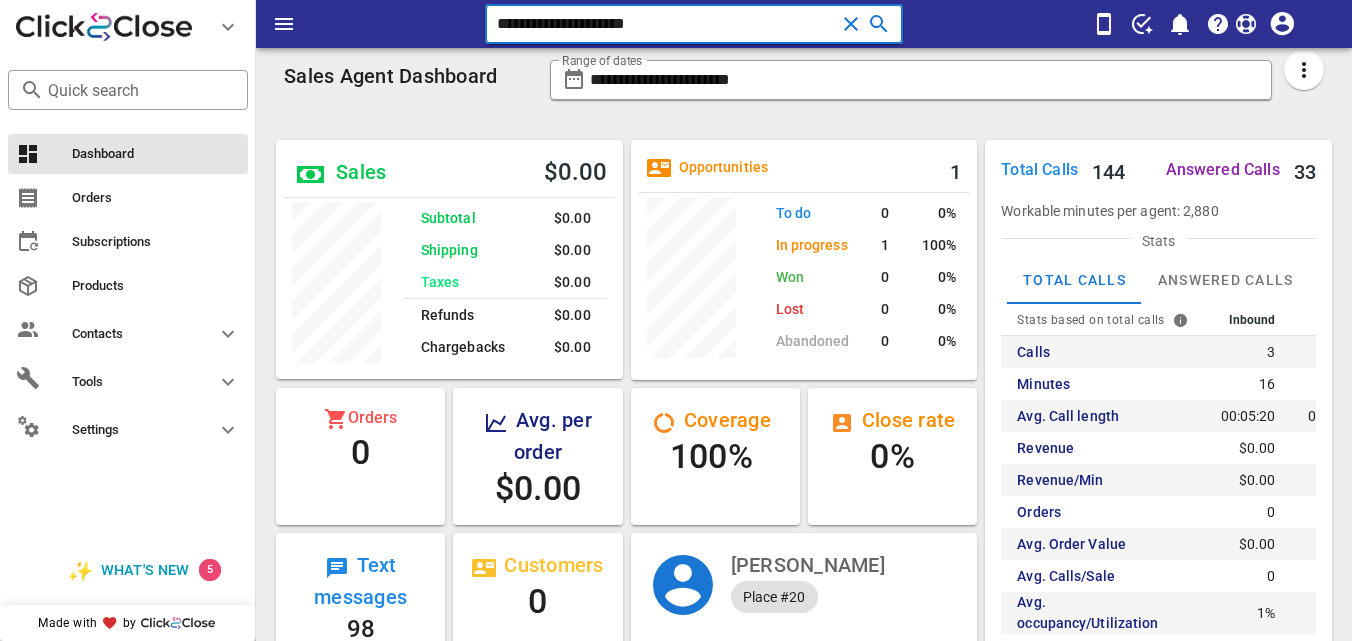 type on "**********" 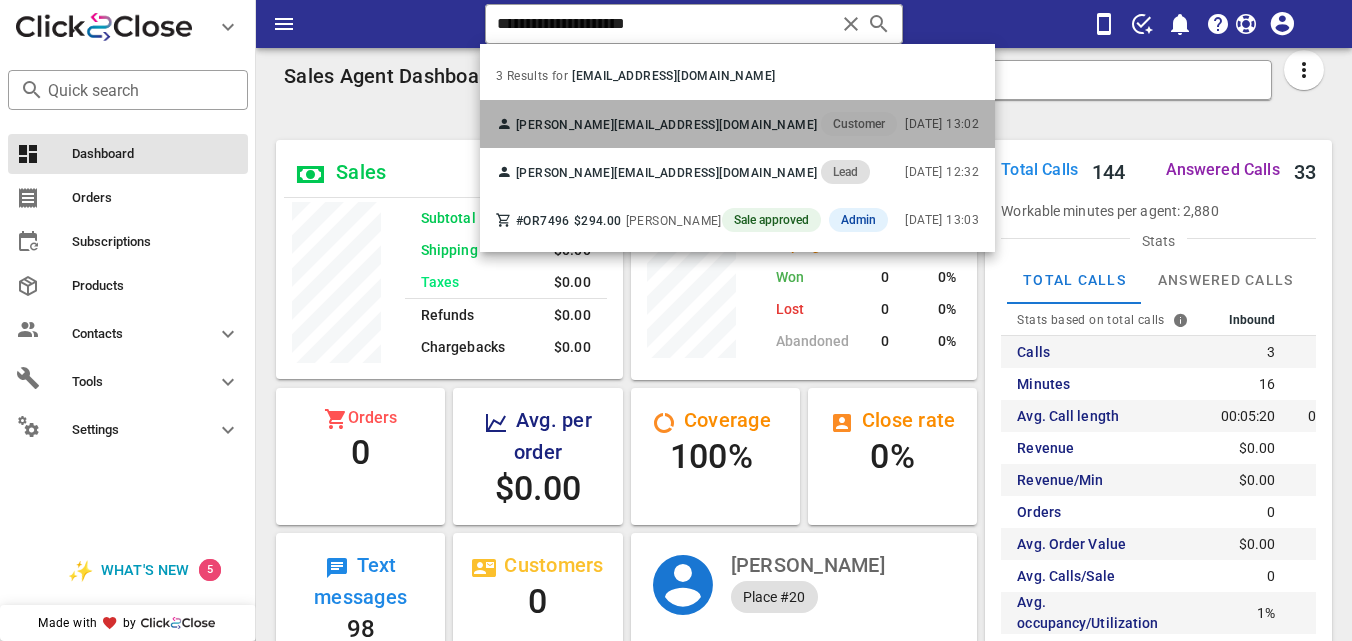 click on "Veronica Herrera   valeriaa12@icloud.com   Customer" at bounding box center (696, 124) 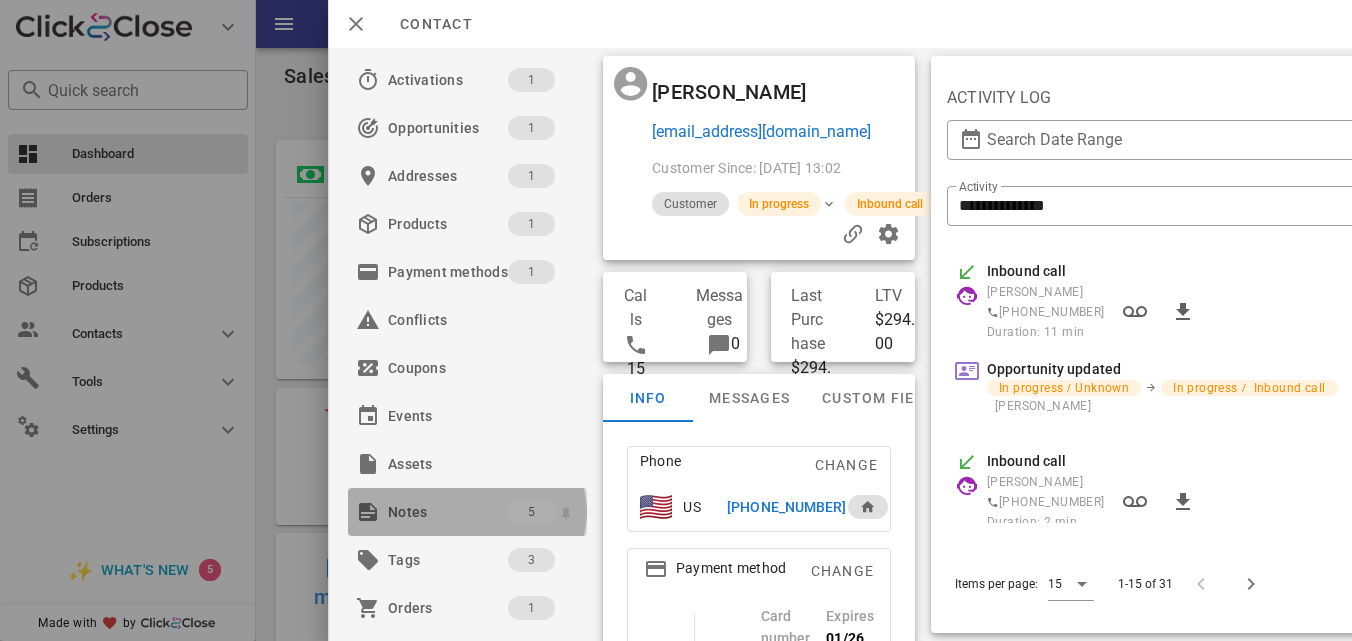 click on "Notes" at bounding box center [448, 512] 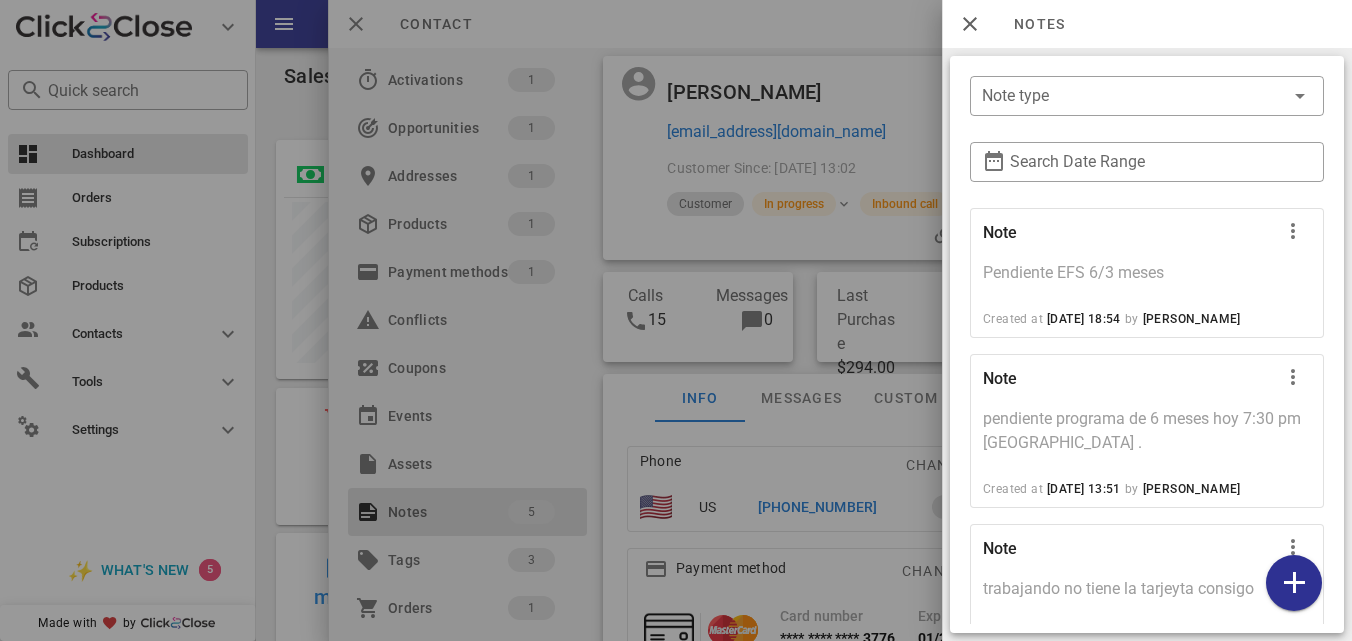 scroll, scrollTop: 470, scrollLeft: 0, axis: vertical 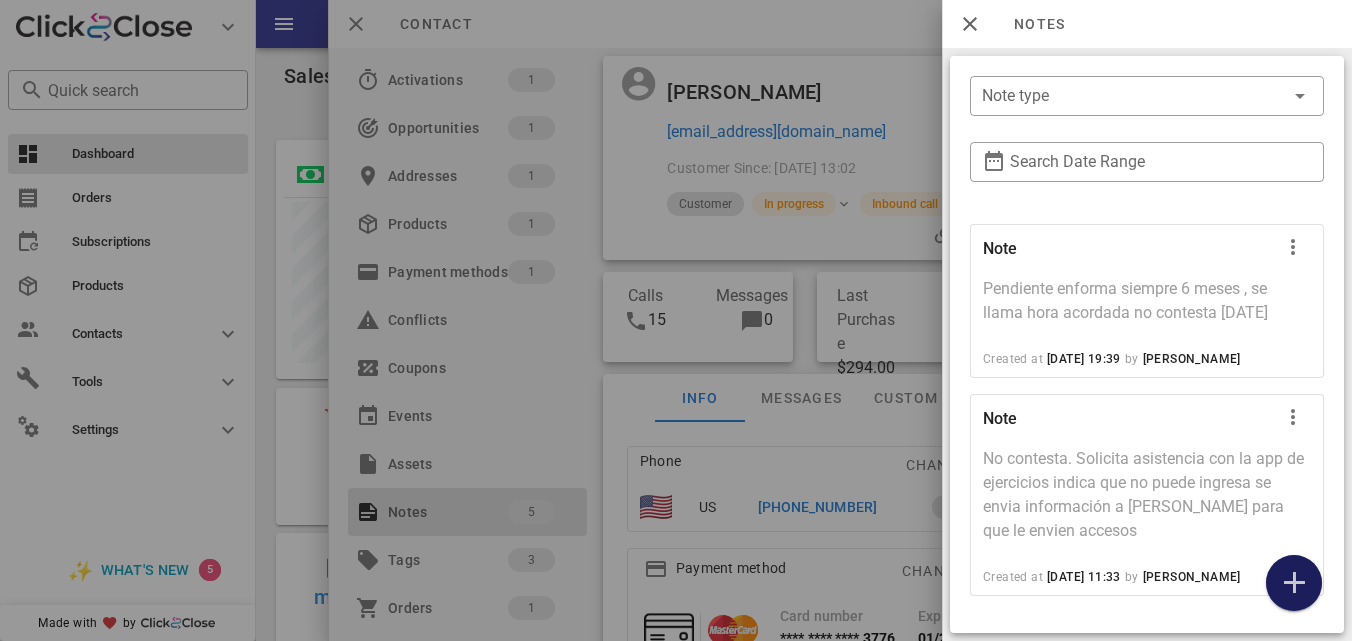 click at bounding box center [1294, 583] 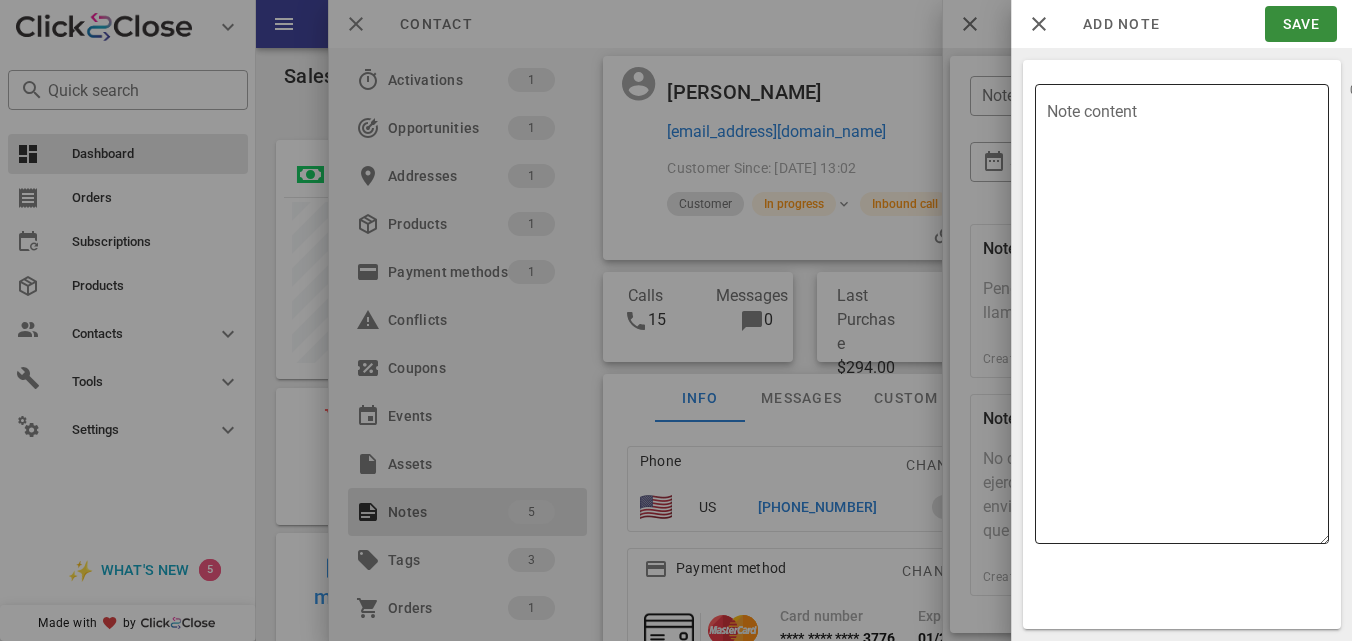 click on "Note content" at bounding box center [1188, 319] 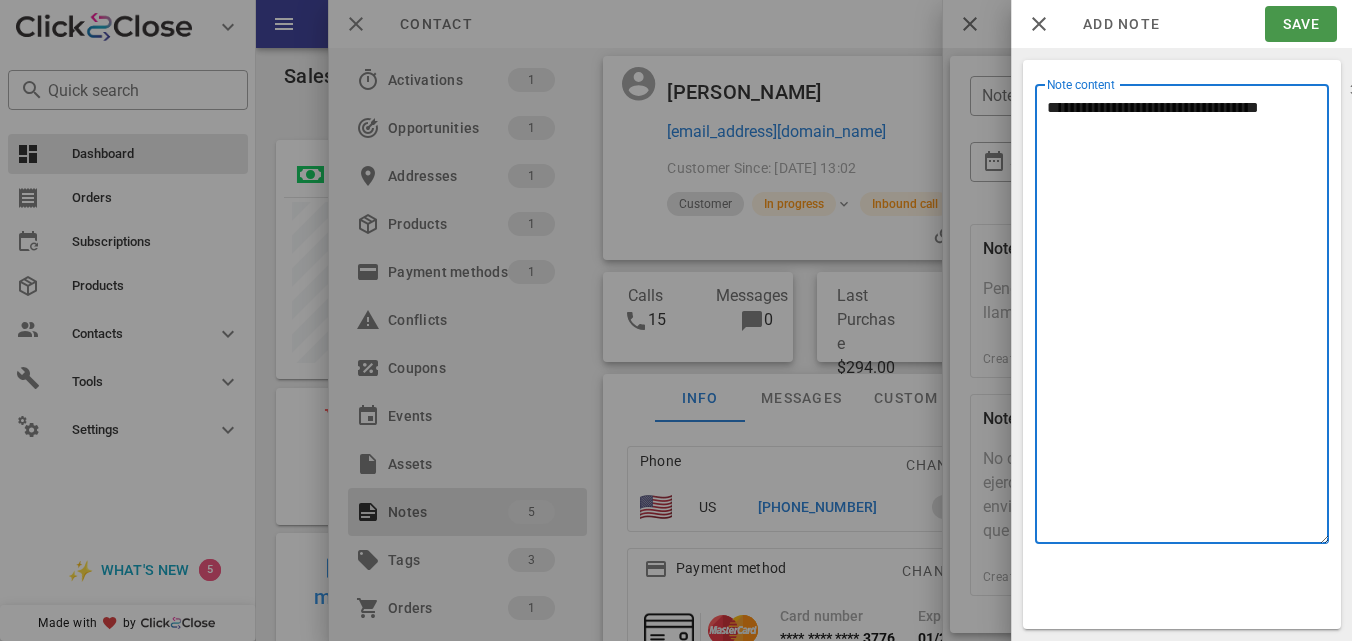type on "**********" 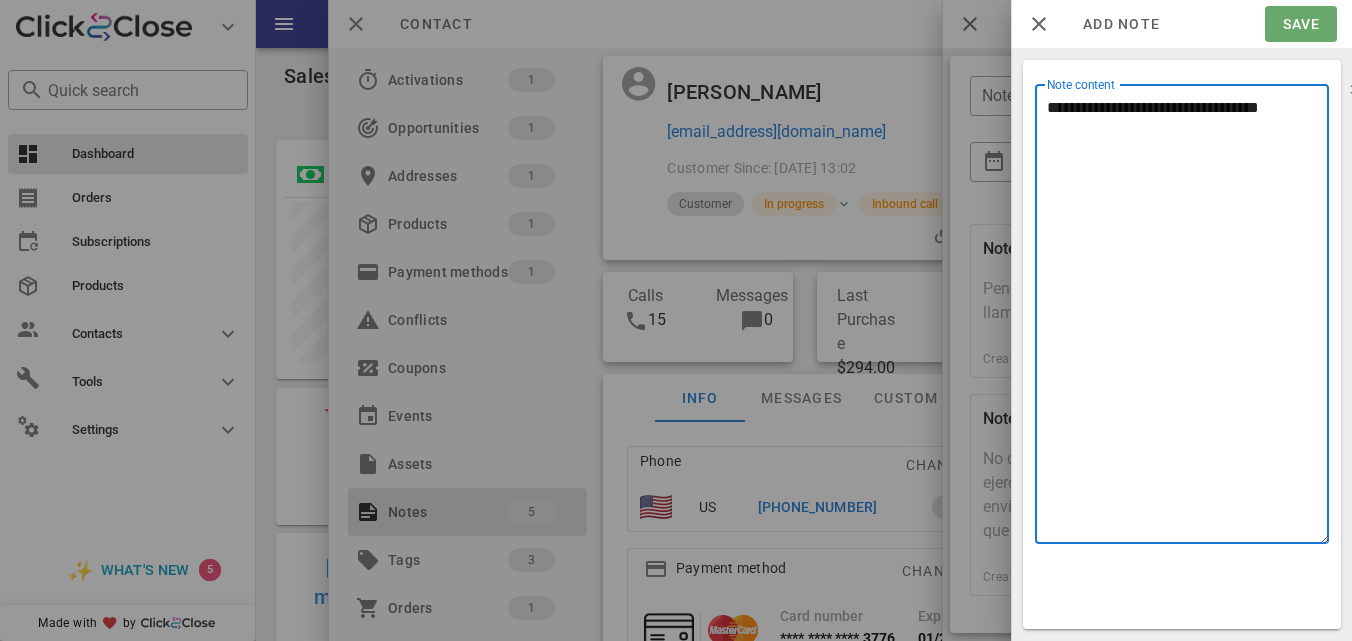 click on "Save" at bounding box center [1300, 24] 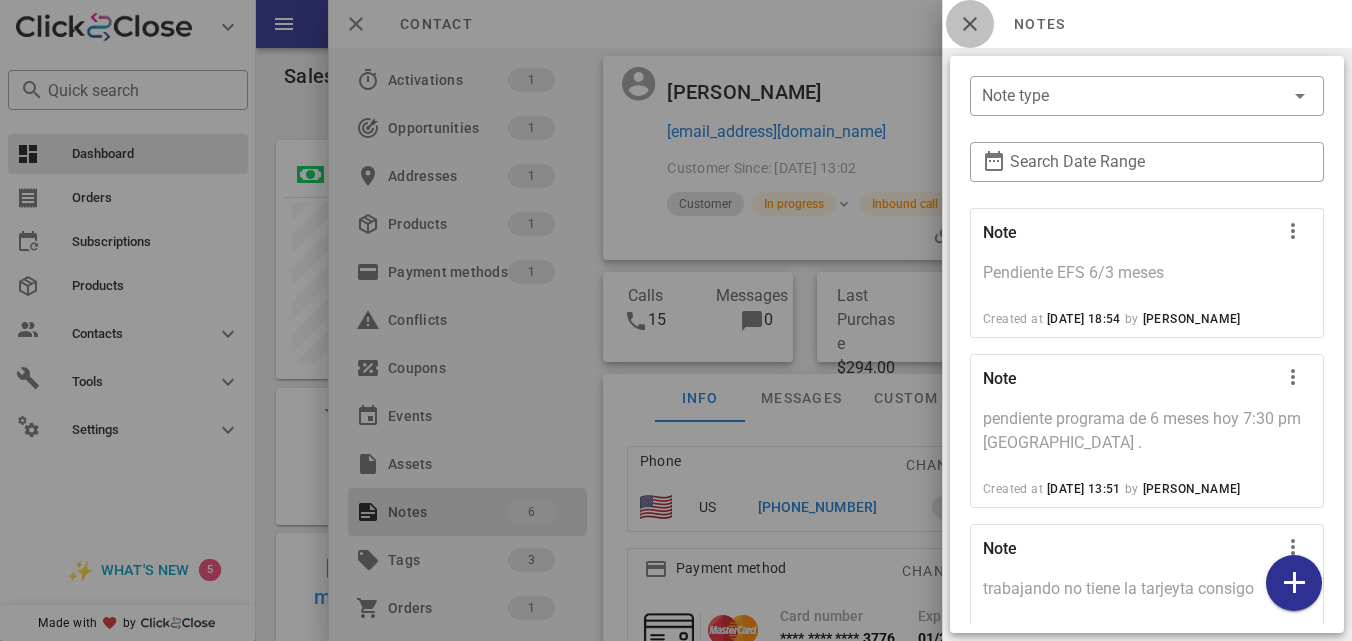 click at bounding box center (970, 24) 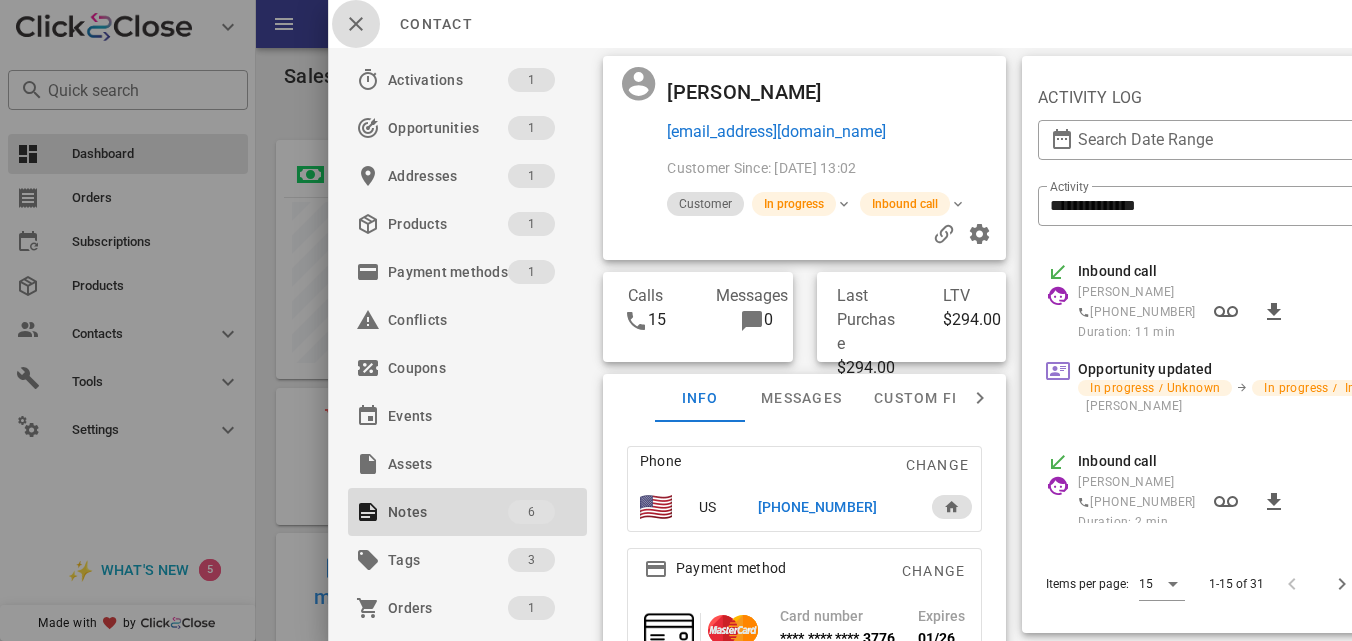 click at bounding box center [356, 24] 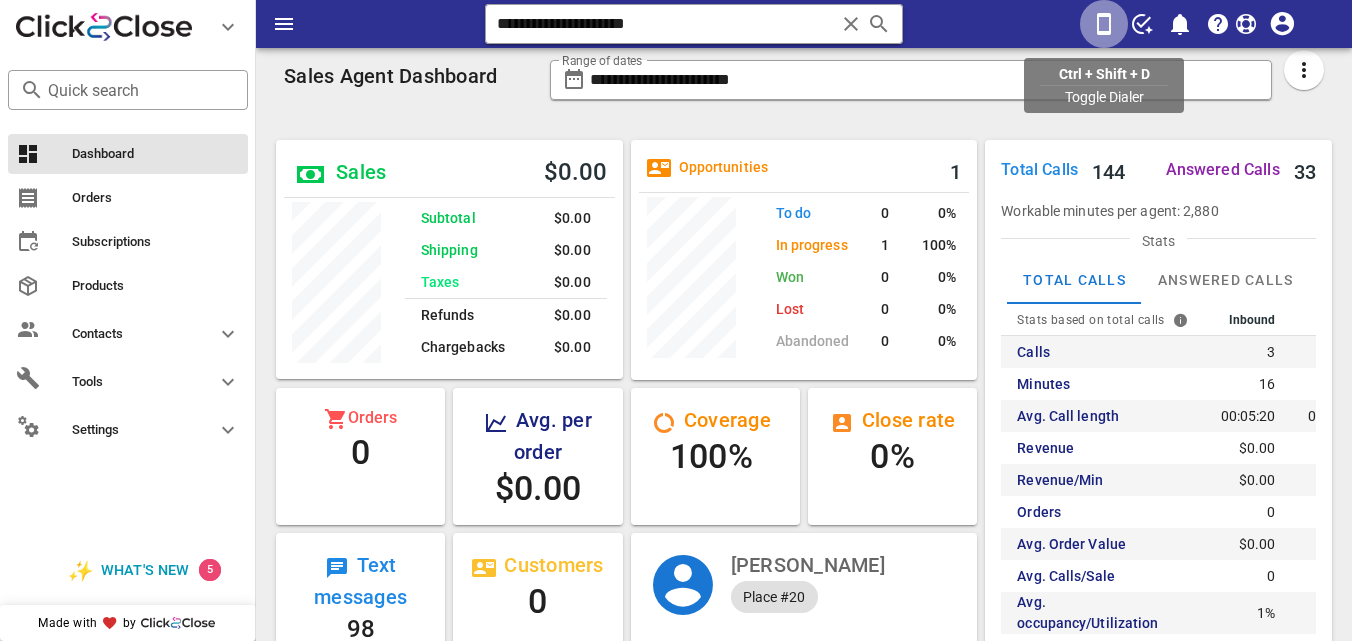 click at bounding box center (1104, 24) 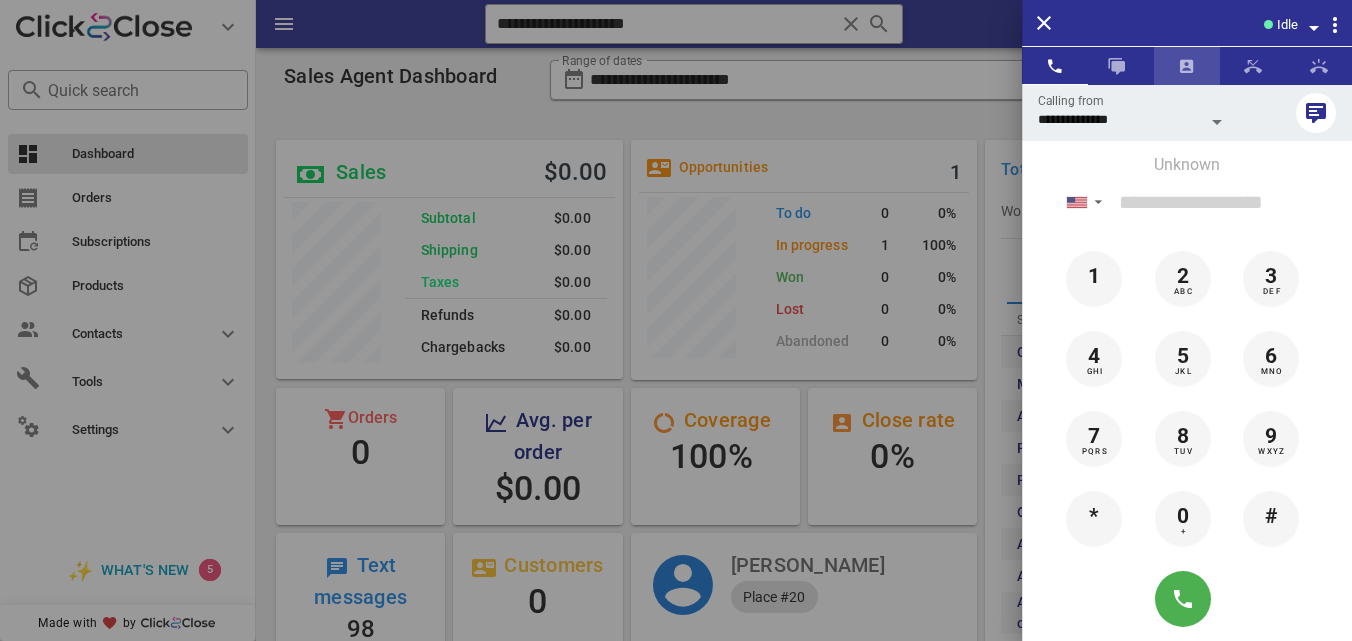 click at bounding box center (1187, 66) 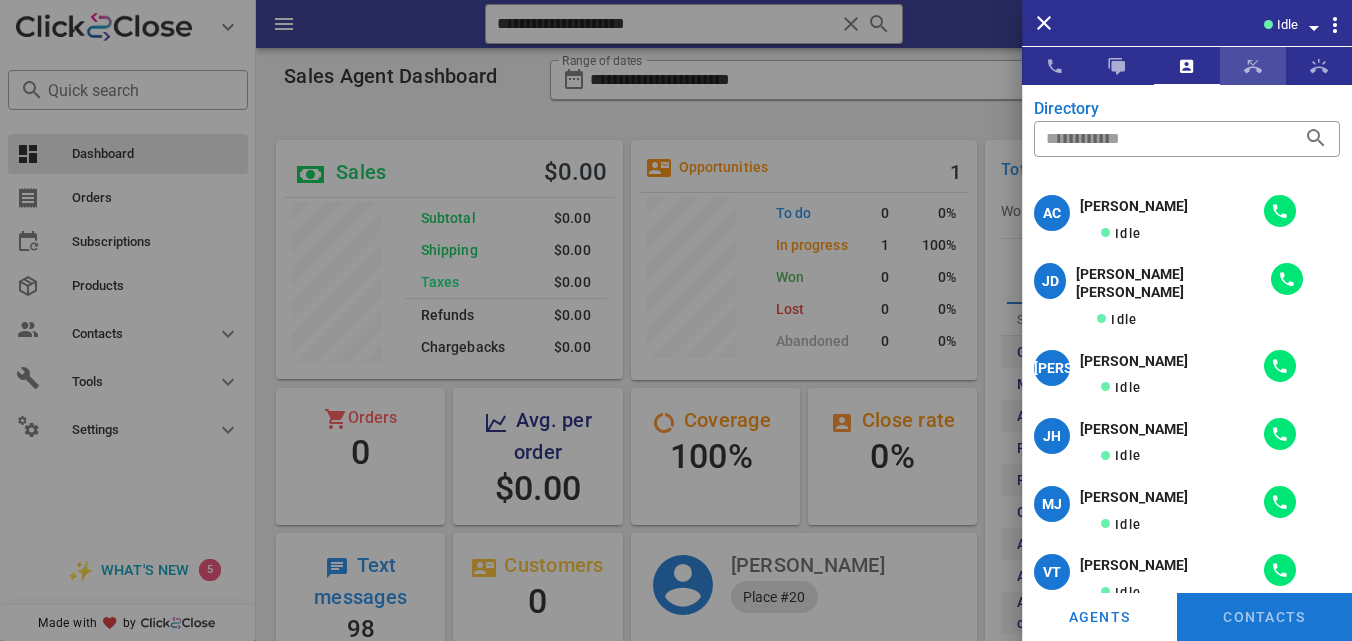 click at bounding box center [1253, 66] 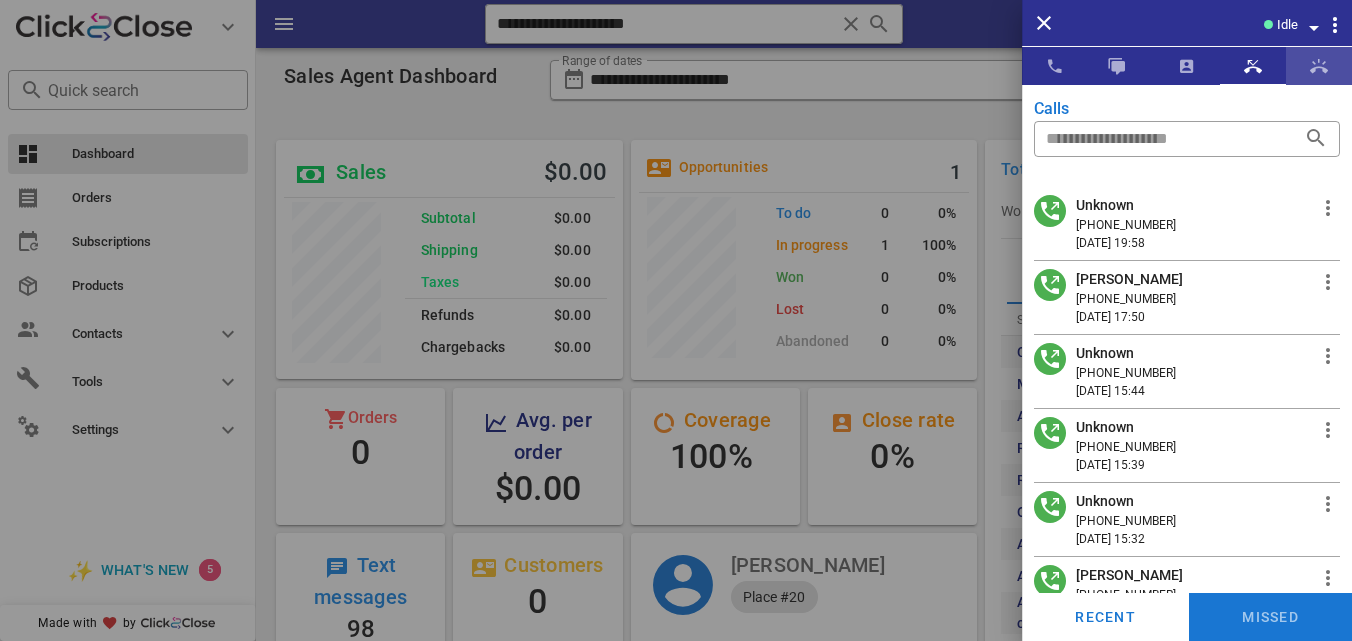 click at bounding box center [1319, 66] 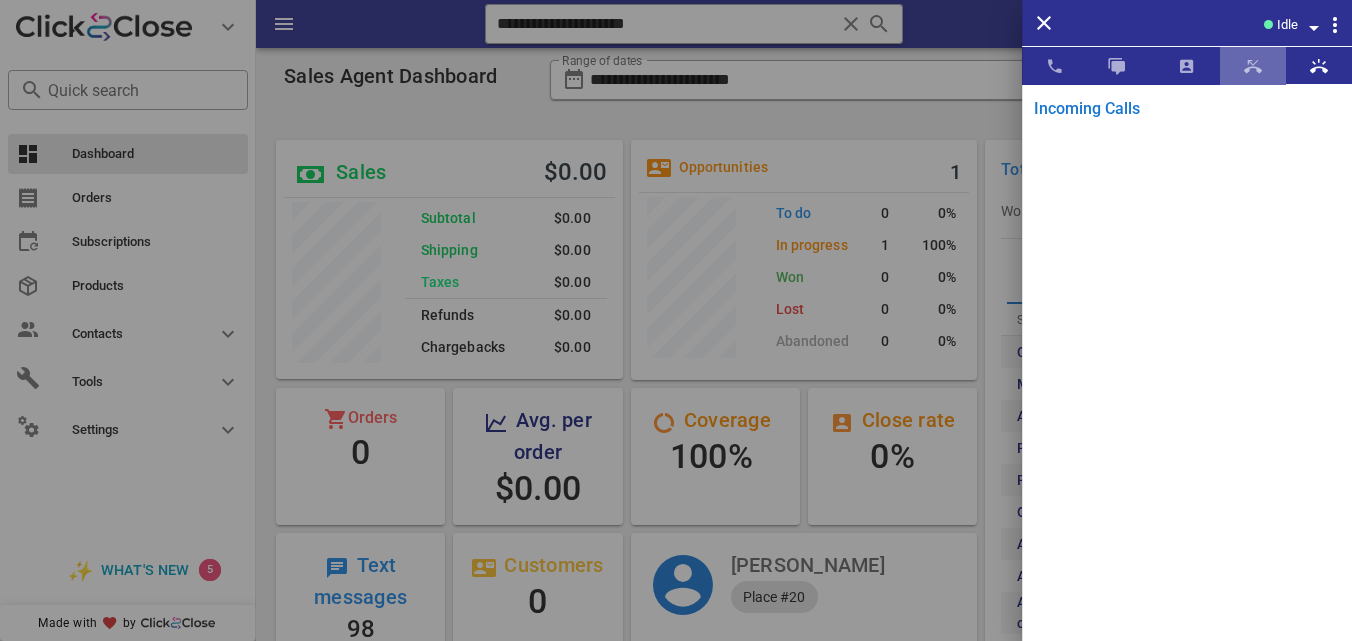 click at bounding box center (1253, 66) 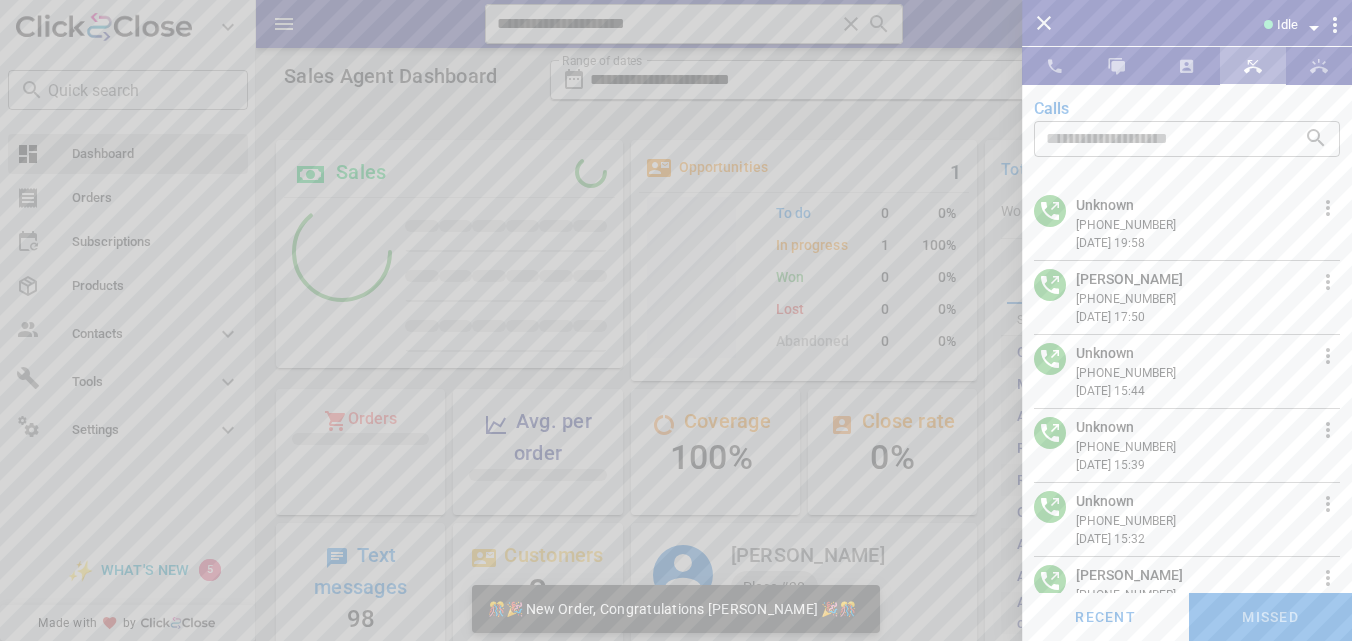scroll, scrollTop: 999744, scrollLeft: 999653, axis: both 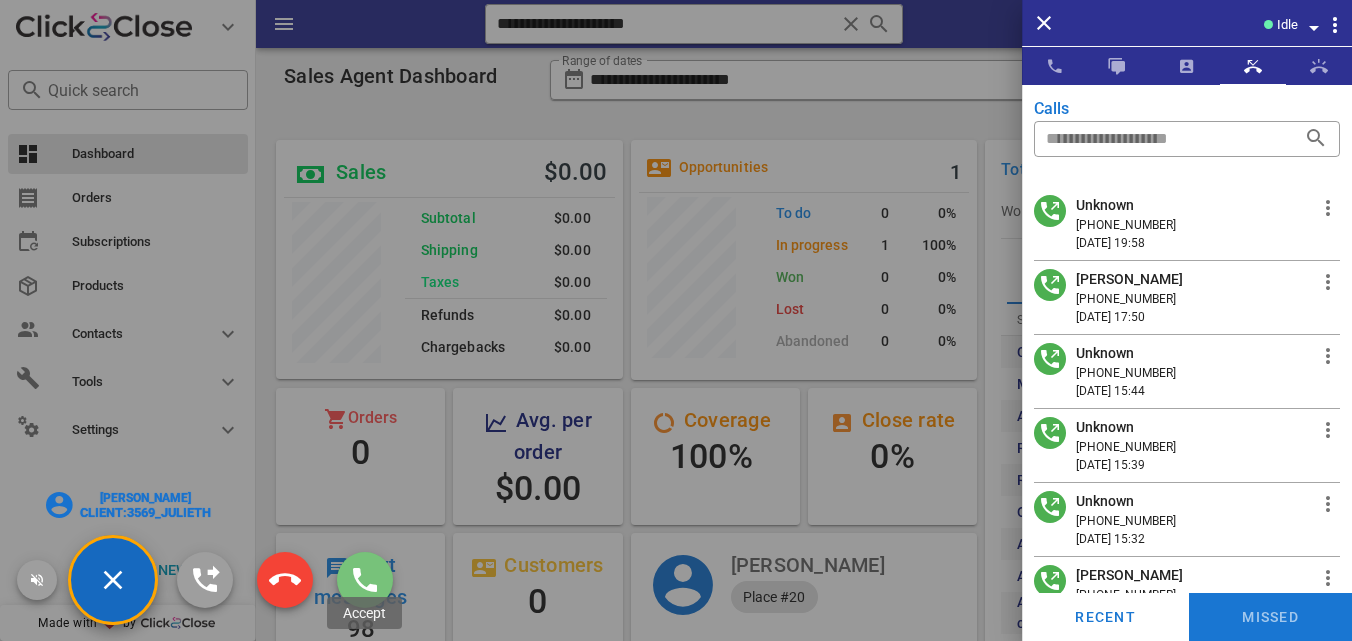 click at bounding box center (365, 580) 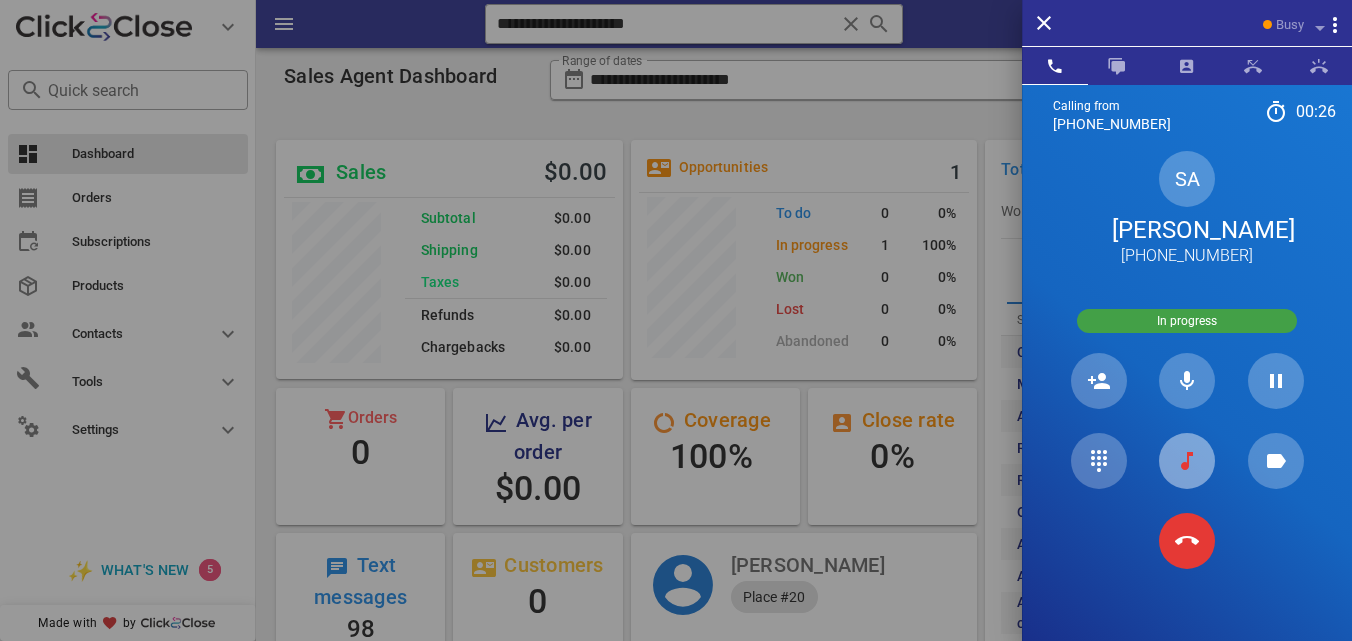 click at bounding box center [1187, 461] 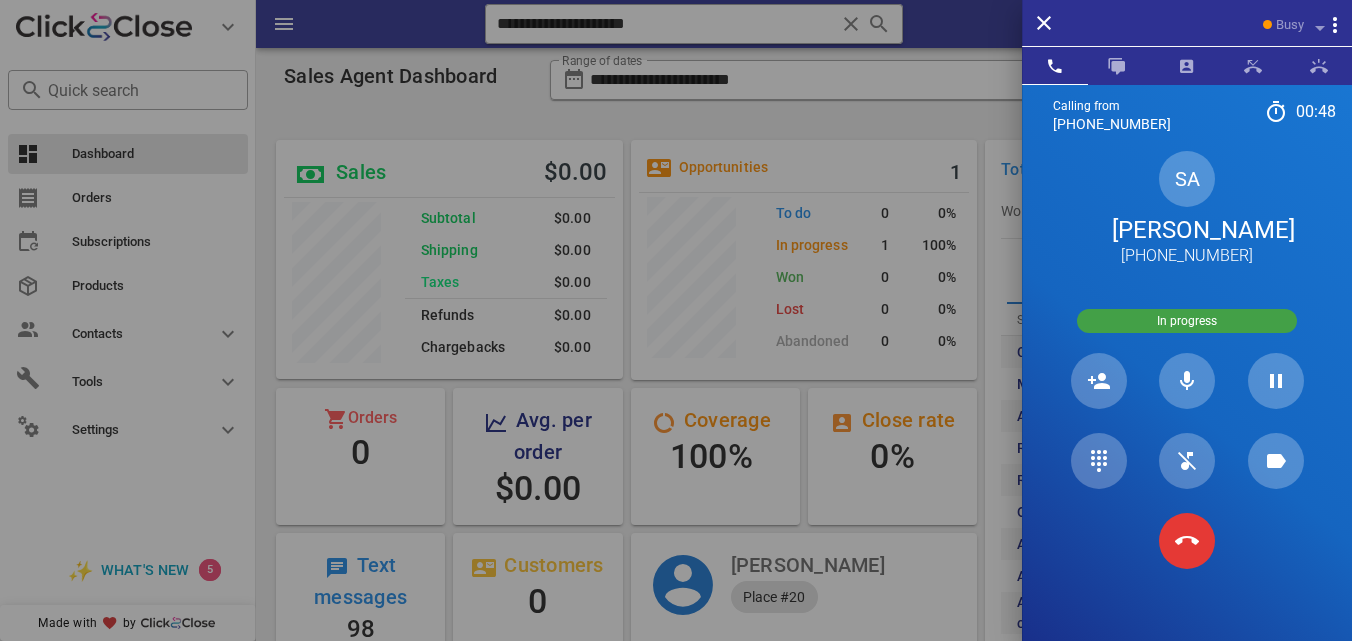 click on "Sandra Ayala" at bounding box center (1187, 230) 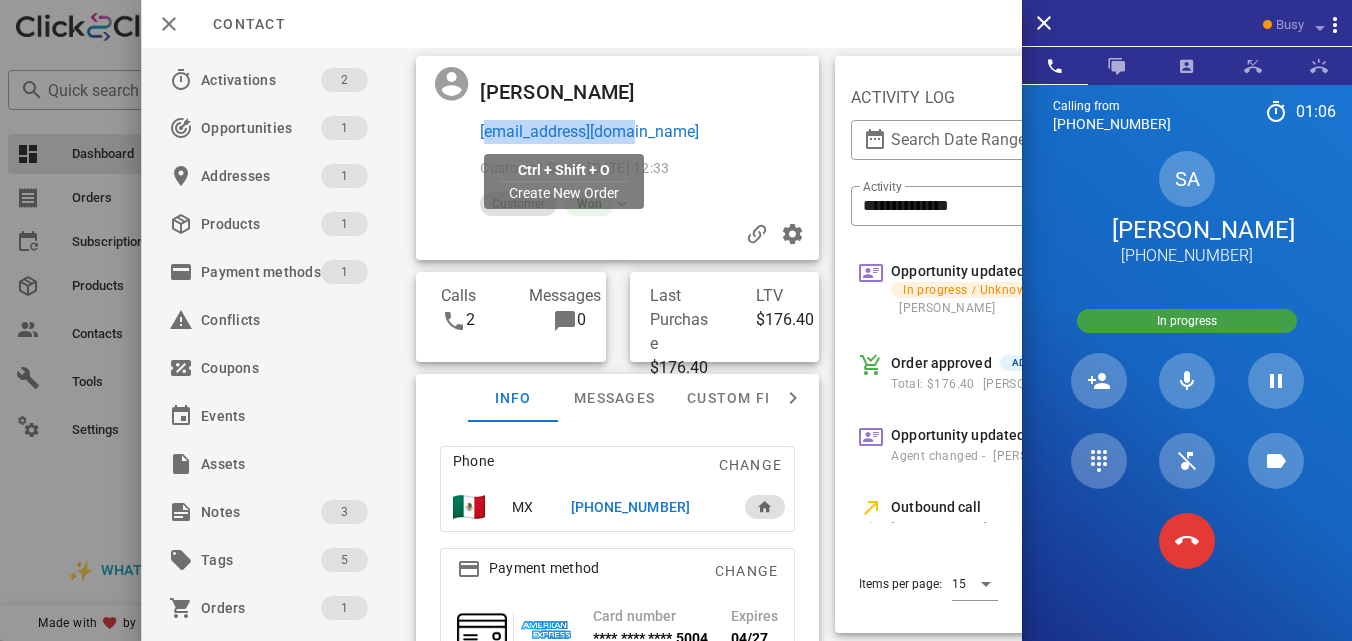 drag, startPoint x: 663, startPoint y: 138, endPoint x: 480, endPoint y: 137, distance: 183.00273 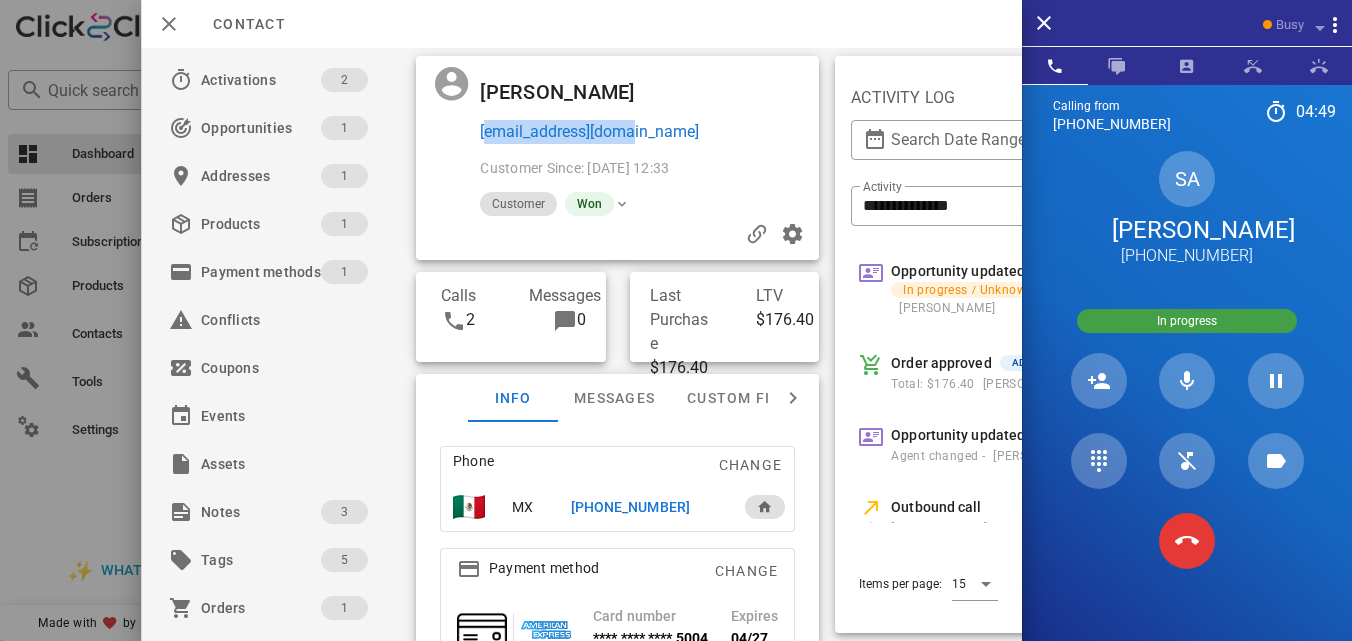 copy on "sssam79@hotmail.com" 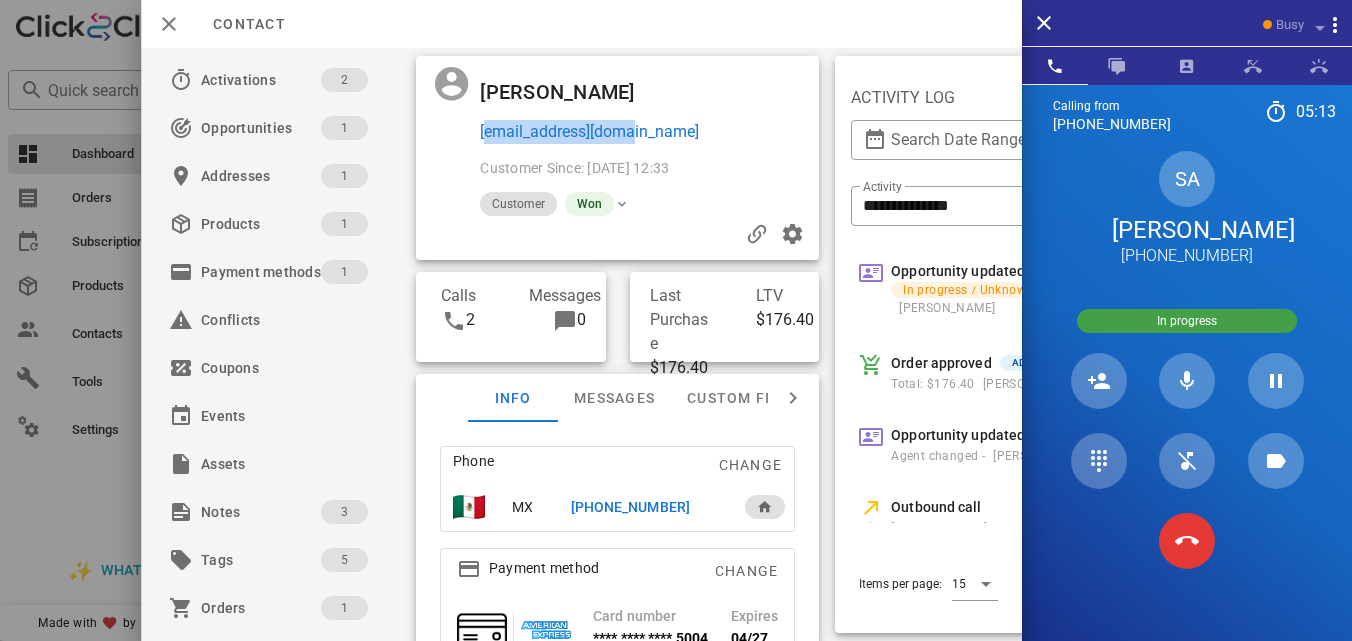 copy on "sssam79@hotmail.com" 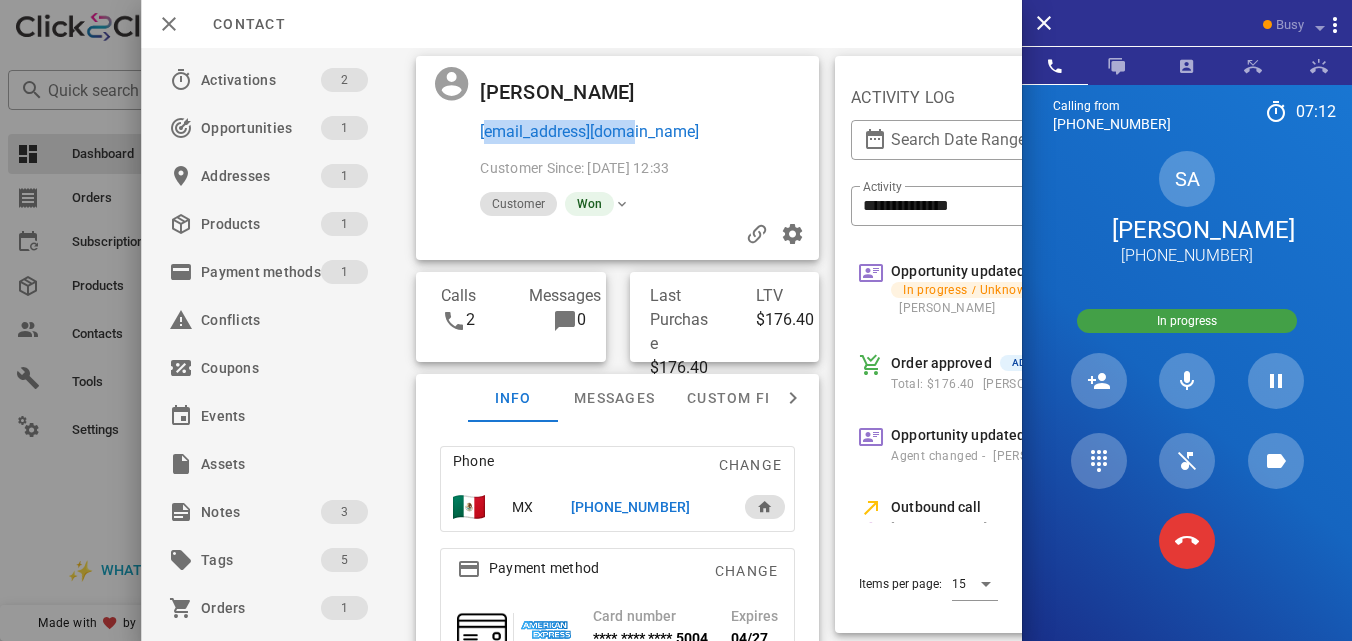copy on "sssam79@hotmail.com" 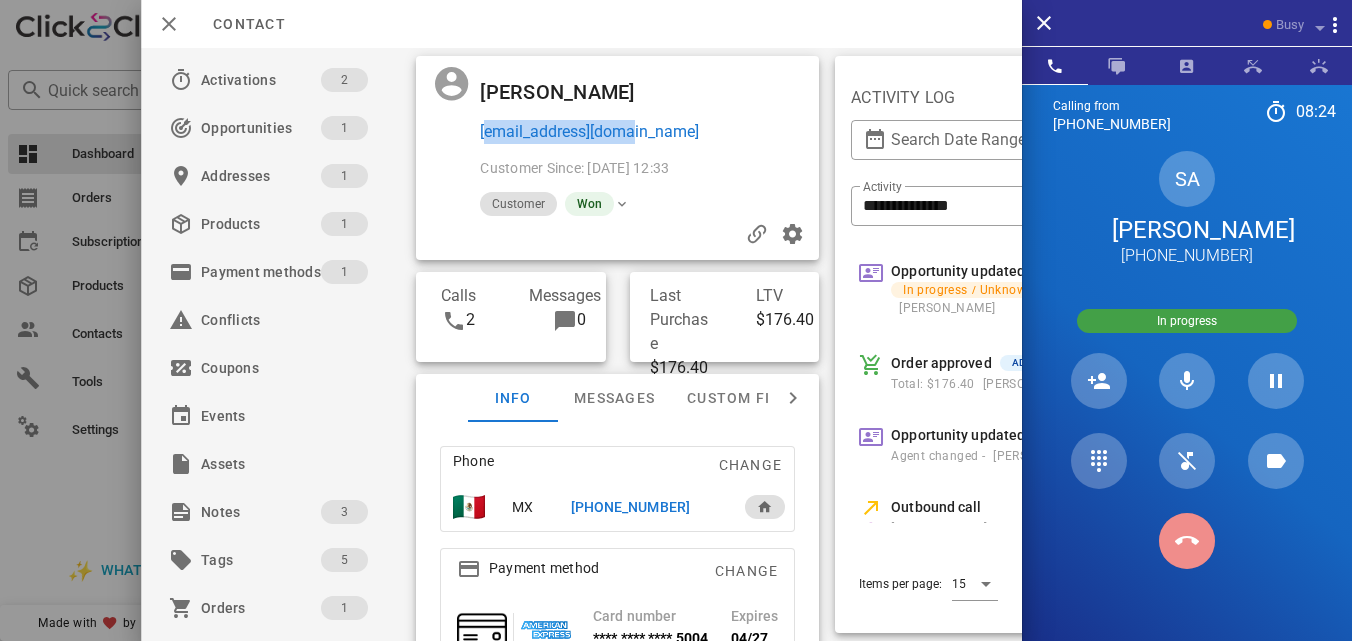 click at bounding box center (1187, 541) 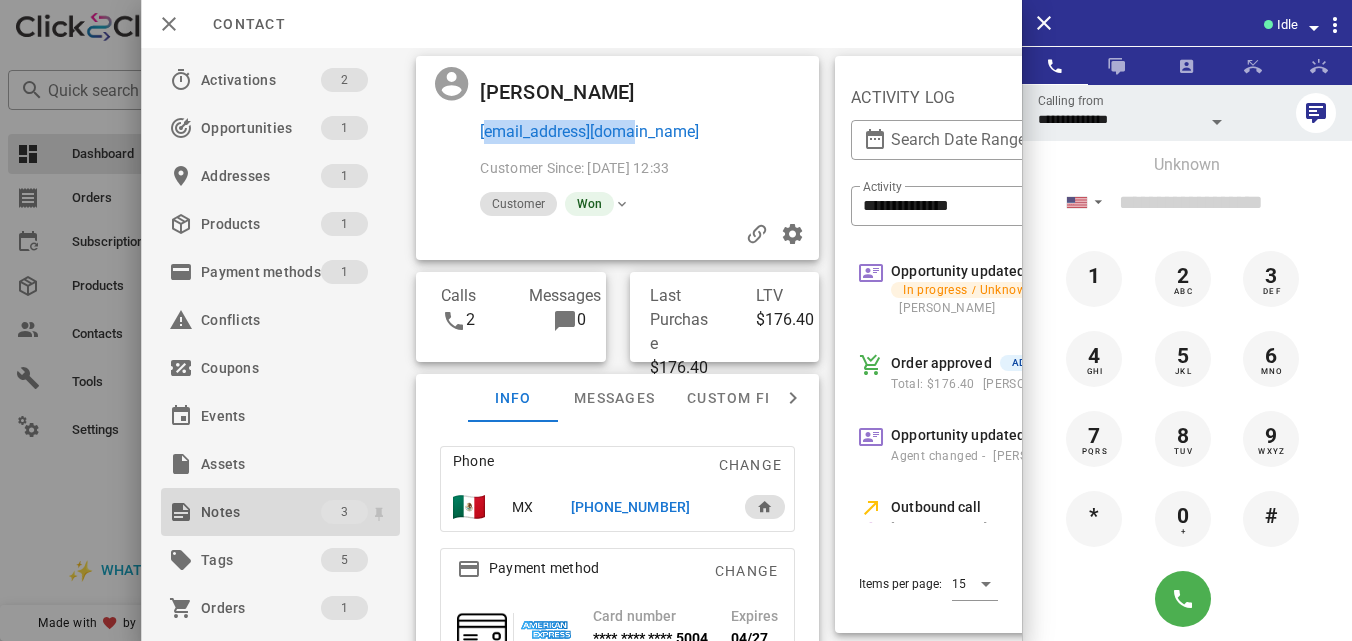 click on "Notes" at bounding box center (261, 512) 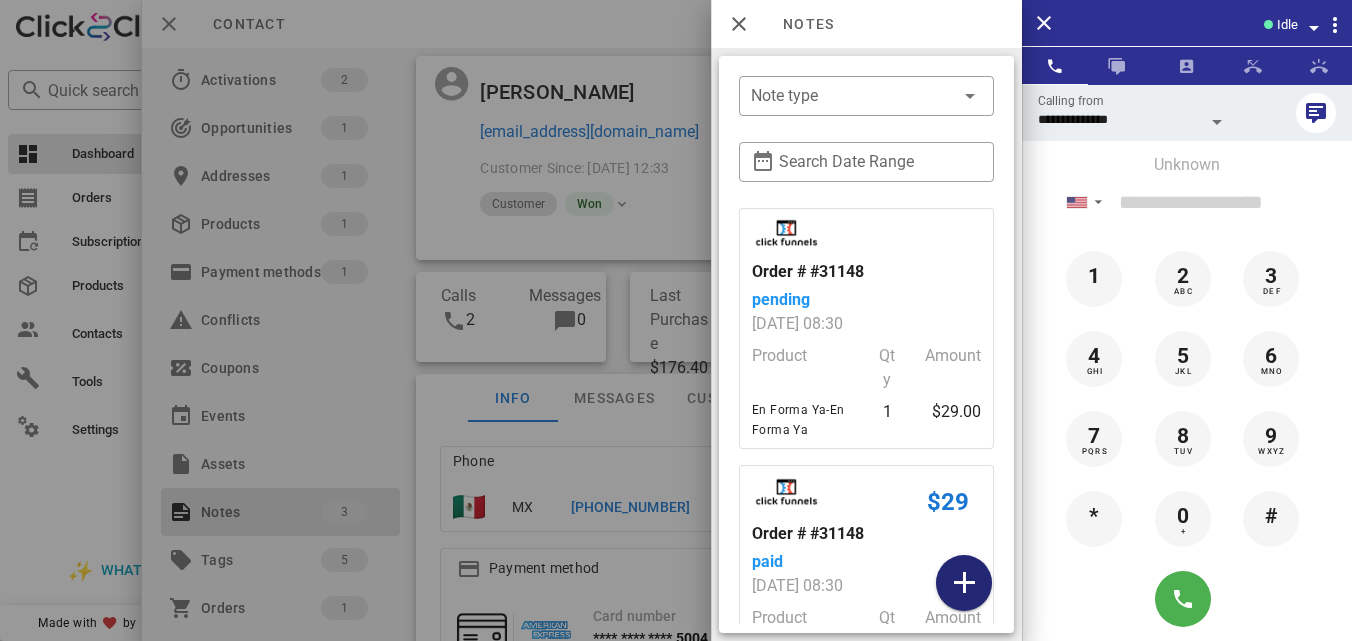 click at bounding box center [964, 583] 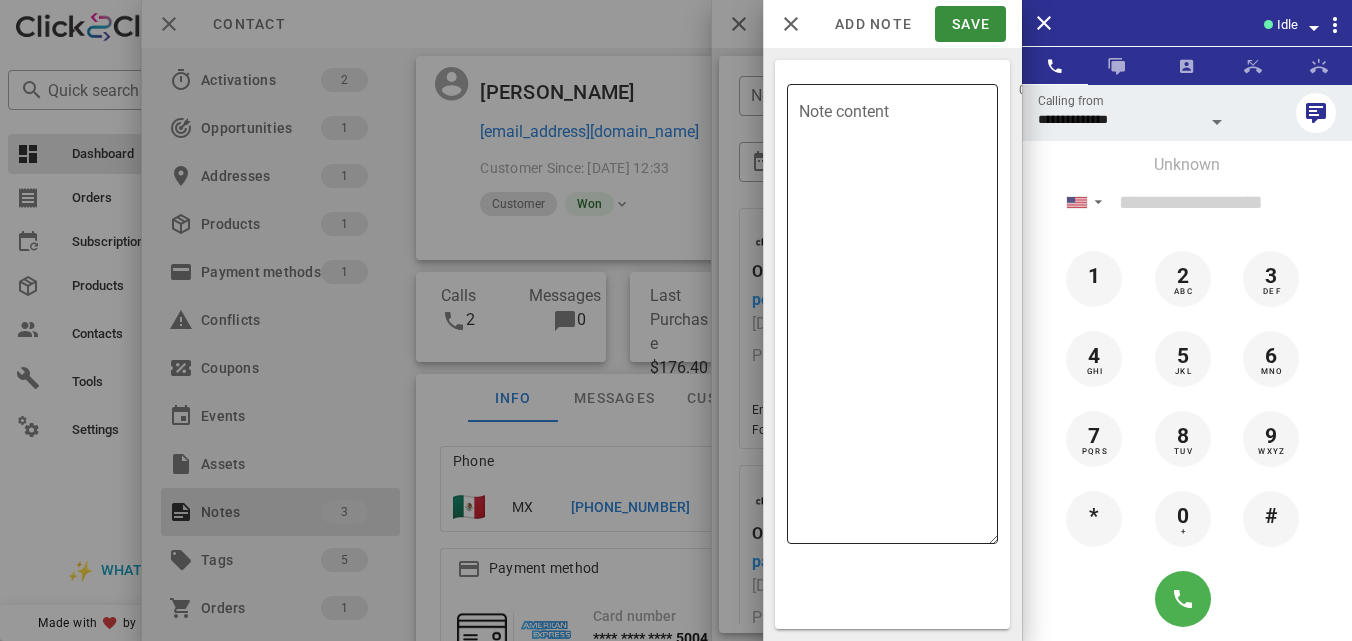 click on "Note content" at bounding box center [898, 319] 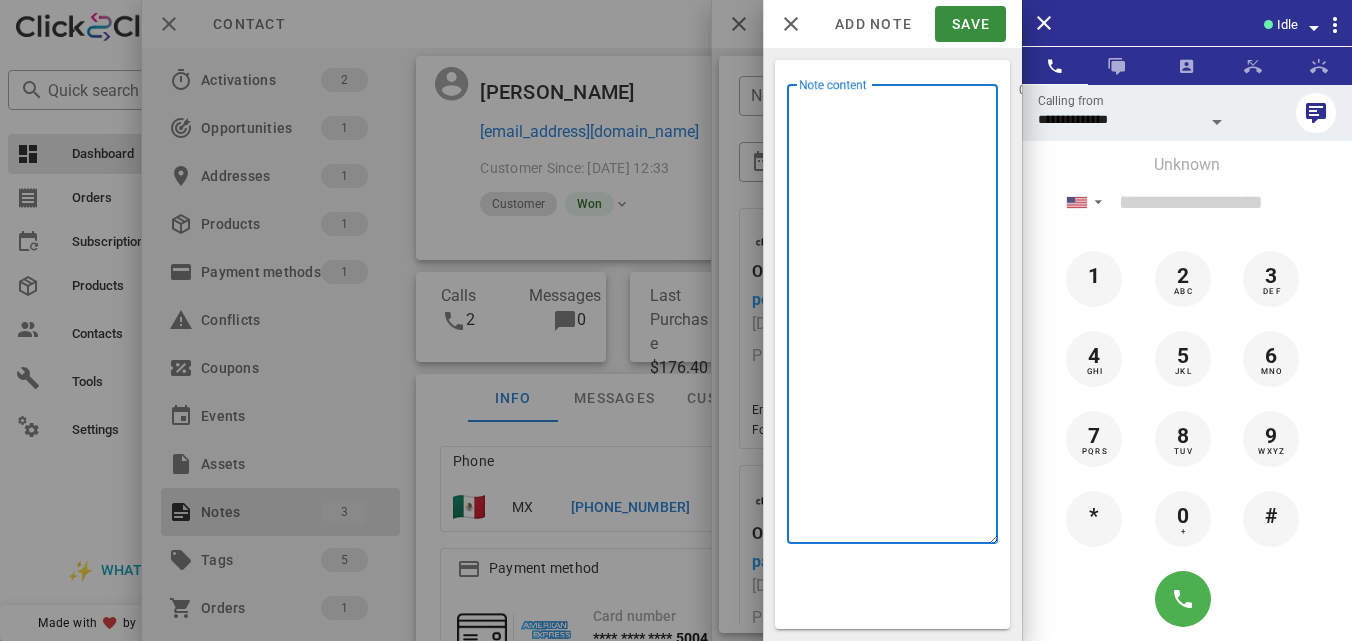 click on "Note content" at bounding box center [898, 319] 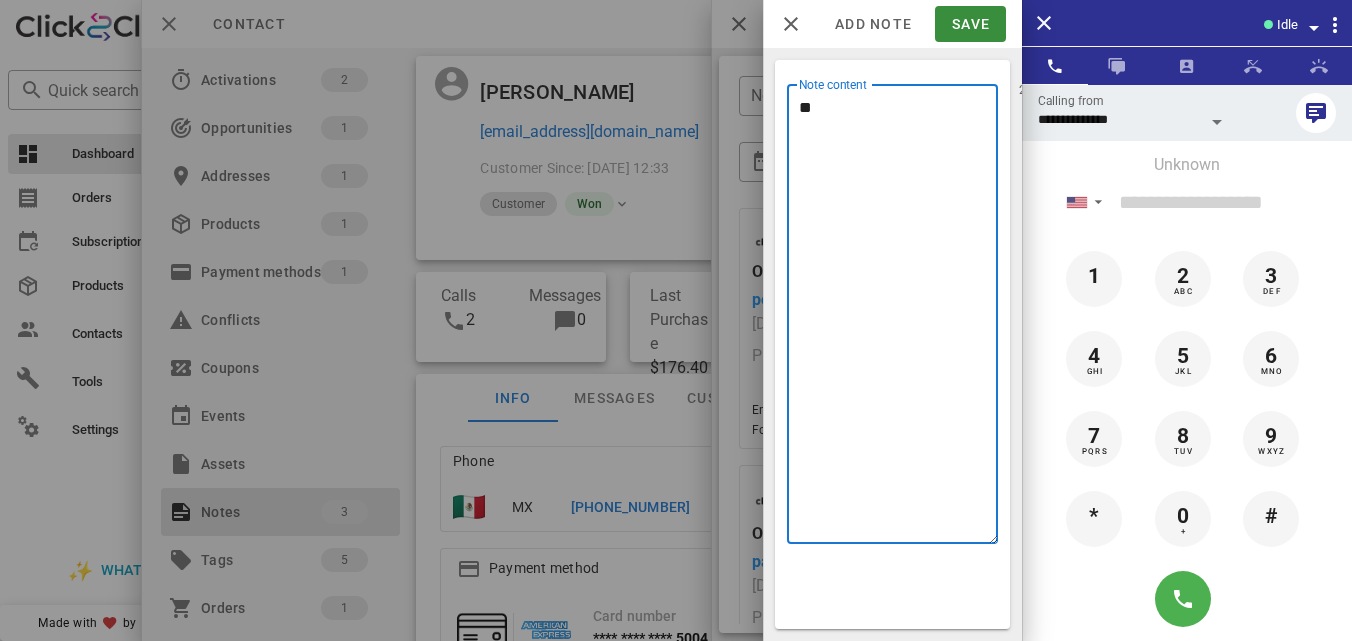type on "*" 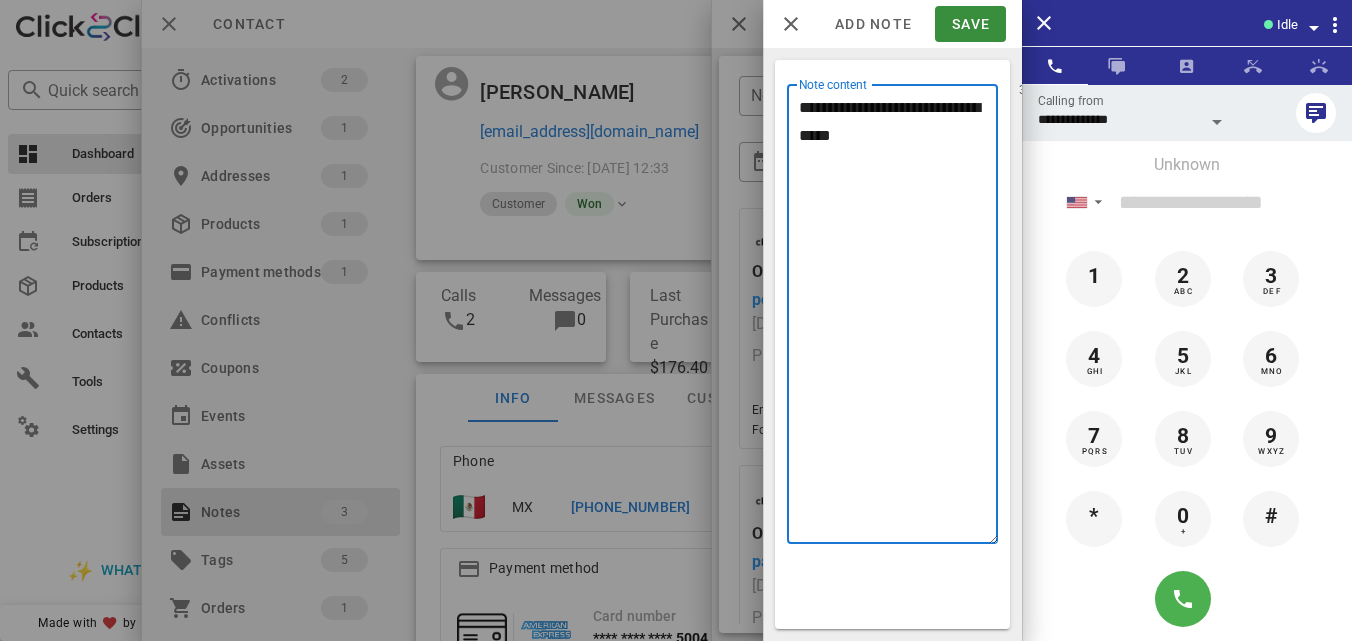 click on "**********" at bounding box center [898, 319] 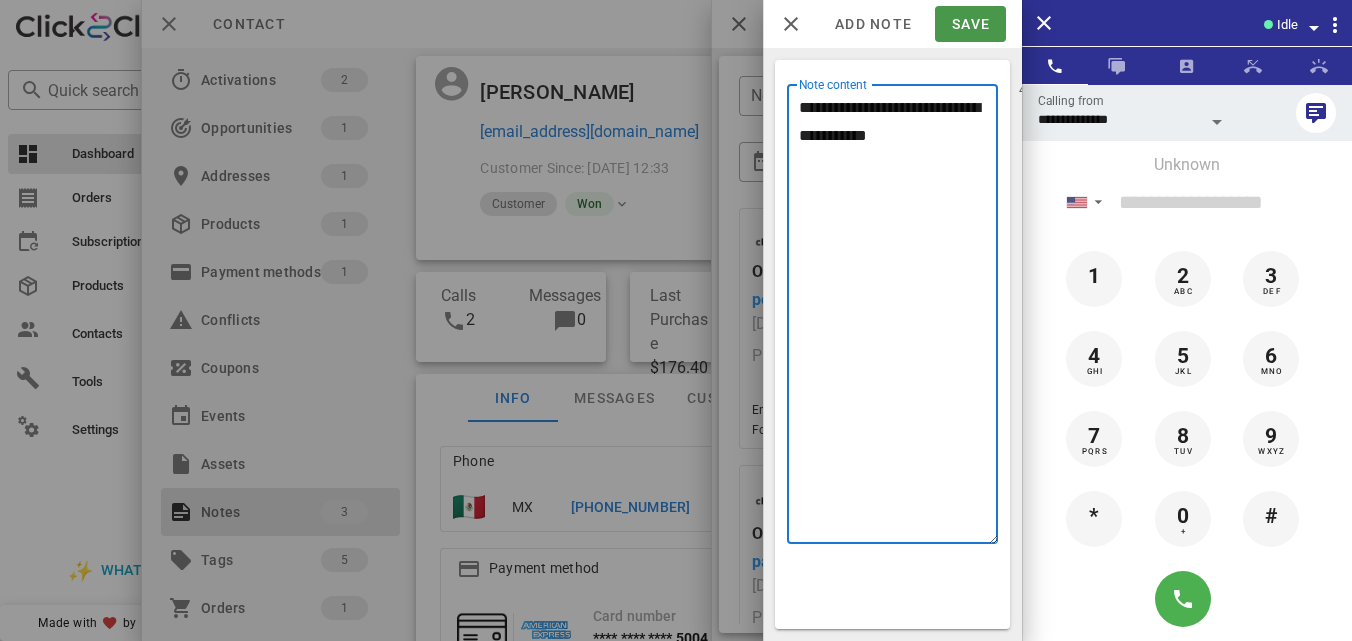 type on "**********" 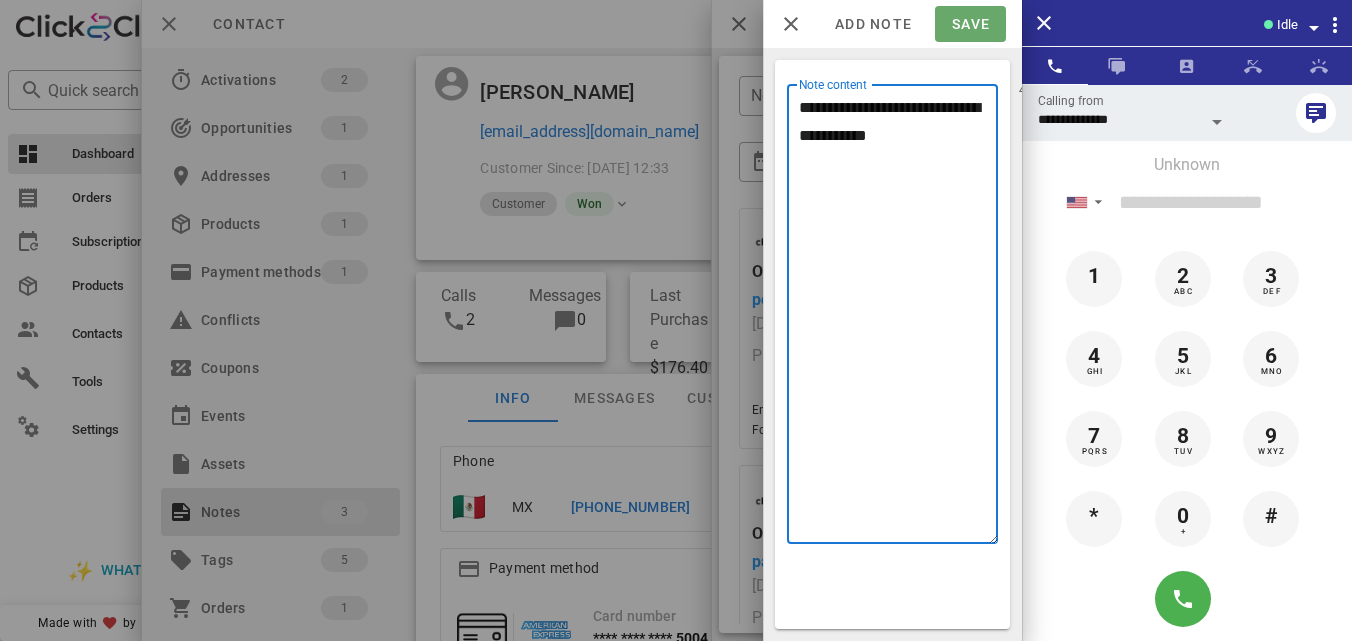 click on "Save" at bounding box center [970, 24] 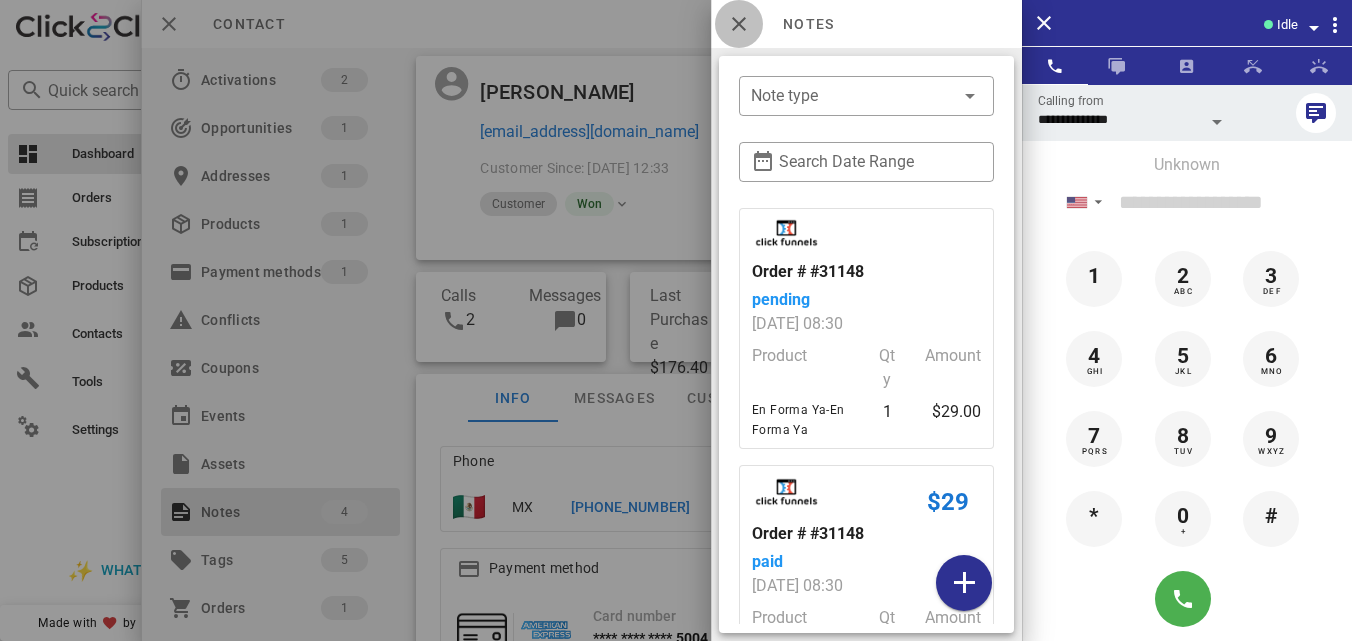 click at bounding box center (739, 24) 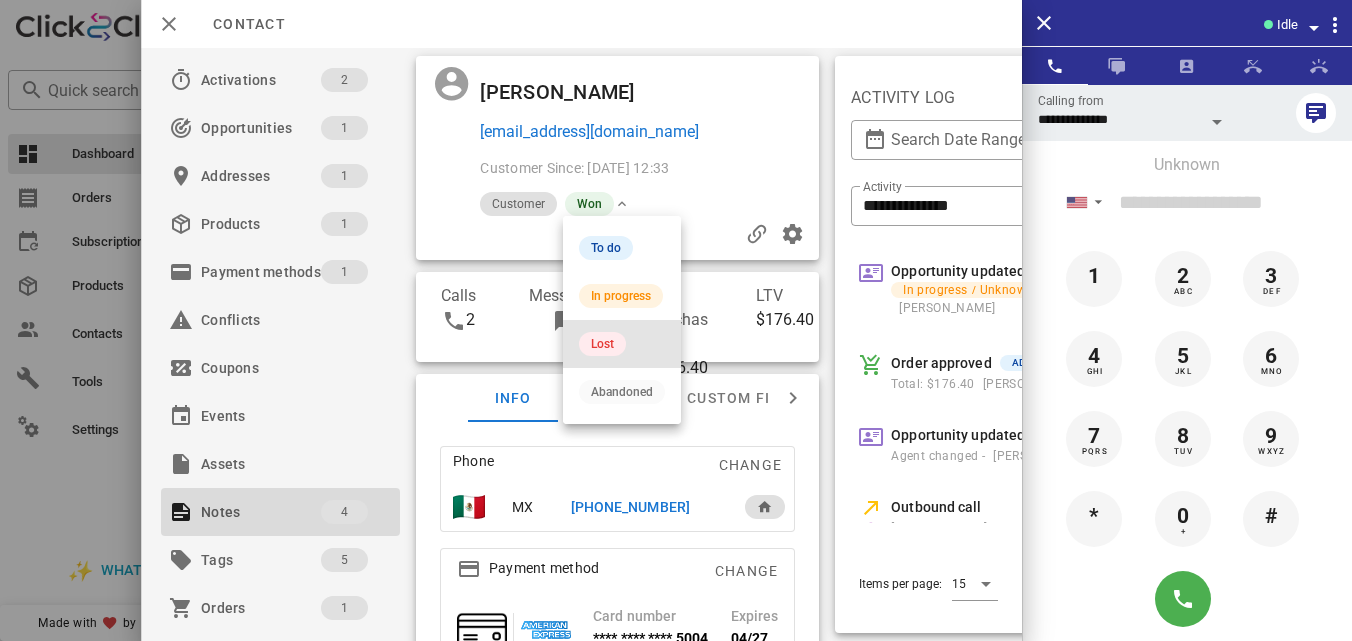 click on "Lost" at bounding box center (622, 344) 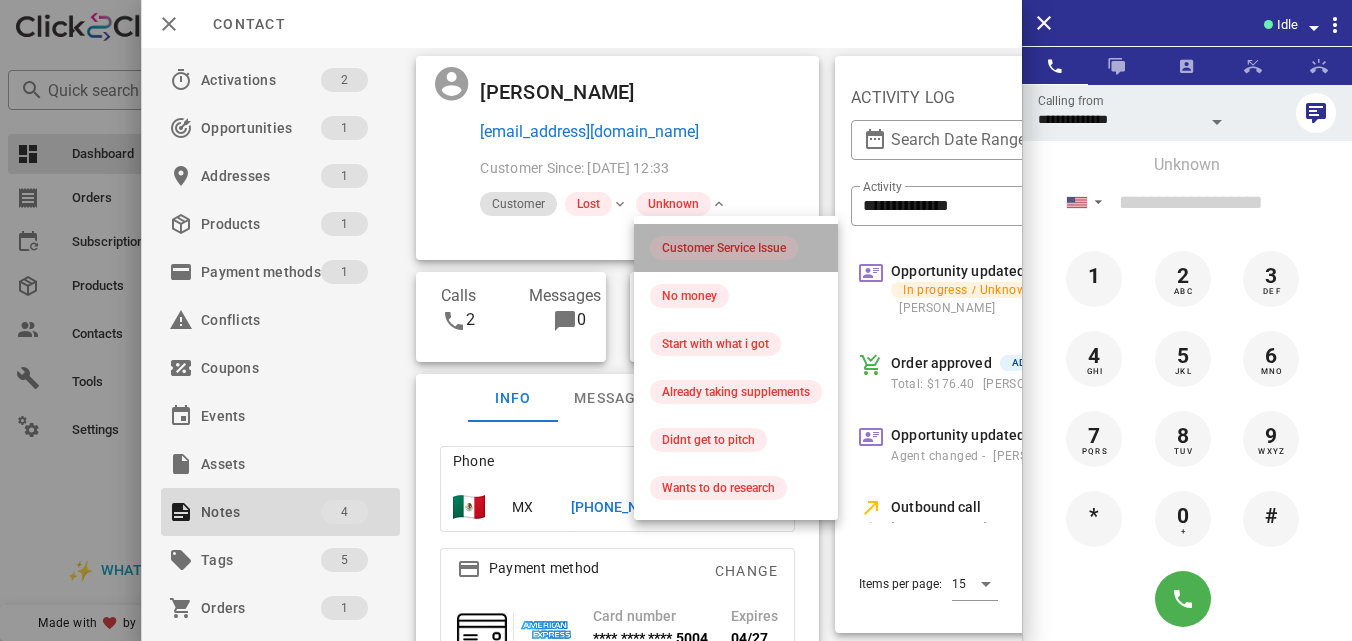 click on "Customer Service Issue" at bounding box center [724, 248] 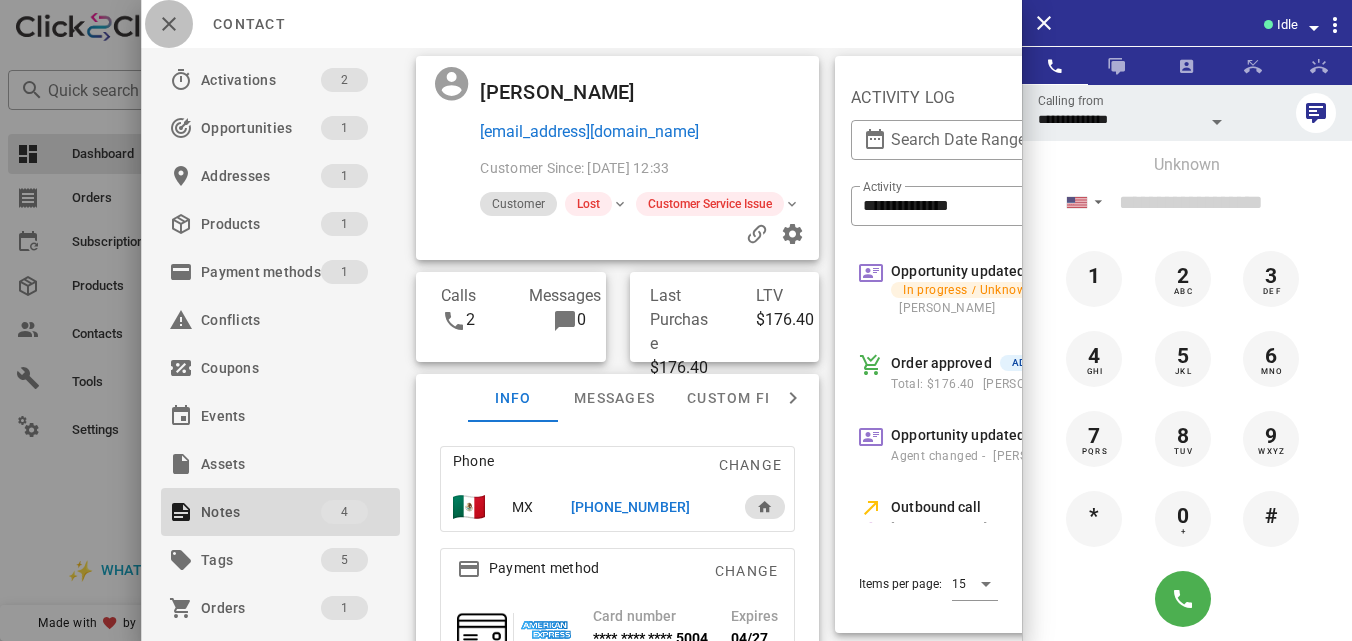 click at bounding box center [169, 24] 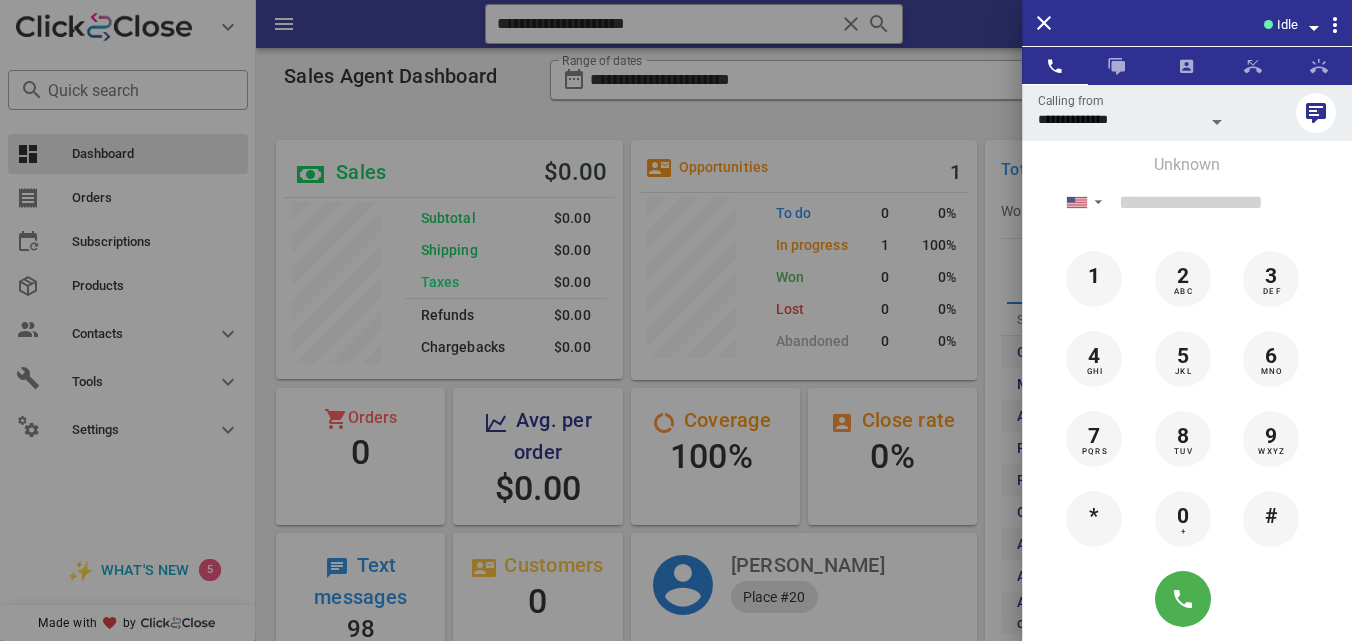 click at bounding box center (676, 320) 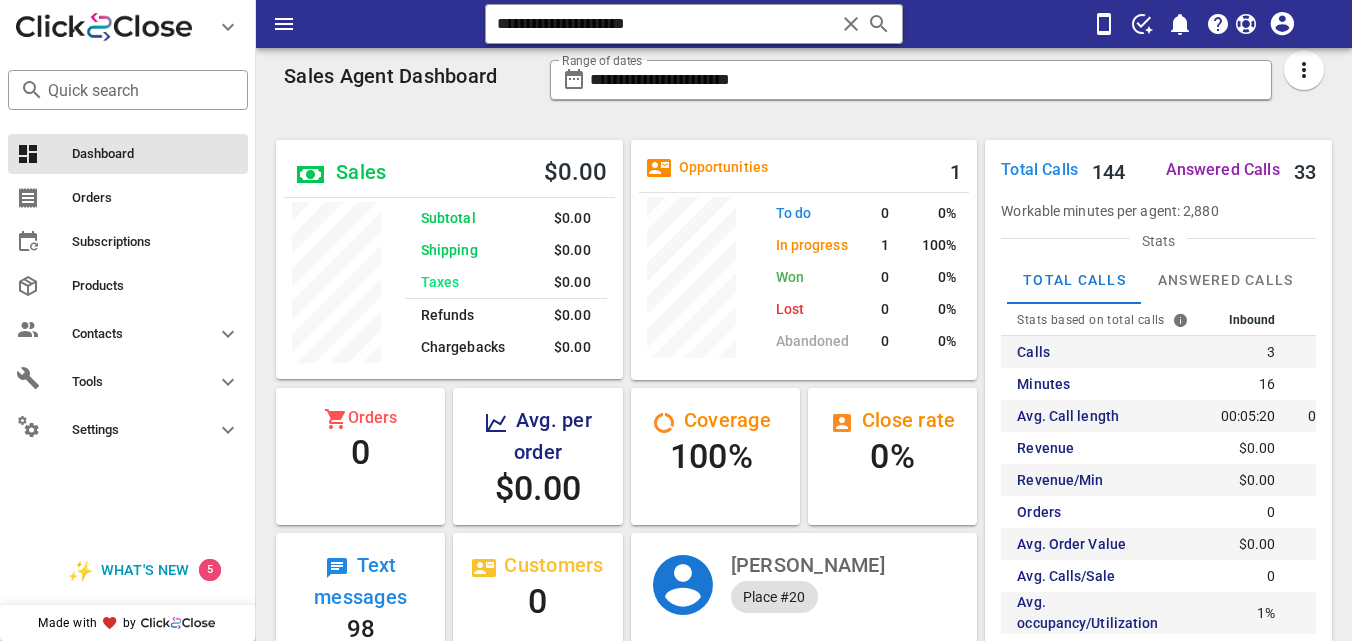 click at bounding box center (851, 24) 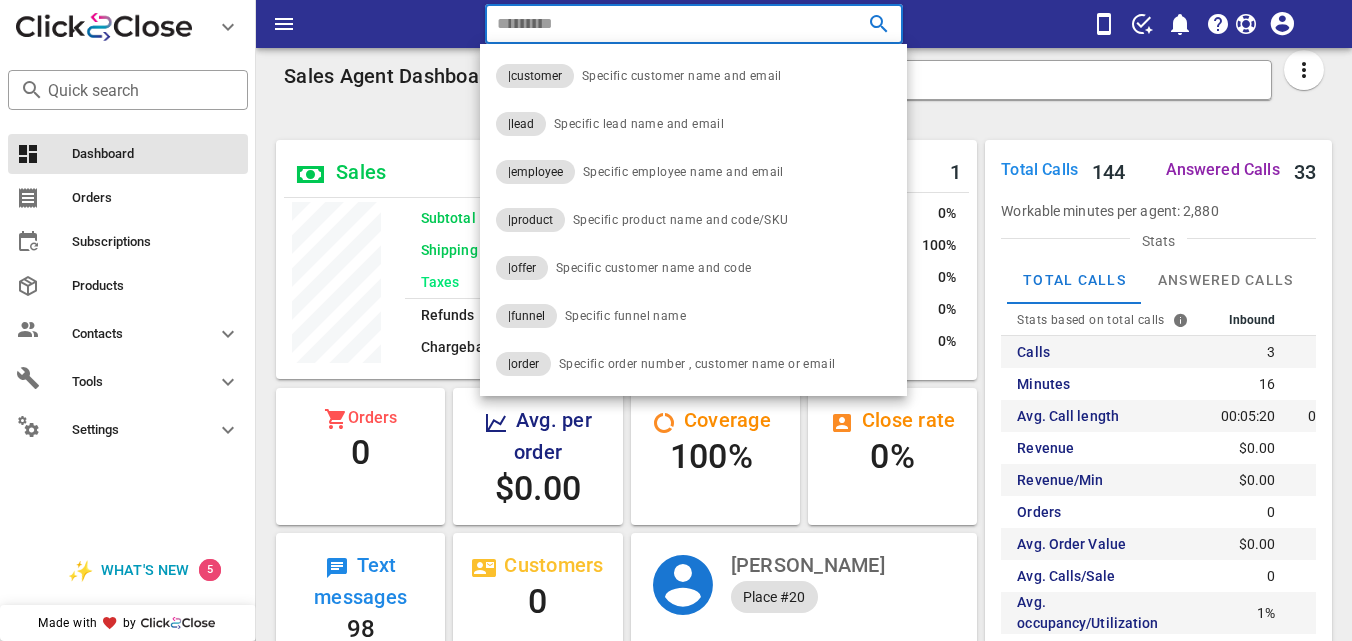 paste on "**********" 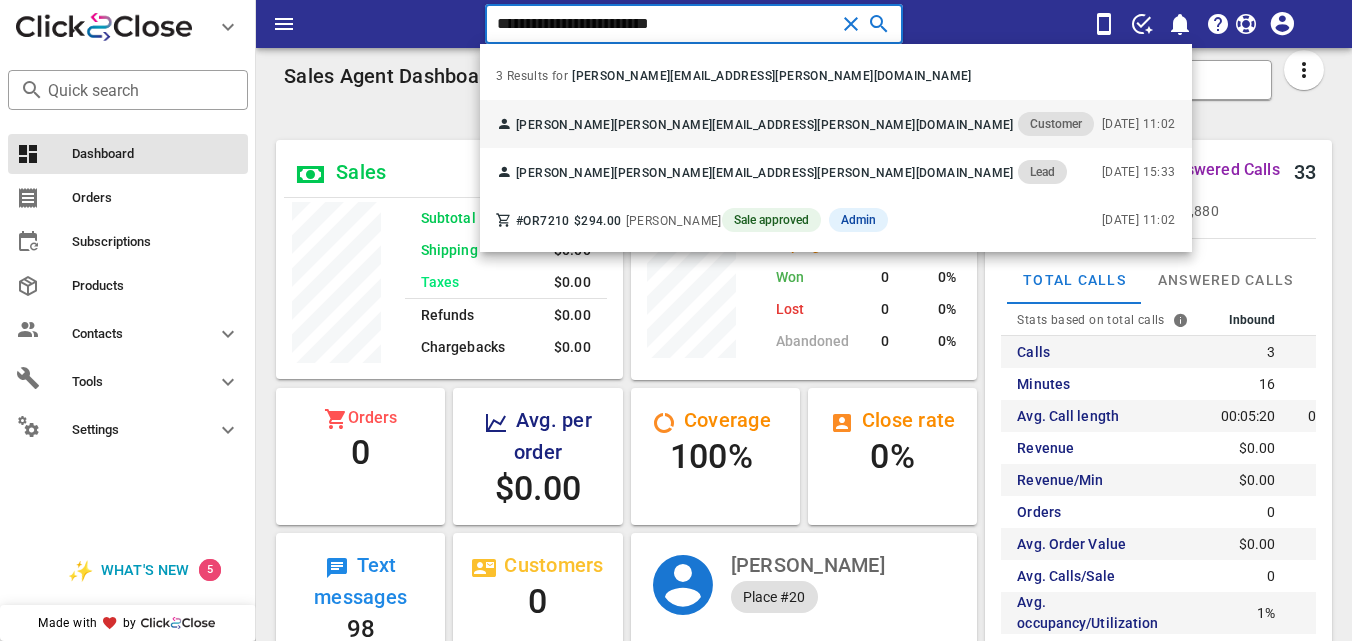 type on "**********" 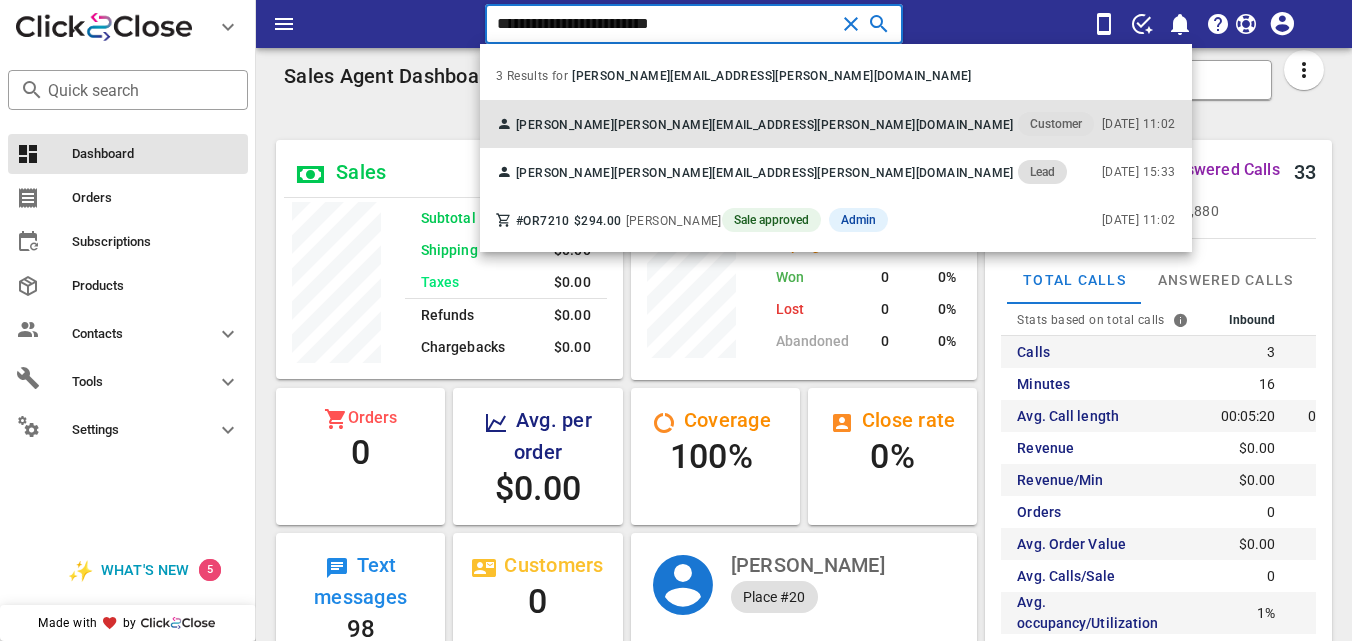 click on "Linsley Morales   linsley.morales@gmail.com   Customer" at bounding box center [795, 124] 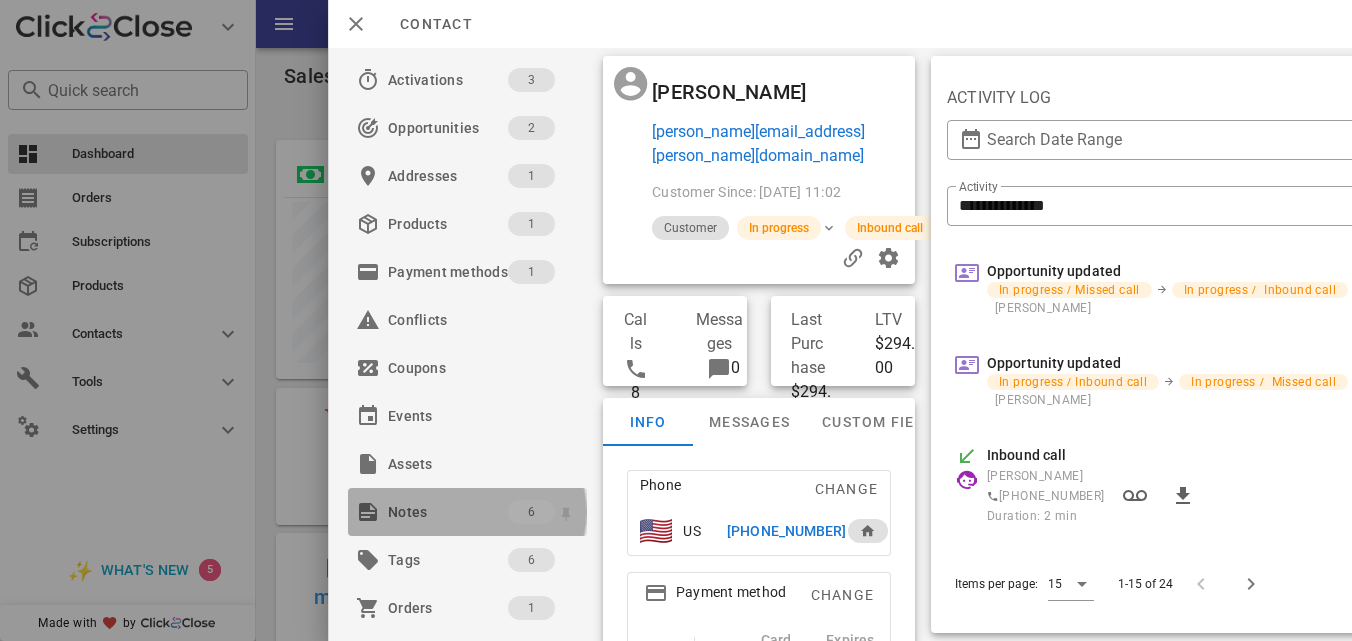 click on "Notes" at bounding box center (448, 512) 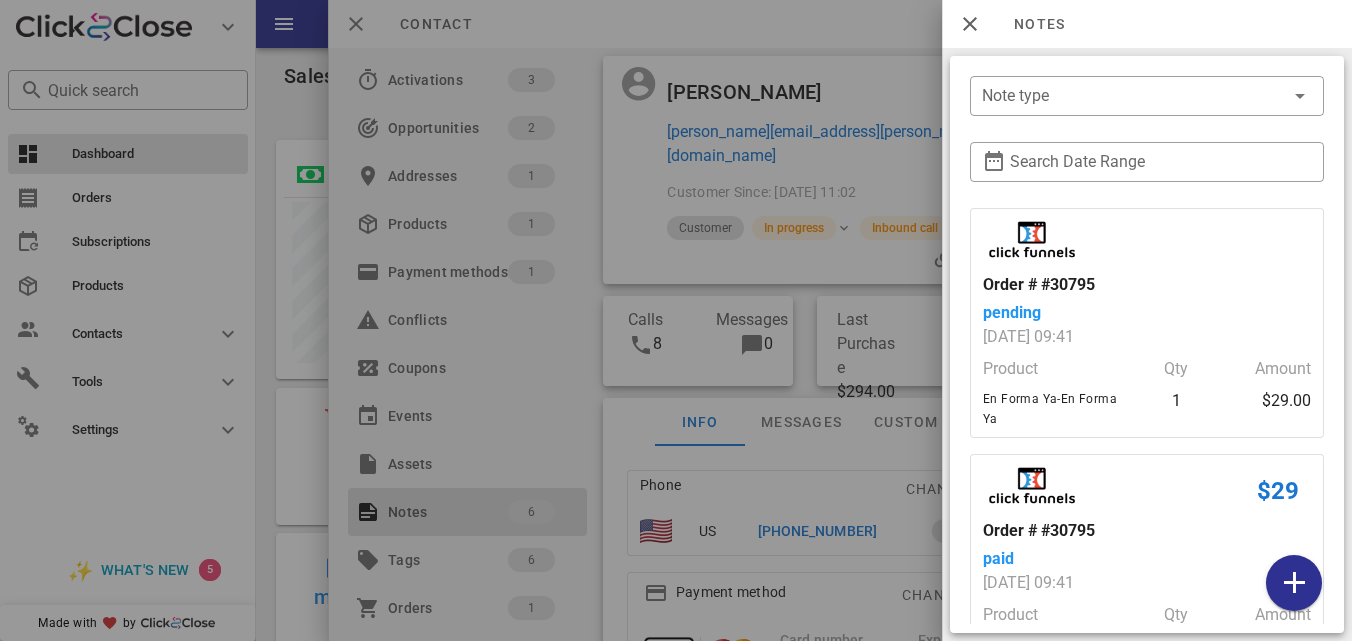 scroll, scrollTop: 390, scrollLeft: 0, axis: vertical 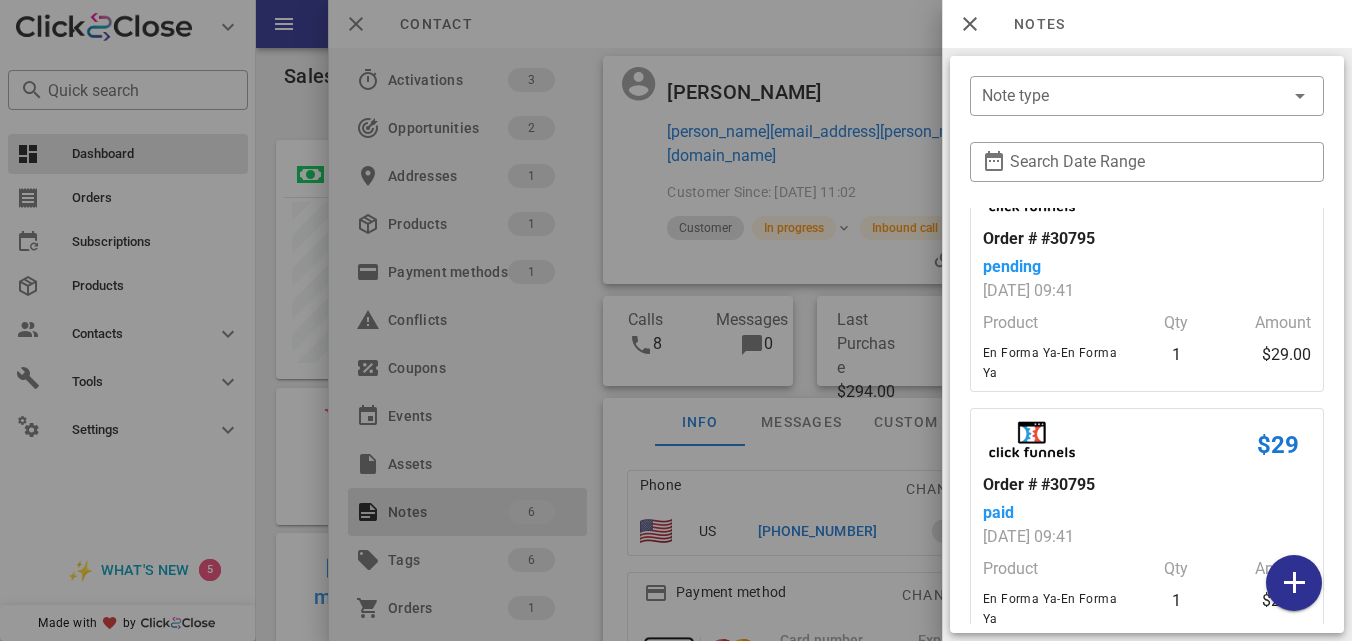 click at bounding box center [676, 320] 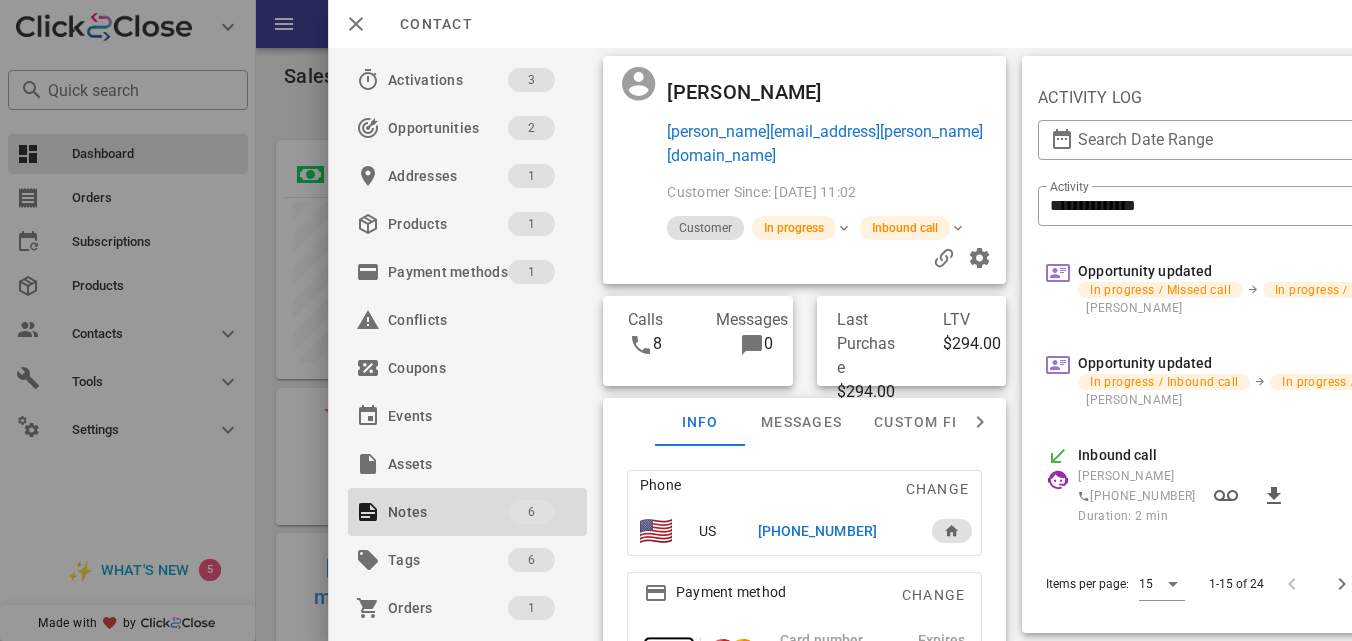 click on "+14155809850" at bounding box center (816, 531) 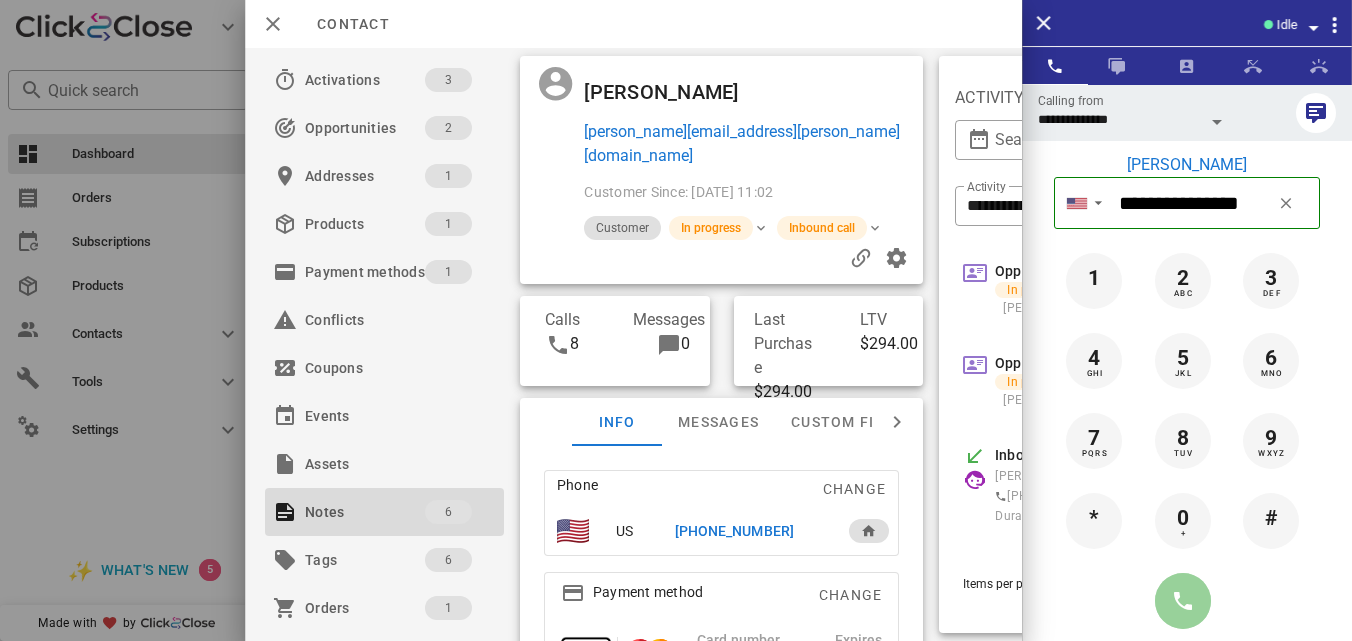 click at bounding box center [1183, 601] 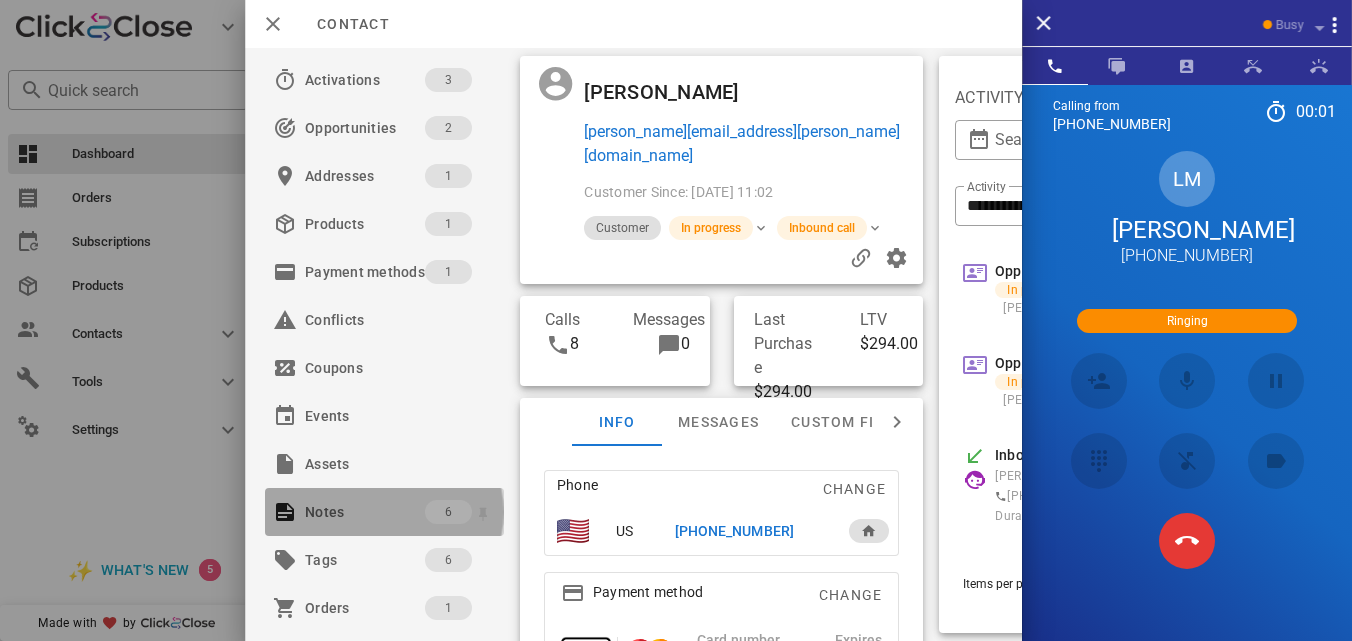 click on "Notes" at bounding box center (365, 512) 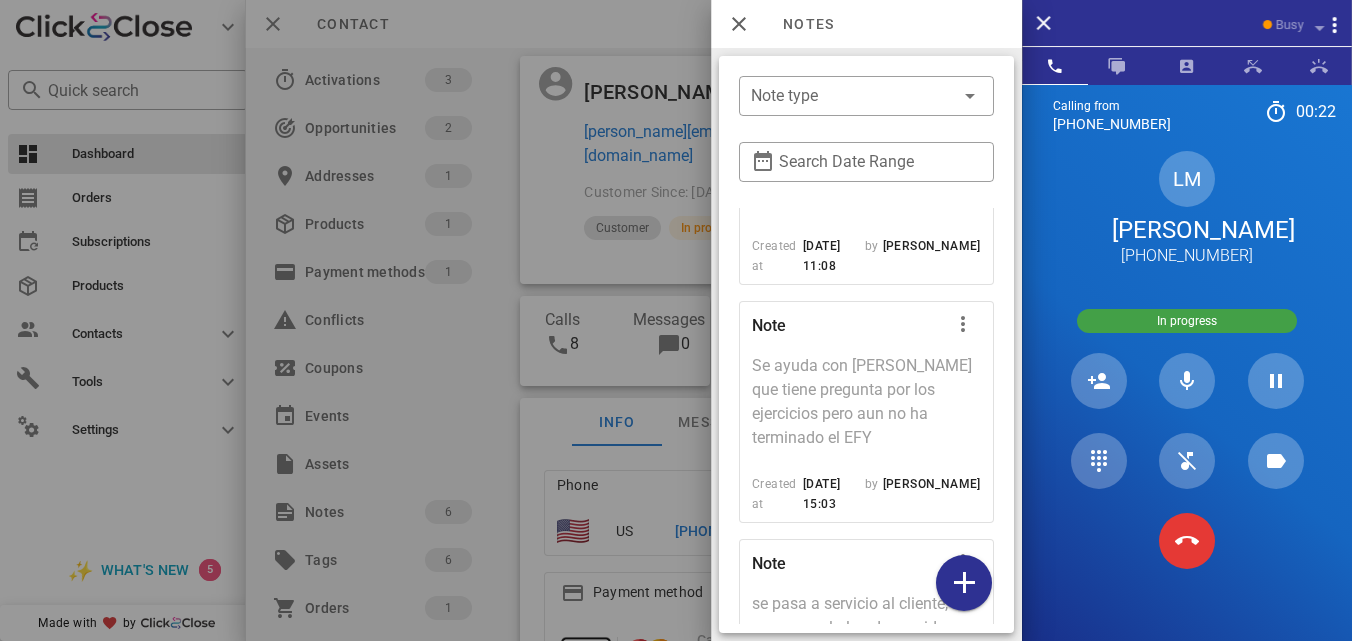 scroll, scrollTop: 965, scrollLeft: 0, axis: vertical 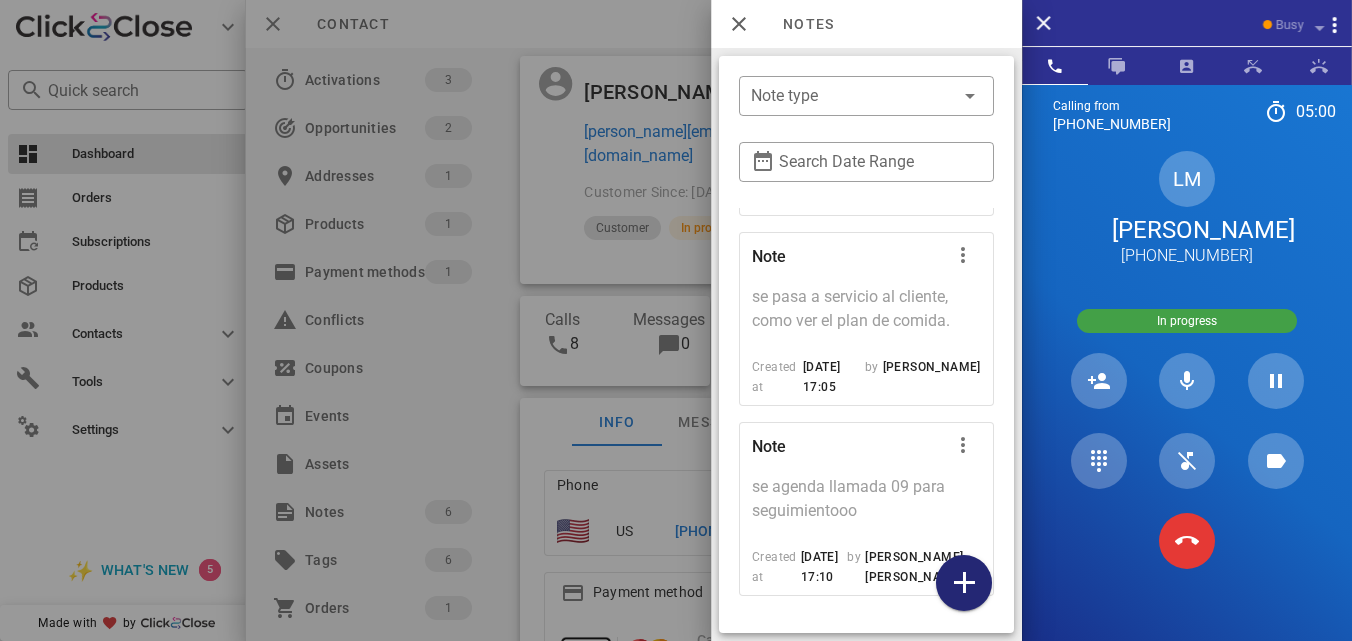 click at bounding box center (964, 583) 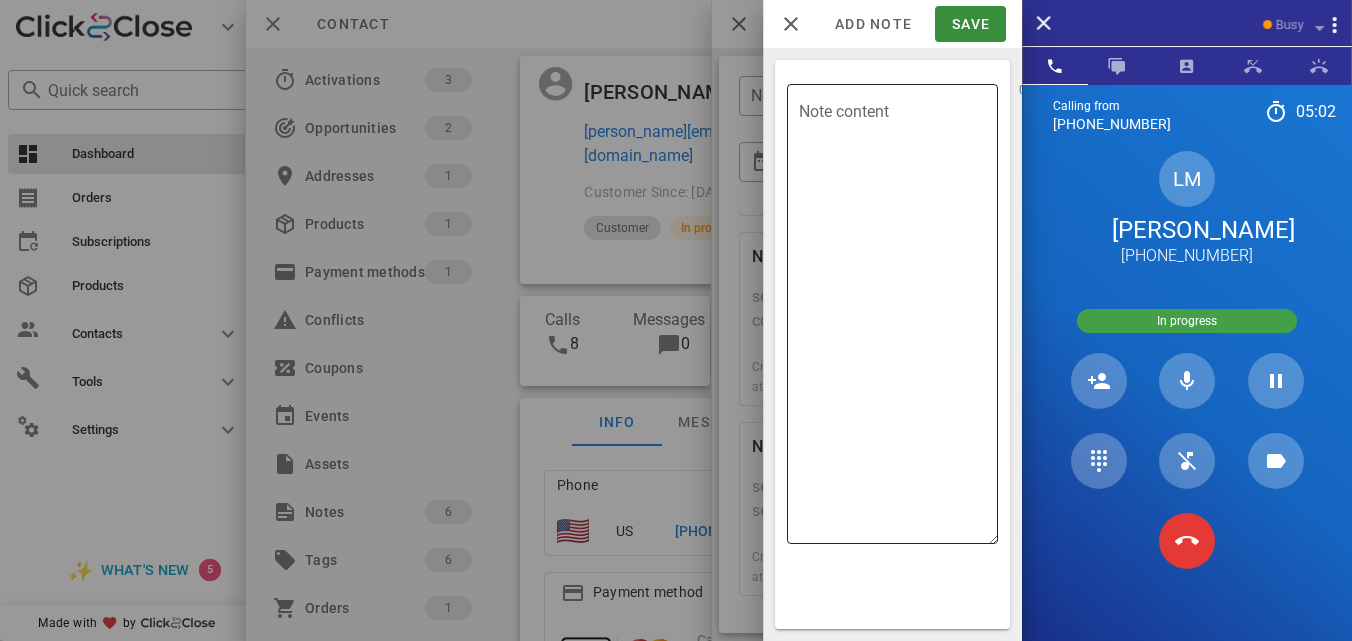 click on "Note content" at bounding box center [898, 319] 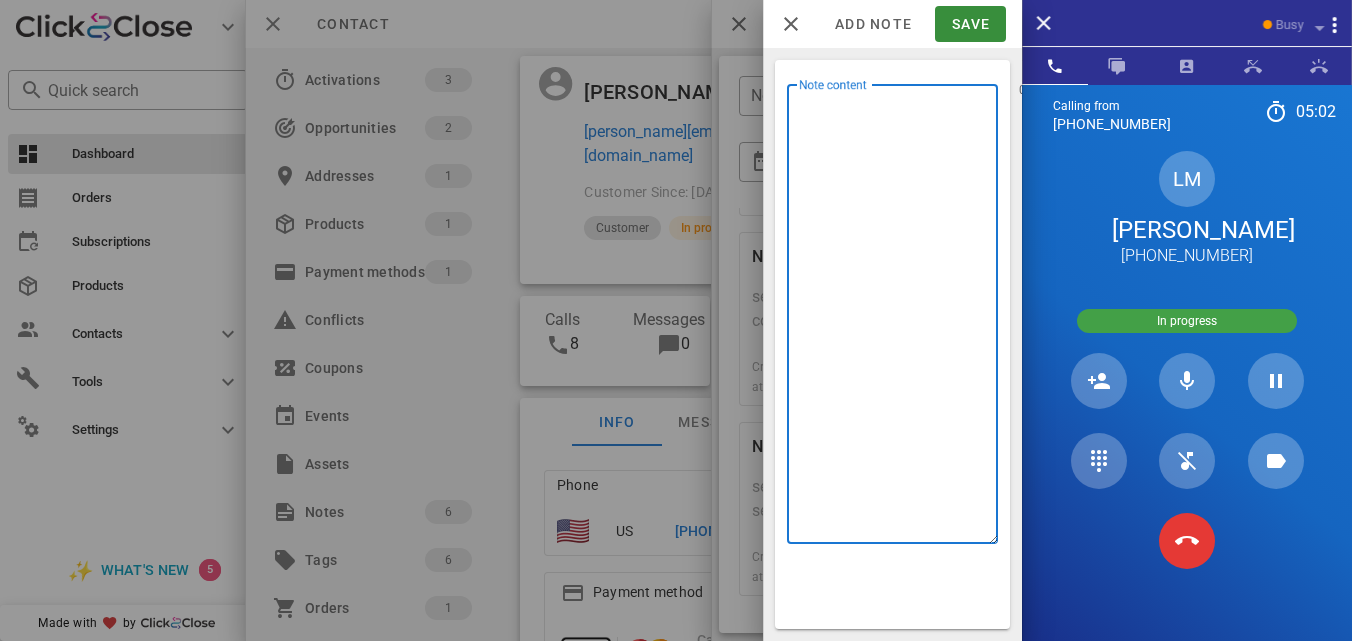 type 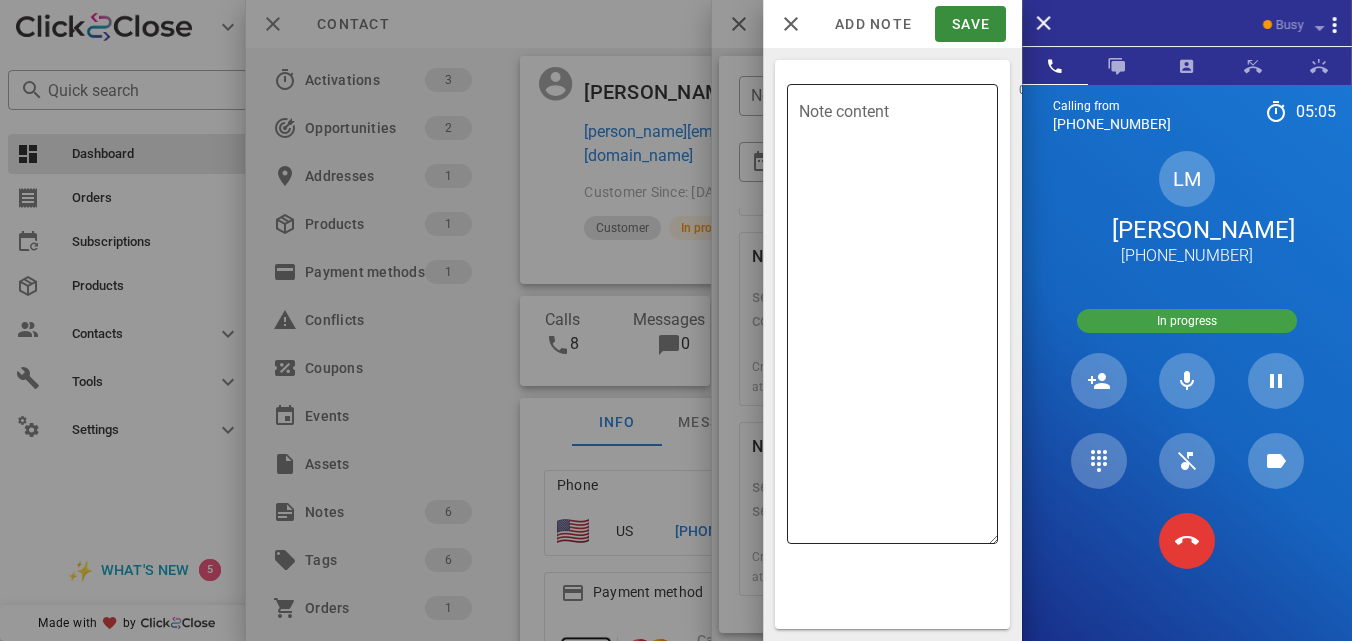 click on "Note content" at bounding box center (898, 319) 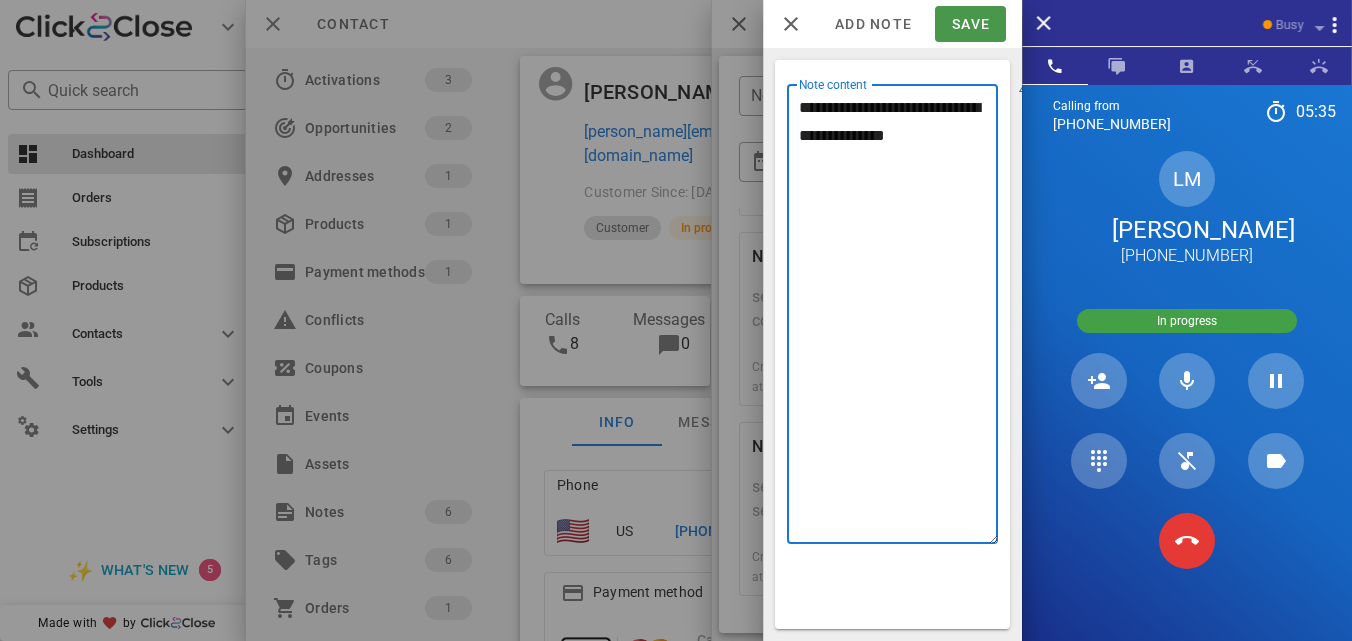 type on "**********" 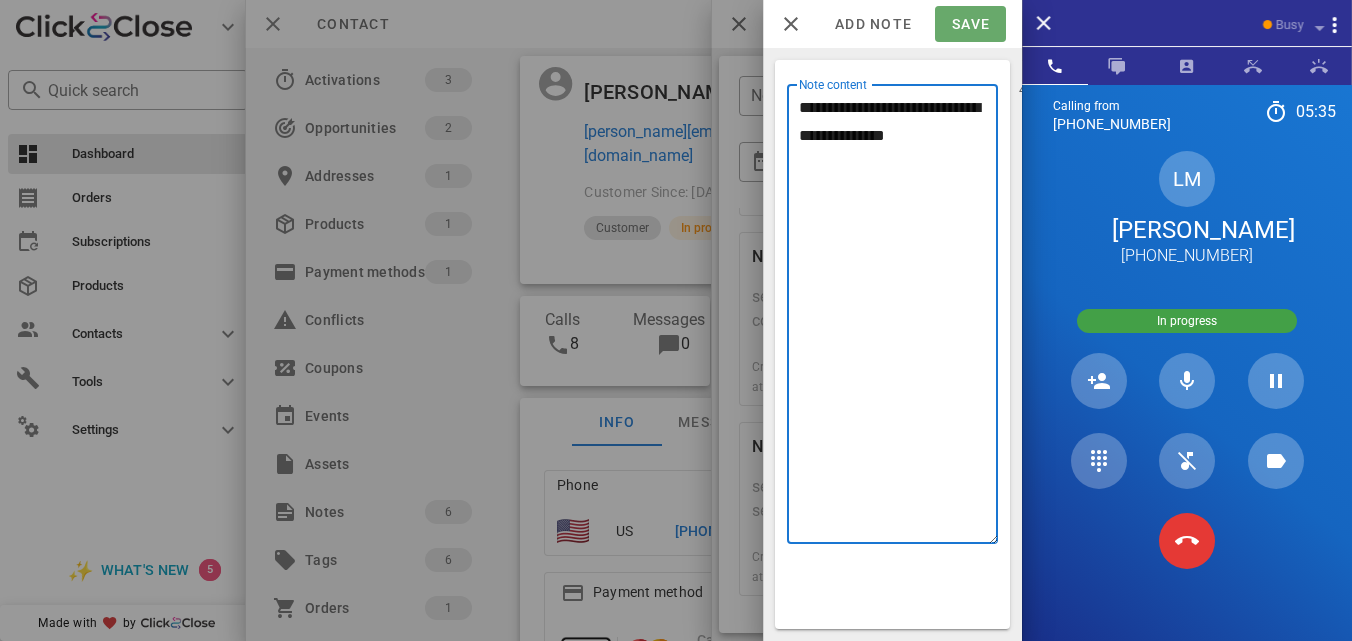 click on "Save" at bounding box center (970, 24) 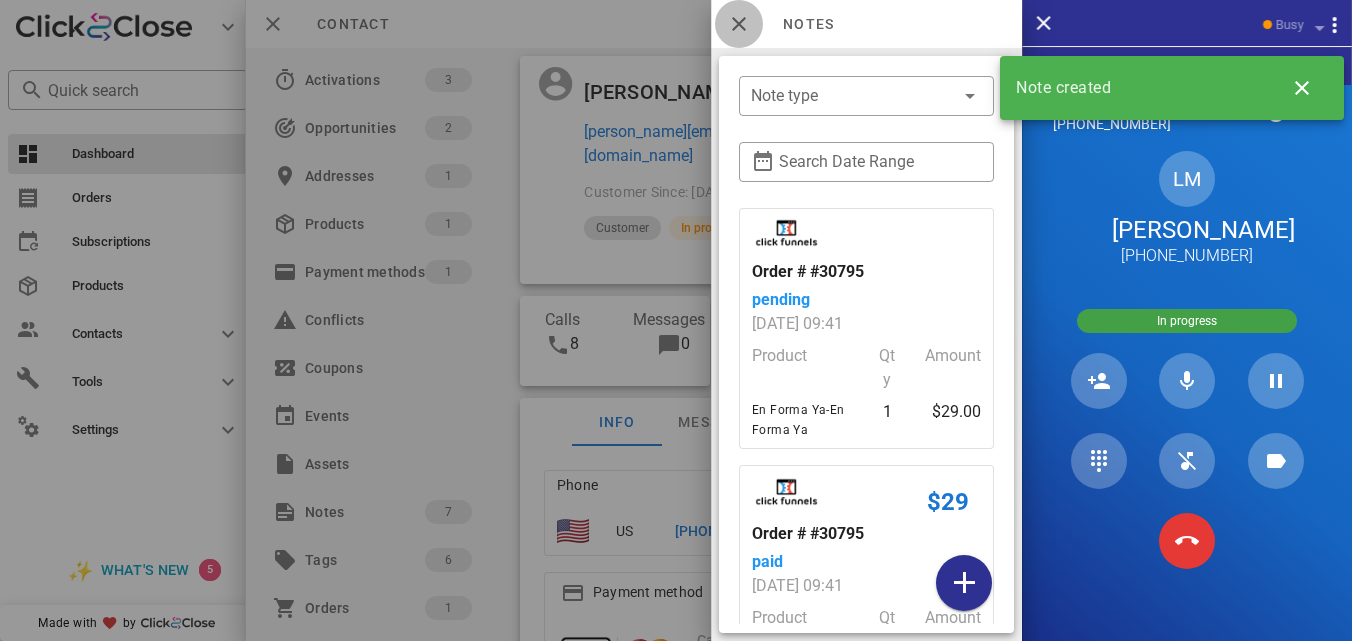 click at bounding box center (739, 24) 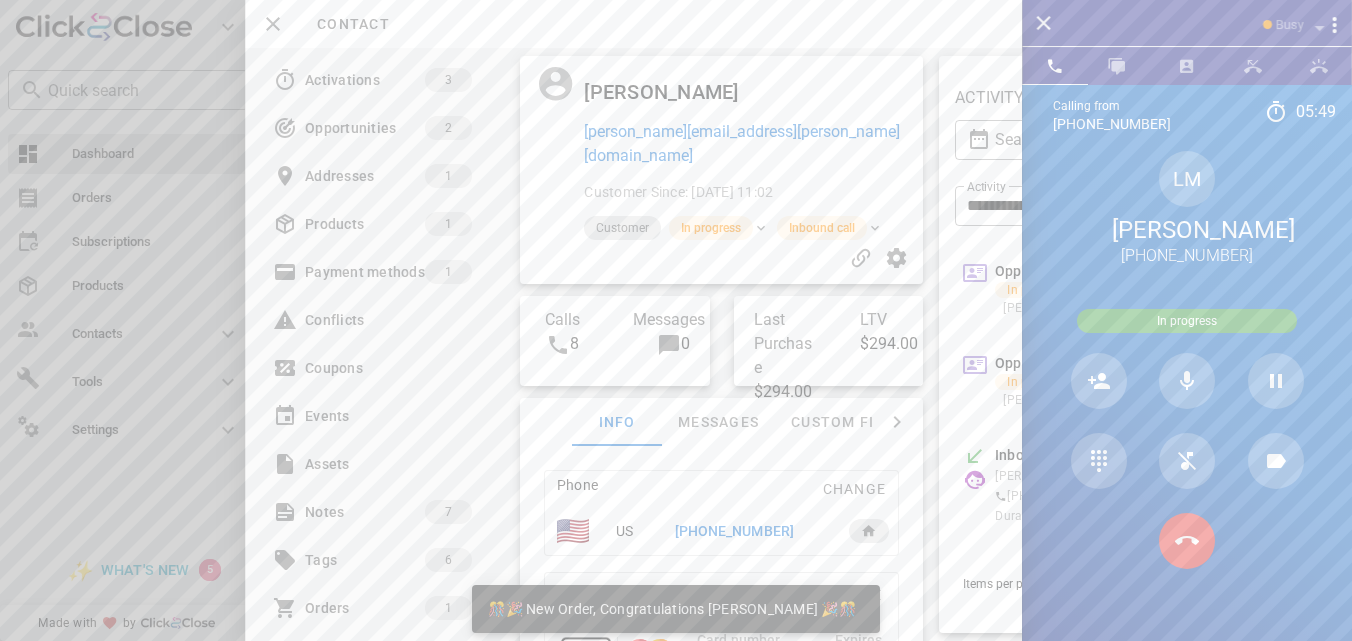 scroll, scrollTop: 999756, scrollLeft: 999653, axis: both 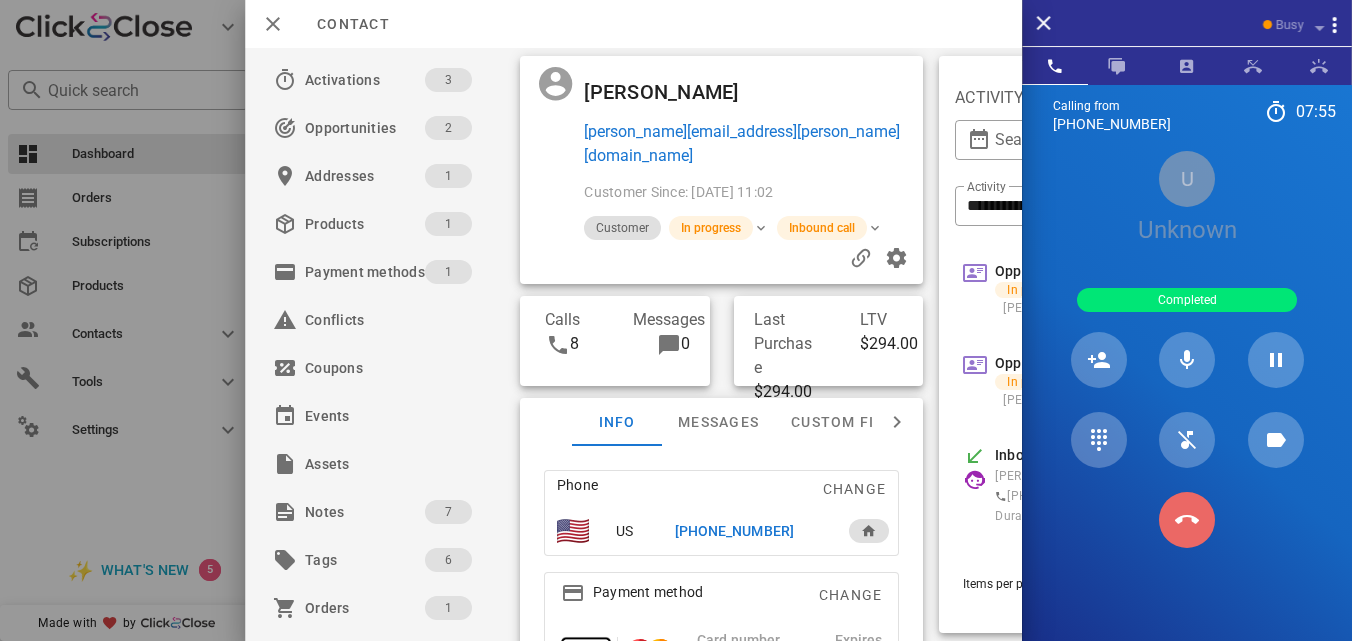 click at bounding box center (1187, 520) 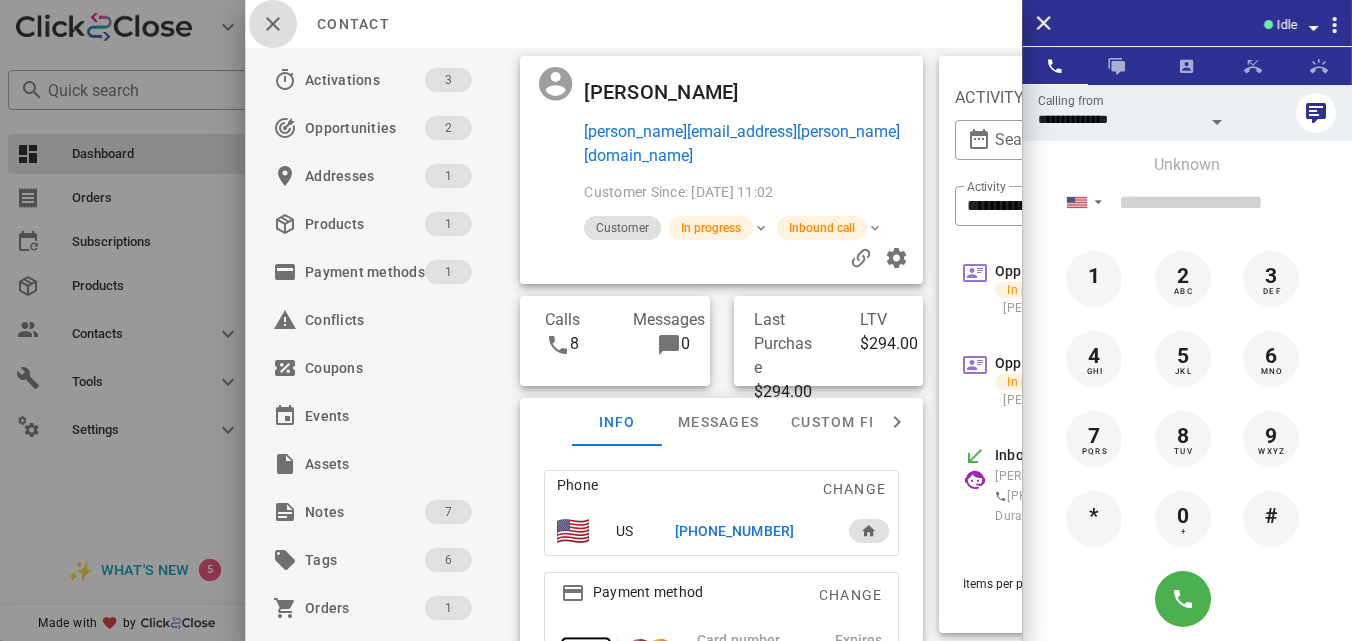 click at bounding box center (273, 24) 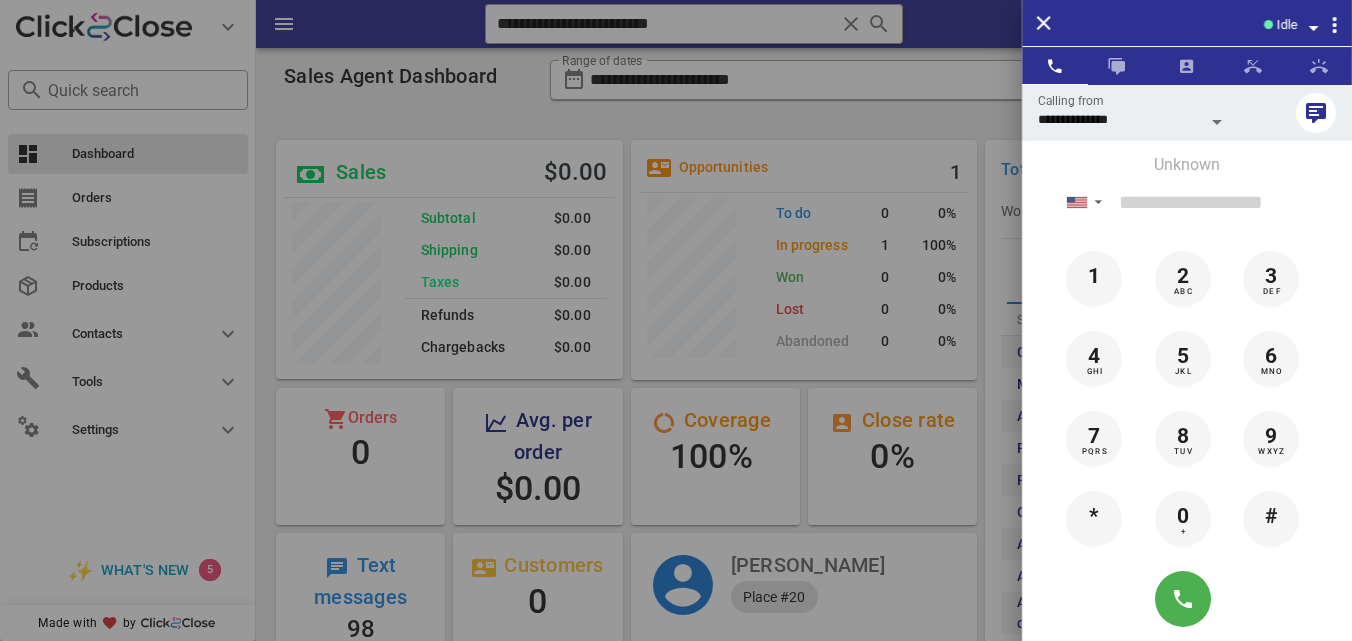 click at bounding box center (676, 320) 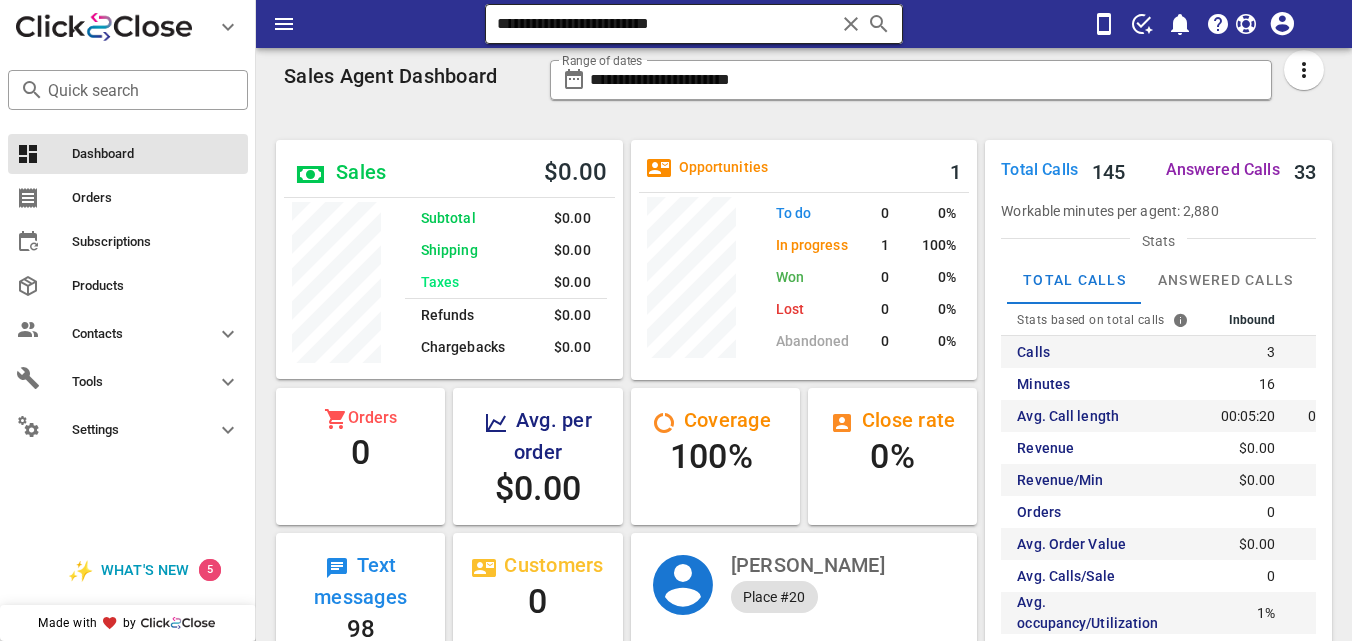 click at bounding box center (851, 24) 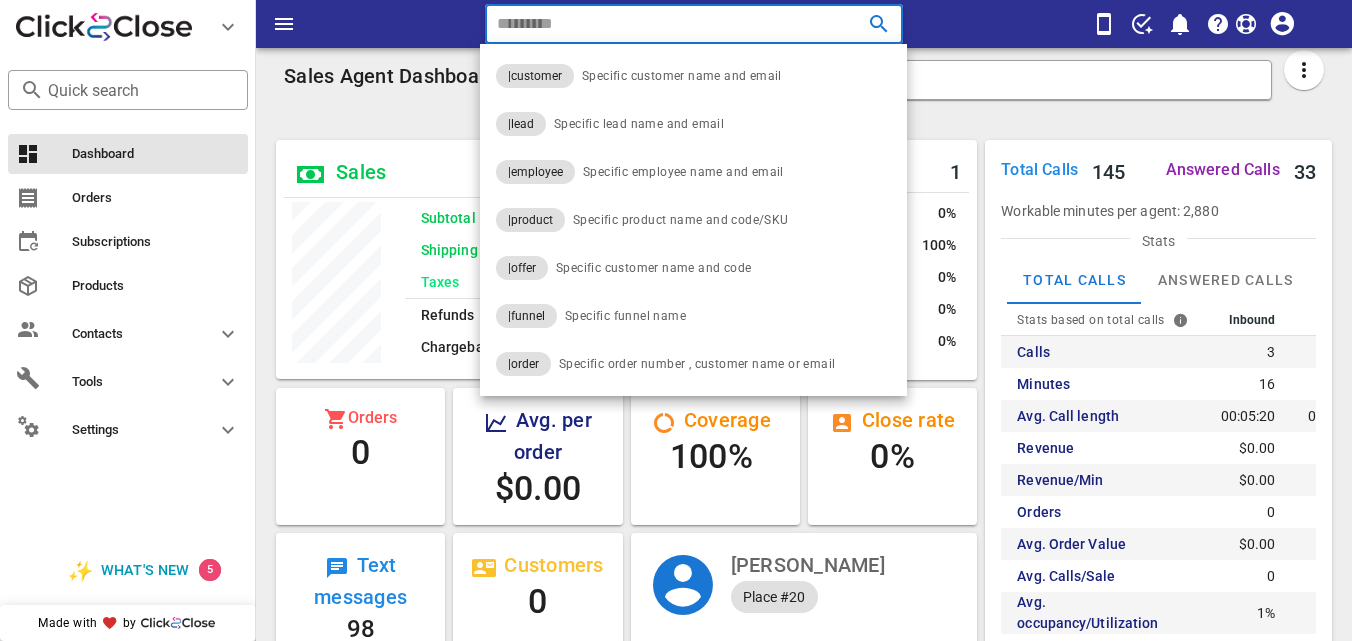 paste on "**********" 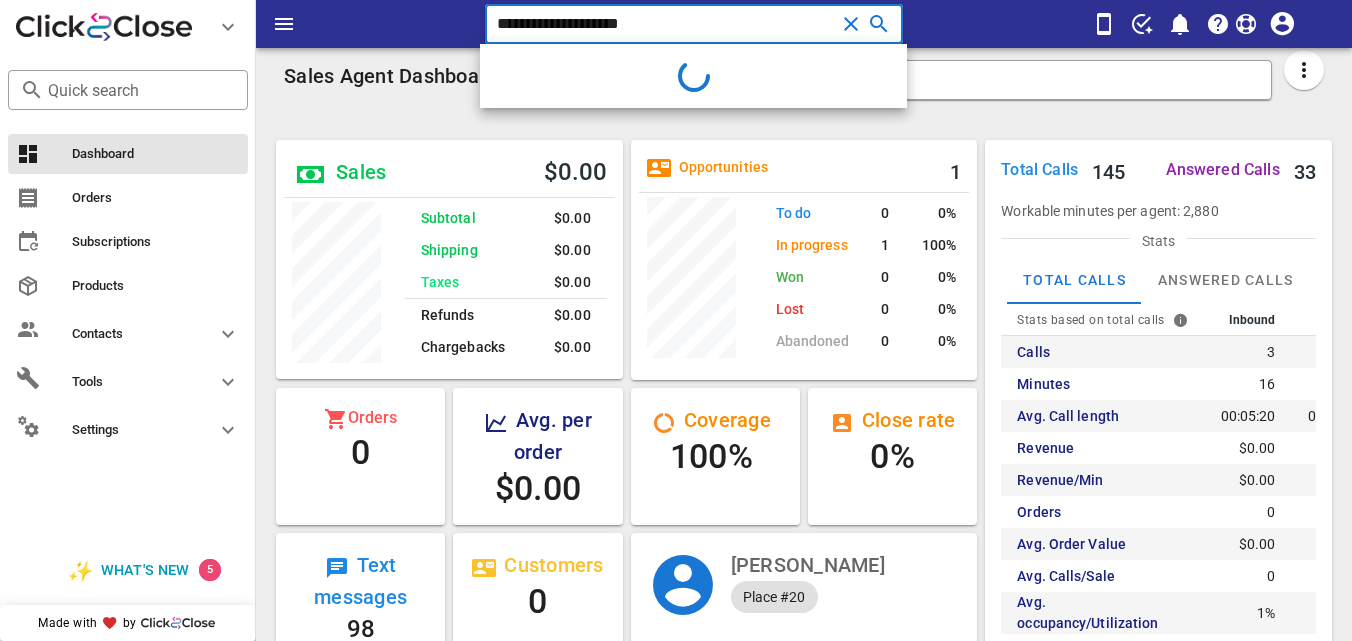 type on "**********" 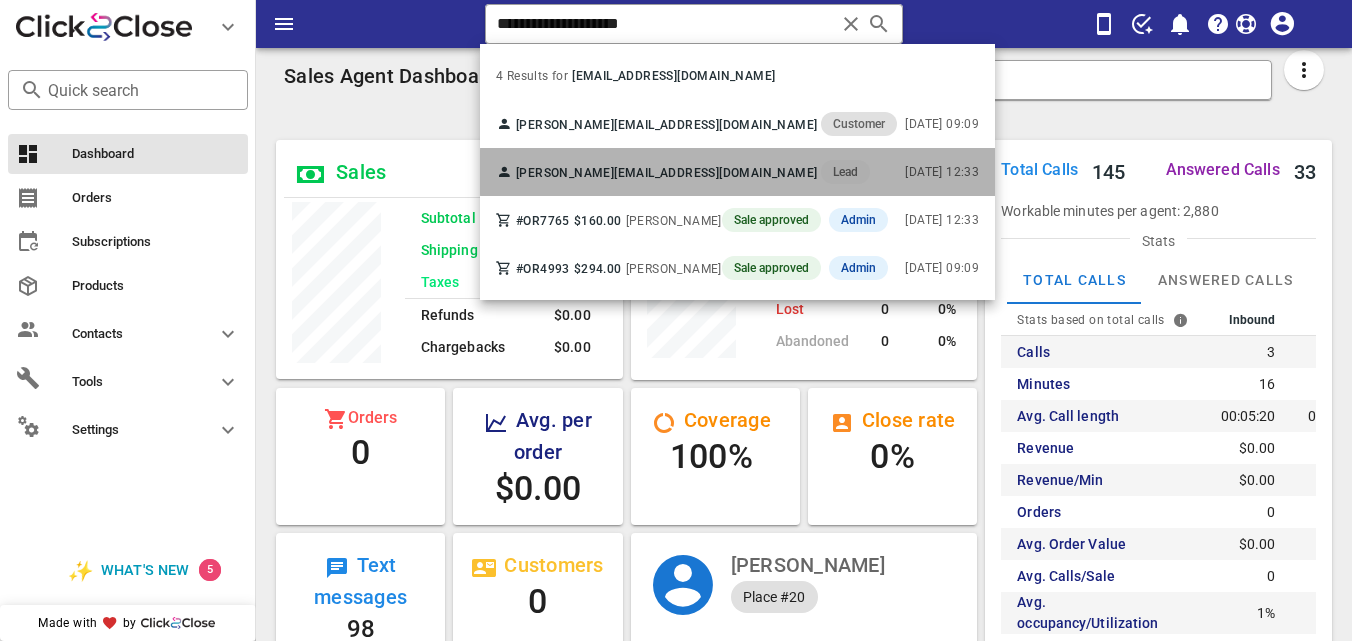 click on "Elsa Loubriel   lymaris22@gmail.com   Lead" at bounding box center (683, 172) 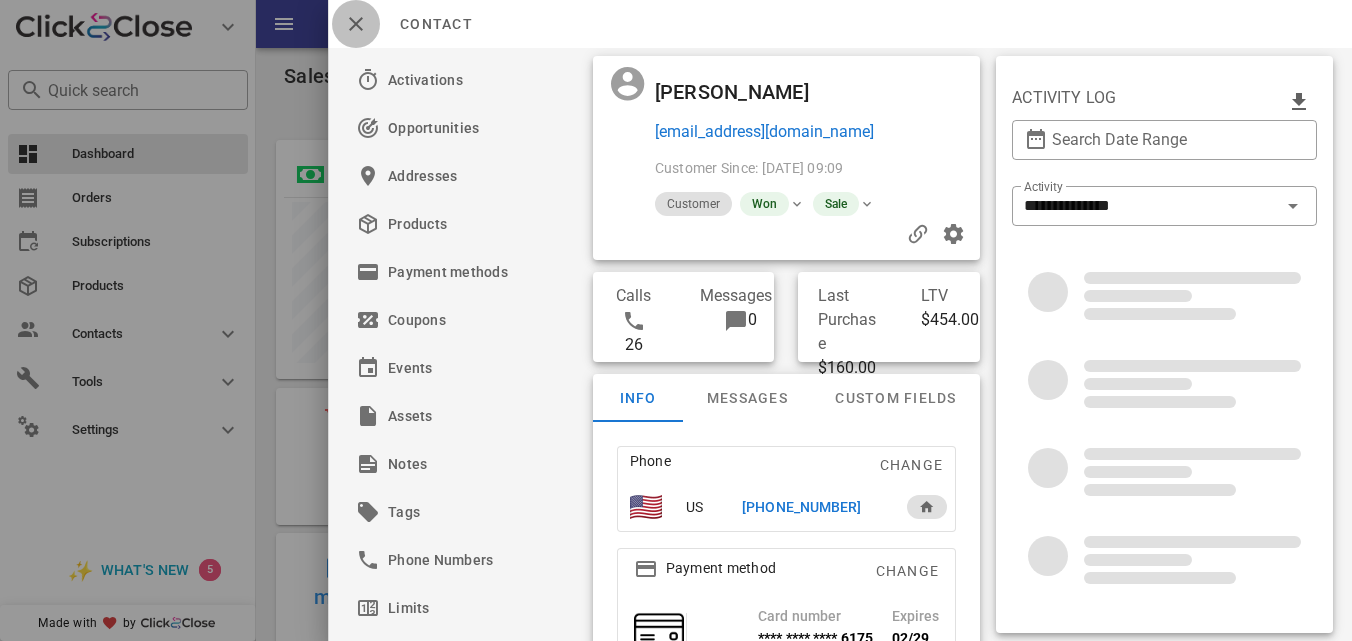 click at bounding box center (356, 24) 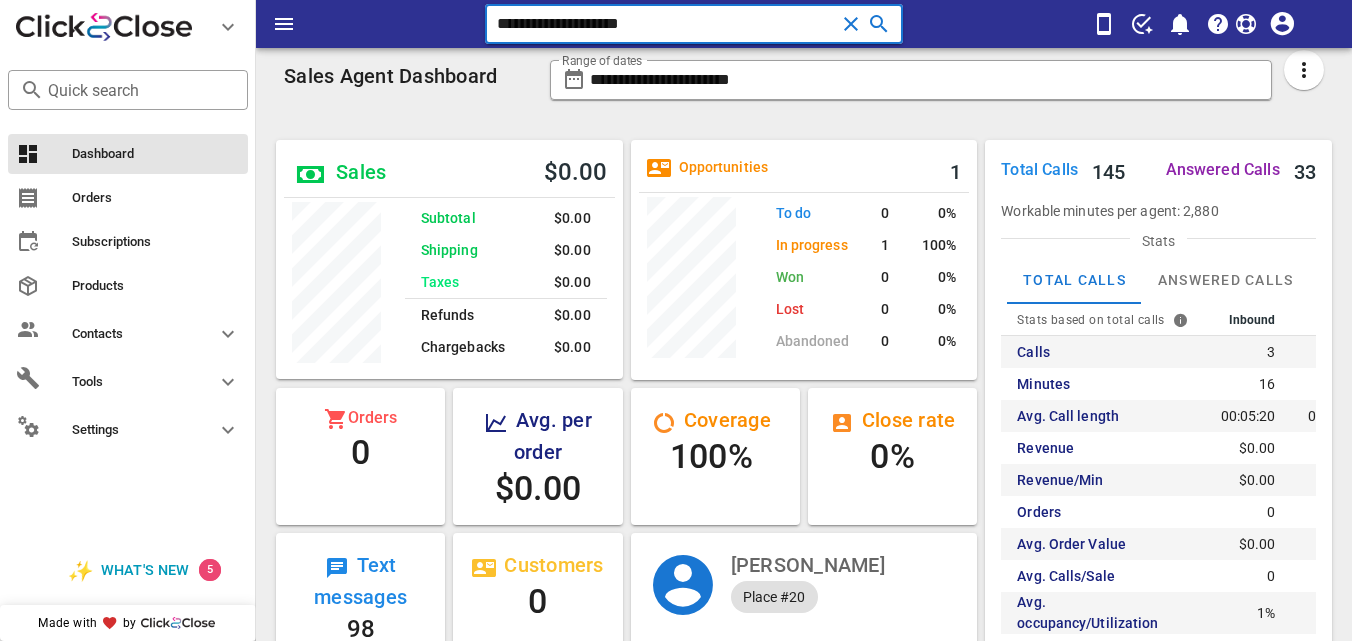 click on "**********" at bounding box center (665, 24) 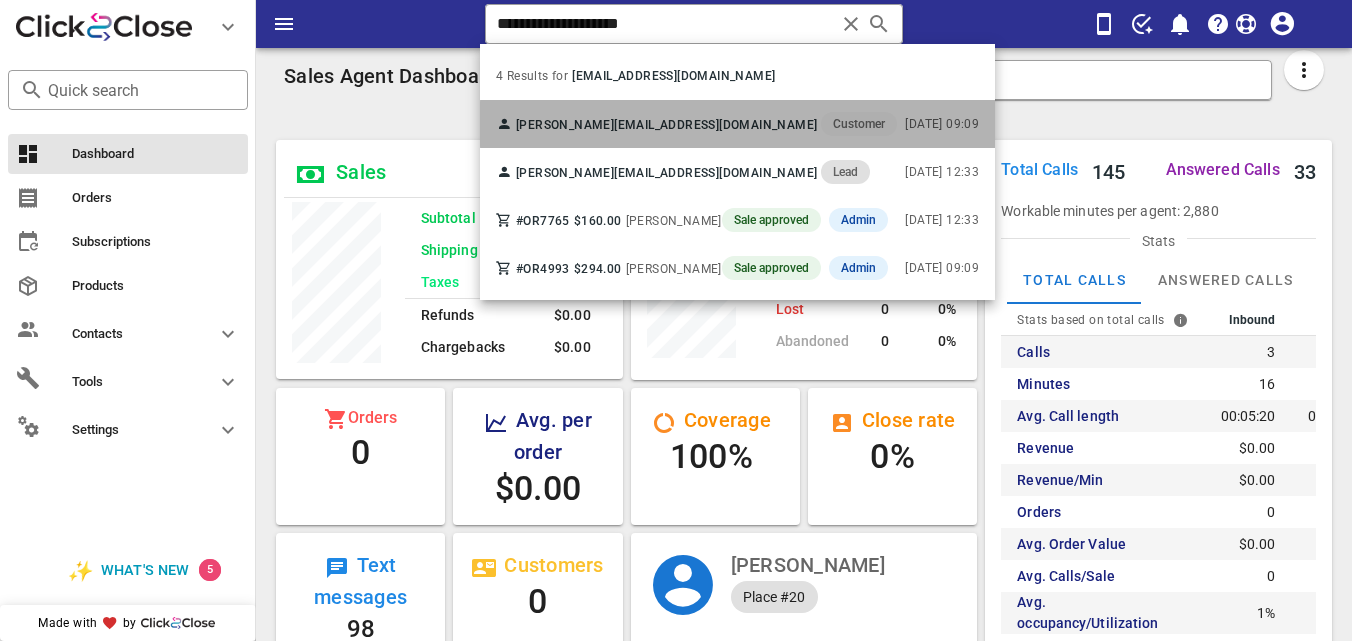 click on "lymaris22@gmail.com" at bounding box center [715, 125] 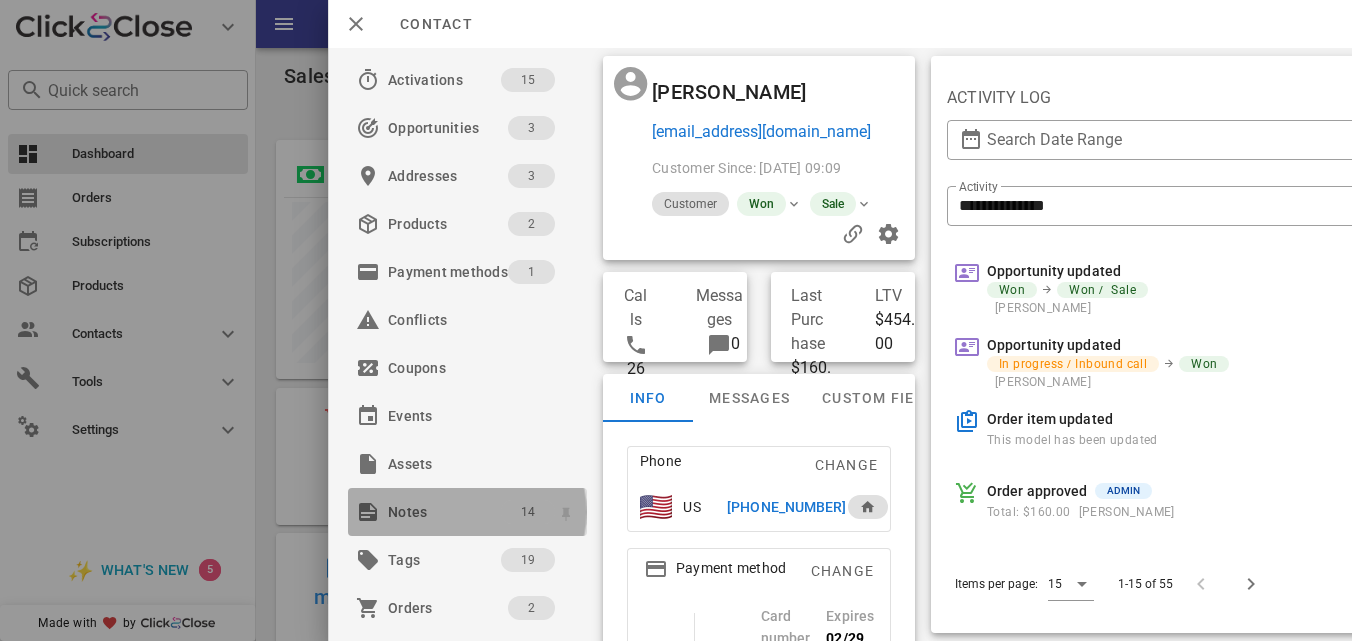 click on "14" at bounding box center [527, 512] 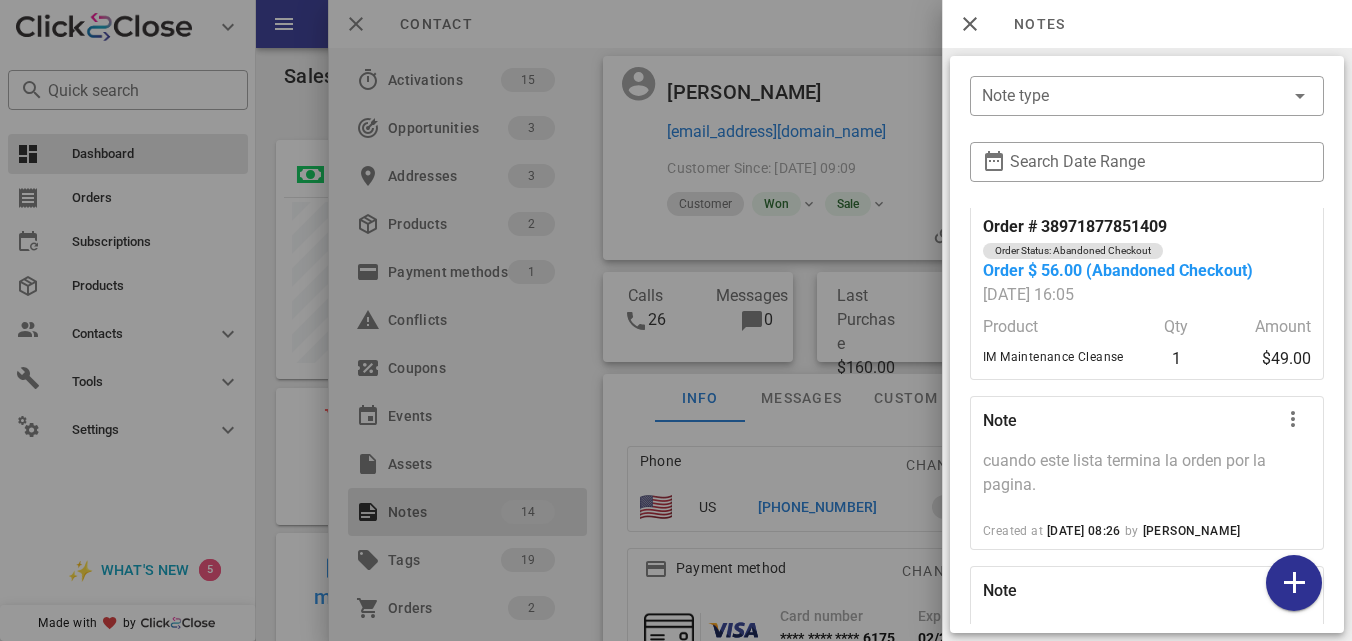 scroll, scrollTop: 2645, scrollLeft: 0, axis: vertical 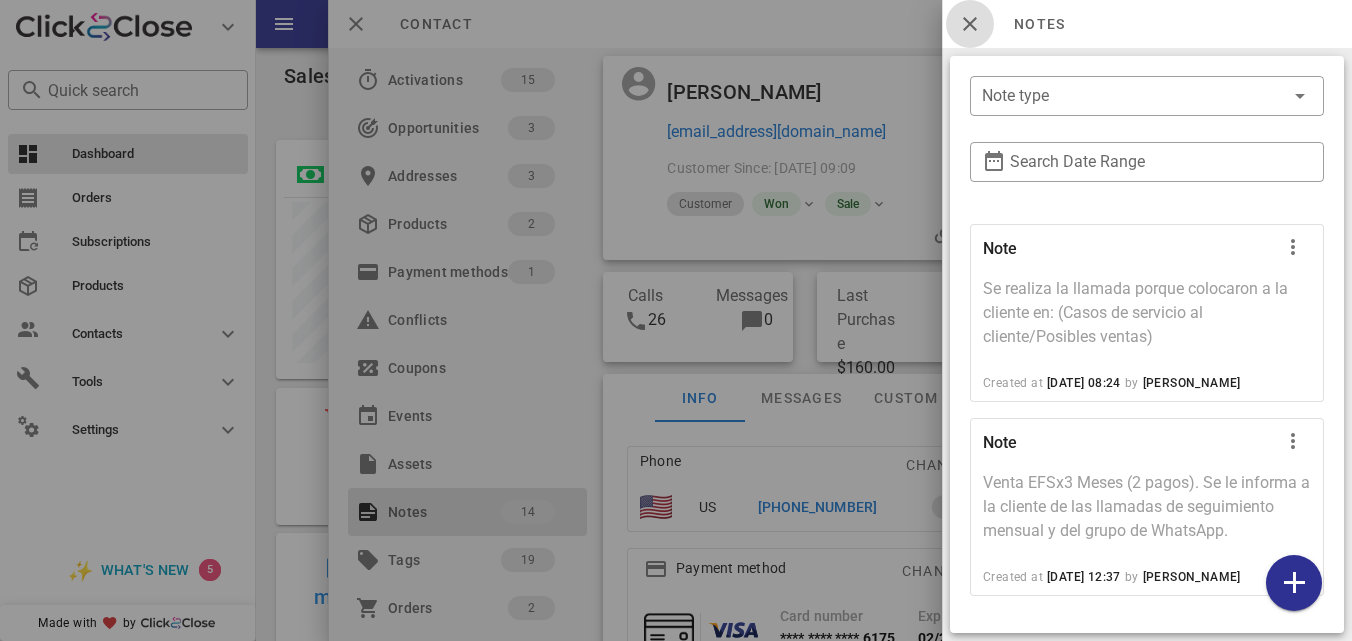 click at bounding box center (970, 24) 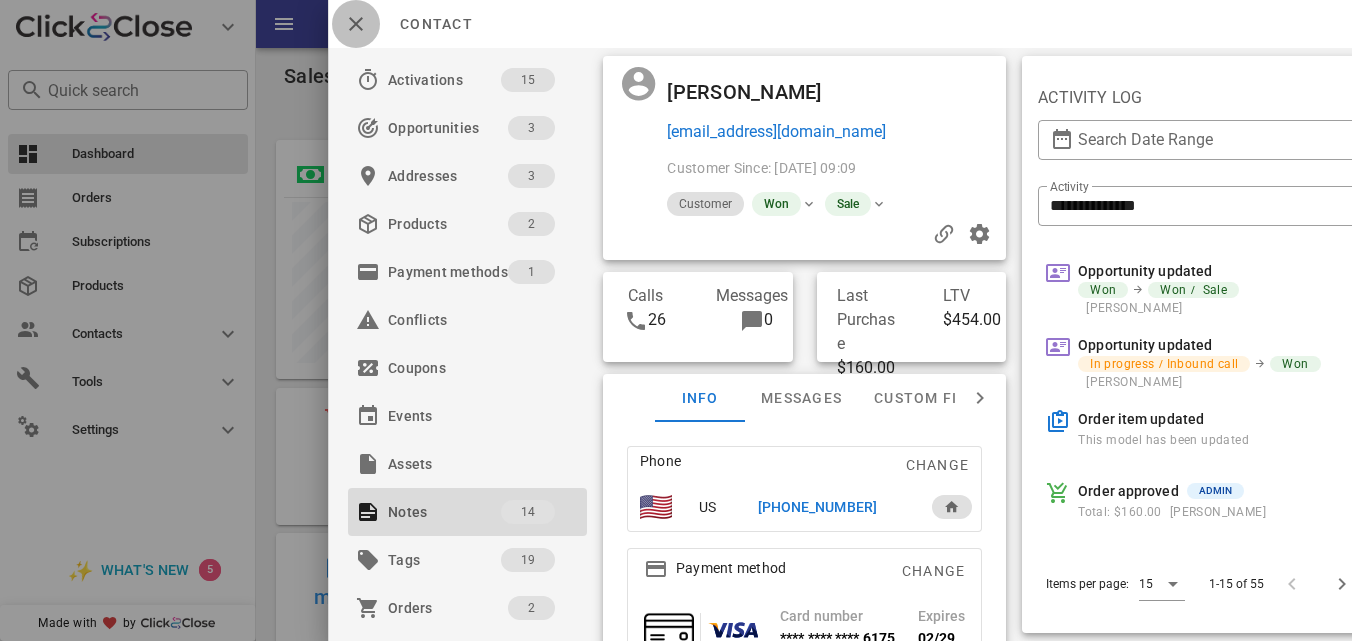 click at bounding box center (356, 24) 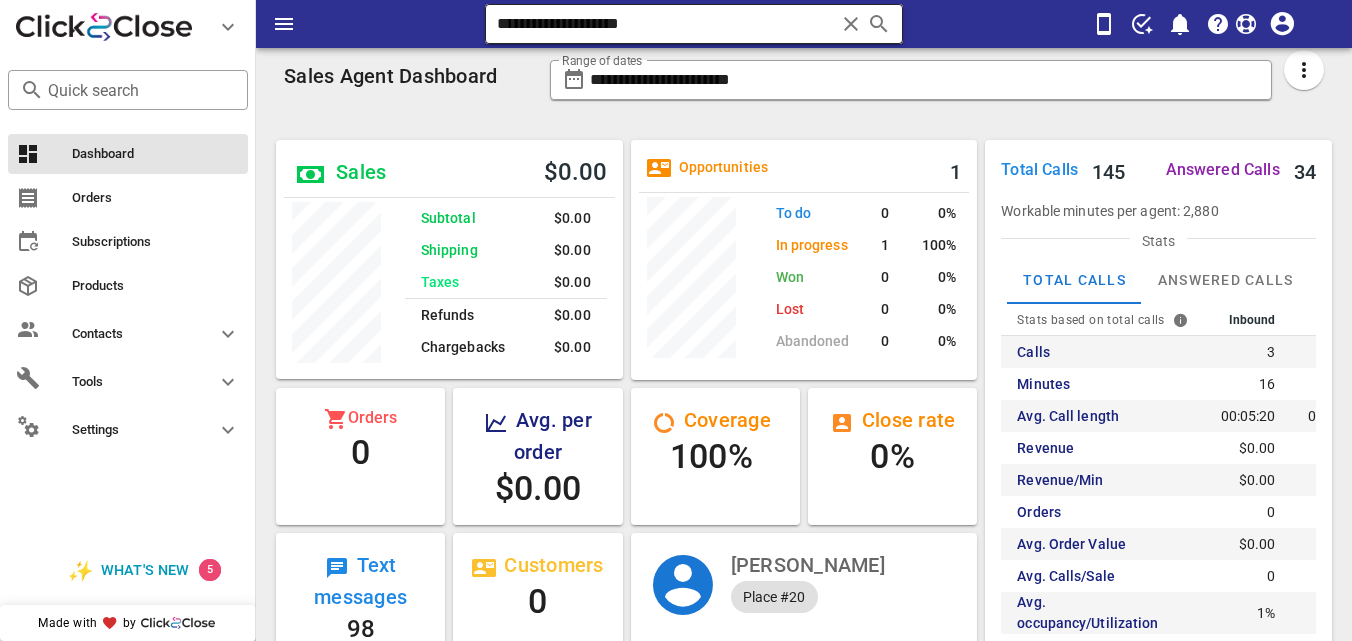 click at bounding box center (851, 24) 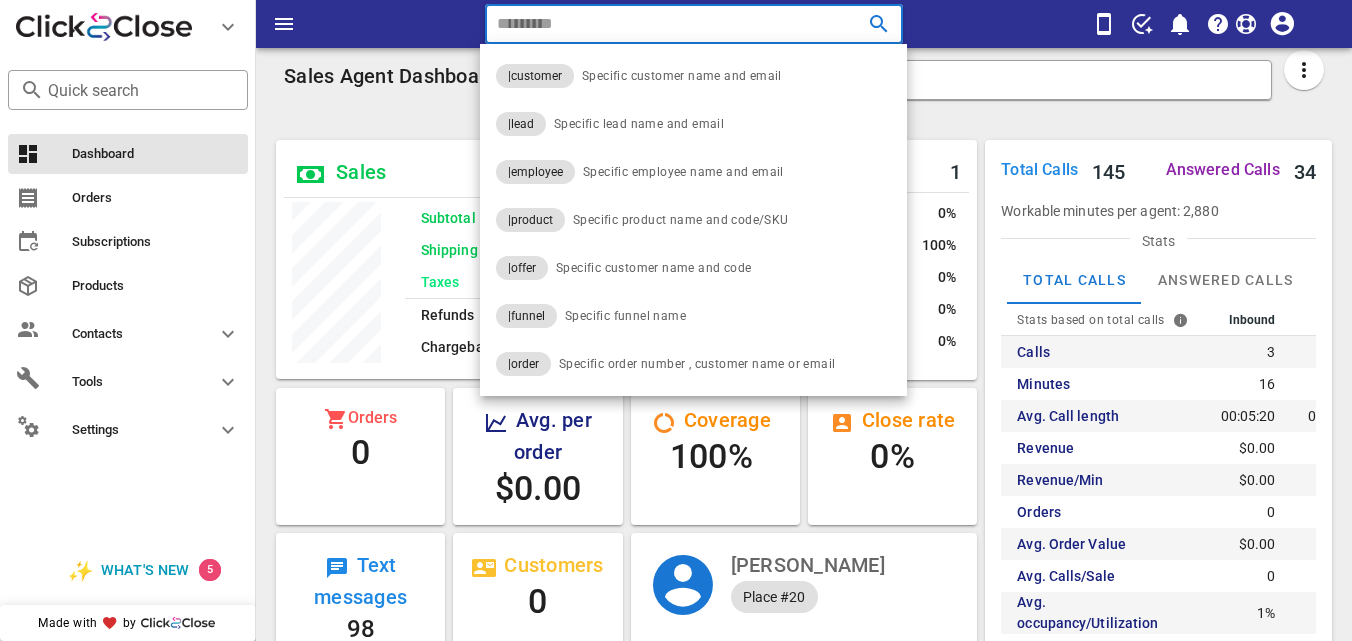 paste on "**********" 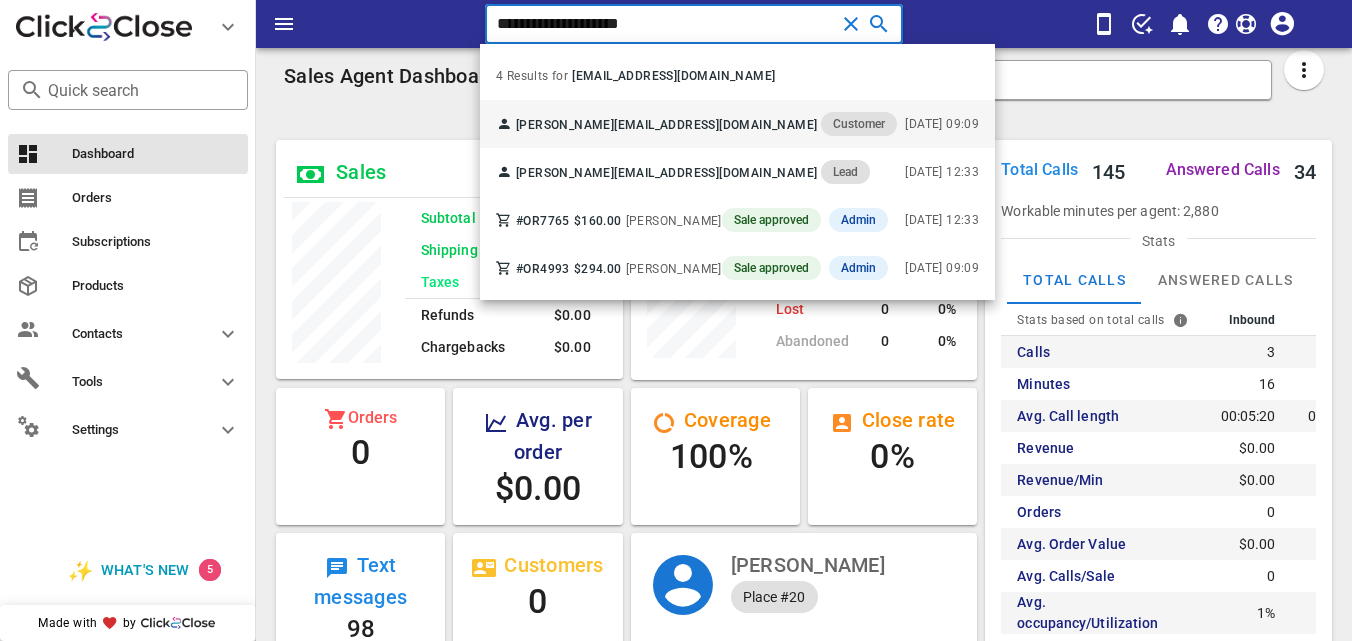 type on "**********" 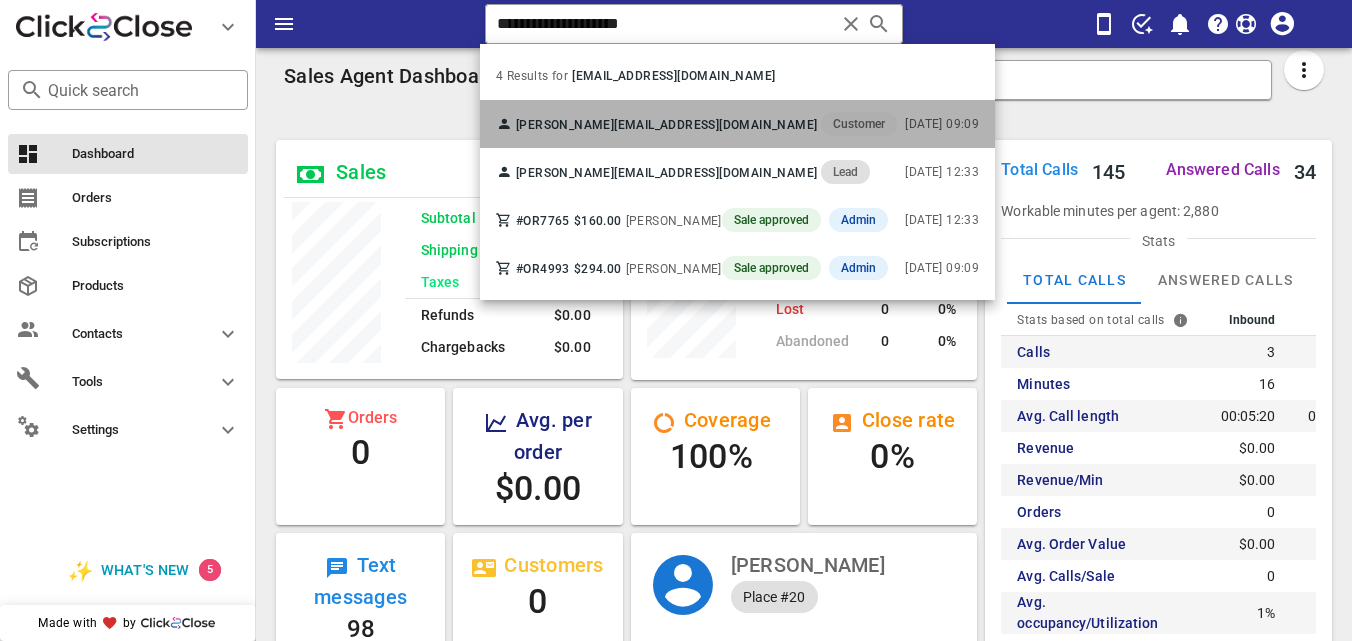 click on "Elsa Loubriel   lymaris22@gmail.com   Customer   04/03/2025 09:09" at bounding box center [737, 124] 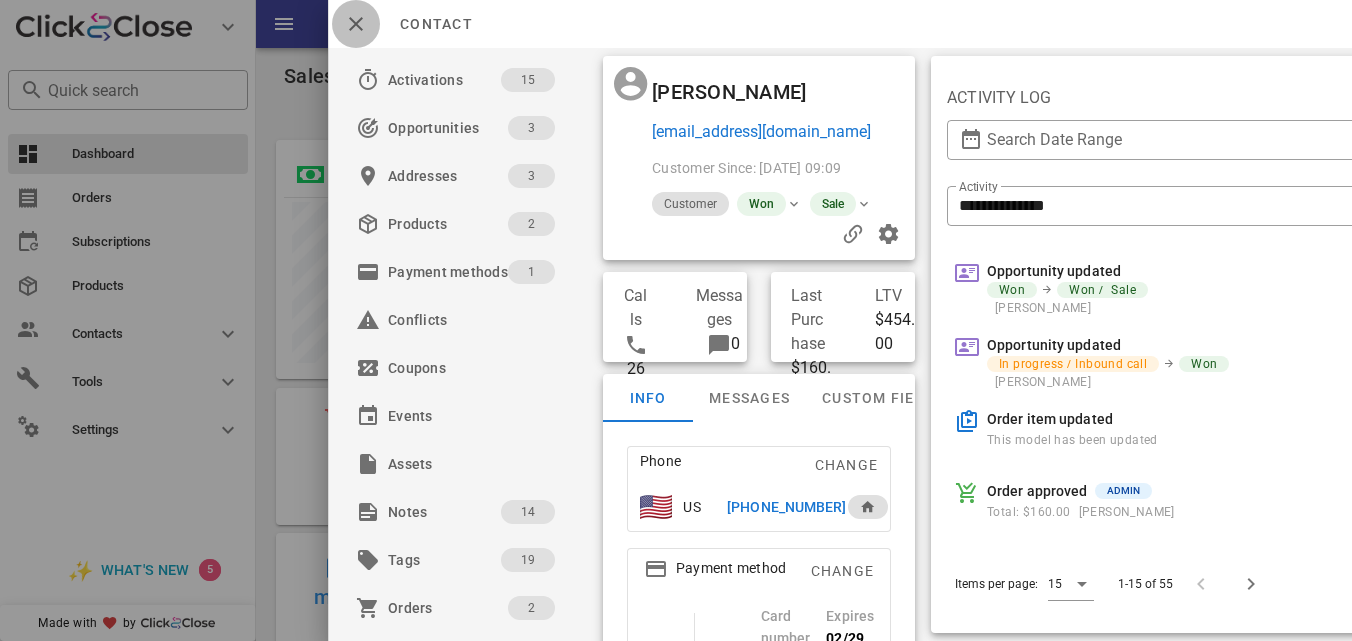 click at bounding box center [356, 24] 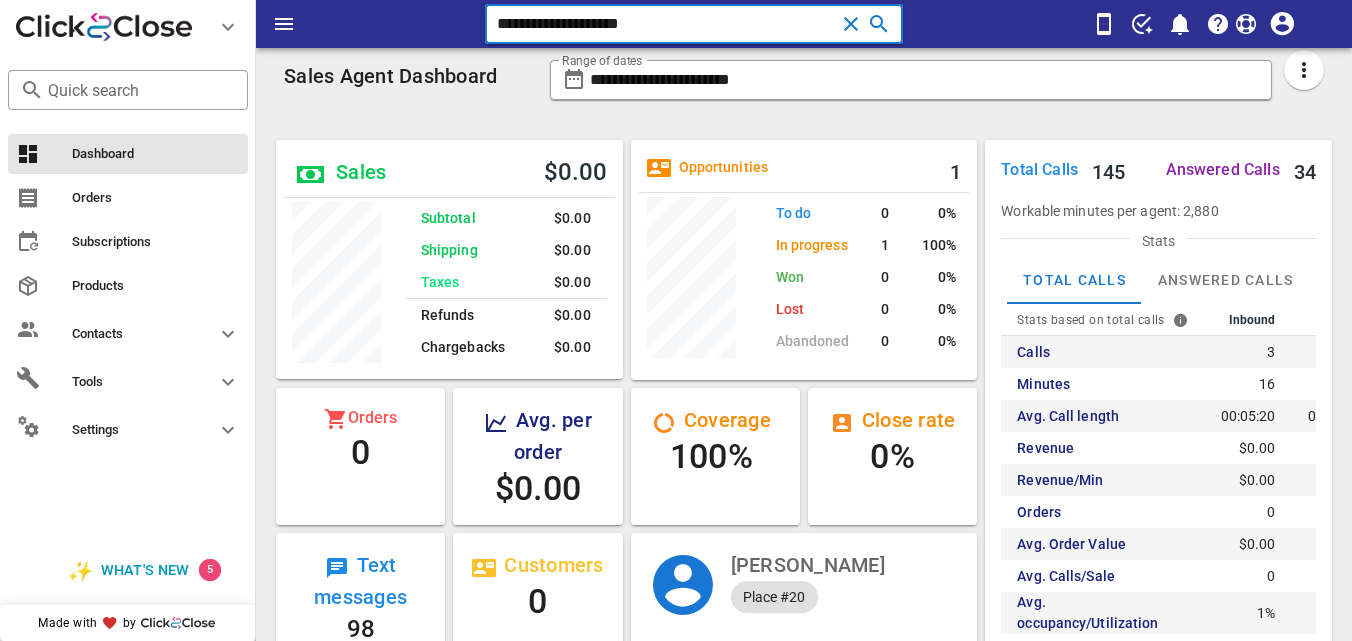 click on "**********" at bounding box center [665, 24] 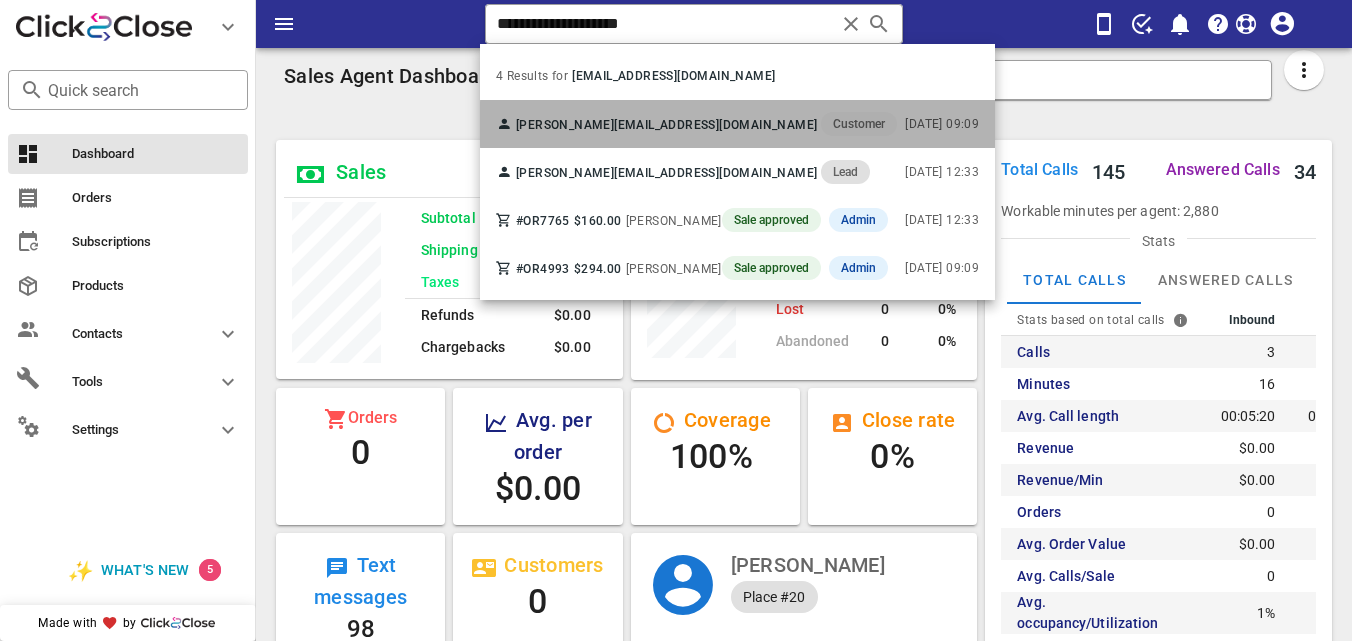 click on "Elsa Loubriel   lymaris22@gmail.com   Customer" at bounding box center (696, 124) 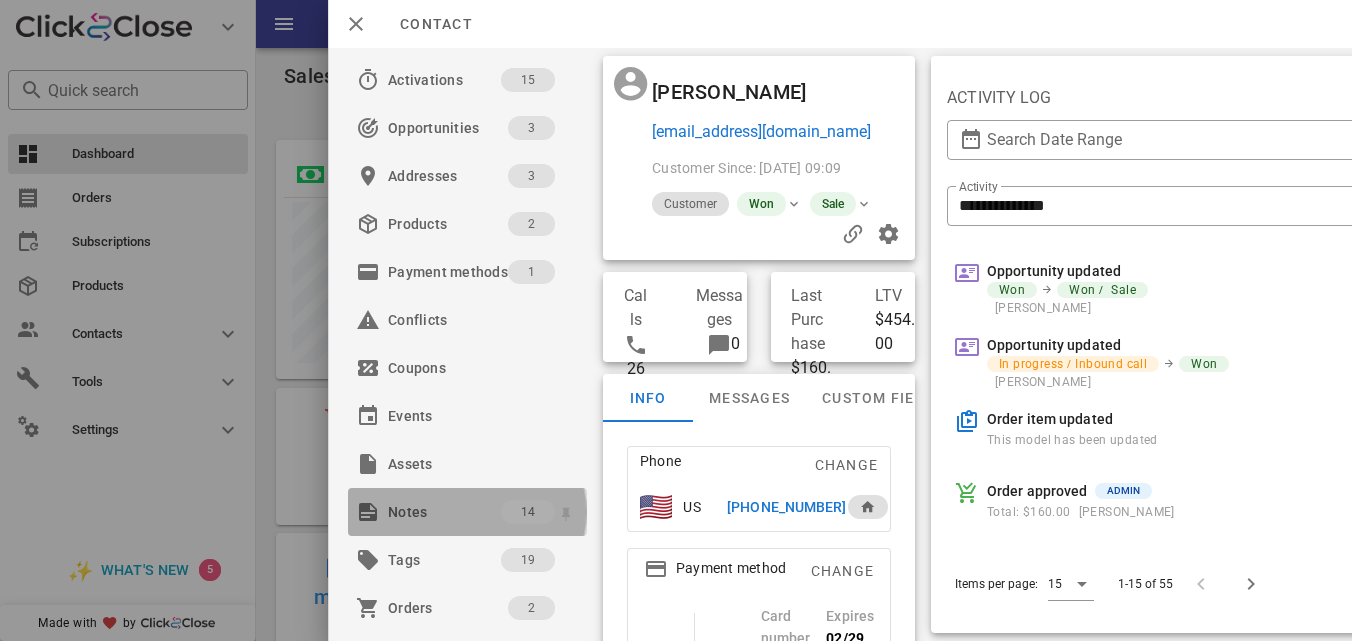 click on "Notes" at bounding box center [444, 512] 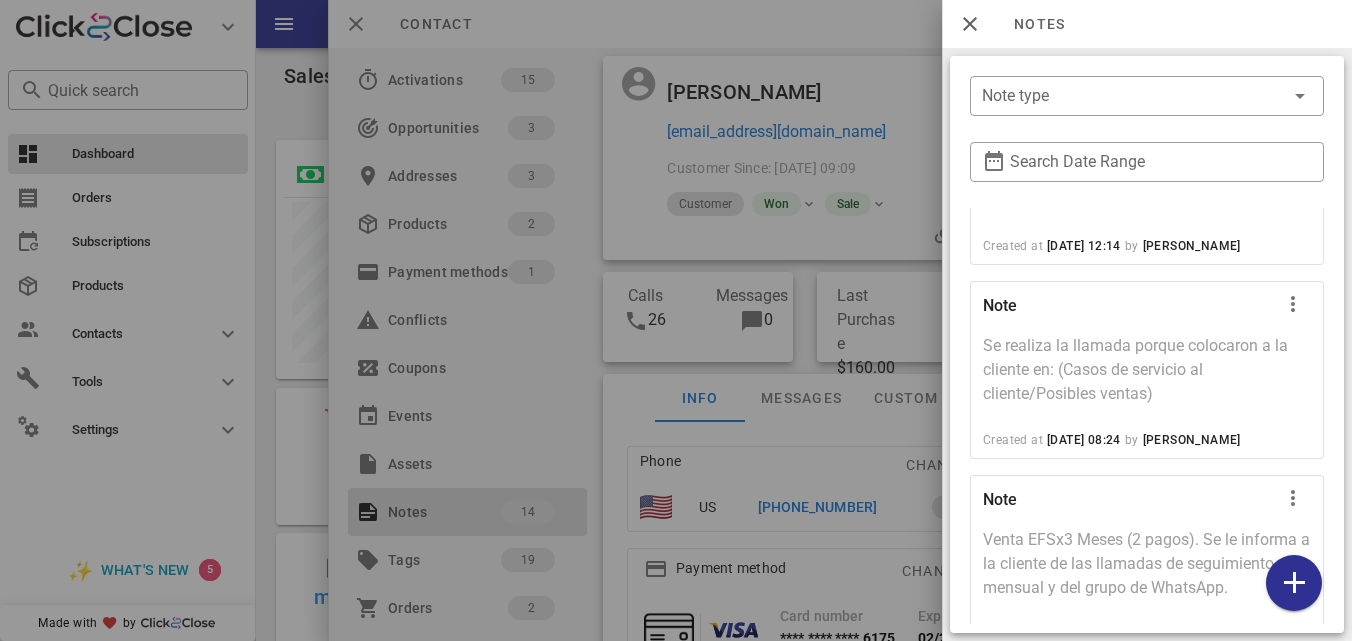 scroll, scrollTop: 2645, scrollLeft: 0, axis: vertical 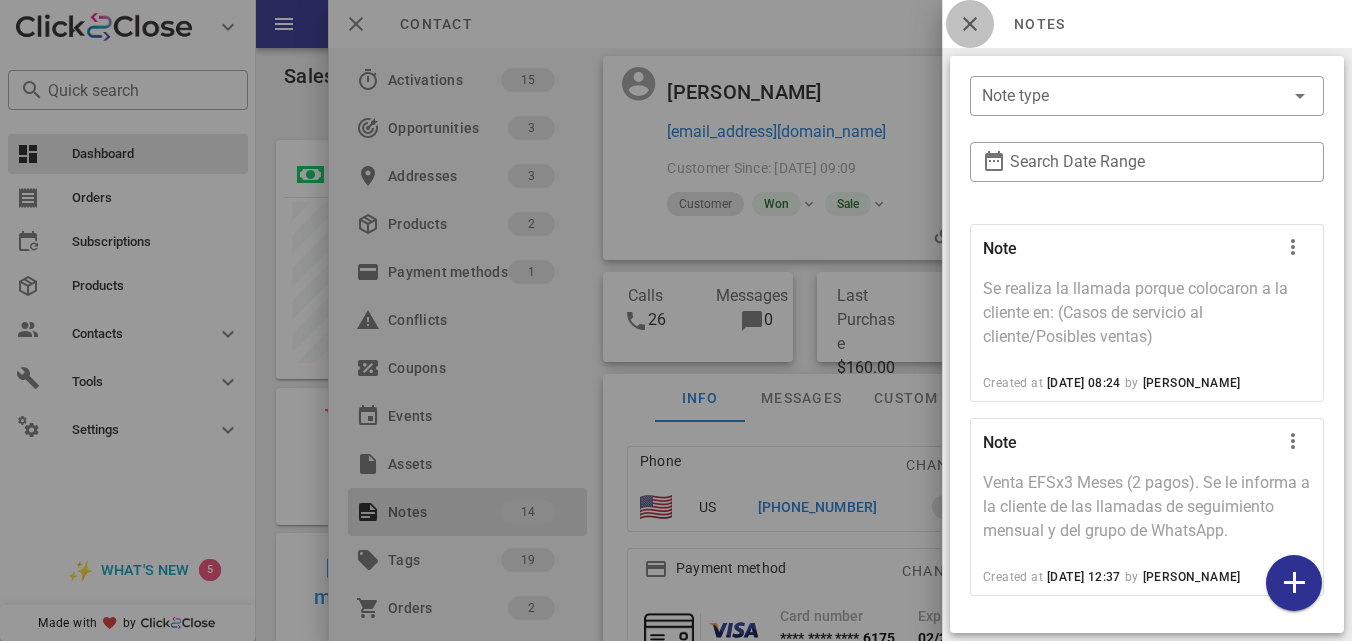 click at bounding box center [970, 24] 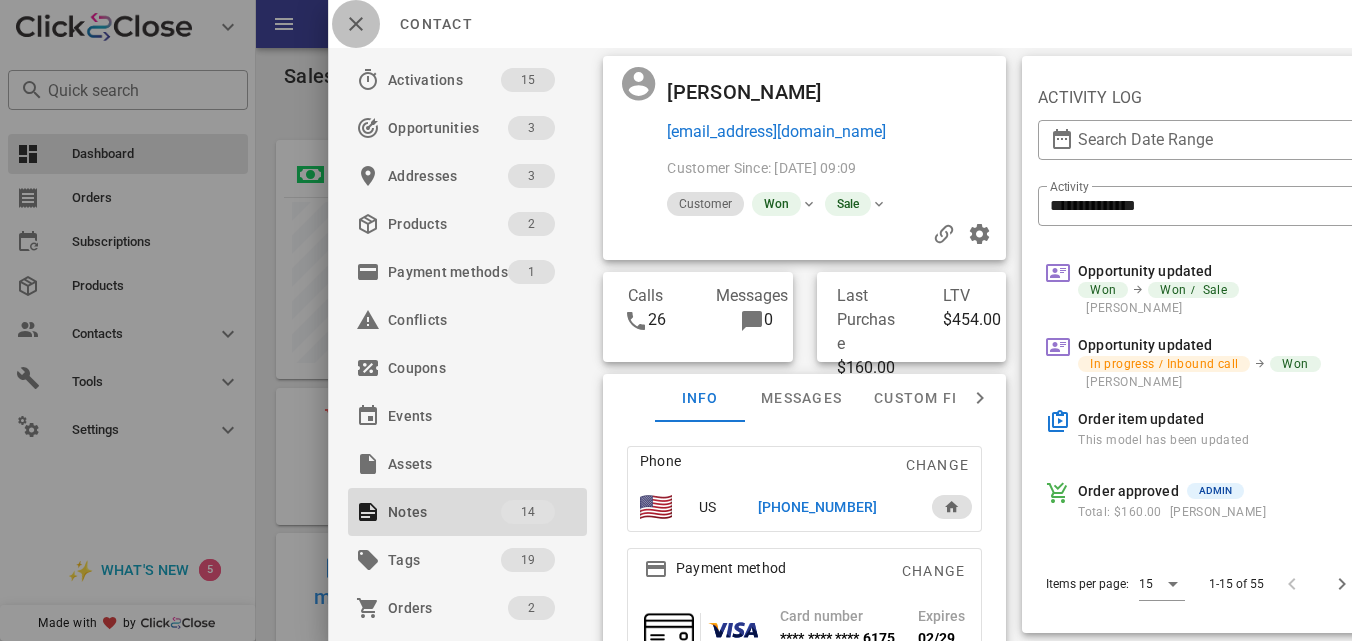 click at bounding box center (356, 24) 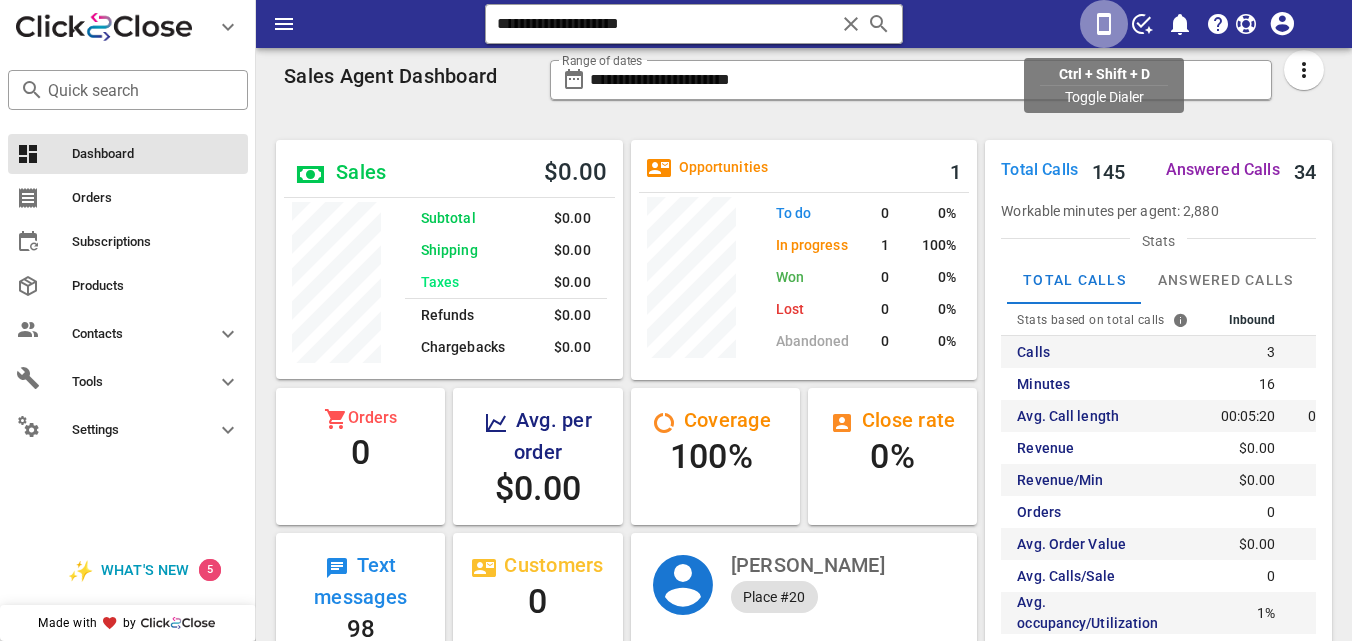 click at bounding box center [1104, 24] 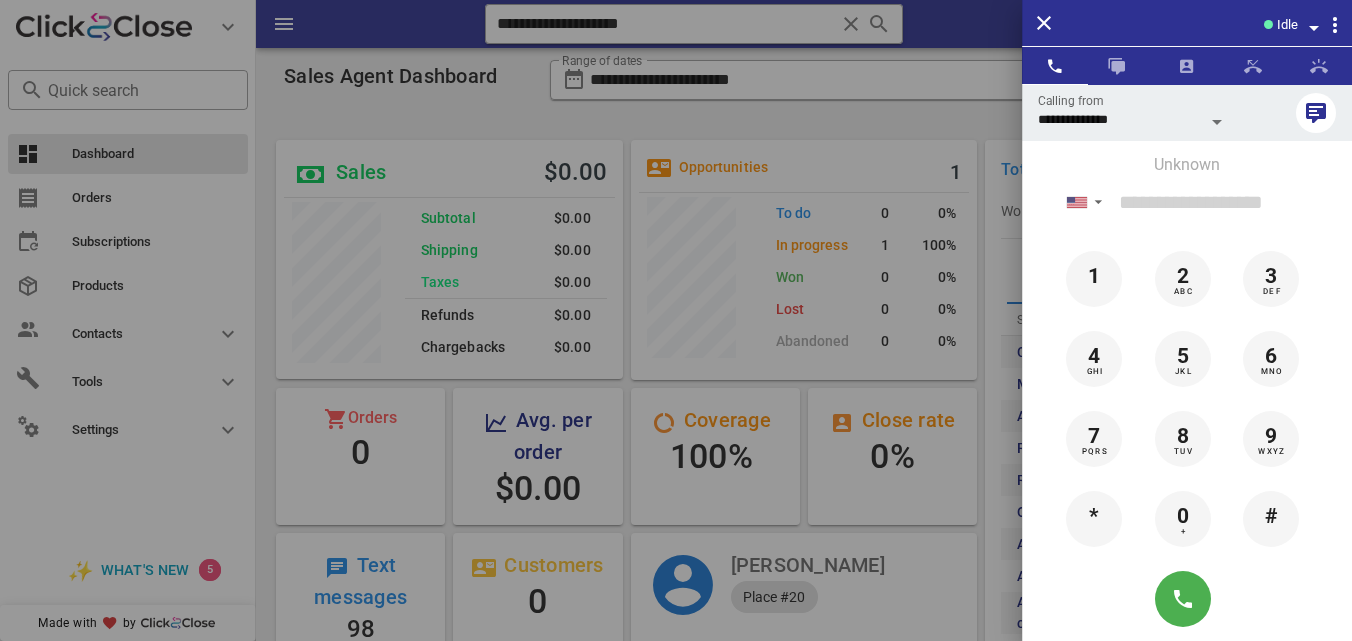 click at bounding box center (1268, 24) 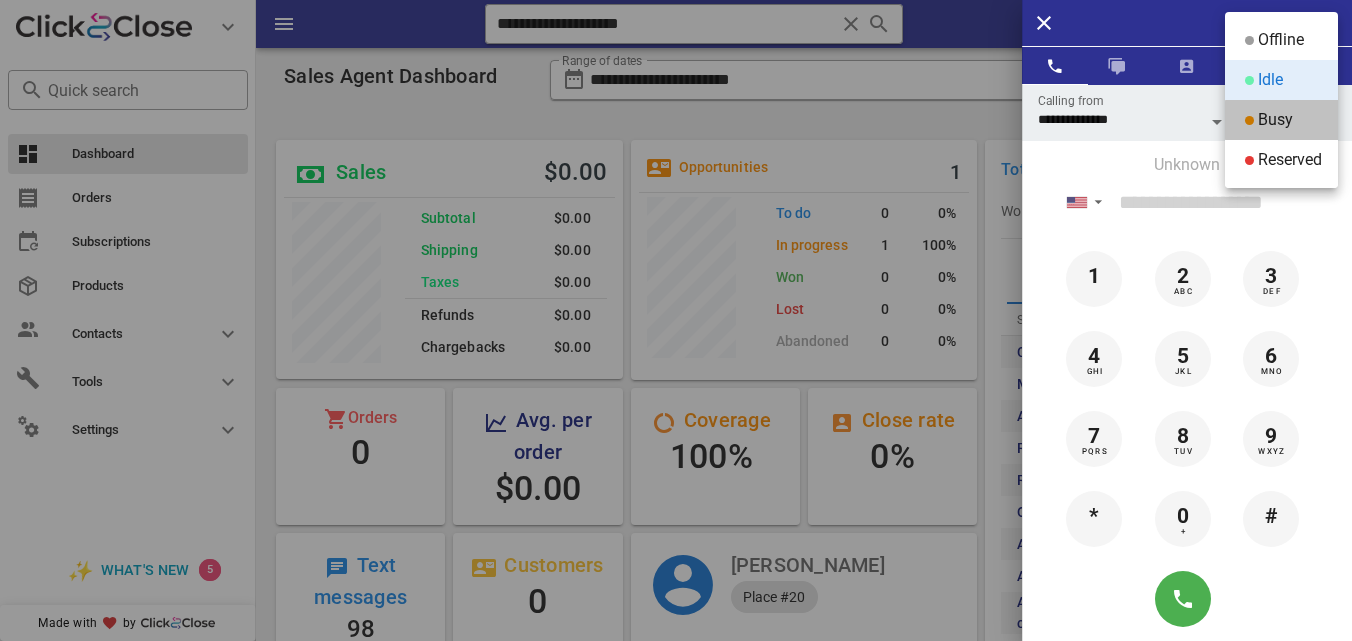 click on "Busy" at bounding box center [1281, 120] 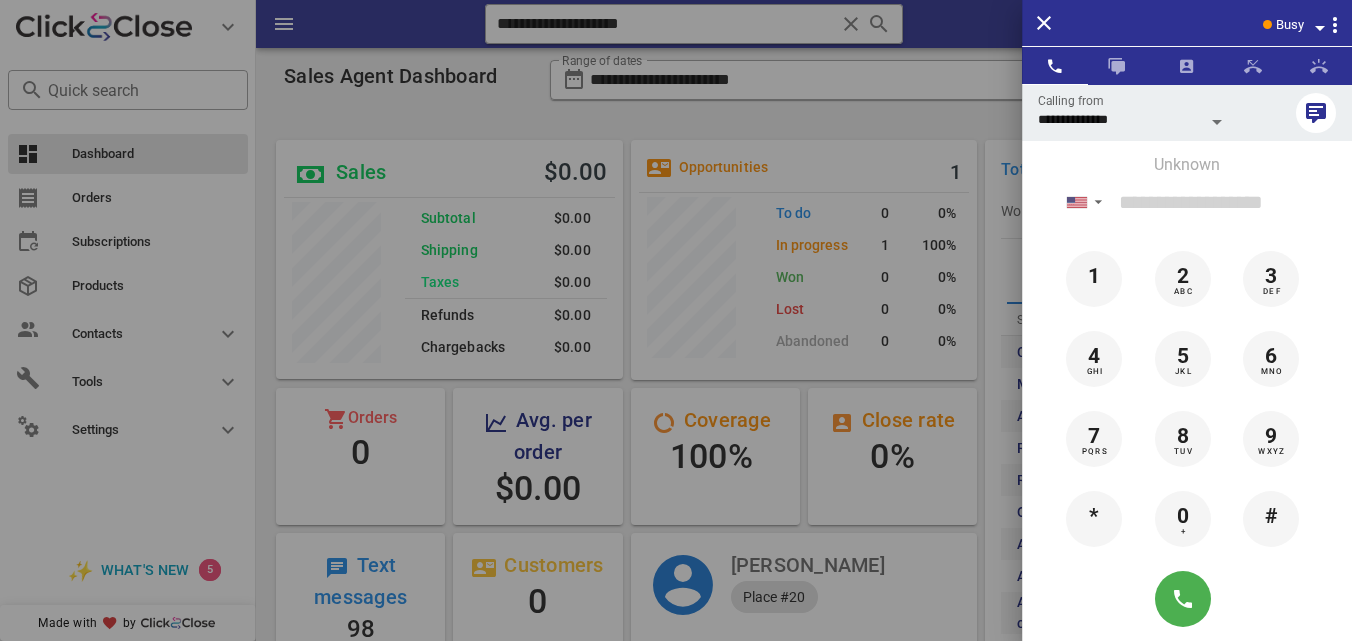 click on "Busy" at bounding box center [1290, 25] 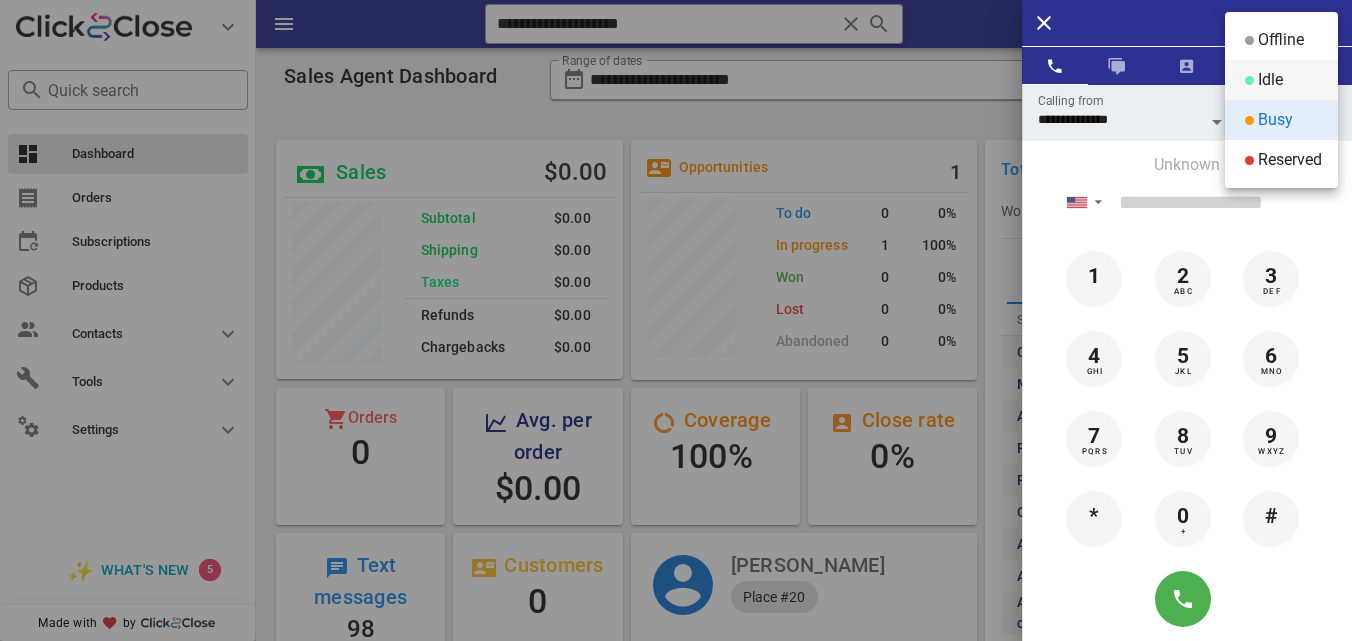click on "Idle" at bounding box center (1270, 80) 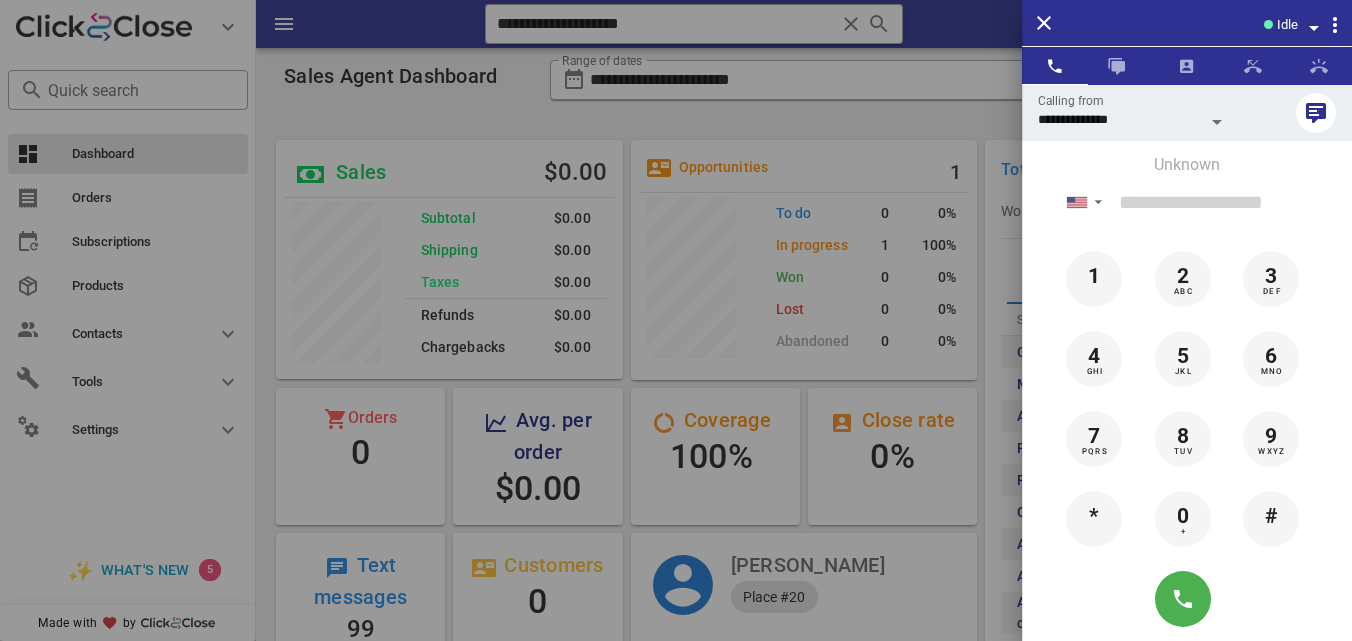 scroll, scrollTop: 999761, scrollLeft: 999653, axis: both 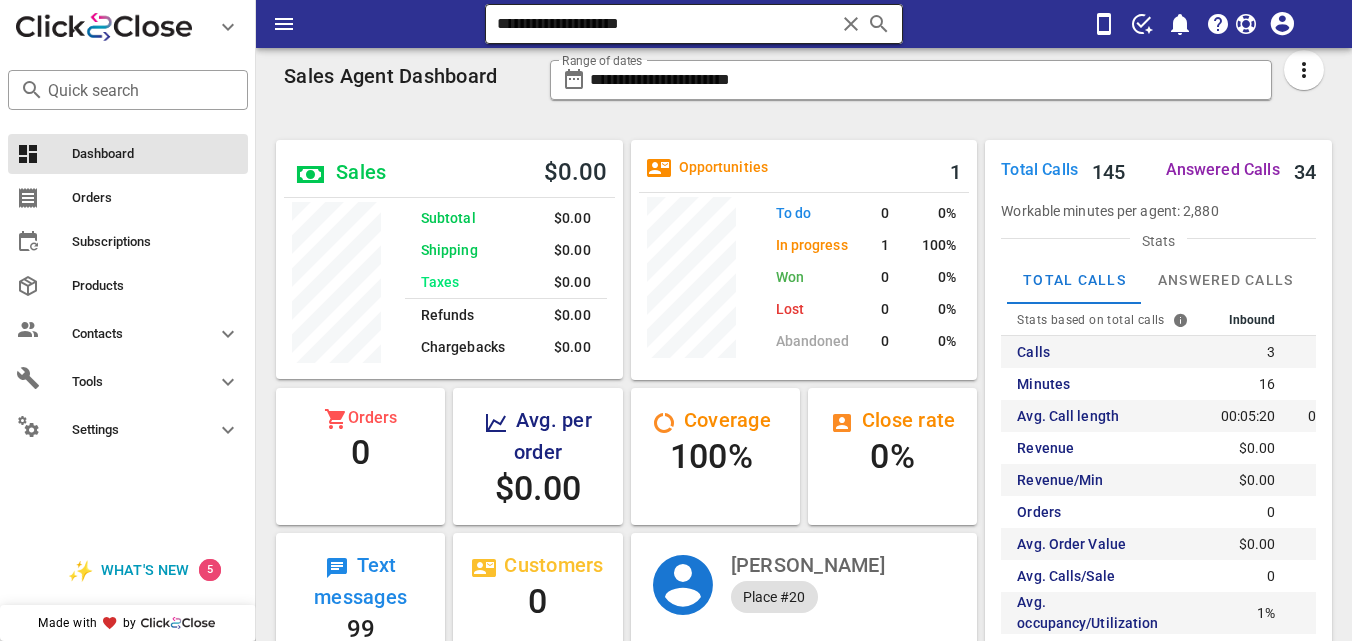 click on "**********" at bounding box center (665, 24) 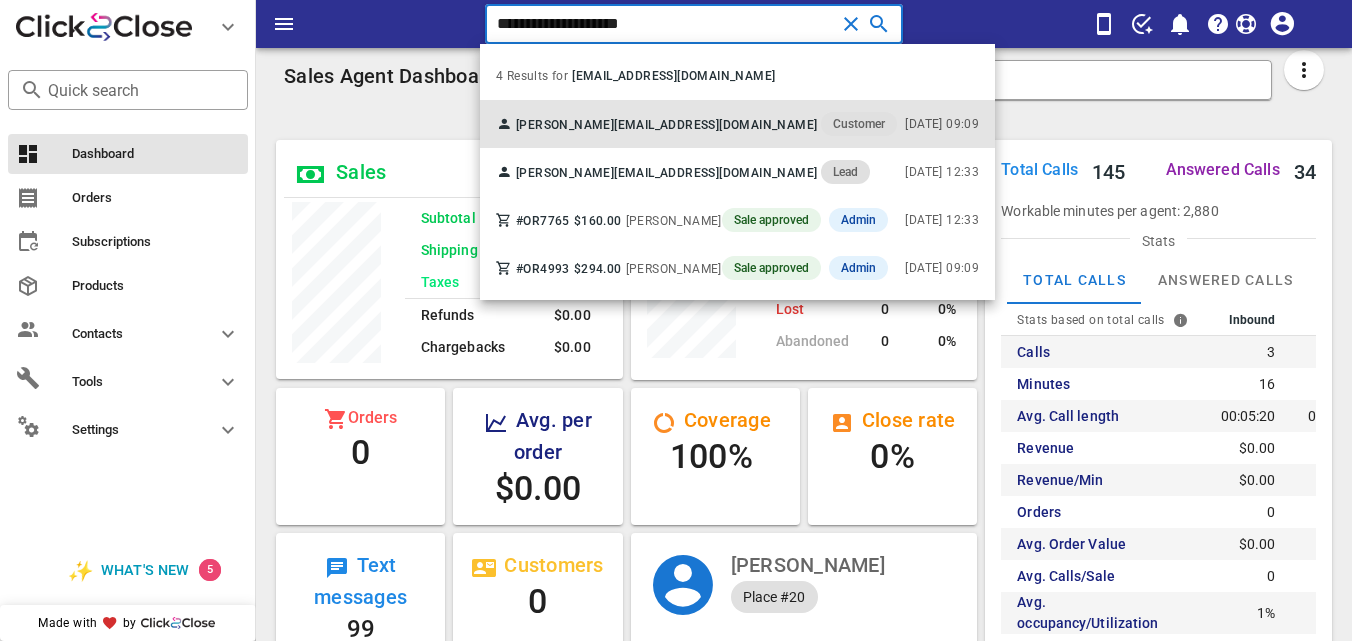 click on "lymaris22@gmail.com" at bounding box center [715, 125] 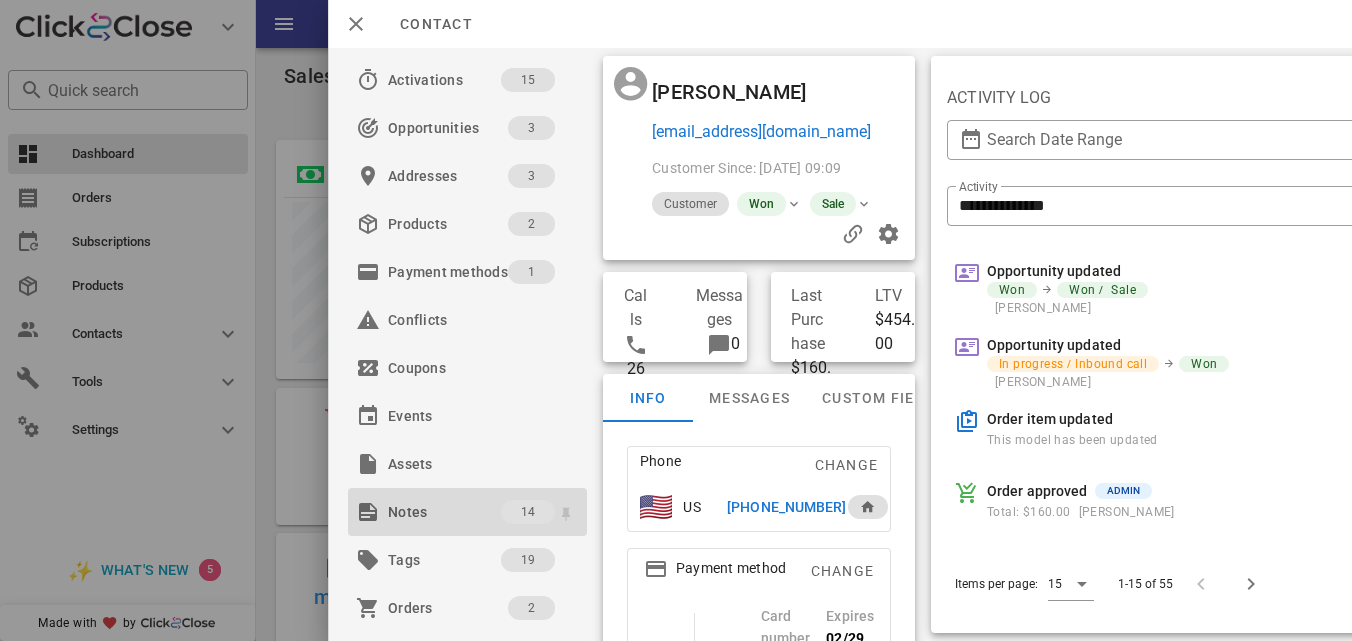 click on "Notes  14" at bounding box center (467, 512) 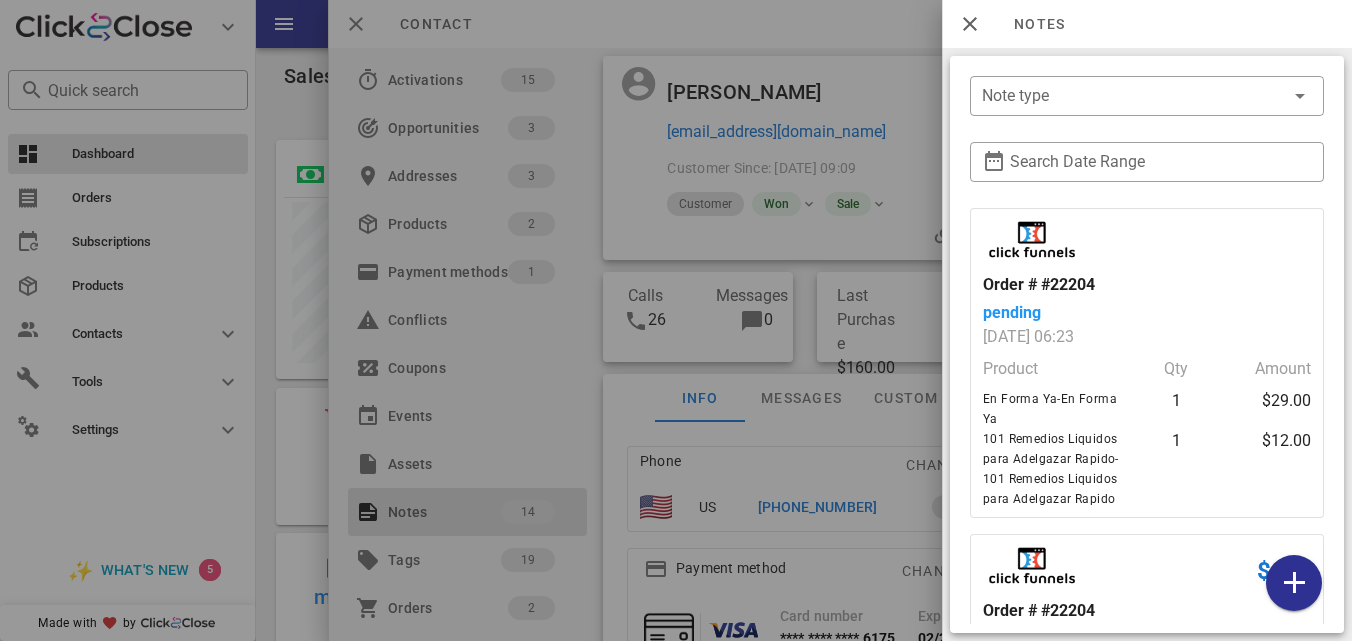 click at bounding box center [676, 320] 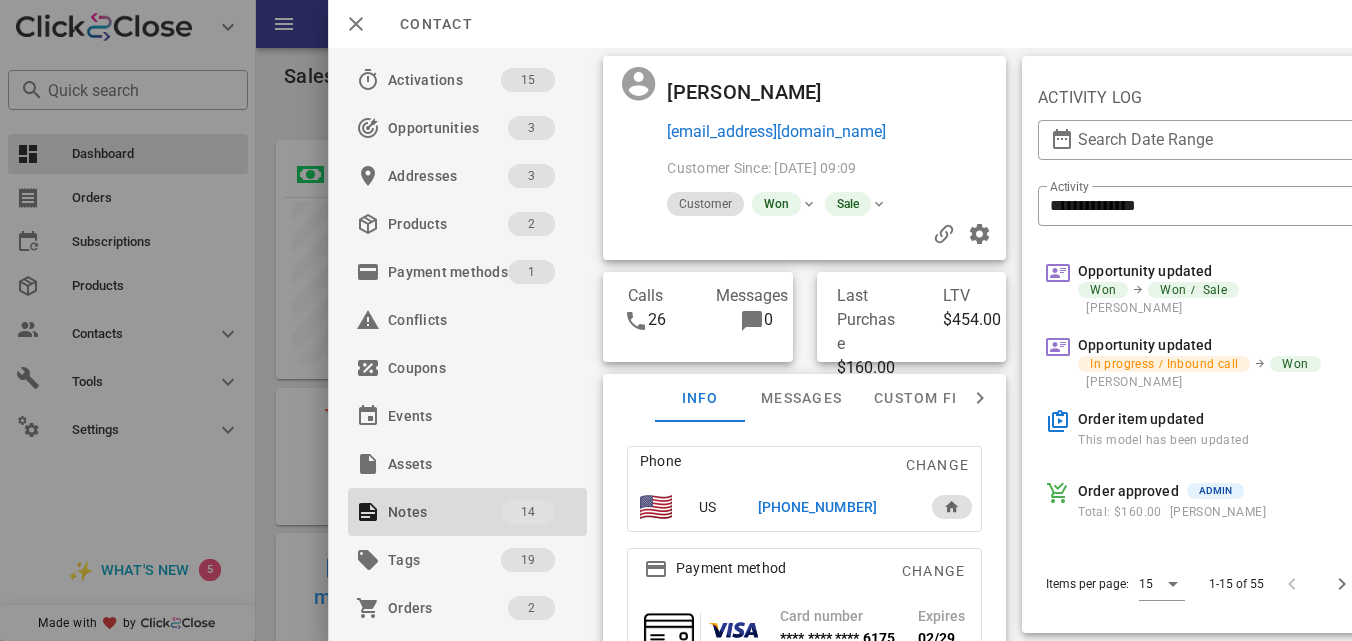 click on "+19395351017" at bounding box center [833, 507] 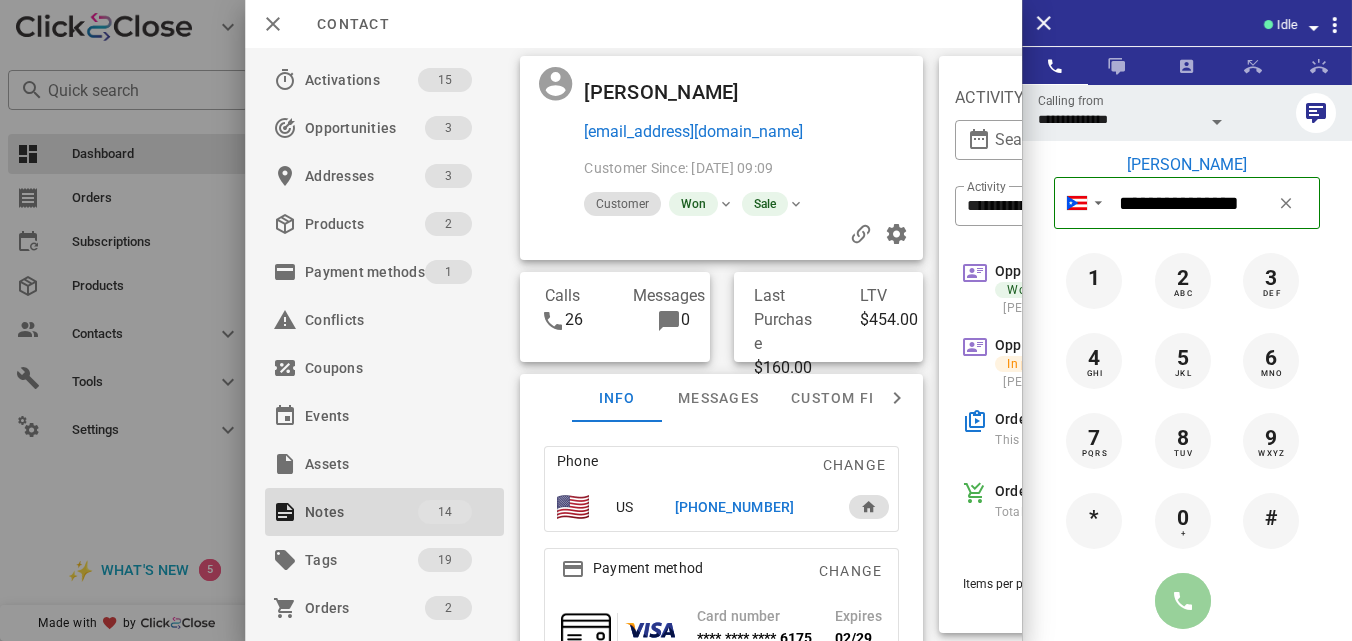 click at bounding box center [1183, 601] 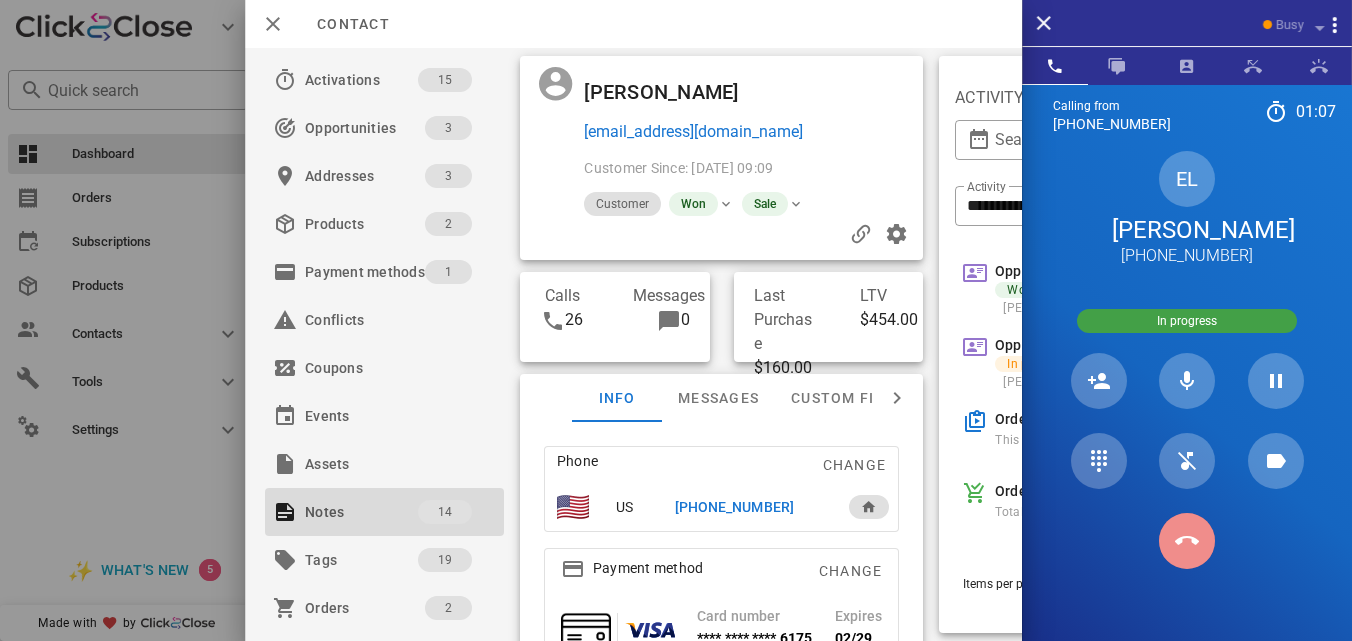 click at bounding box center [1187, 541] 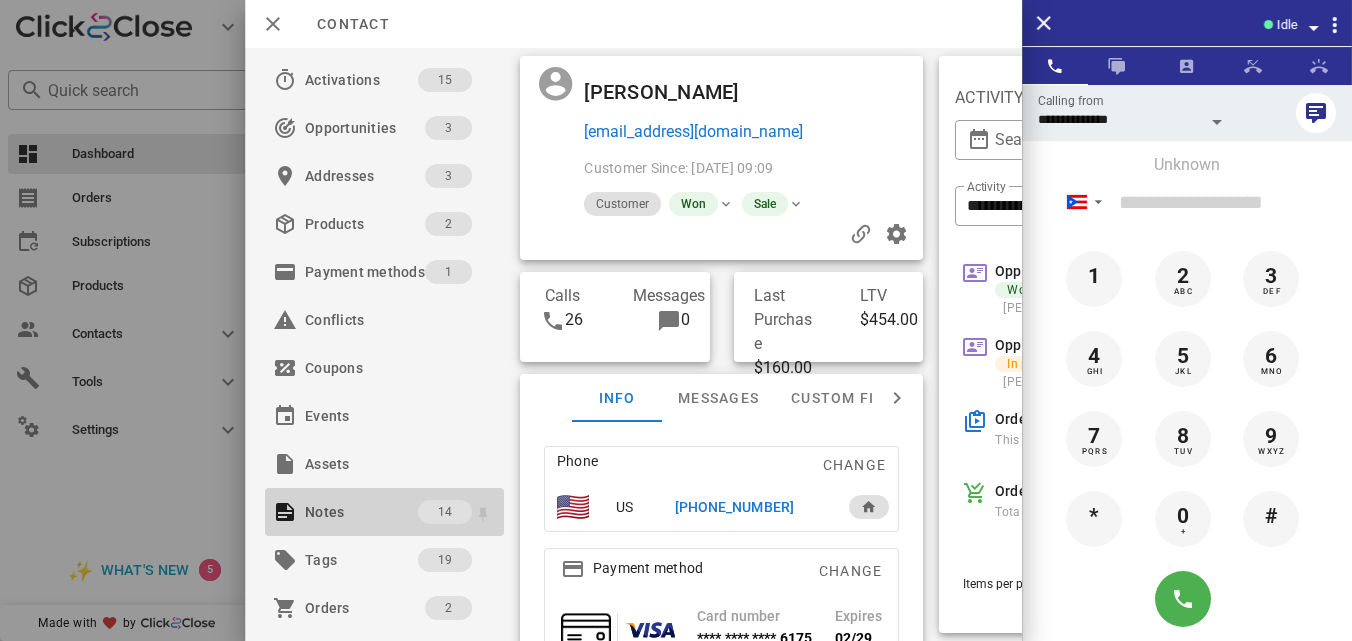click on "Notes" at bounding box center (361, 512) 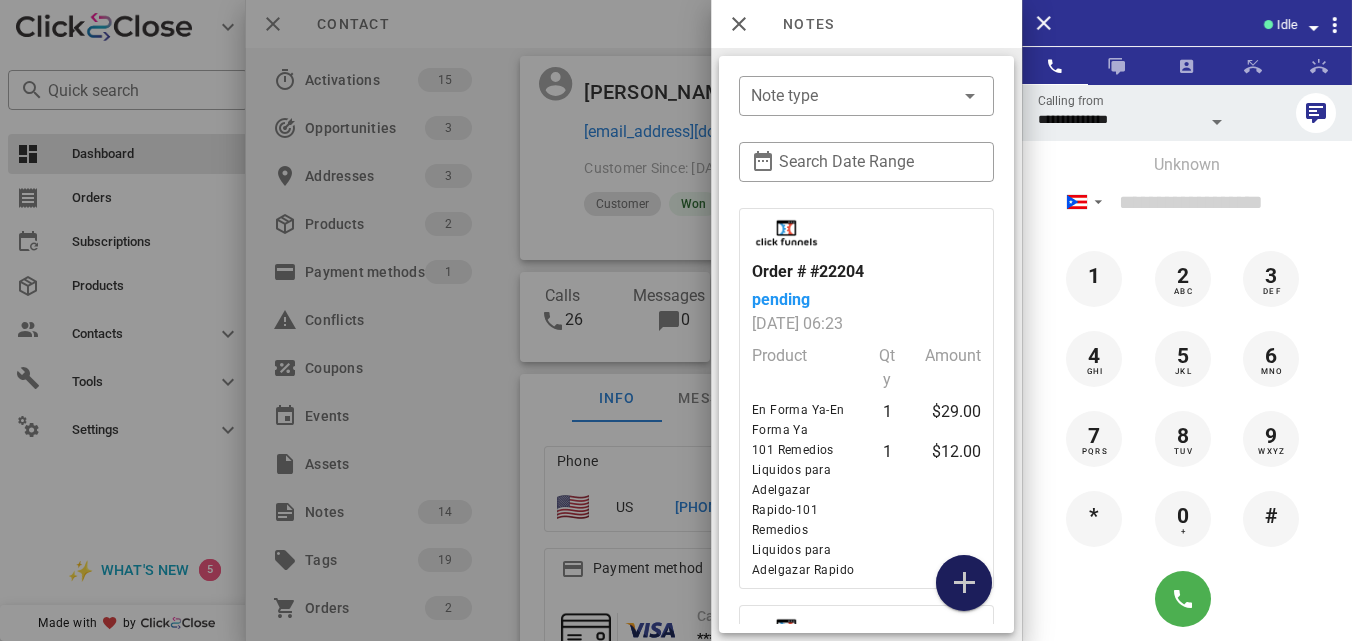 click at bounding box center (964, 583) 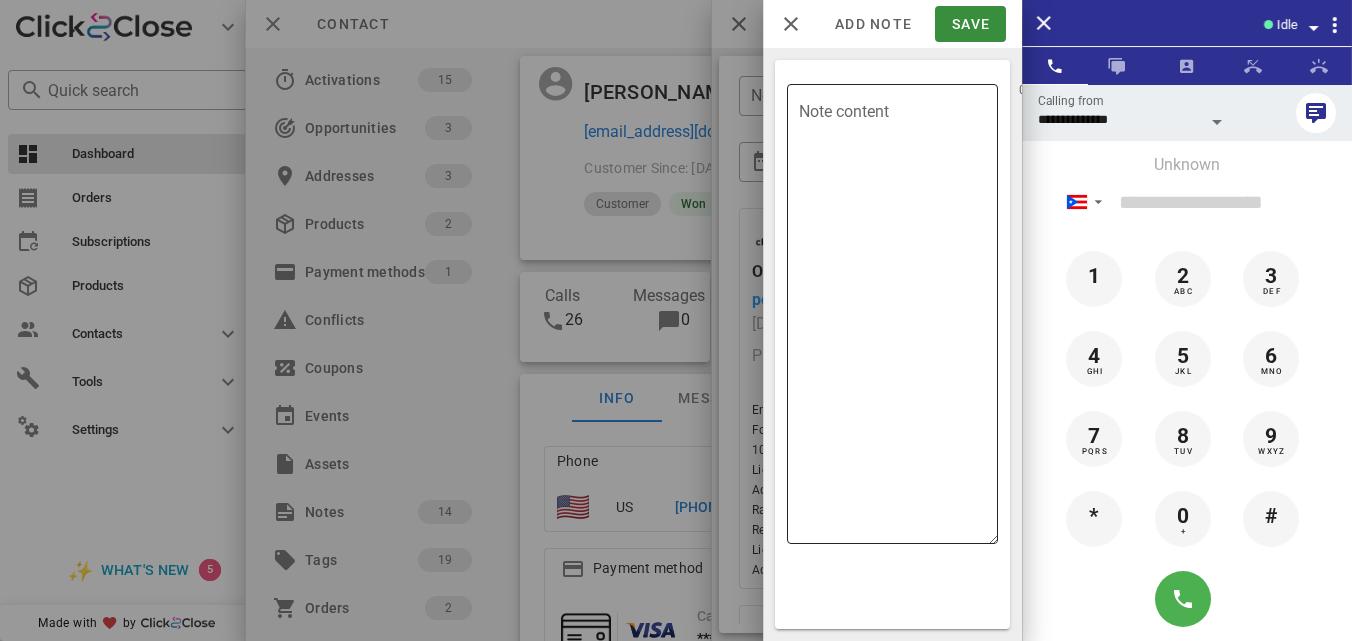 click on "Note content" at bounding box center [898, 319] 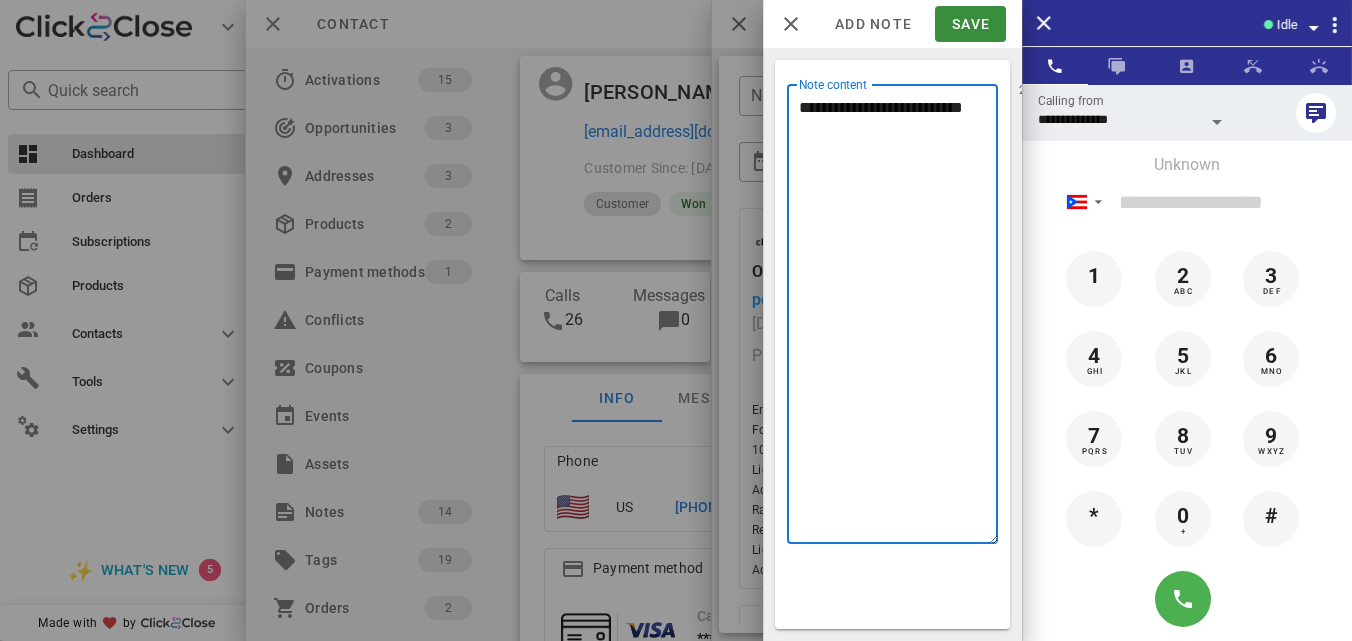 click on "**********" at bounding box center (898, 319) 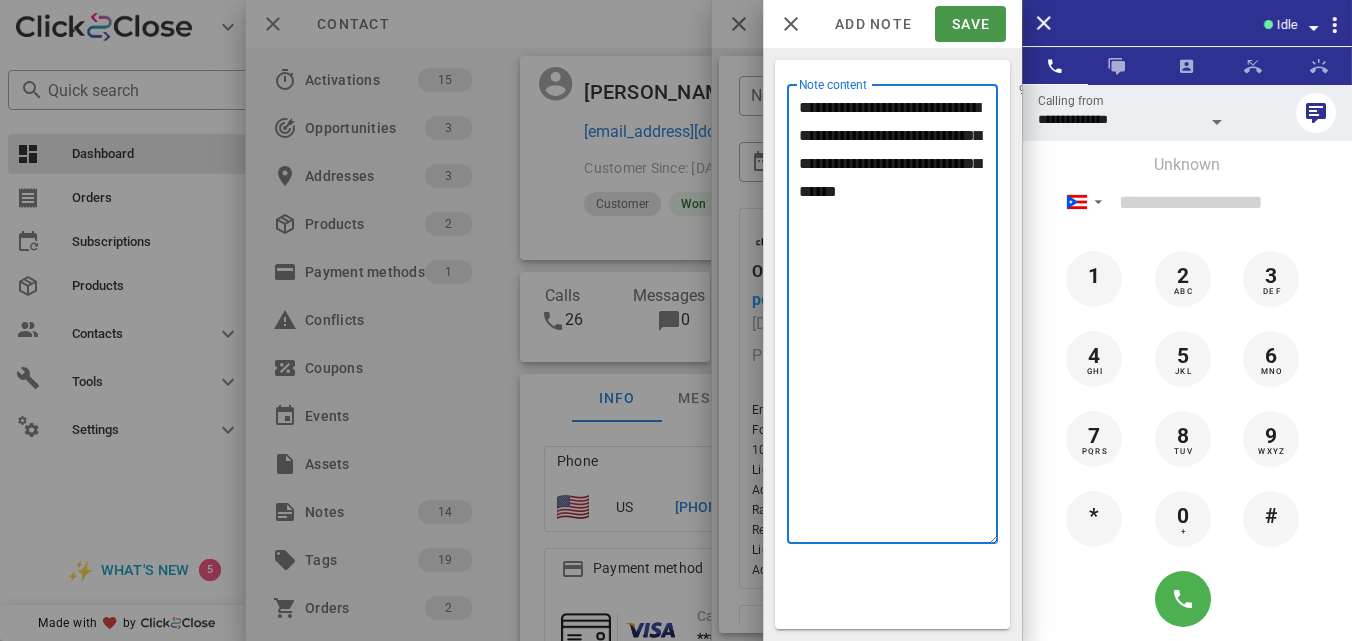 type on "**********" 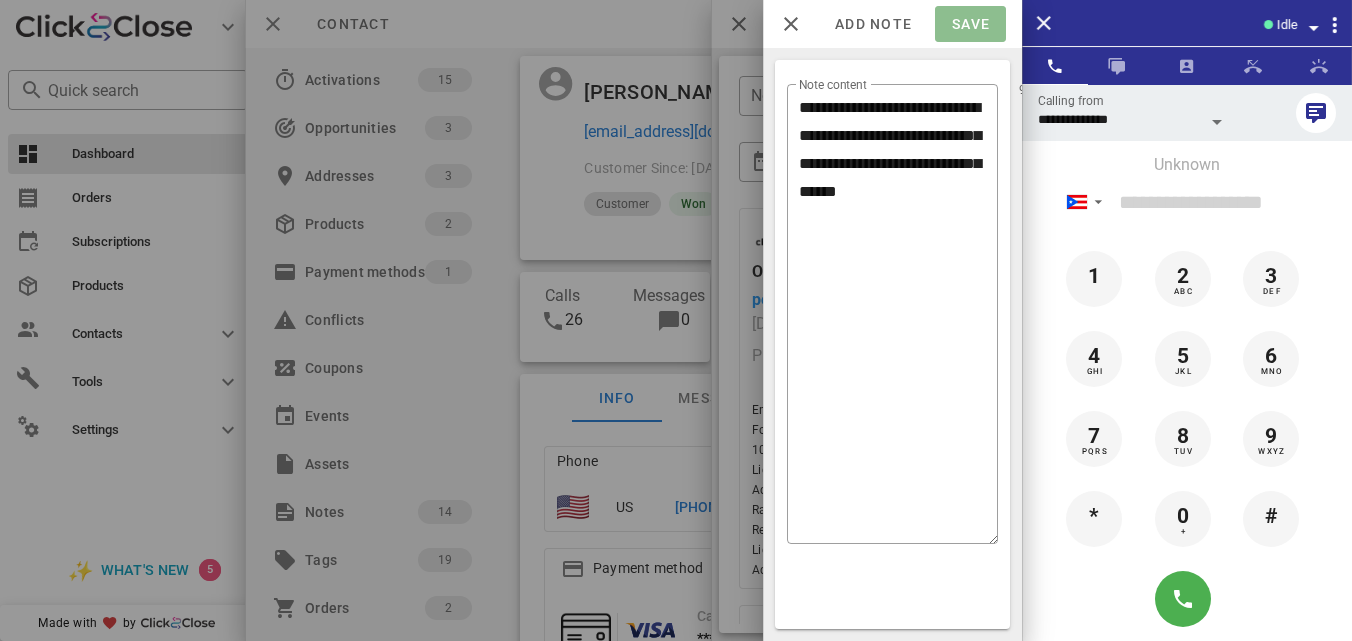 click on "Save" at bounding box center (970, 24) 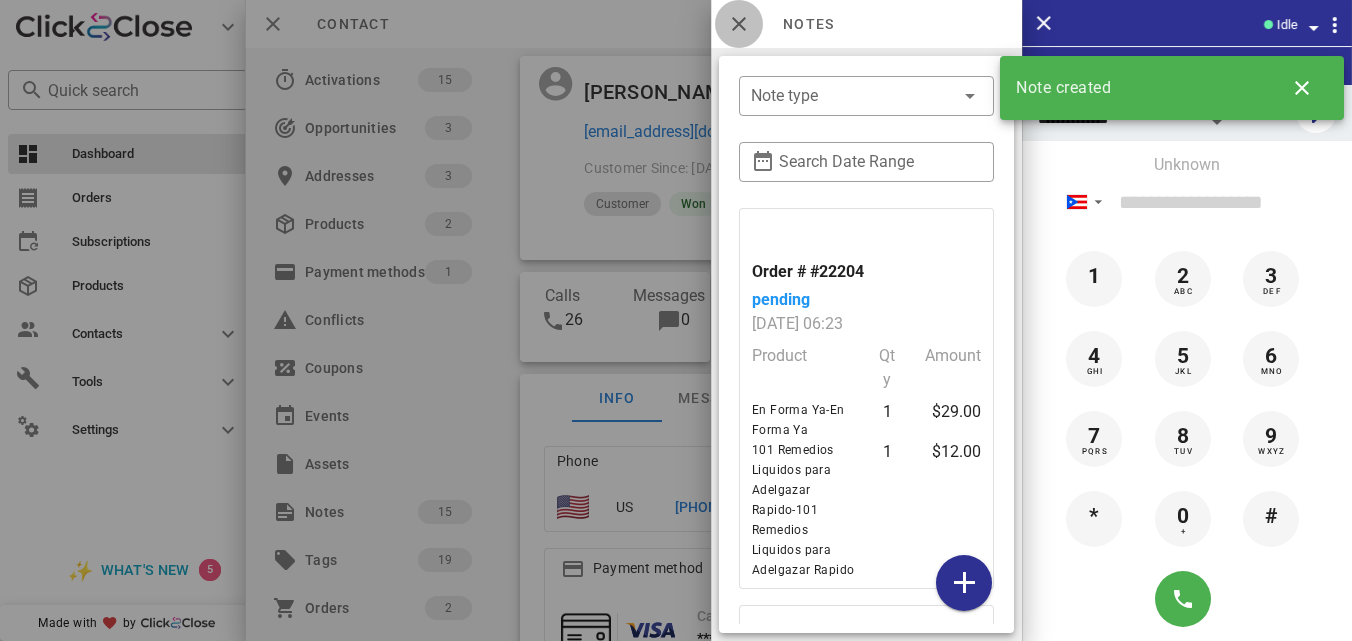 click at bounding box center (739, 24) 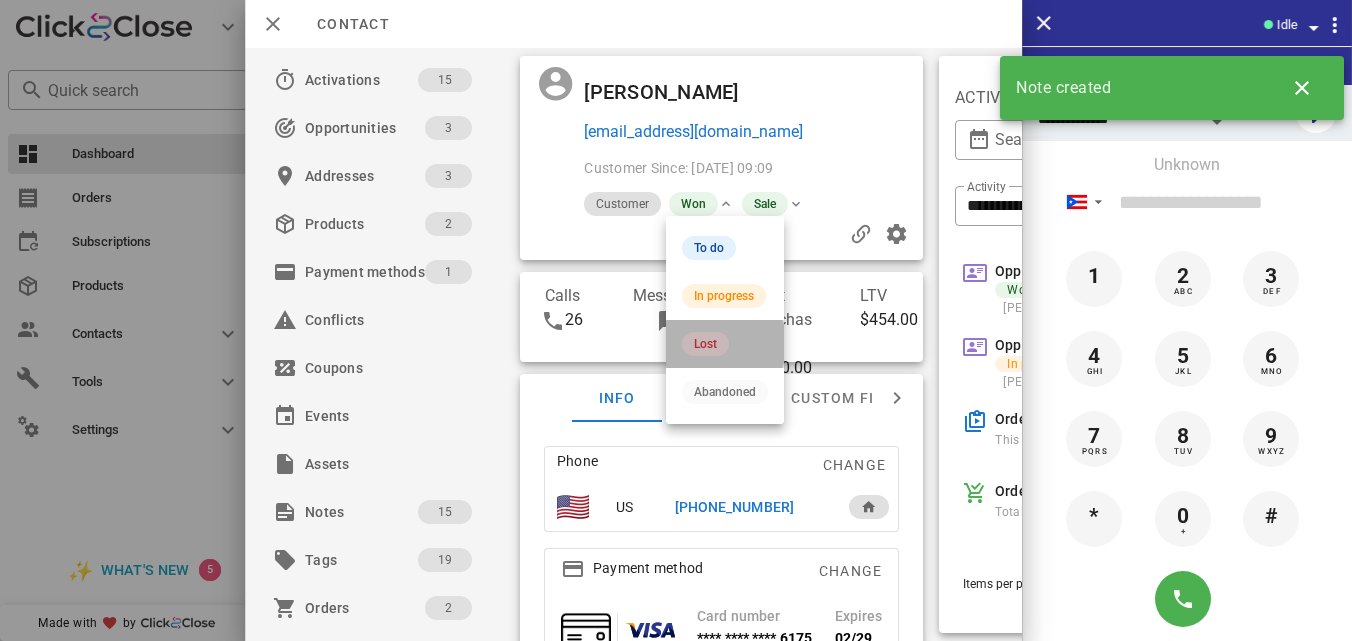click on "Lost" at bounding box center [725, 344] 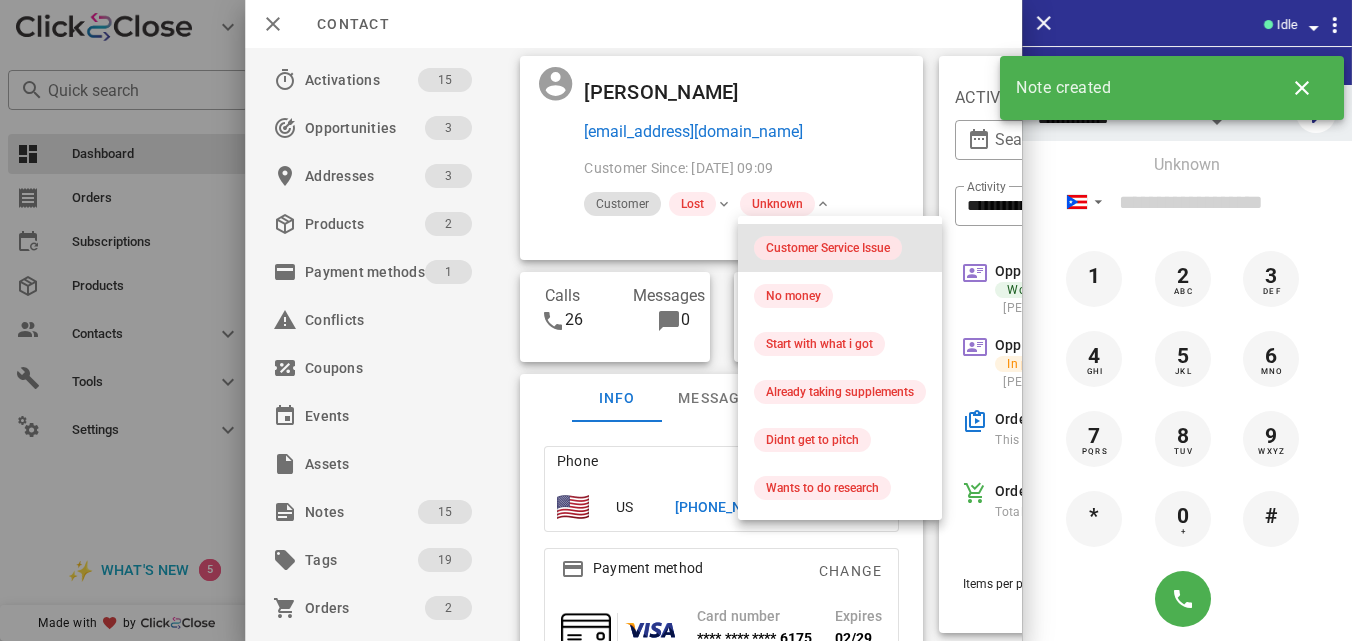 click on "Customer Service Issue" at bounding box center [828, 248] 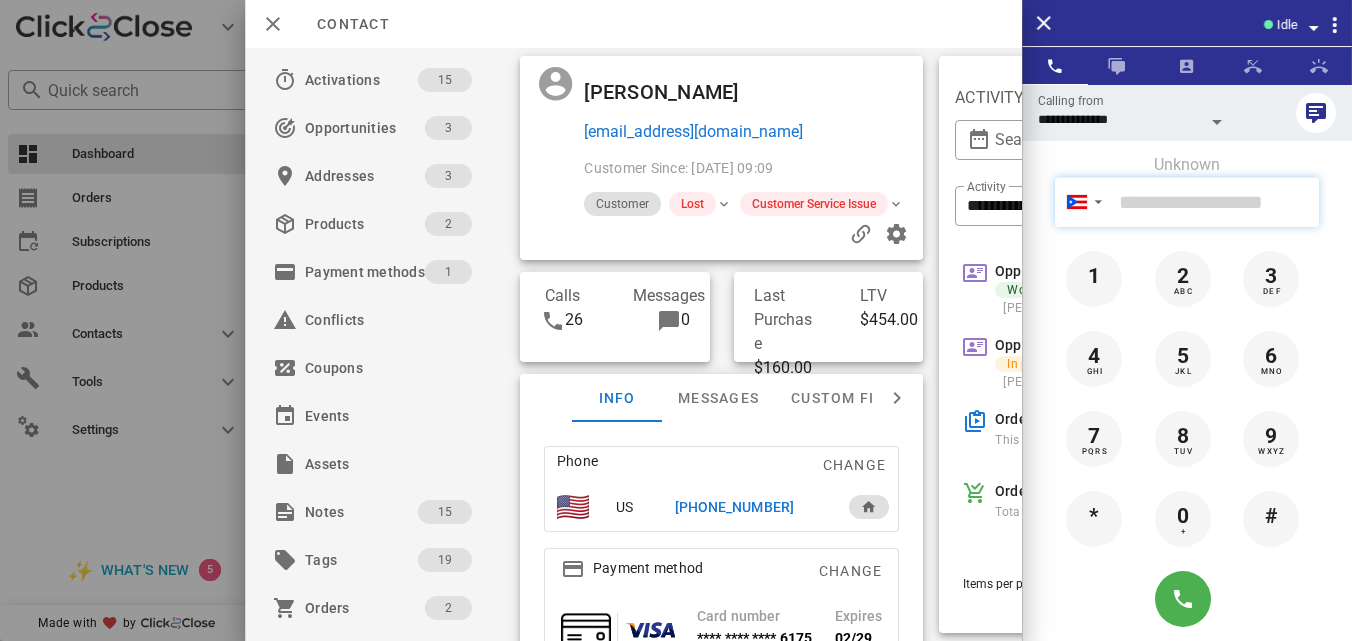 click at bounding box center (1215, 202) 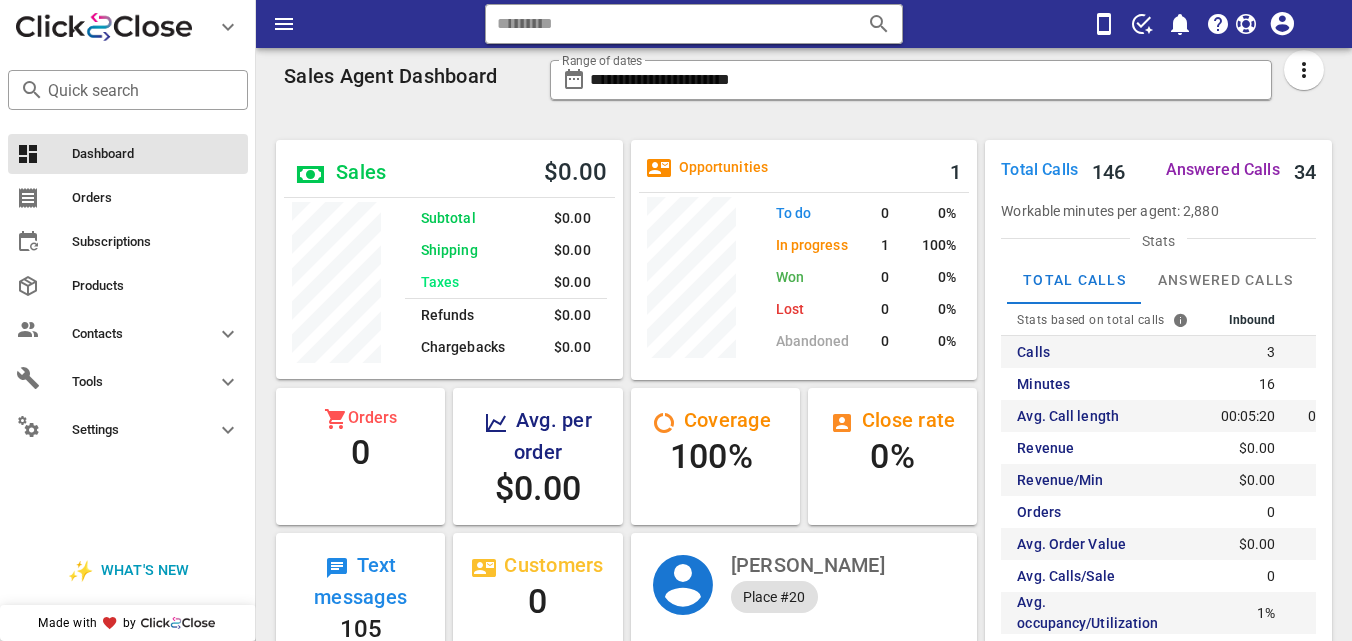 scroll, scrollTop: 0, scrollLeft: 0, axis: both 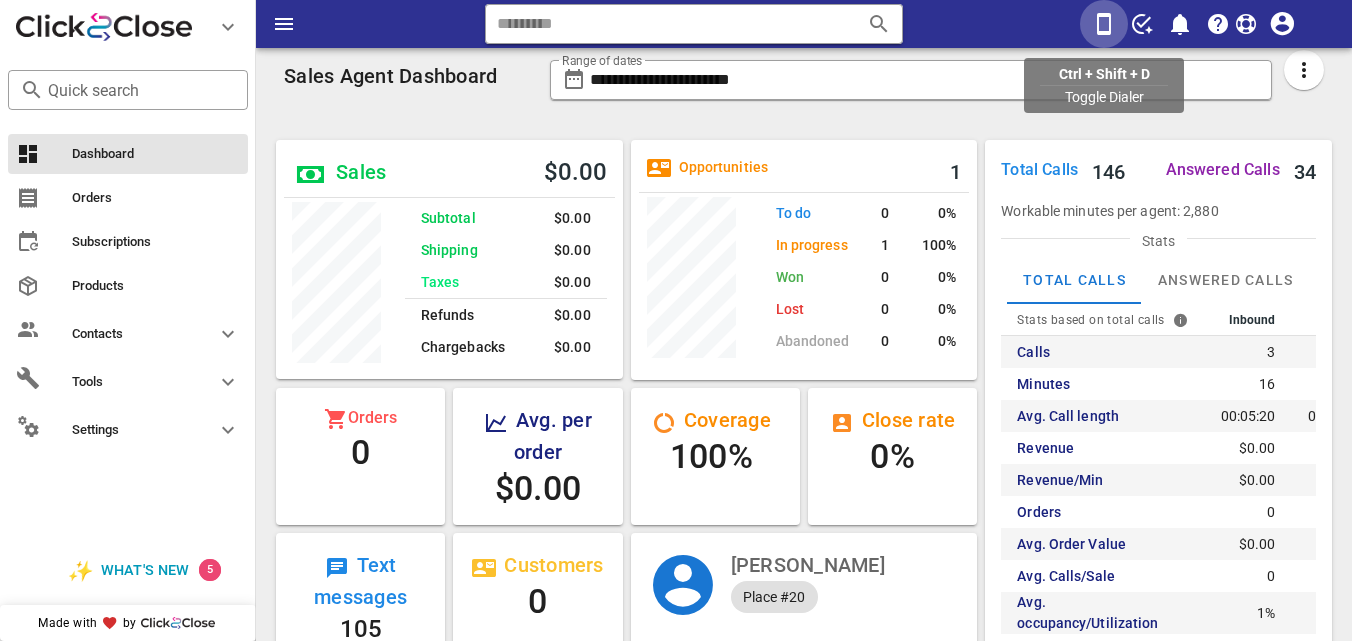 click at bounding box center (1104, 24) 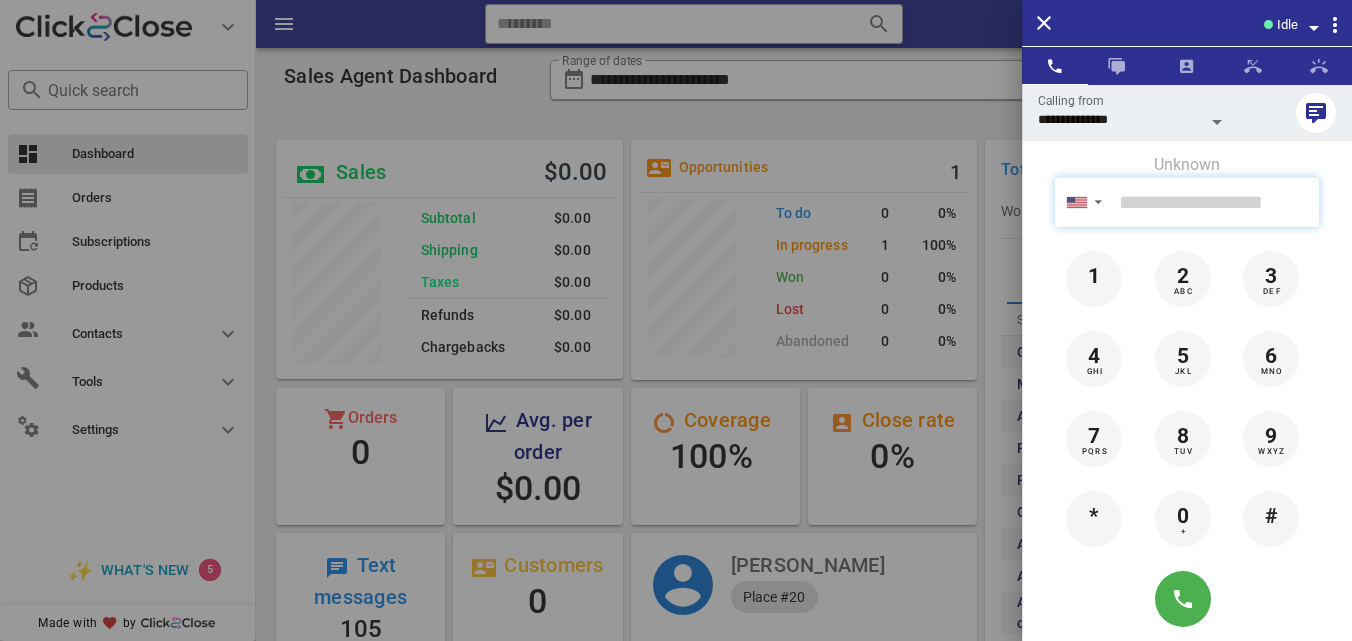 click at bounding box center [1215, 202] 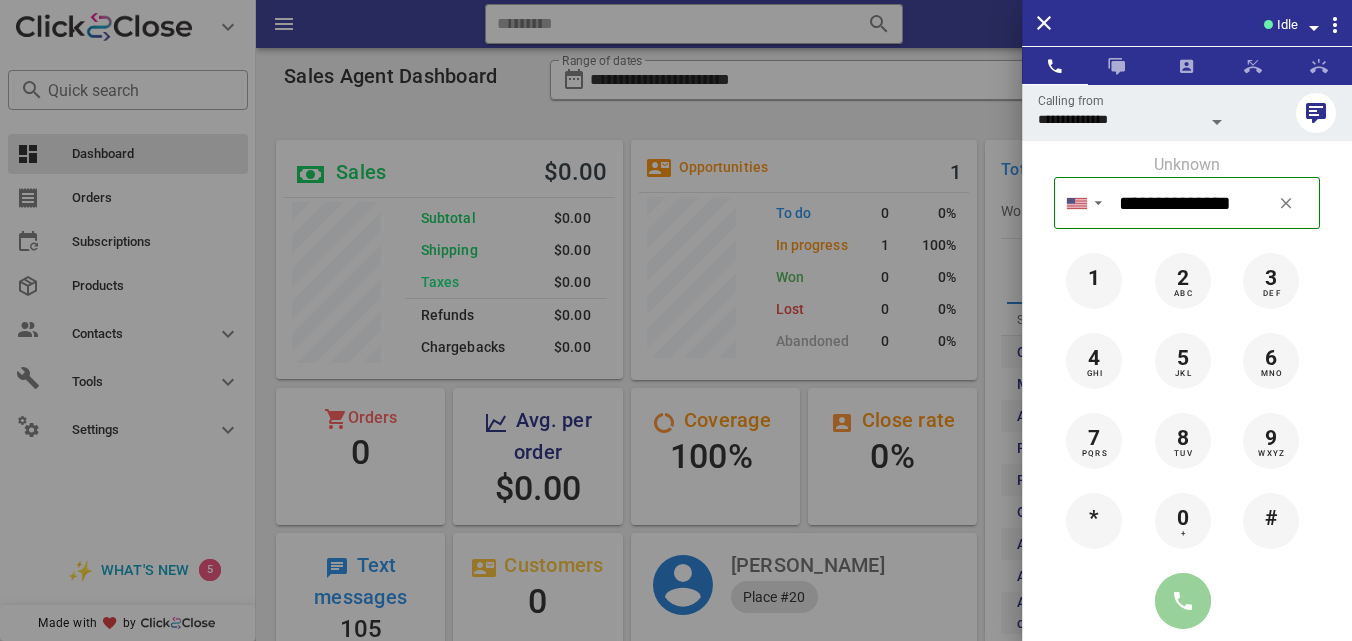 click at bounding box center (1183, 601) 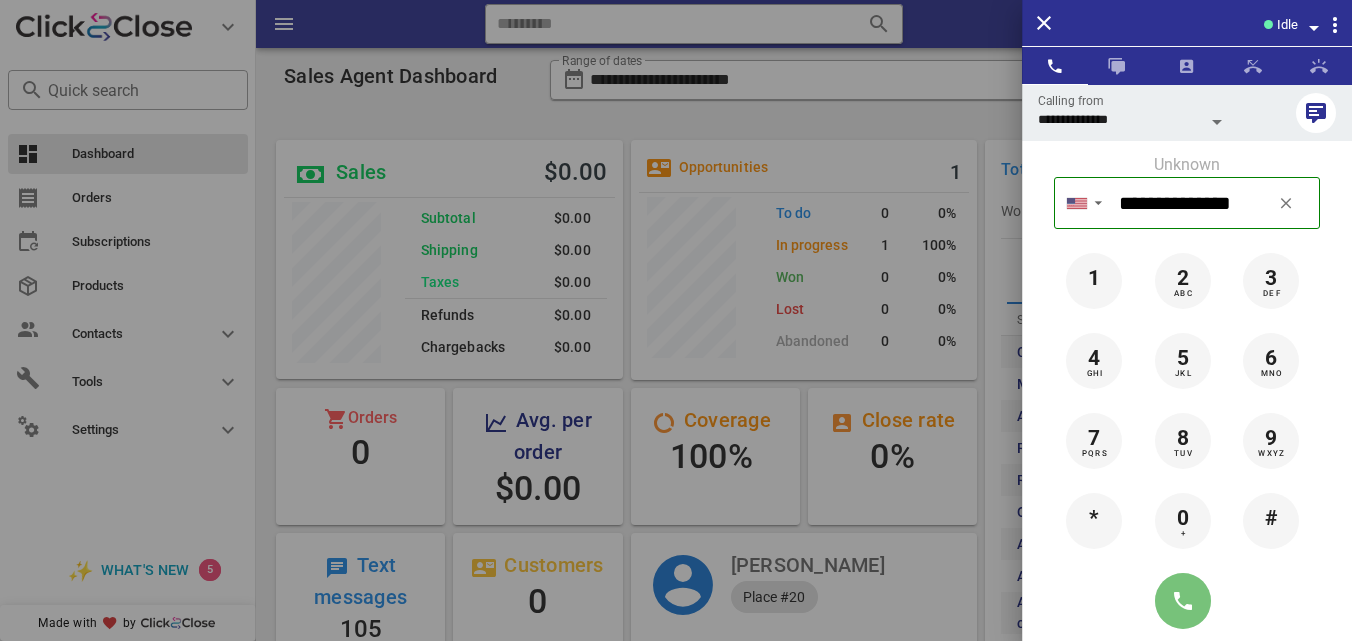 type on "**********" 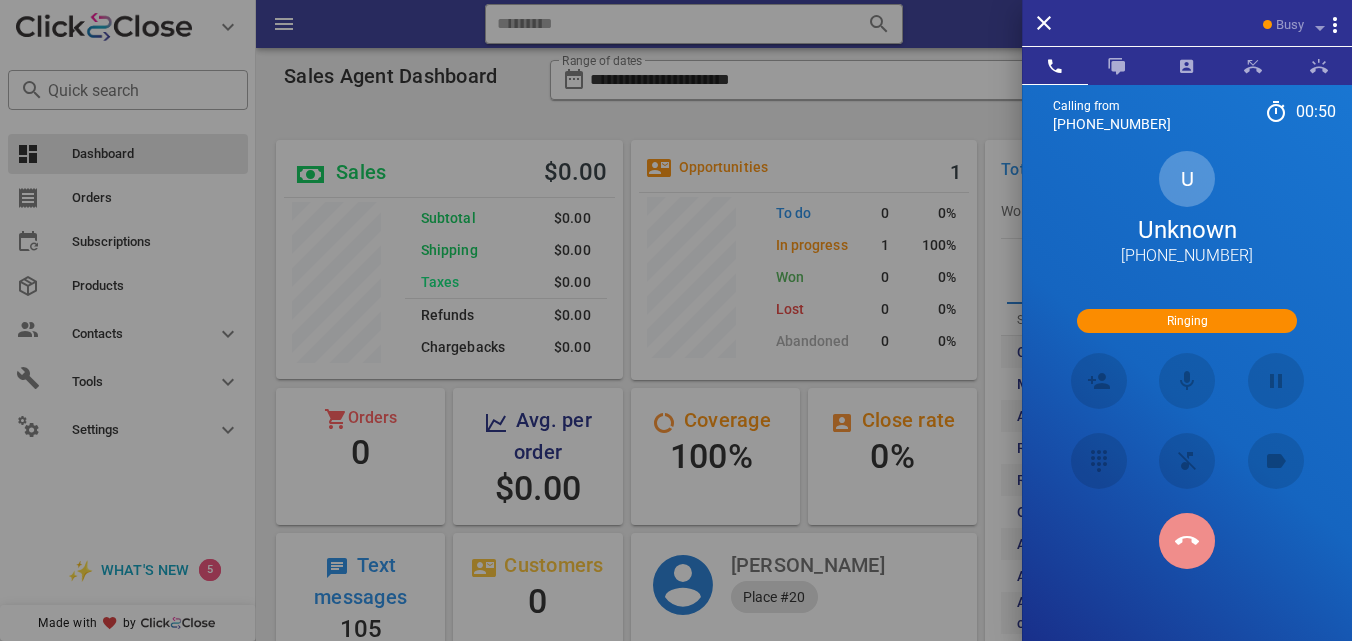click at bounding box center (1187, 540) 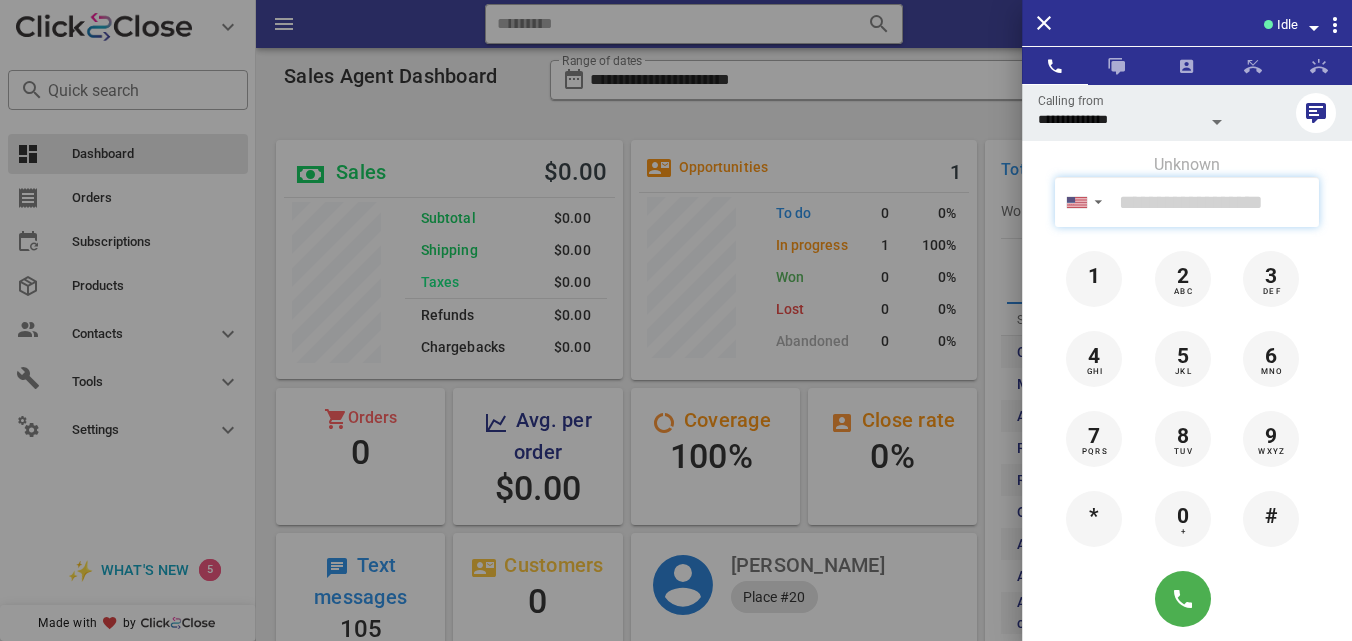 click at bounding box center (1215, 202) 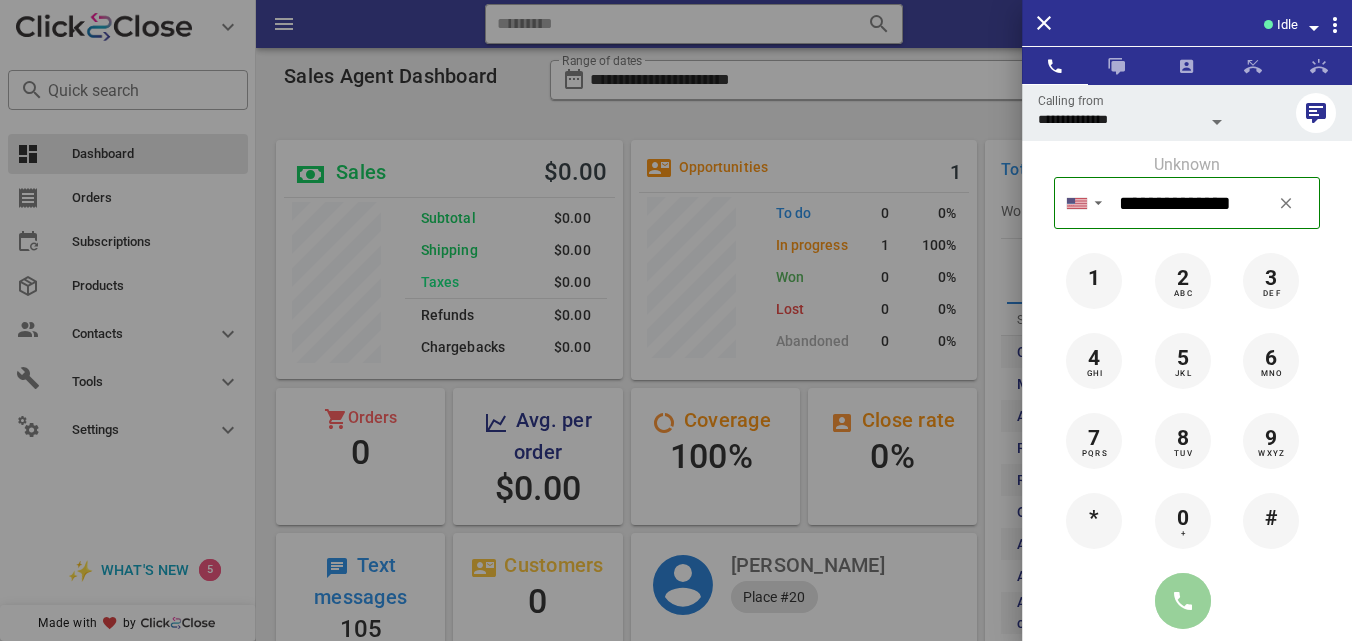 click at bounding box center [1183, 601] 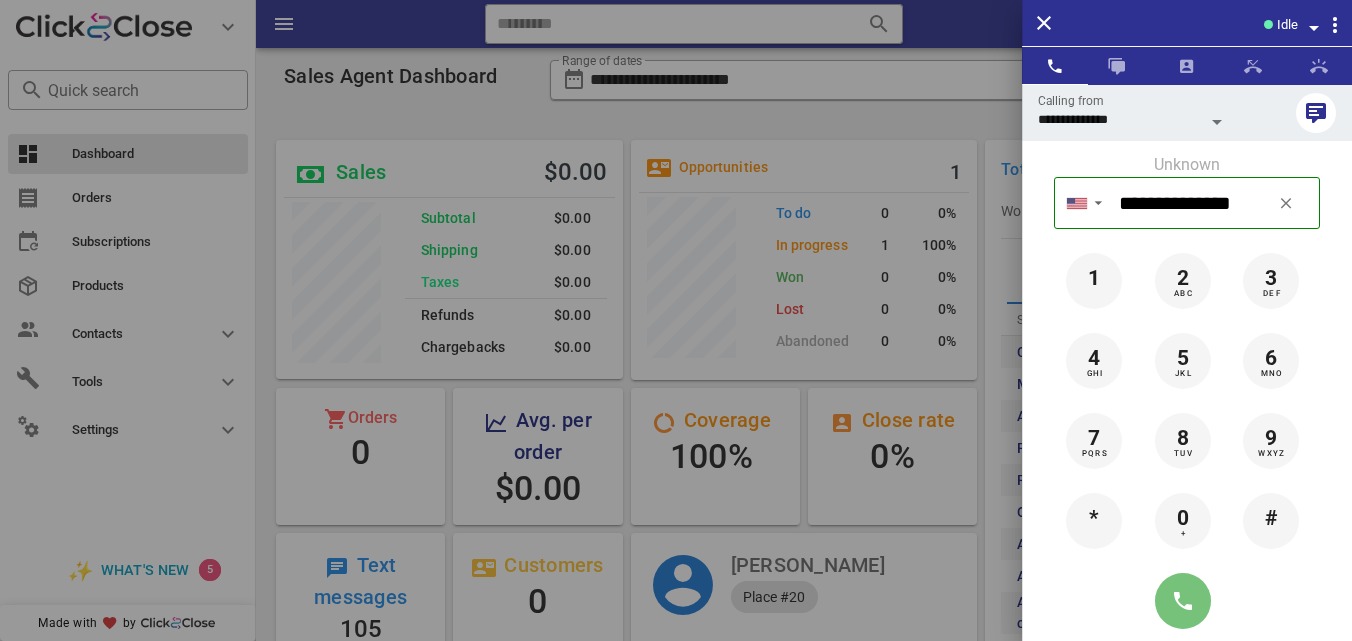 type on "**********" 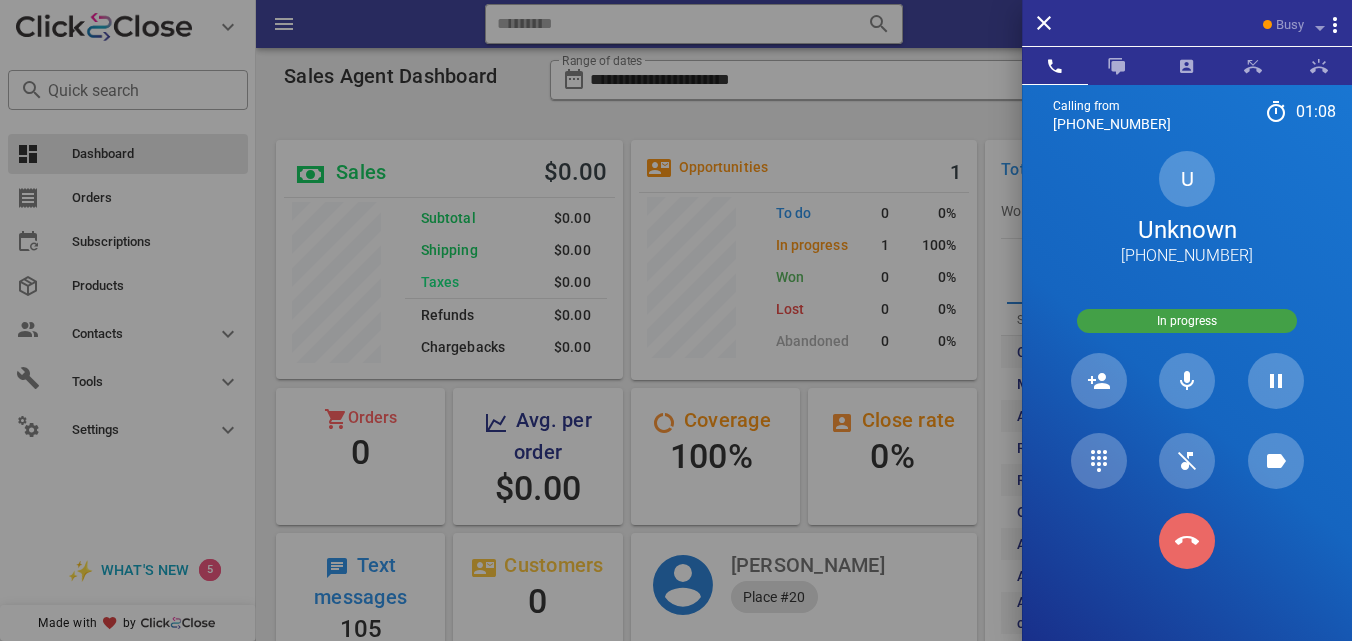 click at bounding box center (1187, 541) 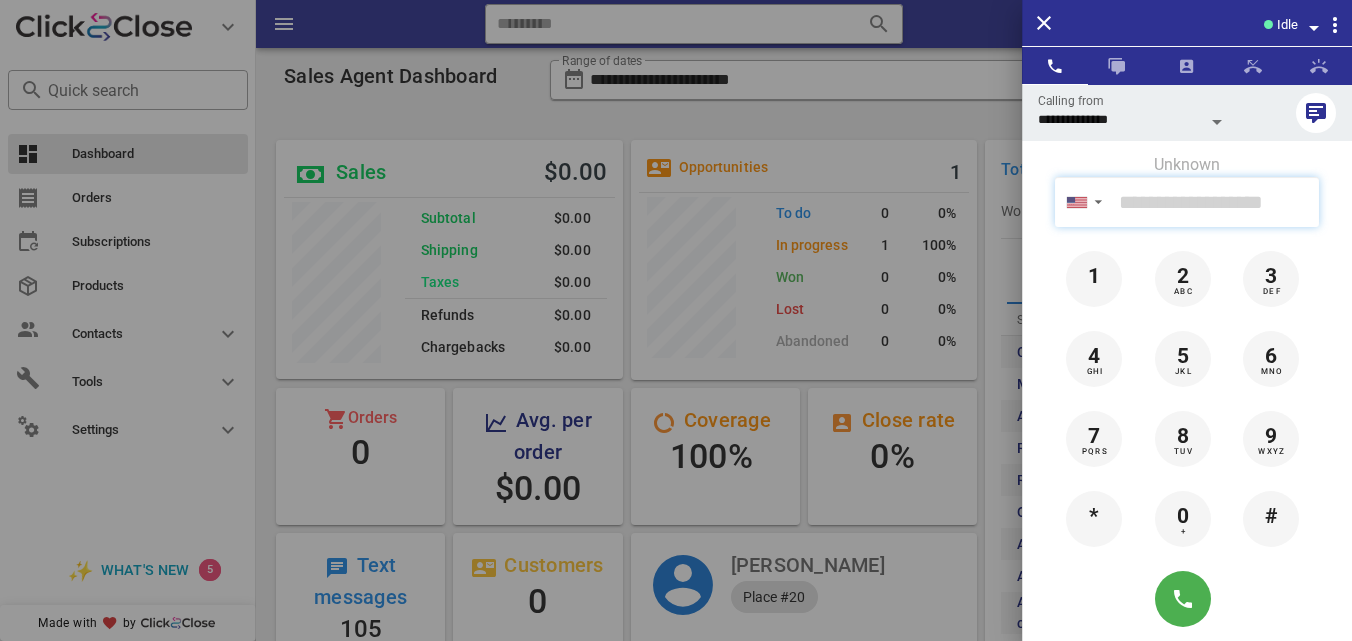 click at bounding box center (1215, 202) 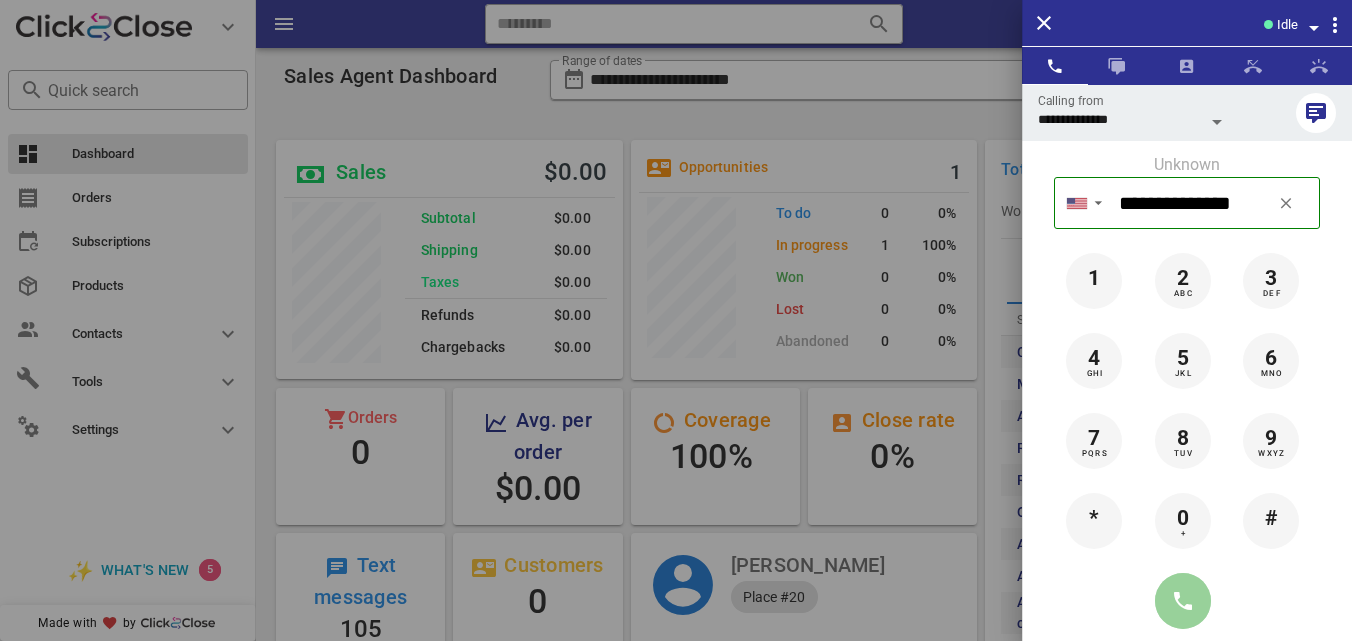 click at bounding box center (1183, 601) 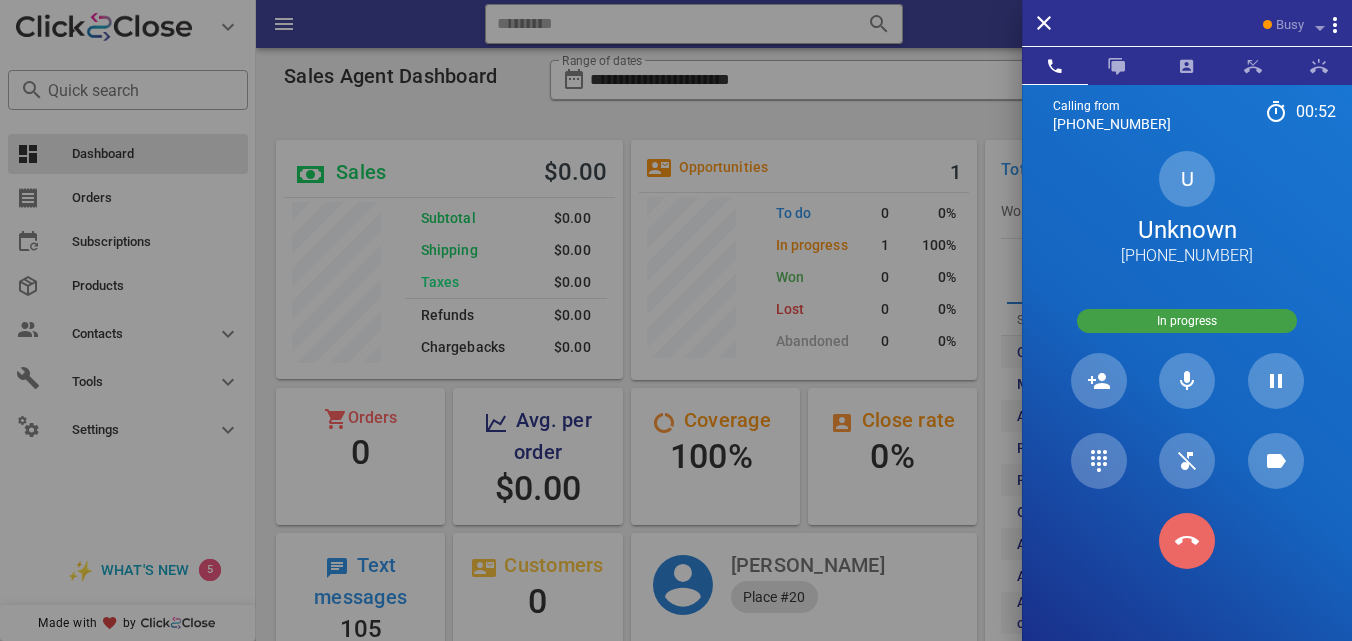 click at bounding box center [1187, 541] 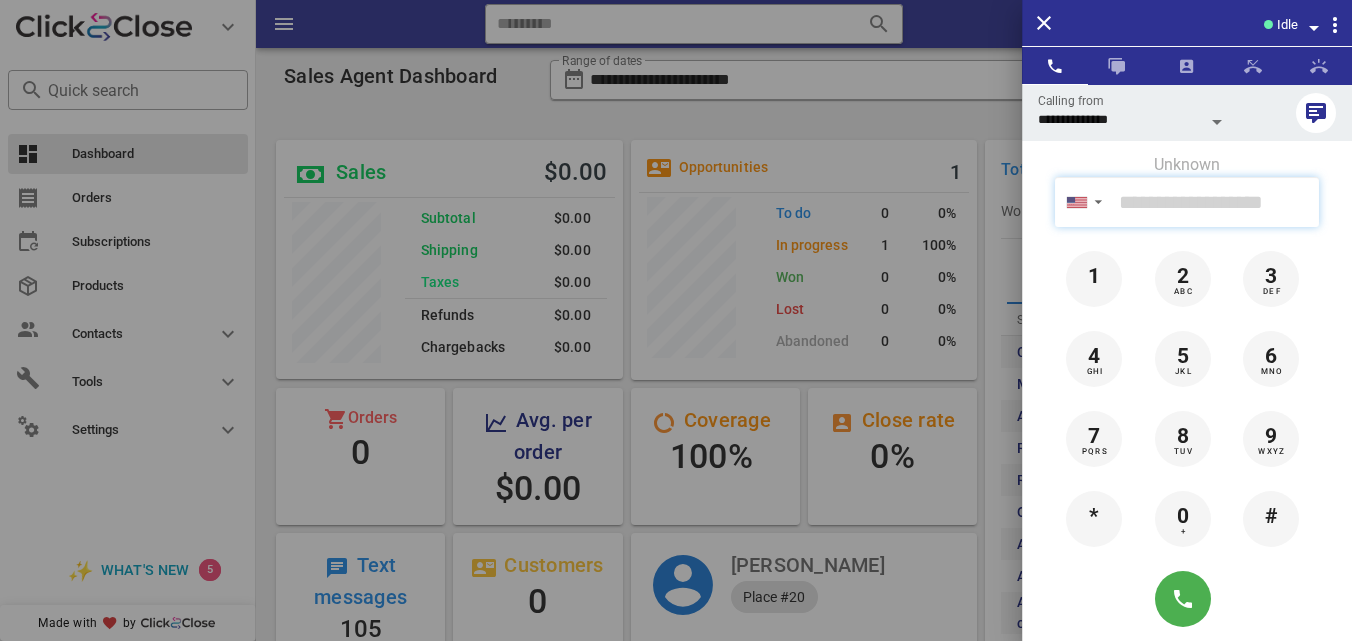click at bounding box center [1215, 202] 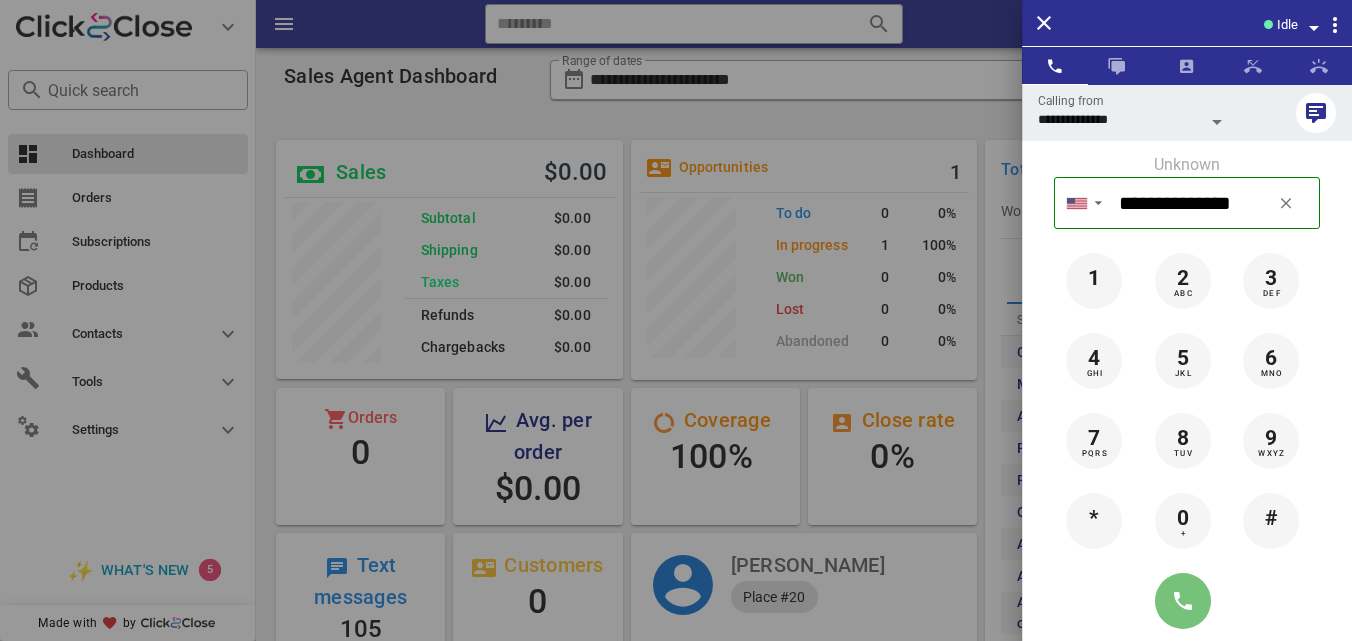 click at bounding box center [1183, 601] 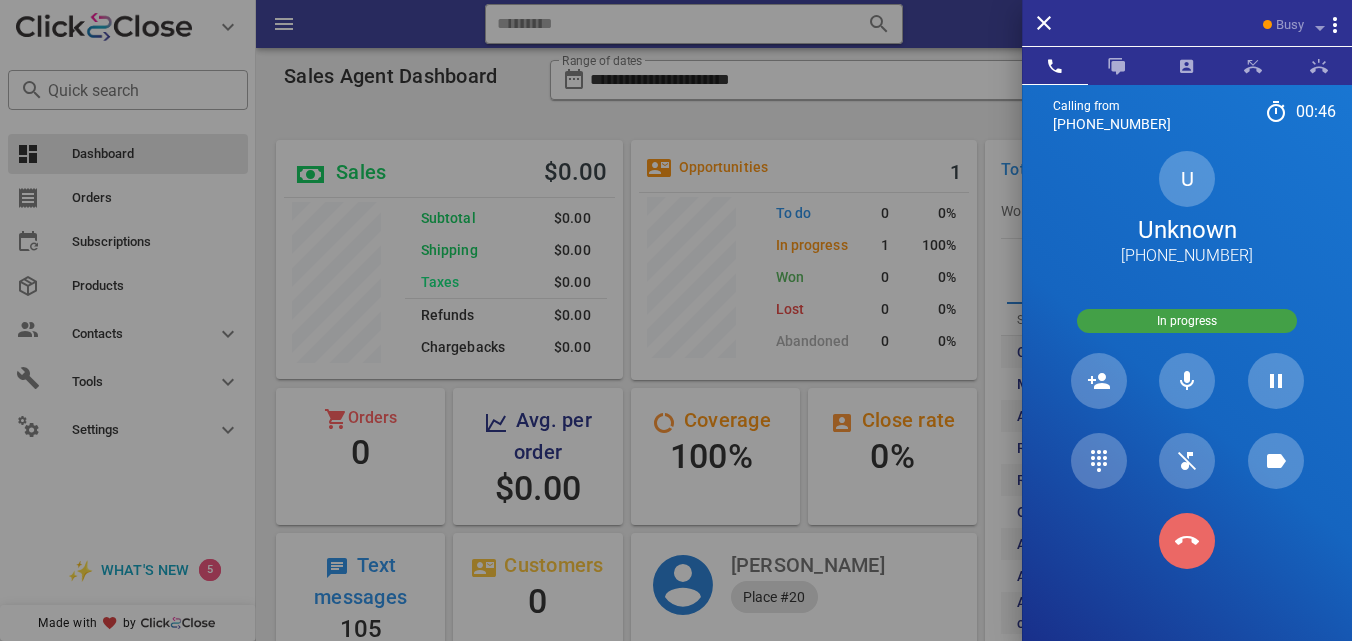 click at bounding box center [1187, 541] 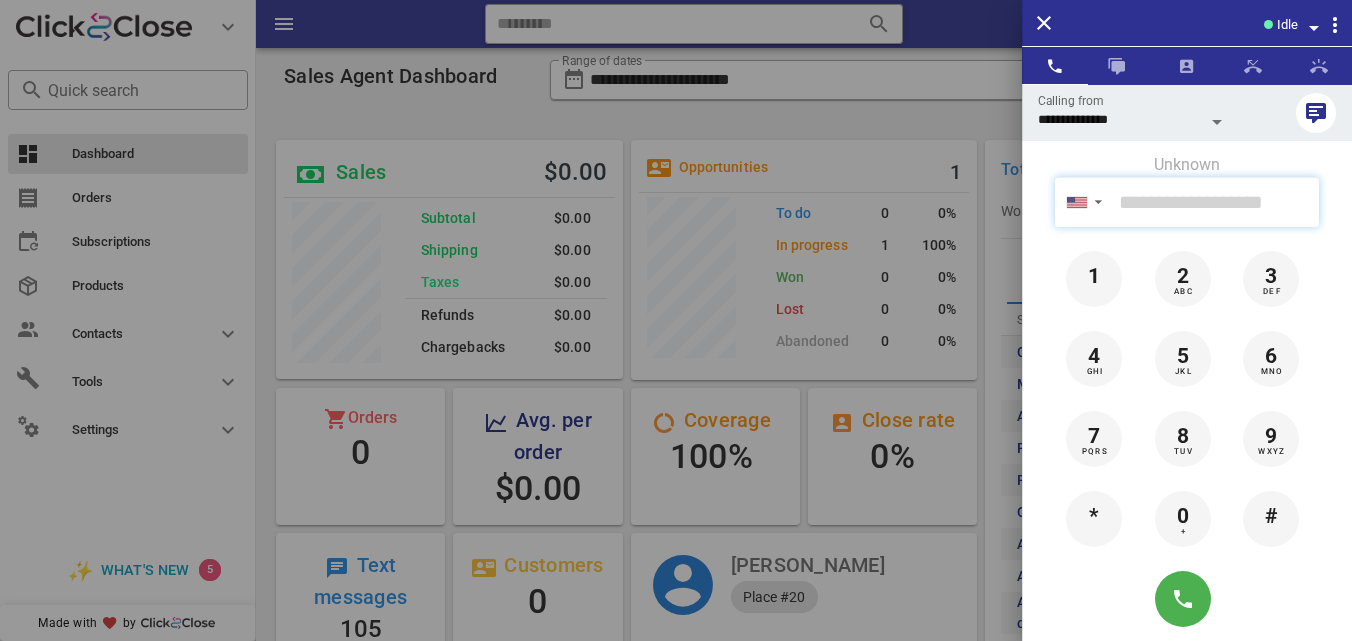click at bounding box center (1215, 202) 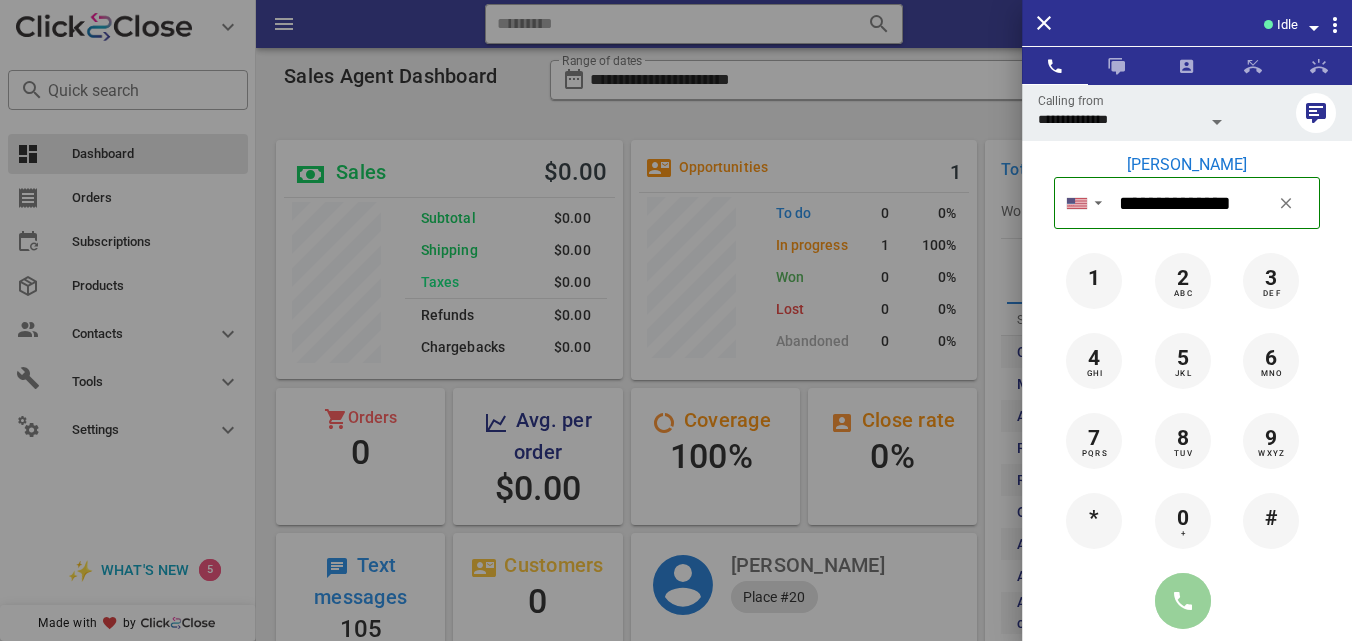 click at bounding box center [1183, 601] 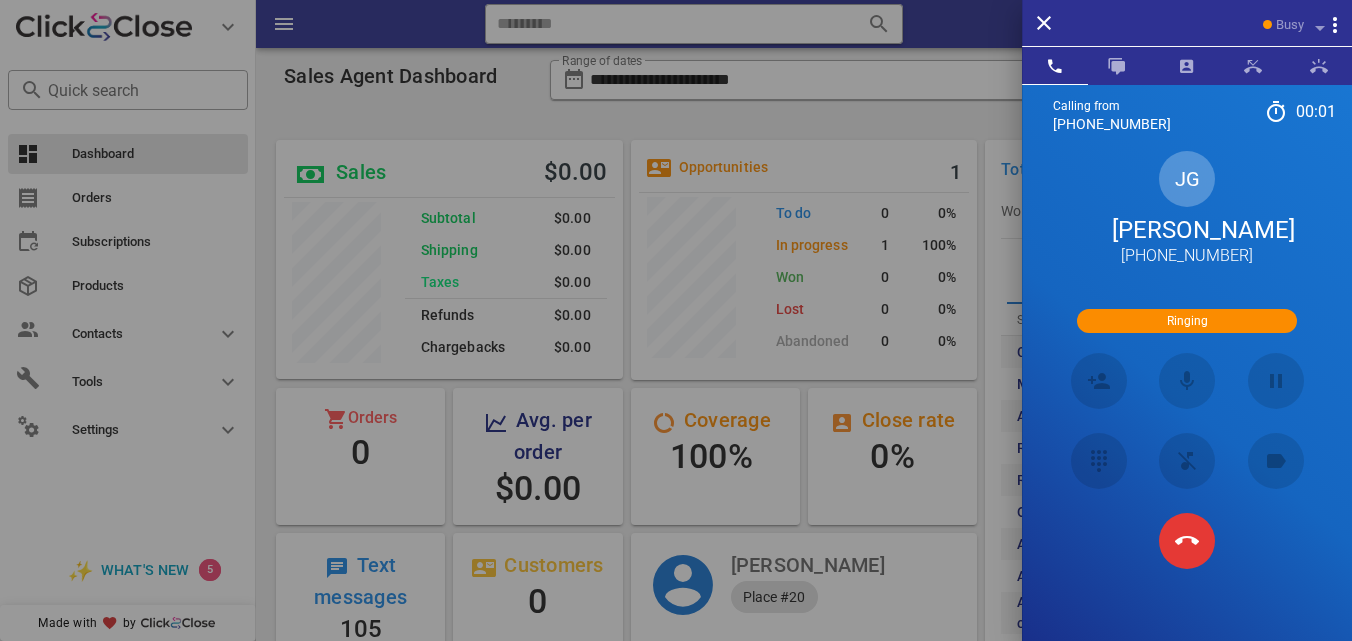 click on "Jesika Guadamuz" at bounding box center (1187, 230) 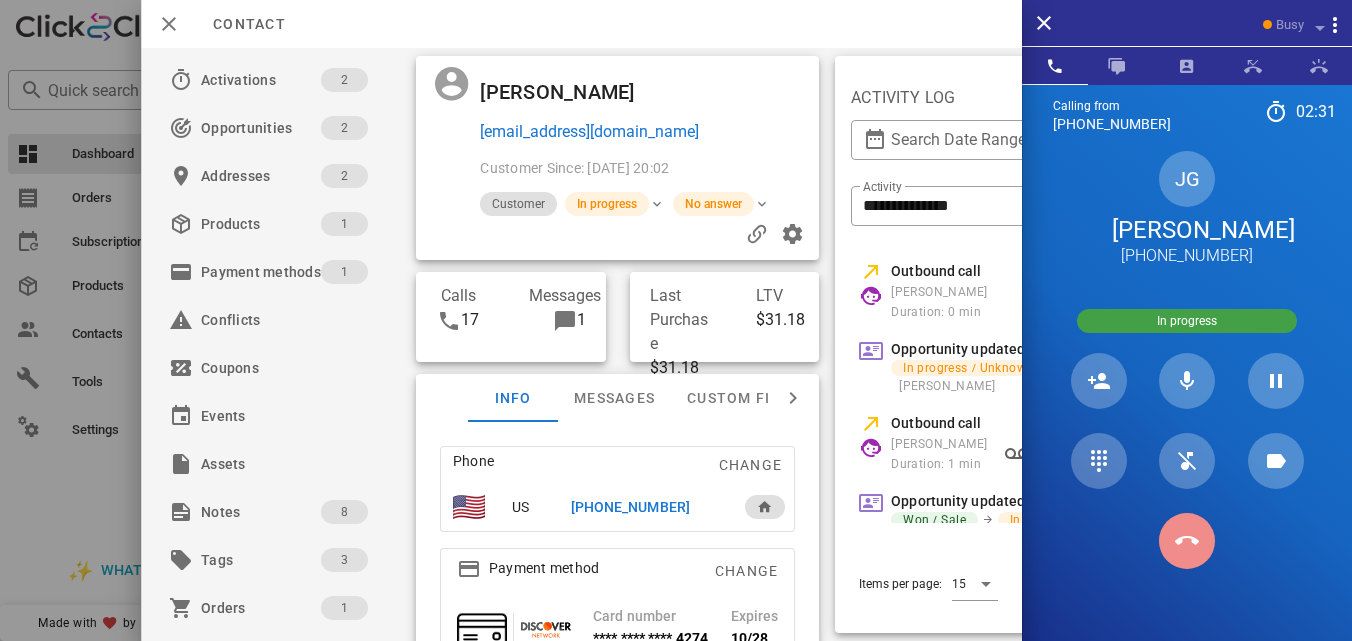 click at bounding box center (1186, 540) 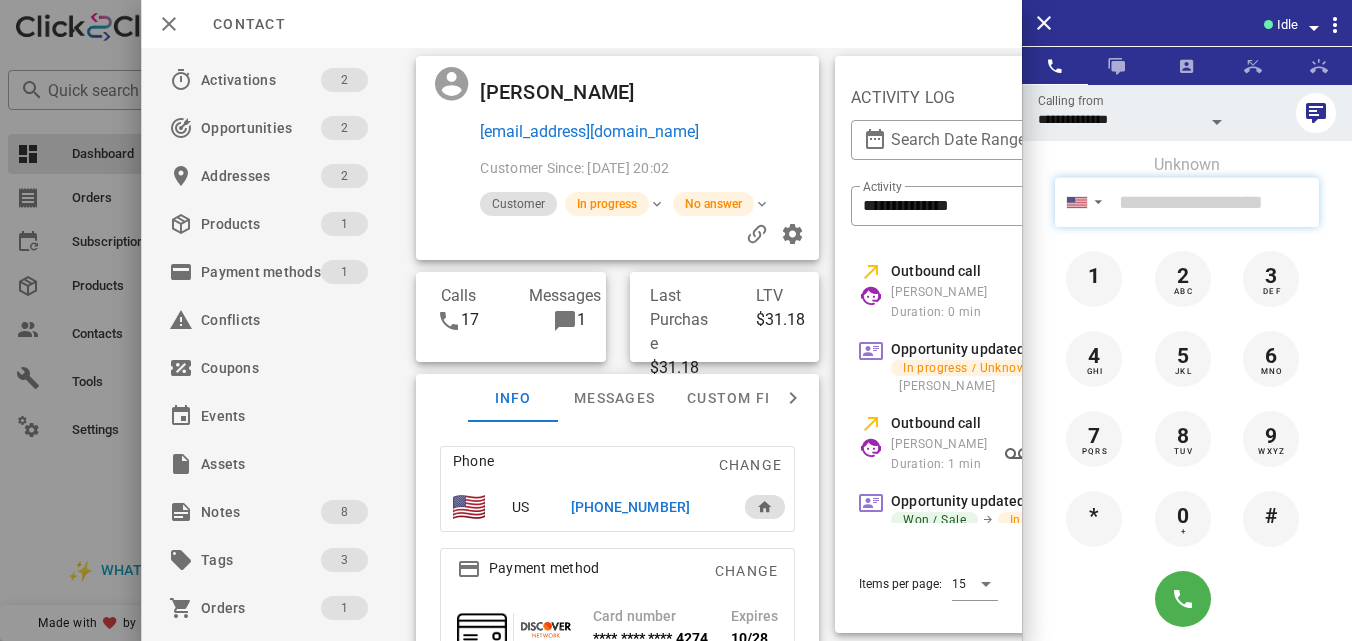 click at bounding box center [1215, 202] 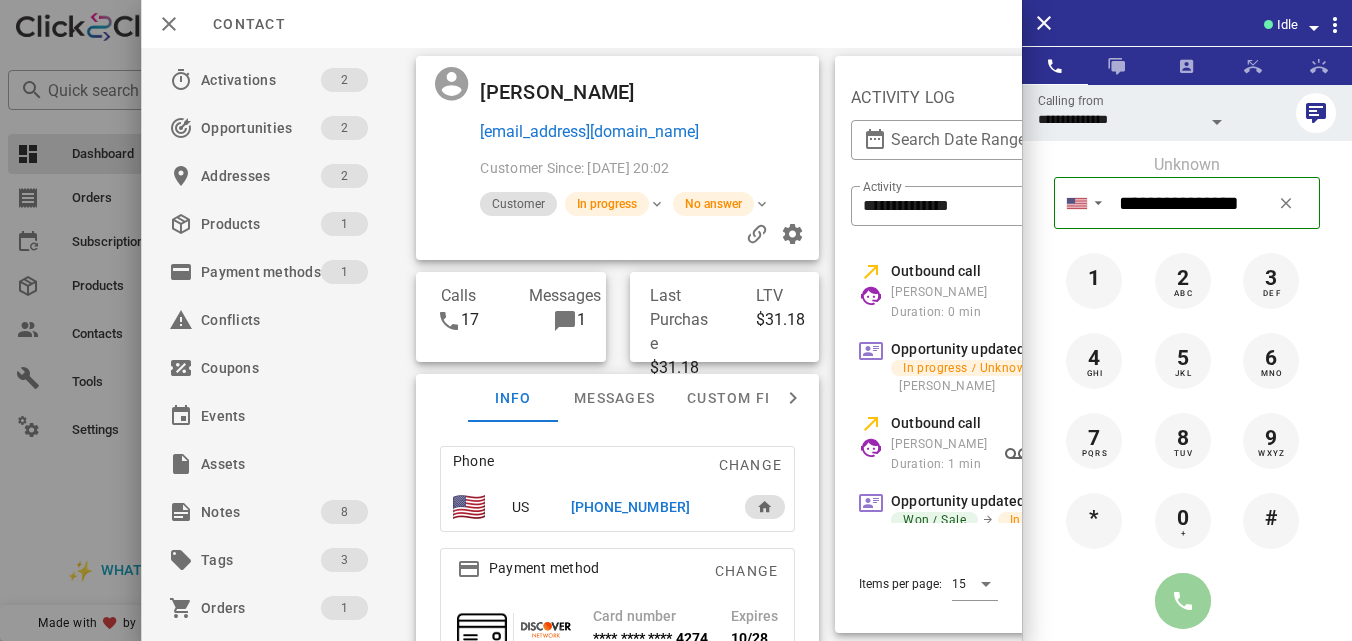 click at bounding box center [1183, 601] 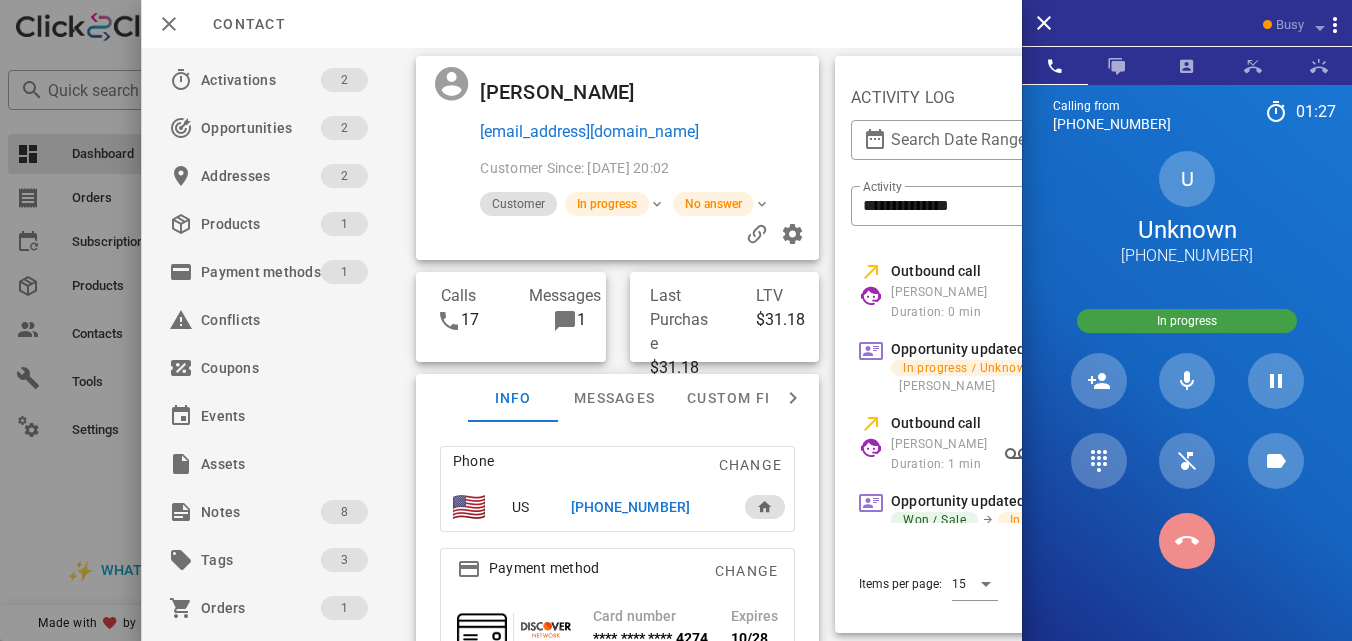 click at bounding box center (1187, 541) 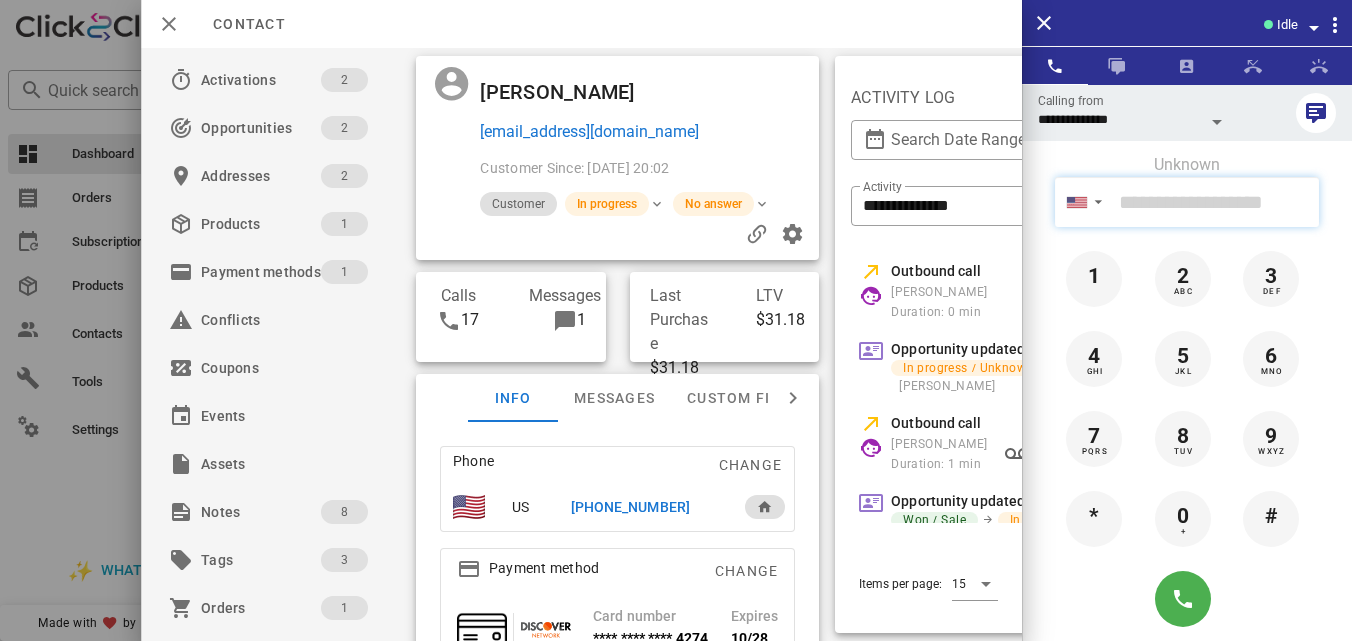 click at bounding box center (1215, 202) 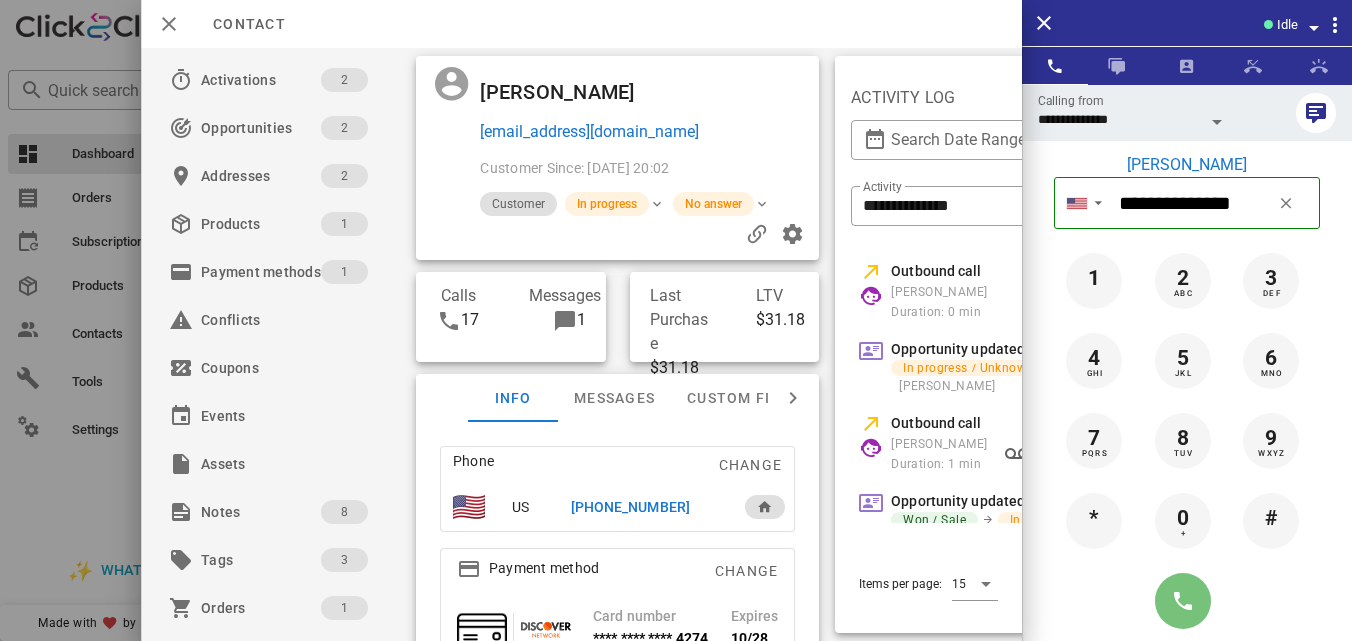 click at bounding box center (1183, 601) 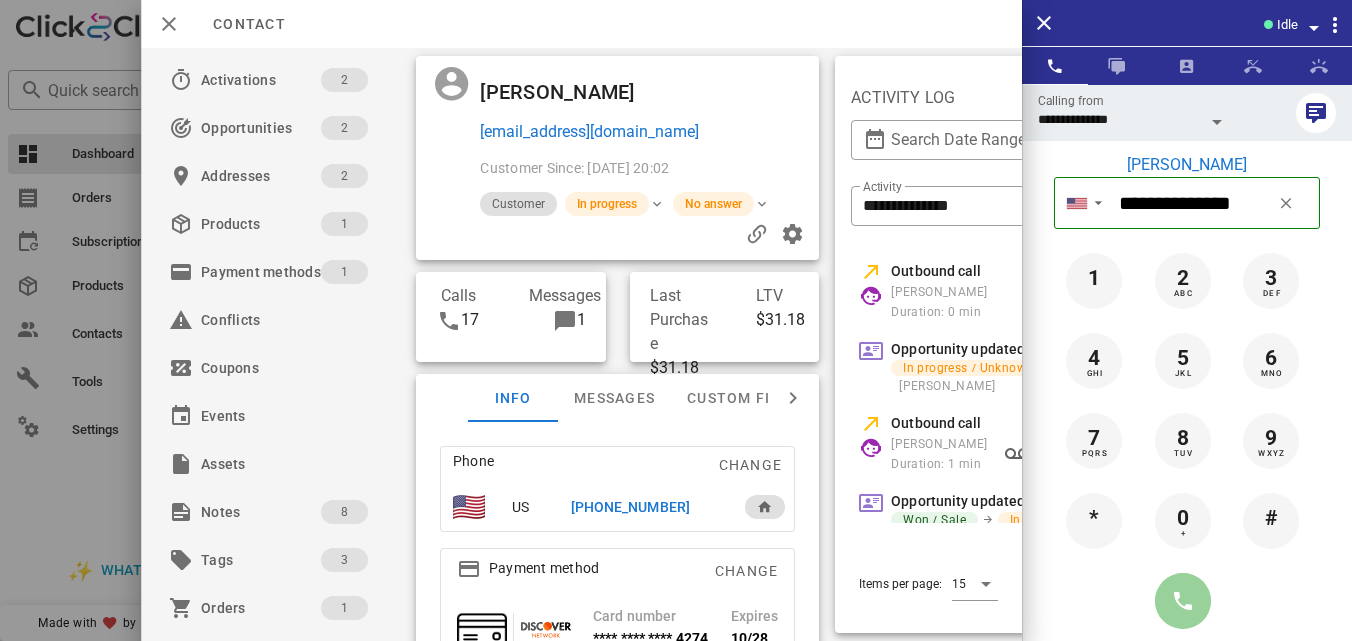 type on "**********" 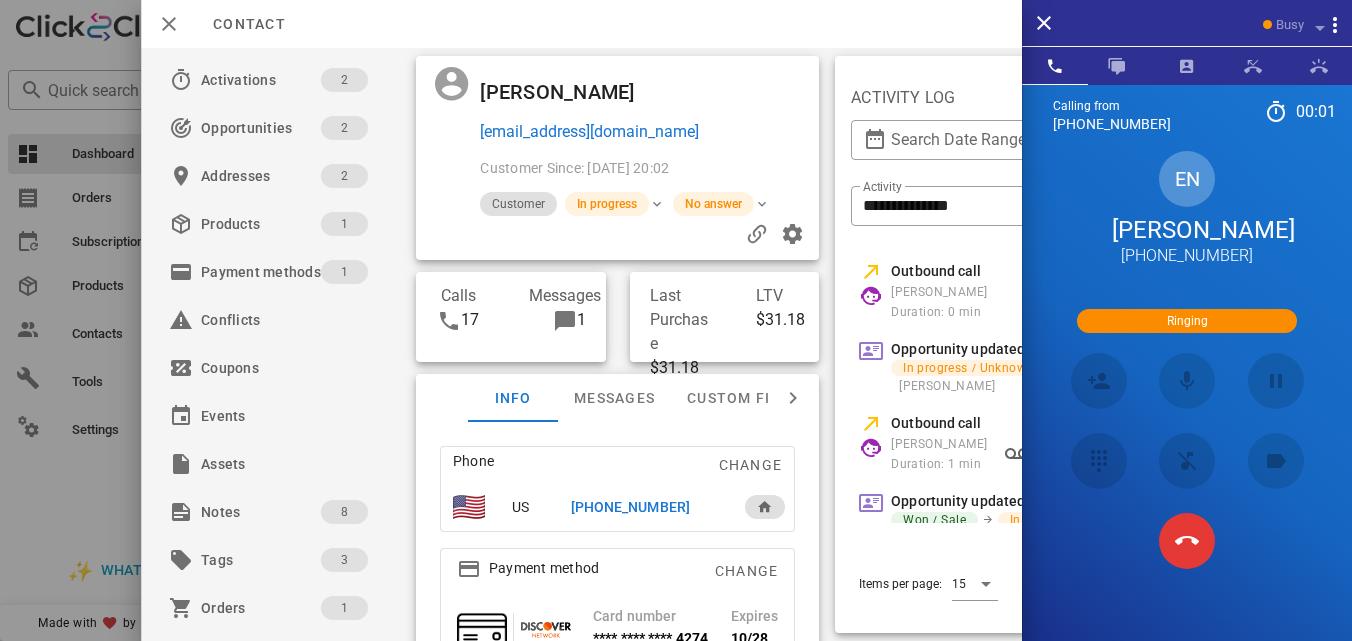 click on "Elvia Naranjo" at bounding box center [1187, 230] 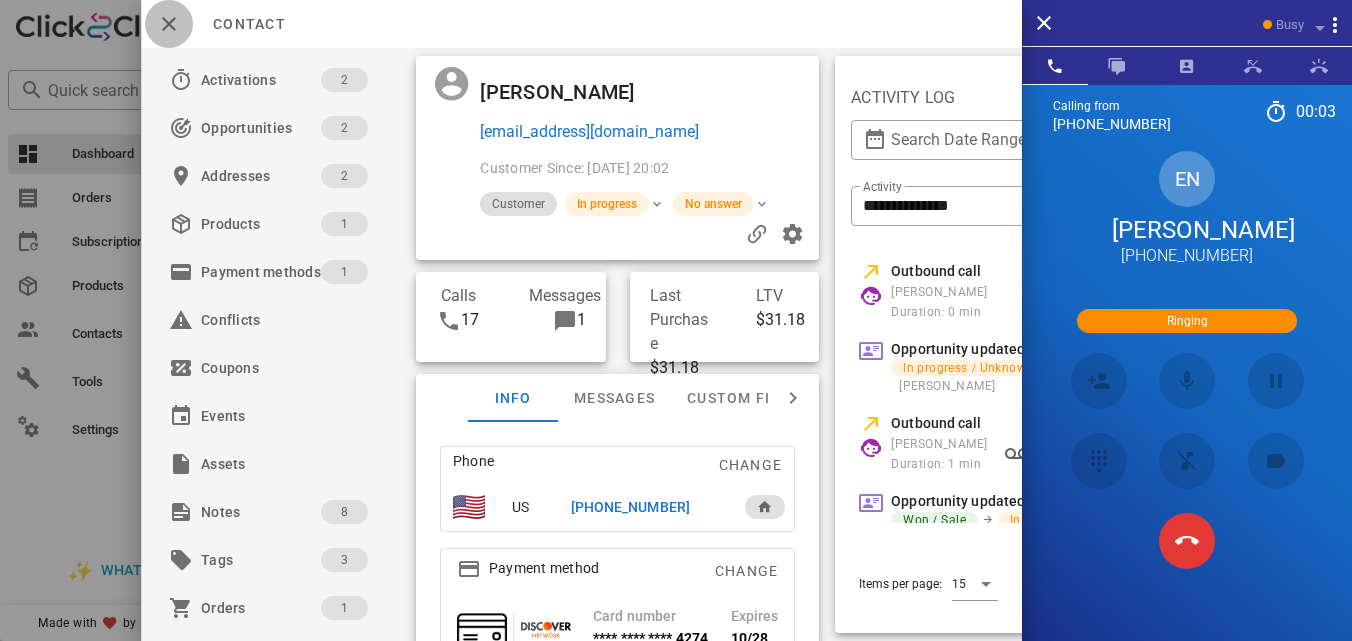 click at bounding box center (169, 24) 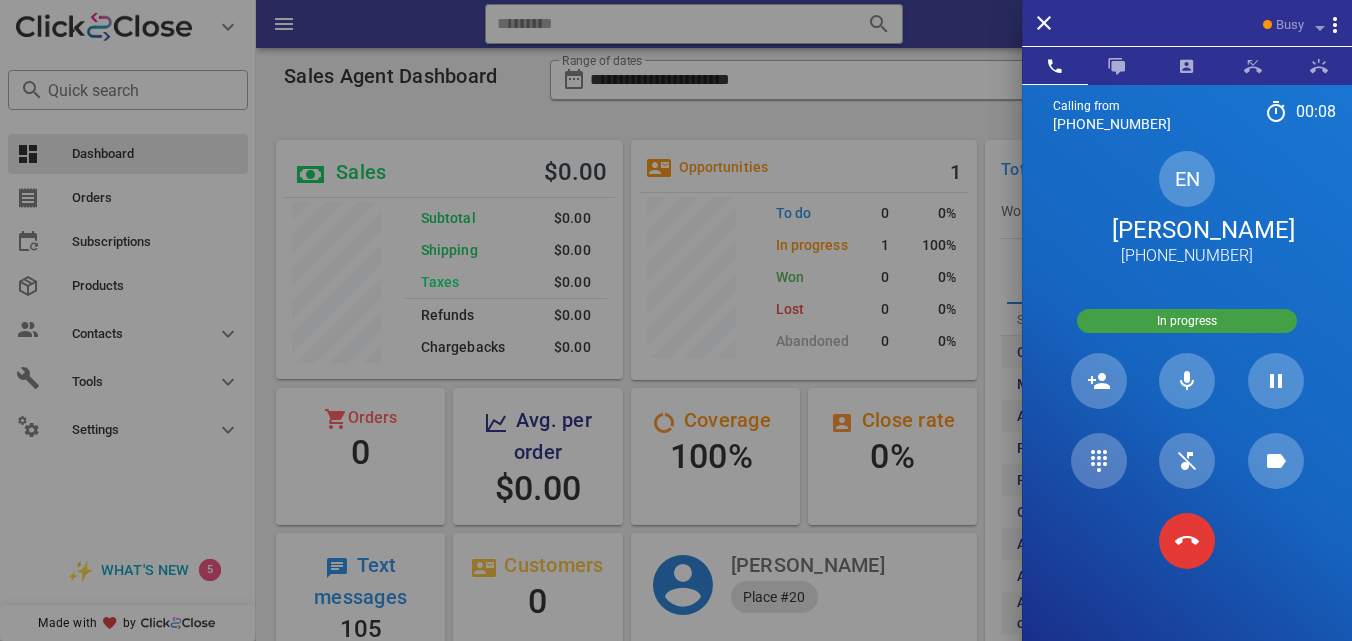 click on "Elvia Naranjo" at bounding box center (1187, 230) 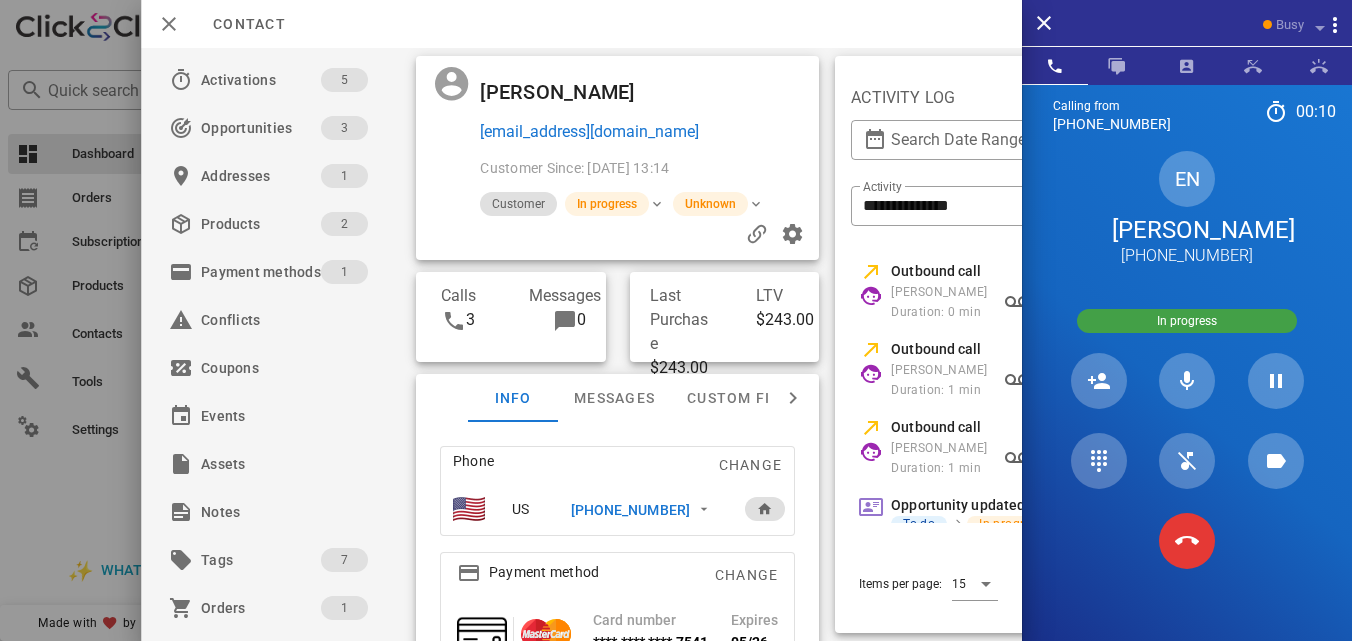 click on "elvia_h69@yahoo.com" at bounding box center (646, 132) 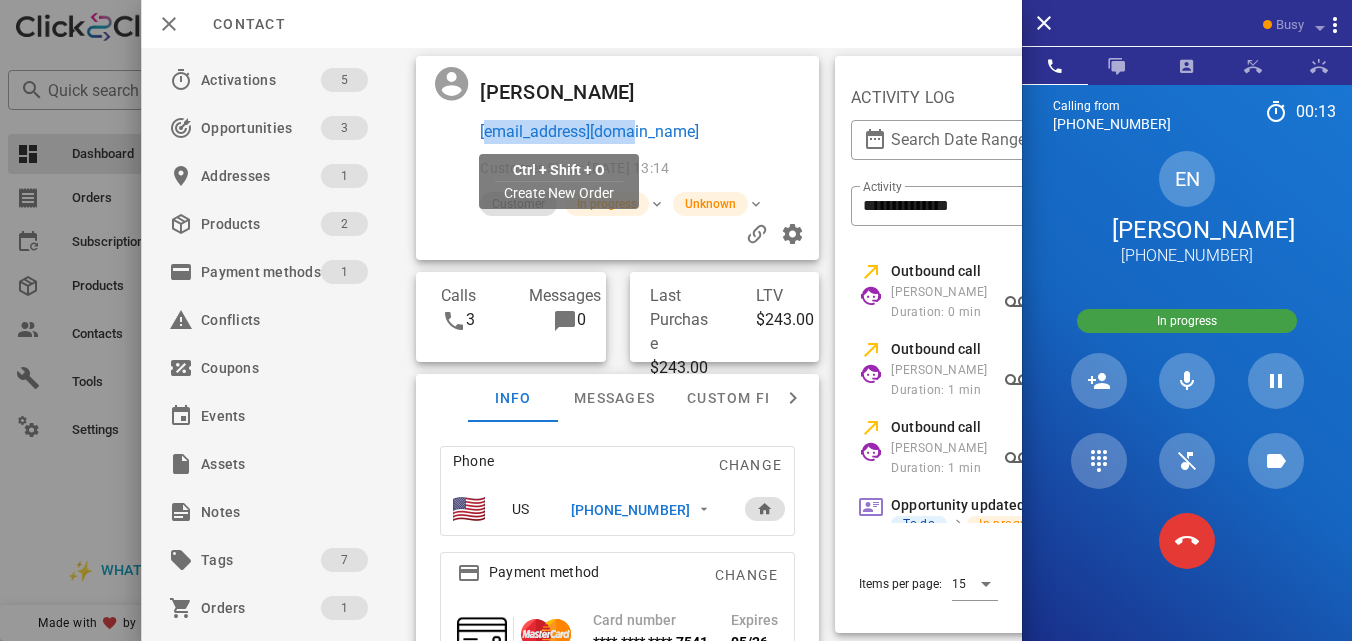 drag, startPoint x: 651, startPoint y: 137, endPoint x: 478, endPoint y: 136, distance: 173.00288 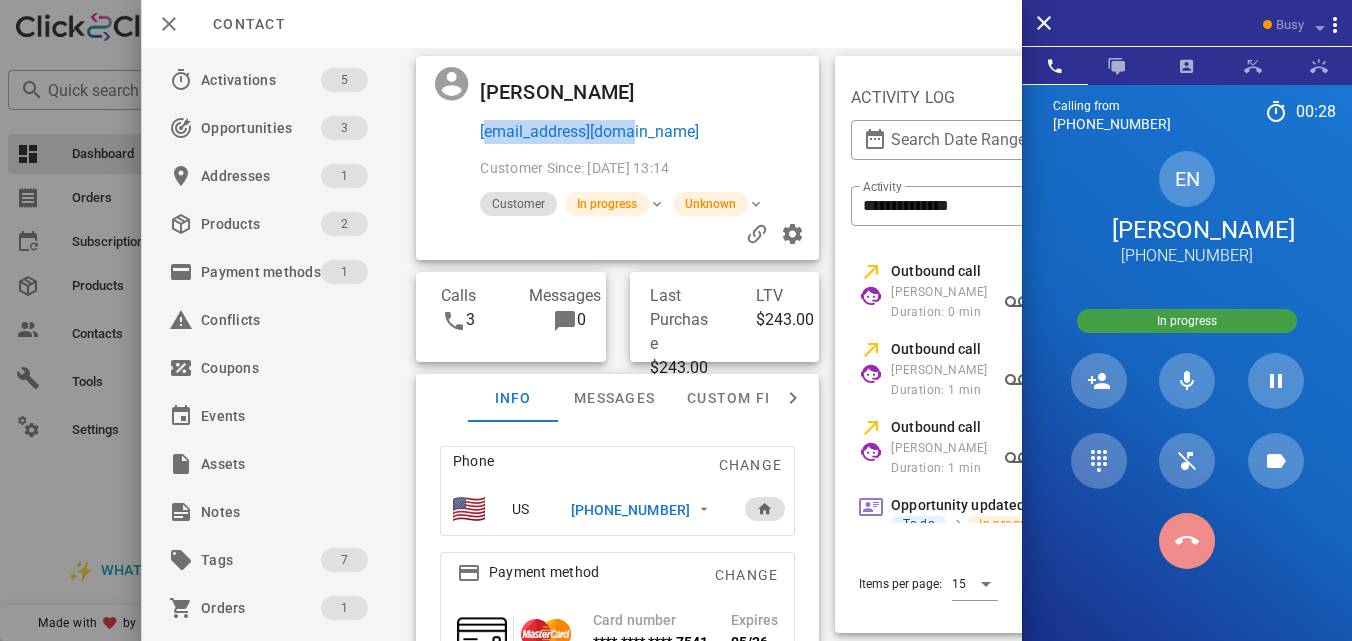 click at bounding box center [1187, 541] 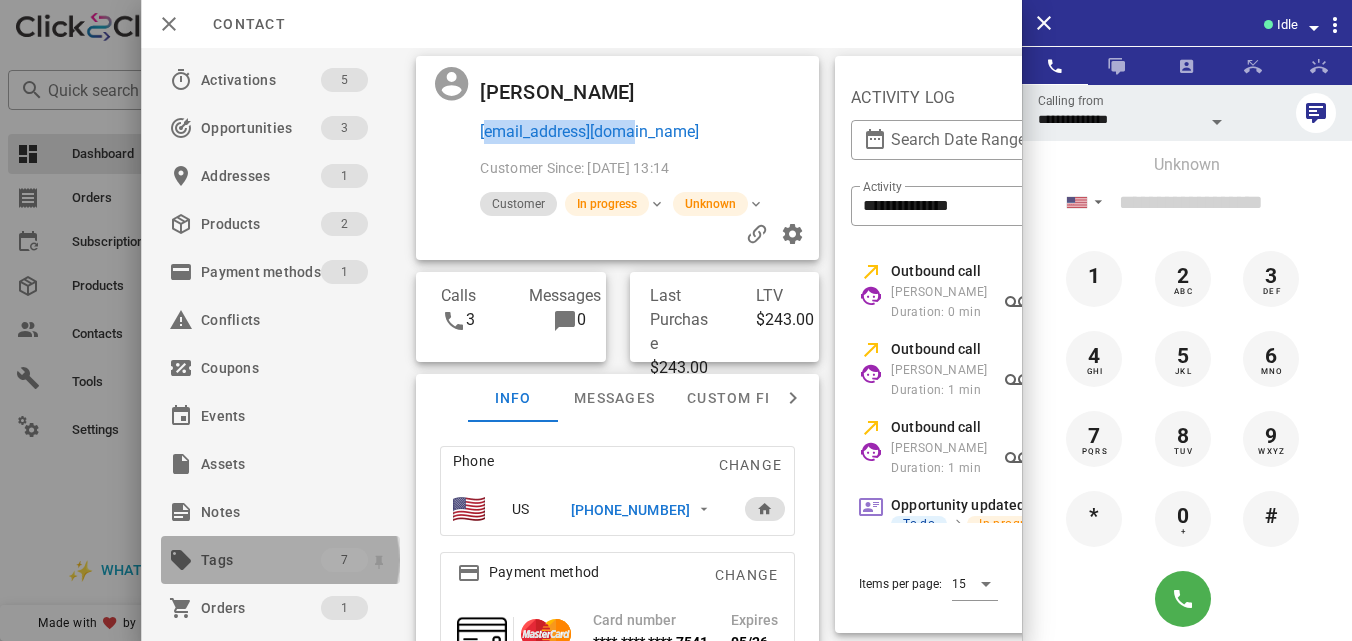 click on "Tags" at bounding box center [261, 560] 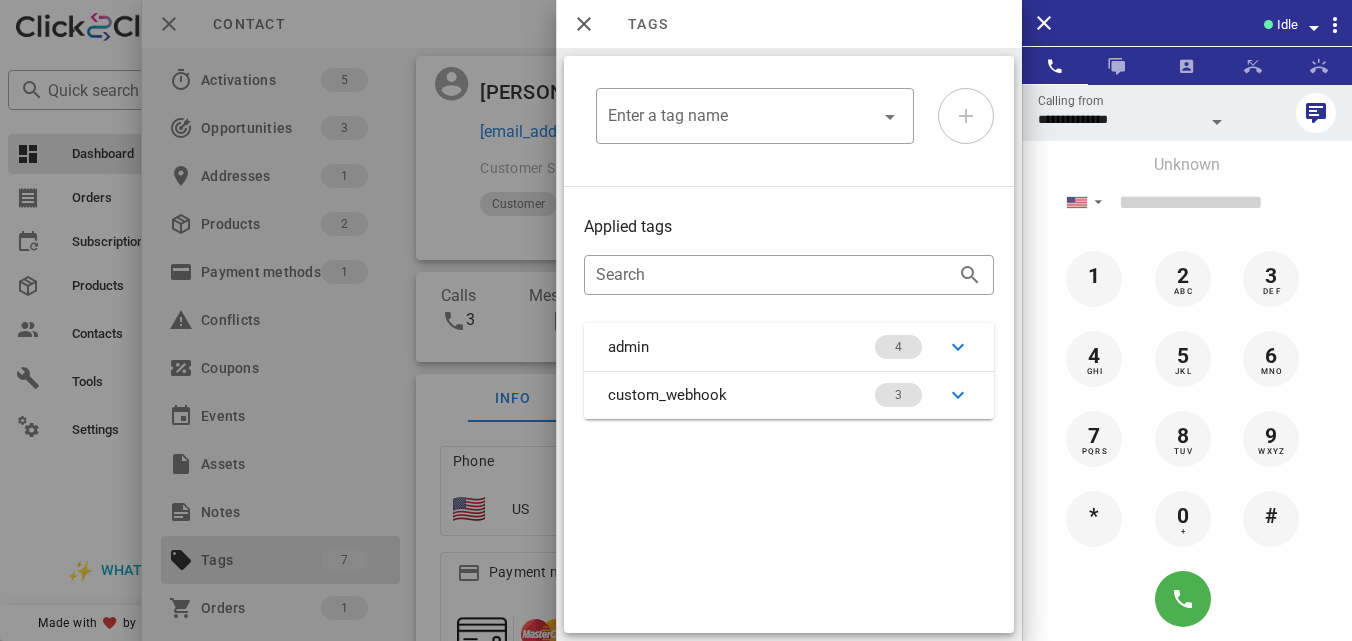 drag, startPoint x: 312, startPoint y: 549, endPoint x: 328, endPoint y: 505, distance: 46.818798 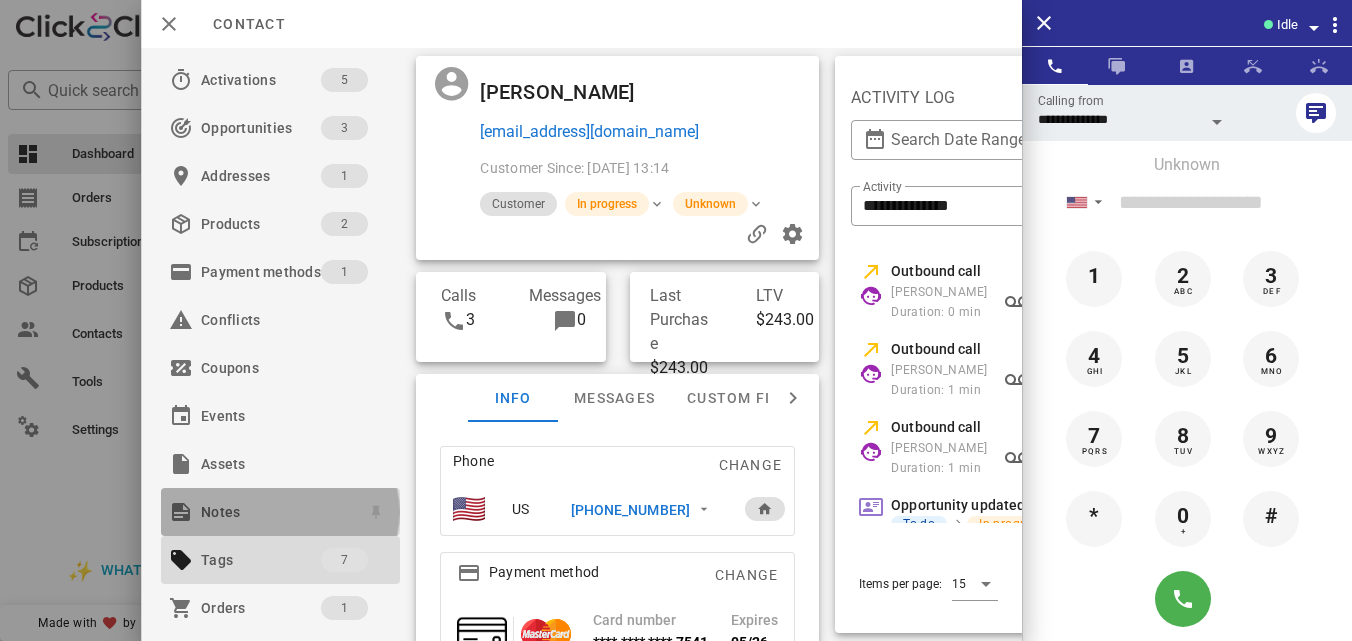 click on "Notes" at bounding box center (276, 512) 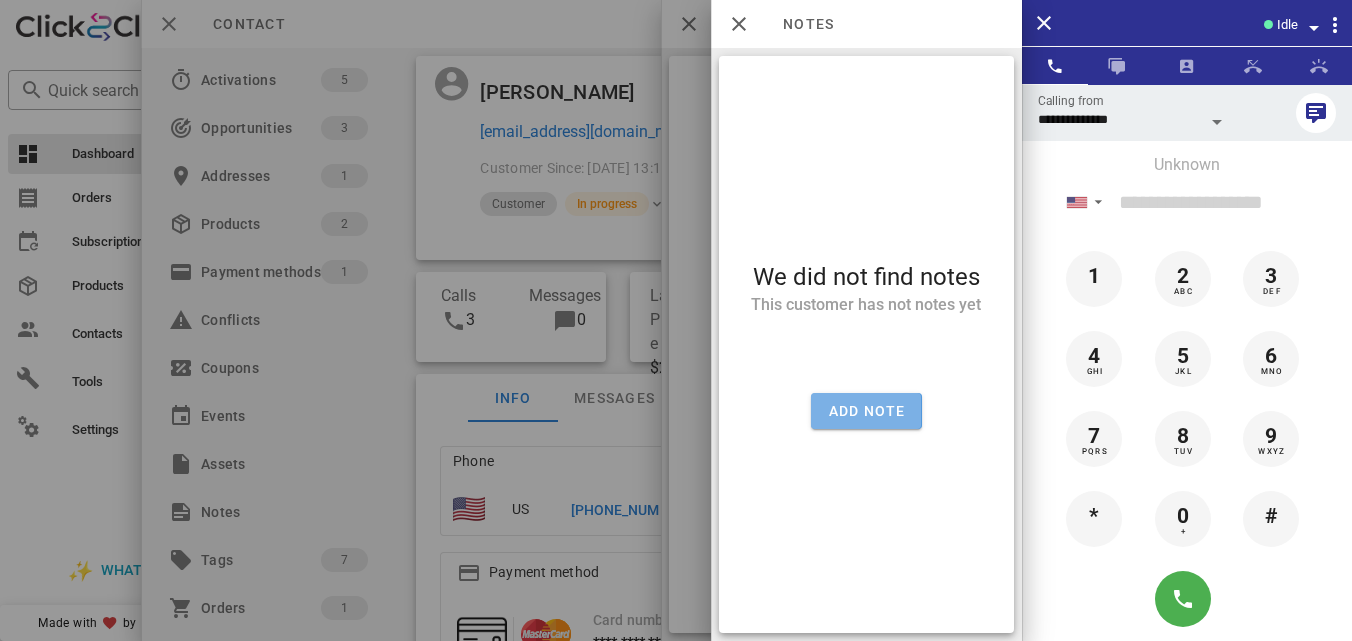 click on "Add note" at bounding box center [866, 411] 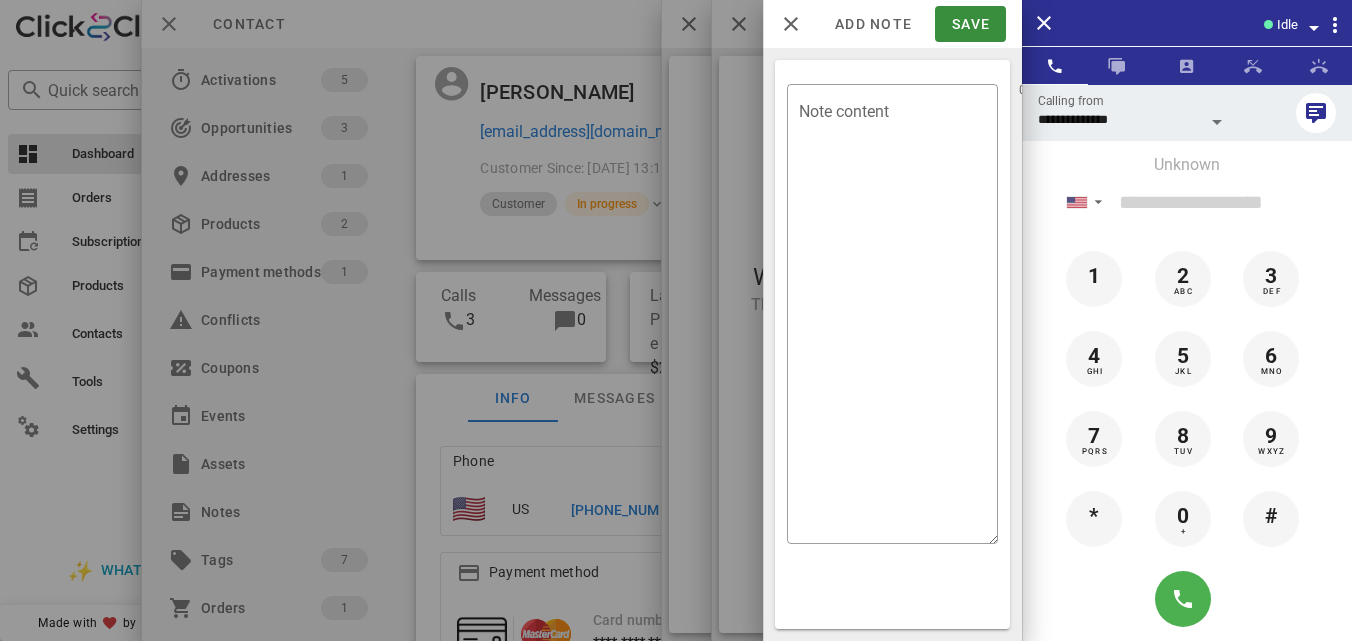 click on "Note content" at bounding box center [898, 319] 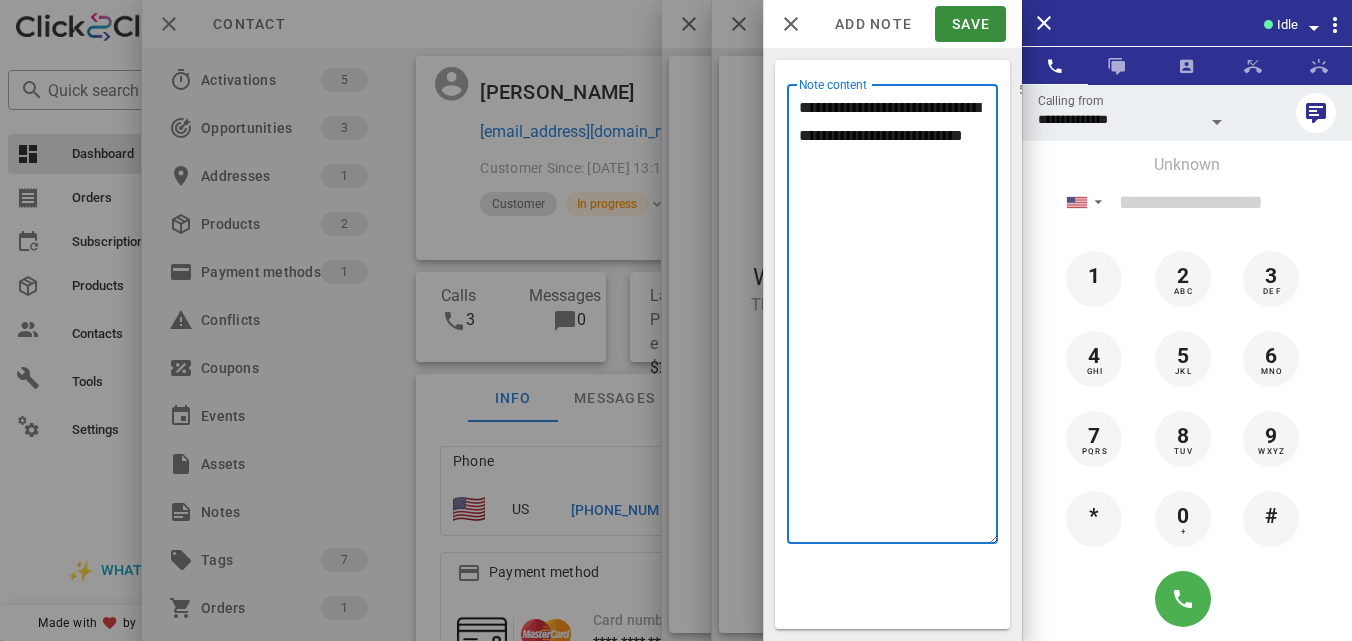 type on "**********" 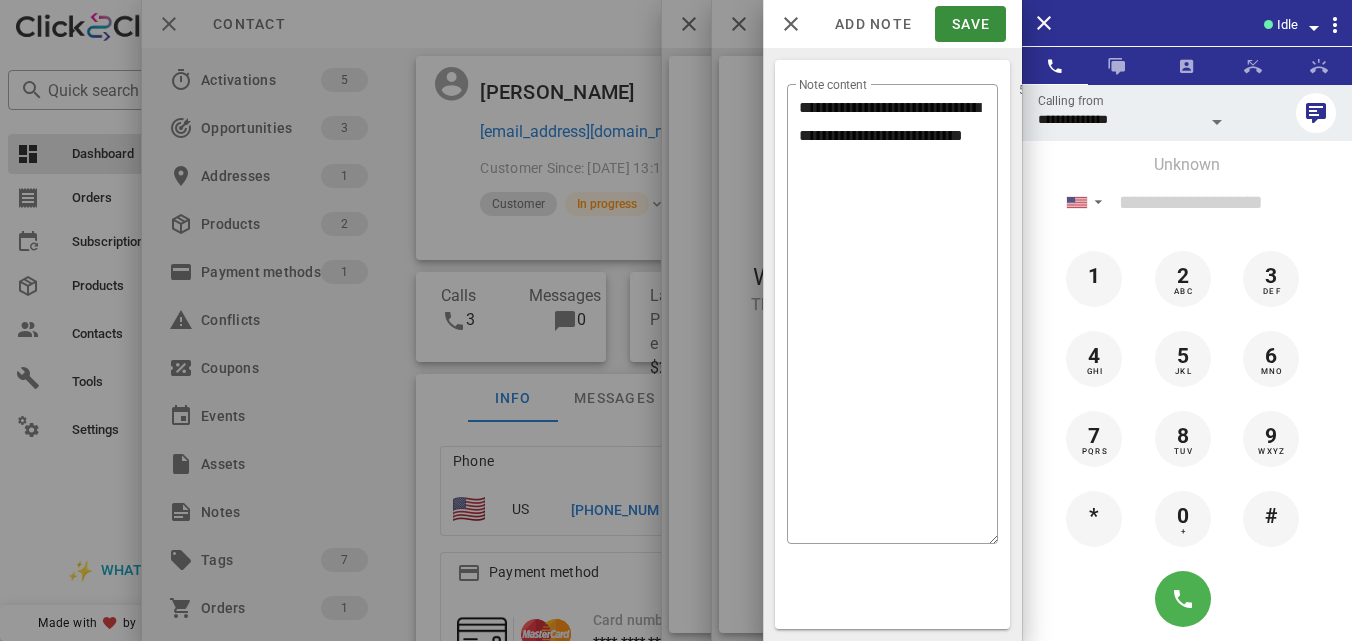 click on "Add note Save" at bounding box center (892, 24) 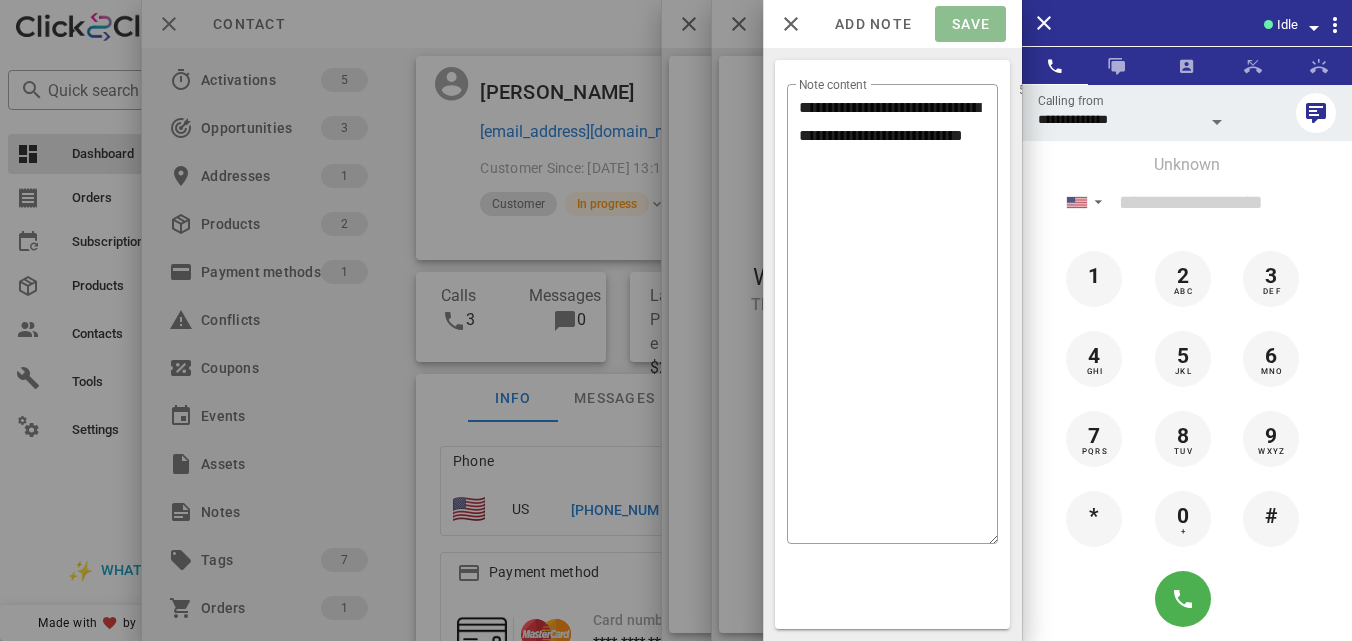 click on "Save" at bounding box center (970, 24) 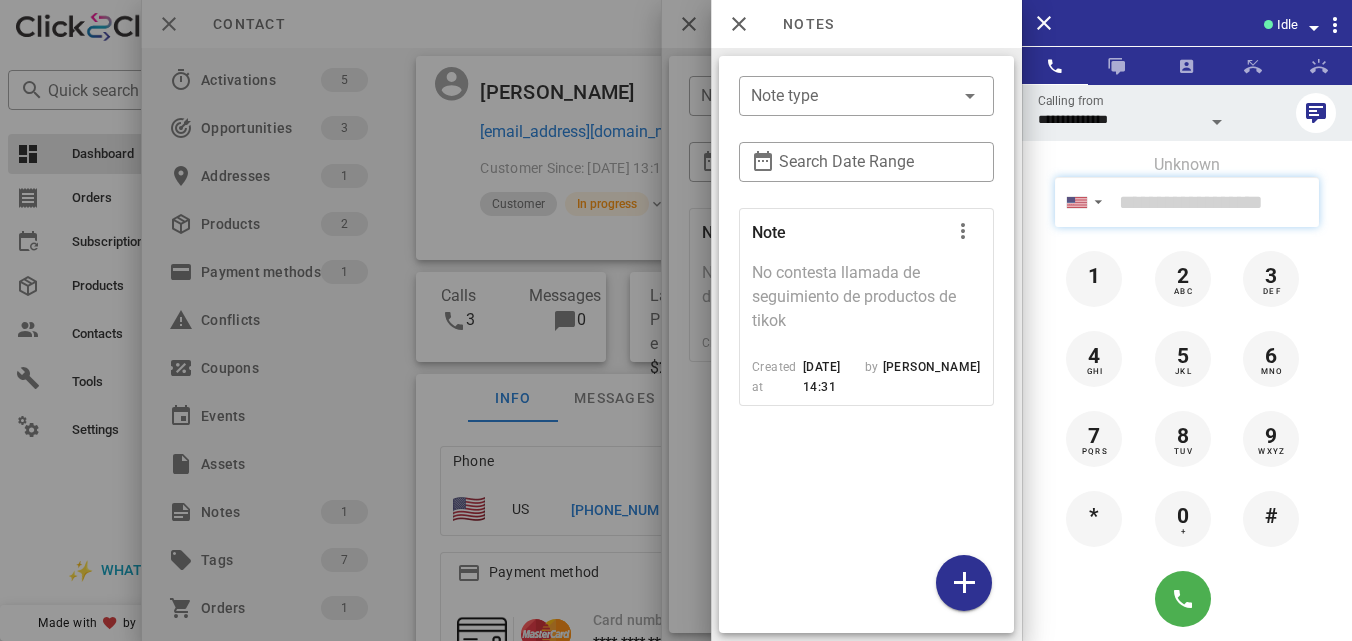 click at bounding box center [1215, 202] 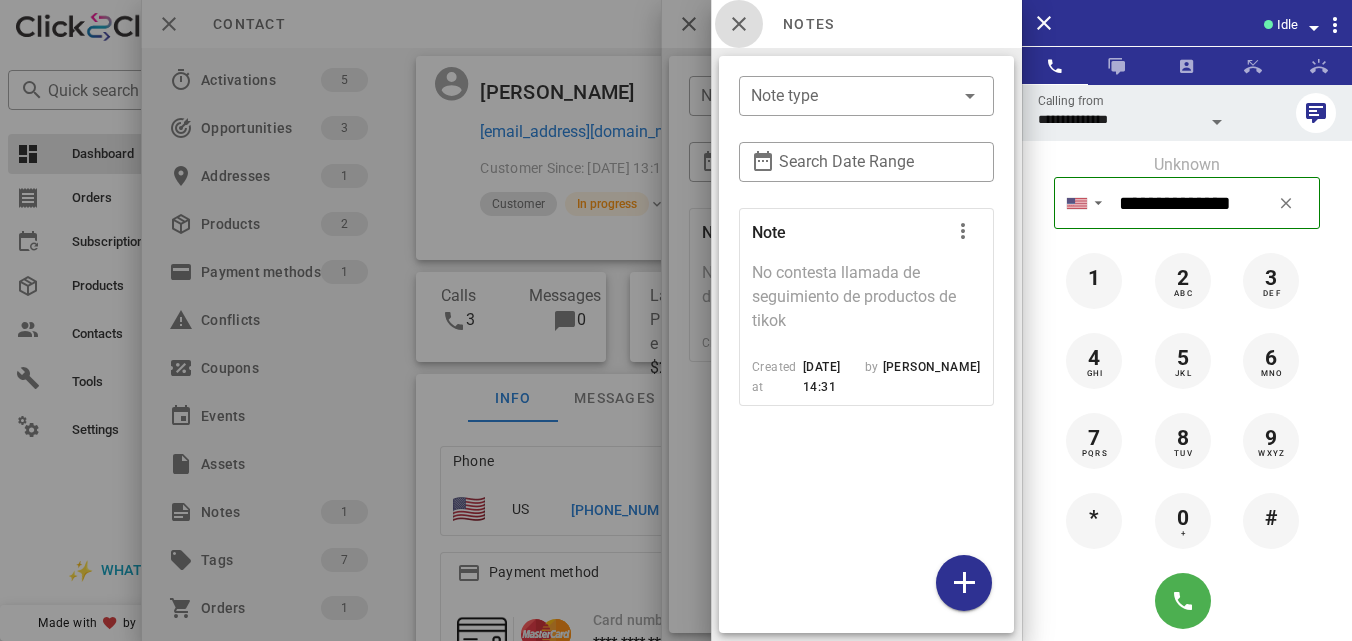 click at bounding box center [739, 24] 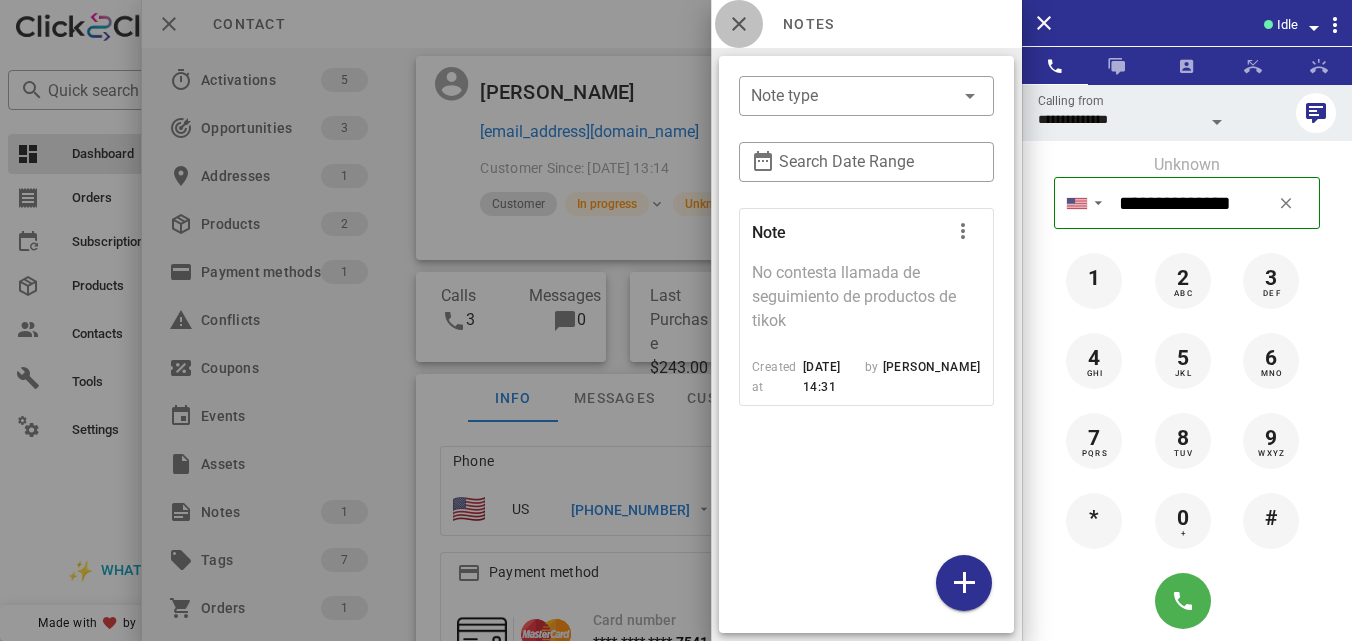 click at bounding box center (739, 24) 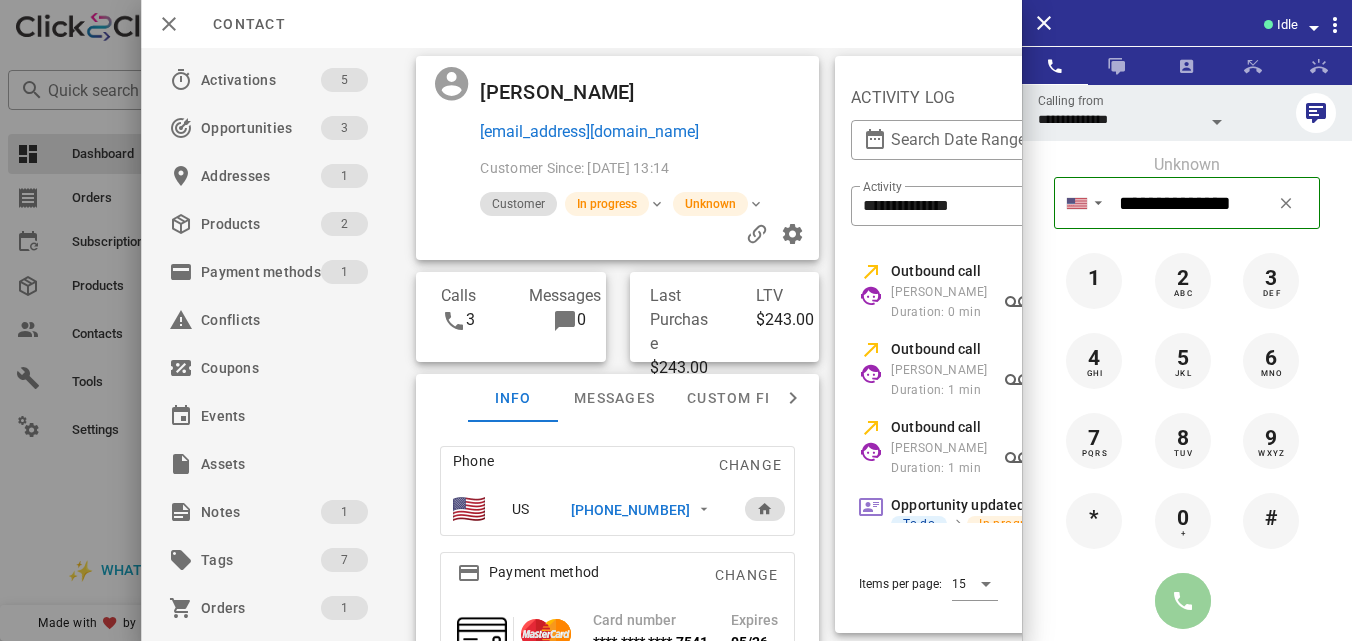 click at bounding box center (1183, 601) 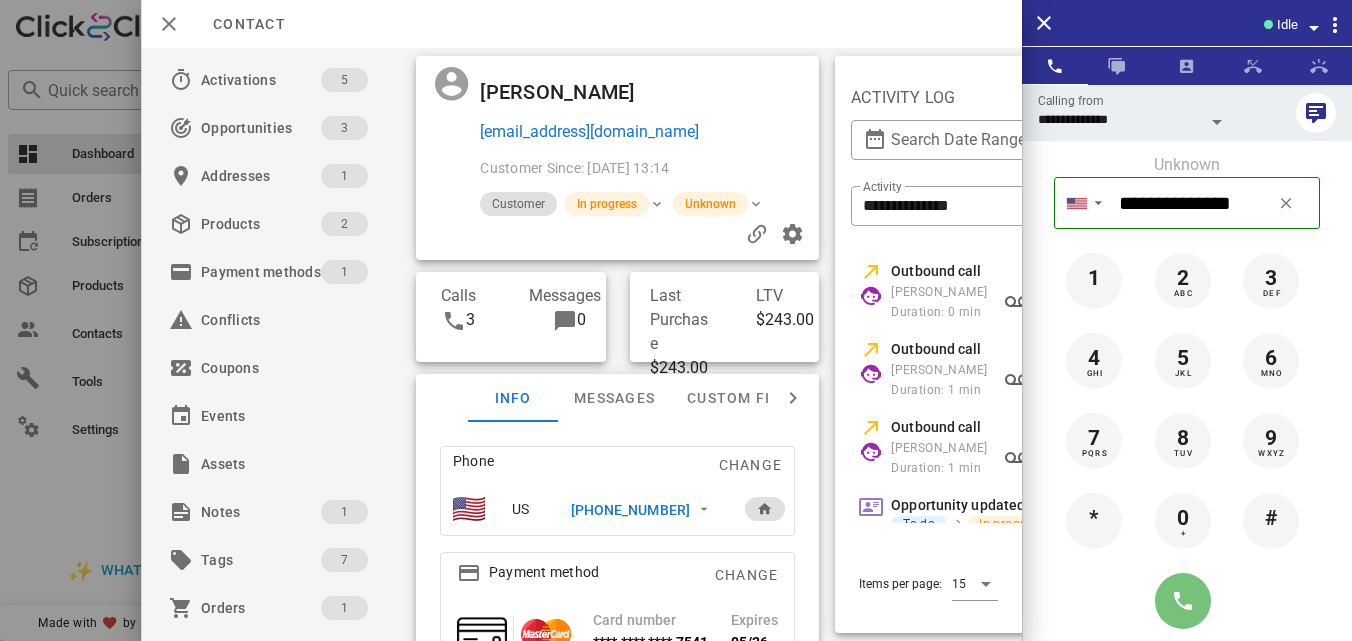 type on "**********" 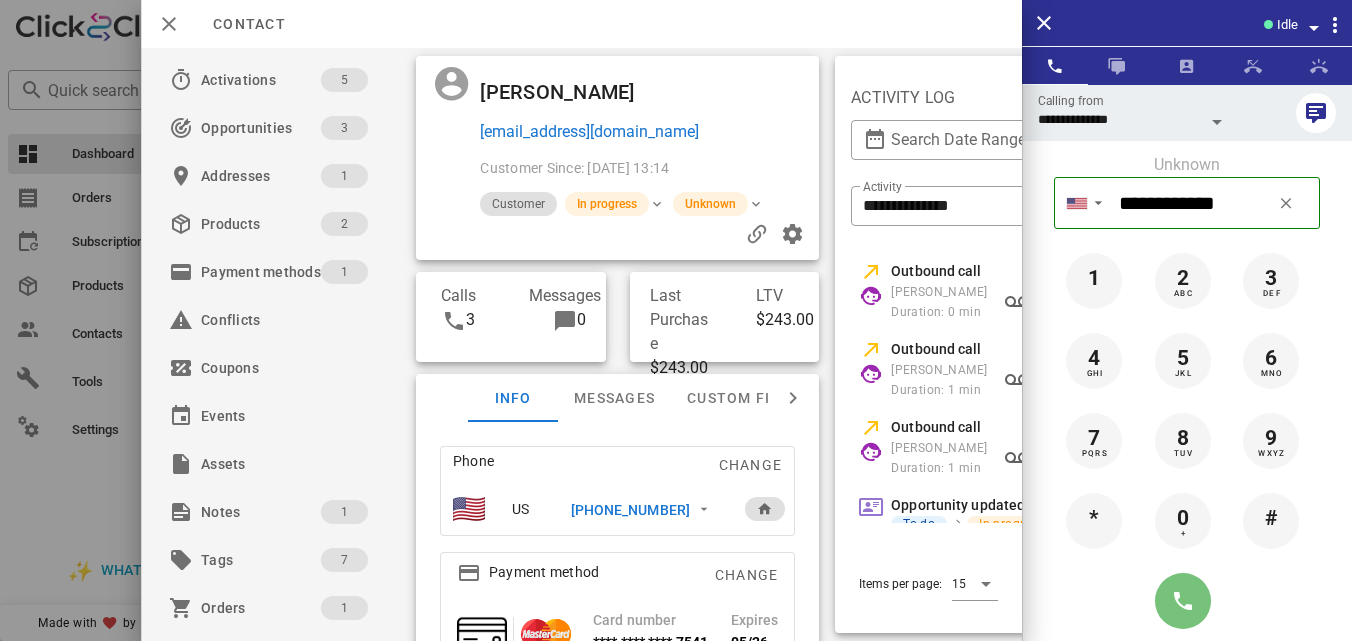type 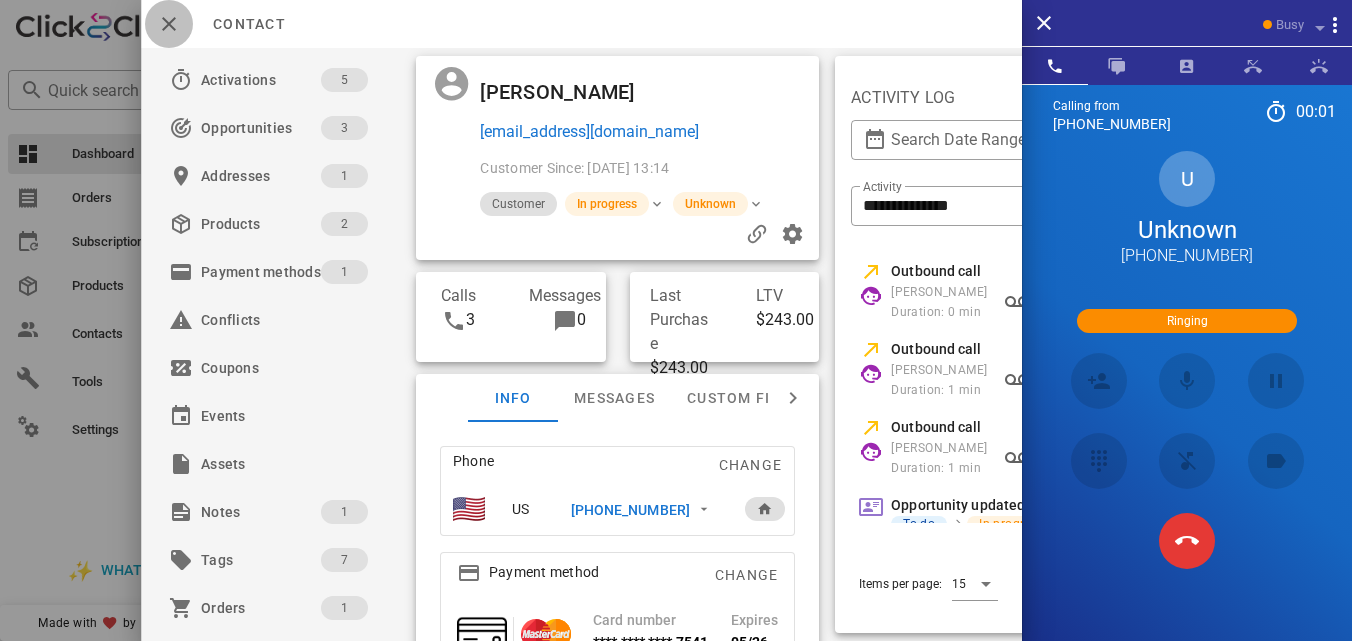 click at bounding box center [169, 24] 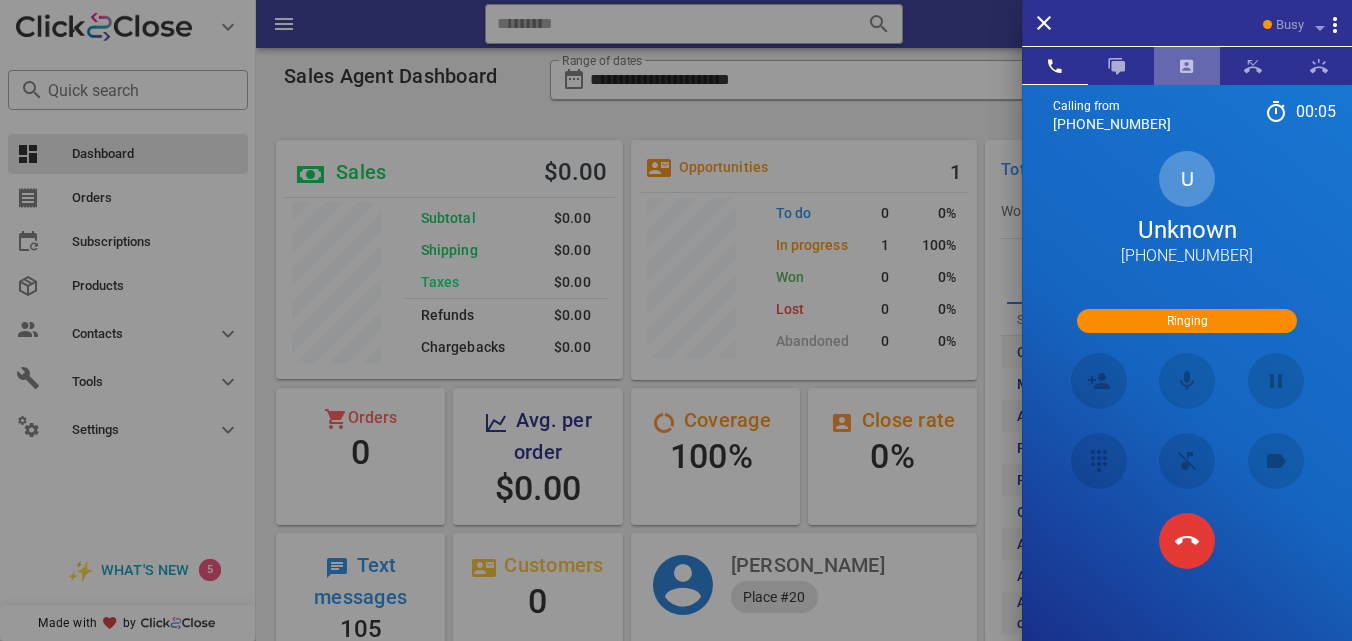 click at bounding box center [1187, 66] 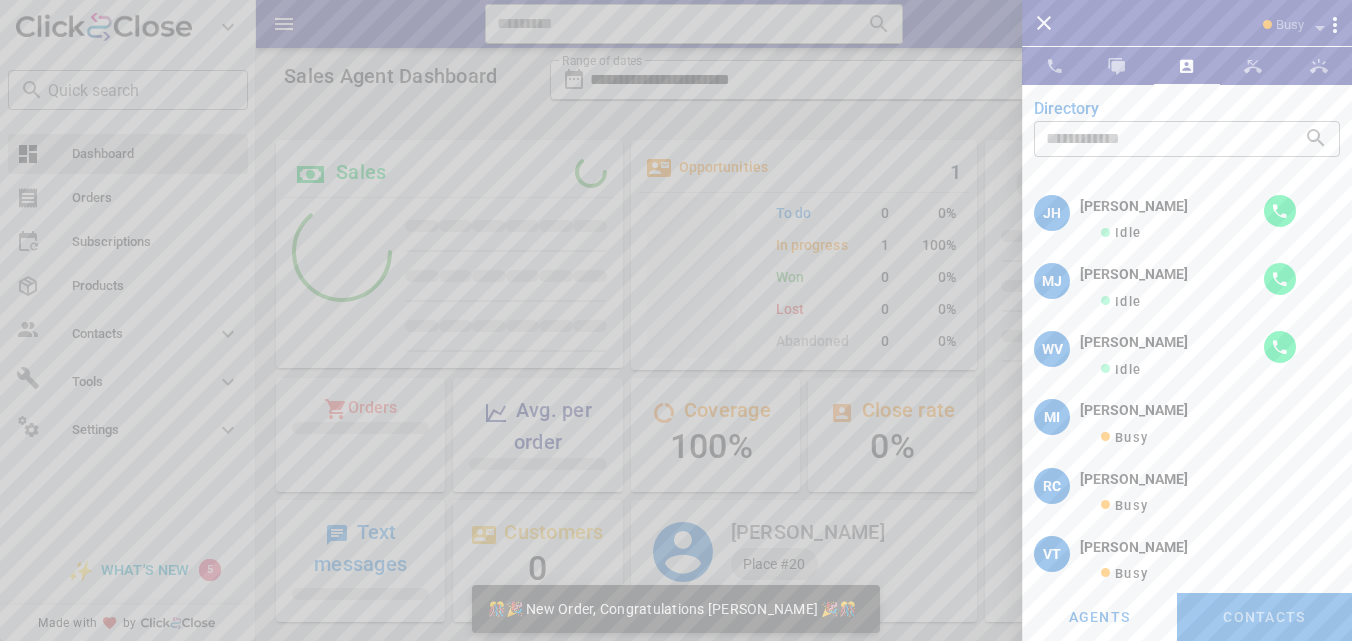 scroll, scrollTop: 314, scrollLeft: 0, axis: vertical 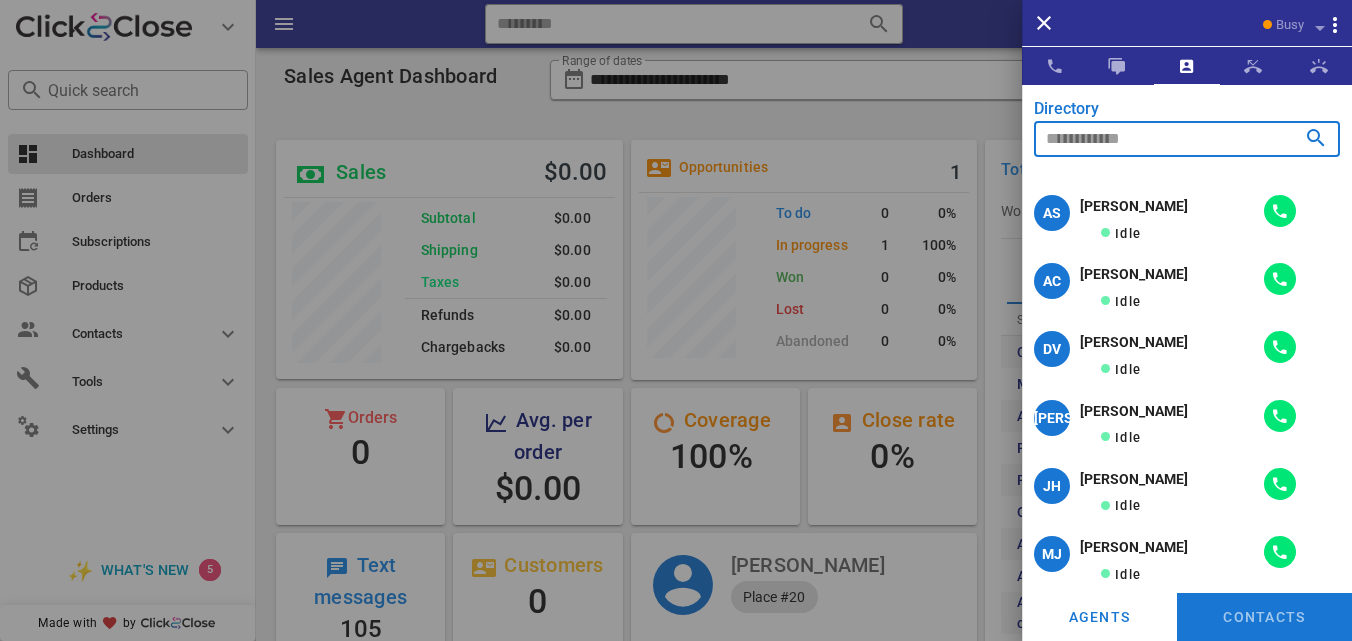 click at bounding box center [1159, 139] 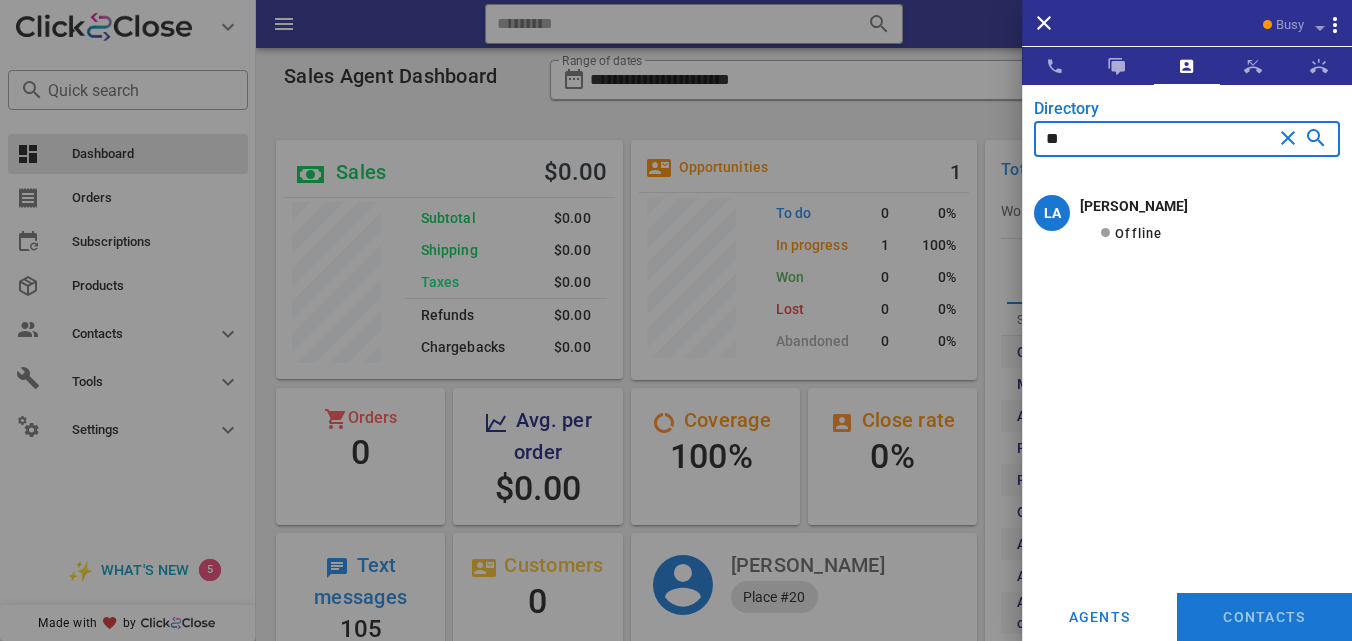 type on "*" 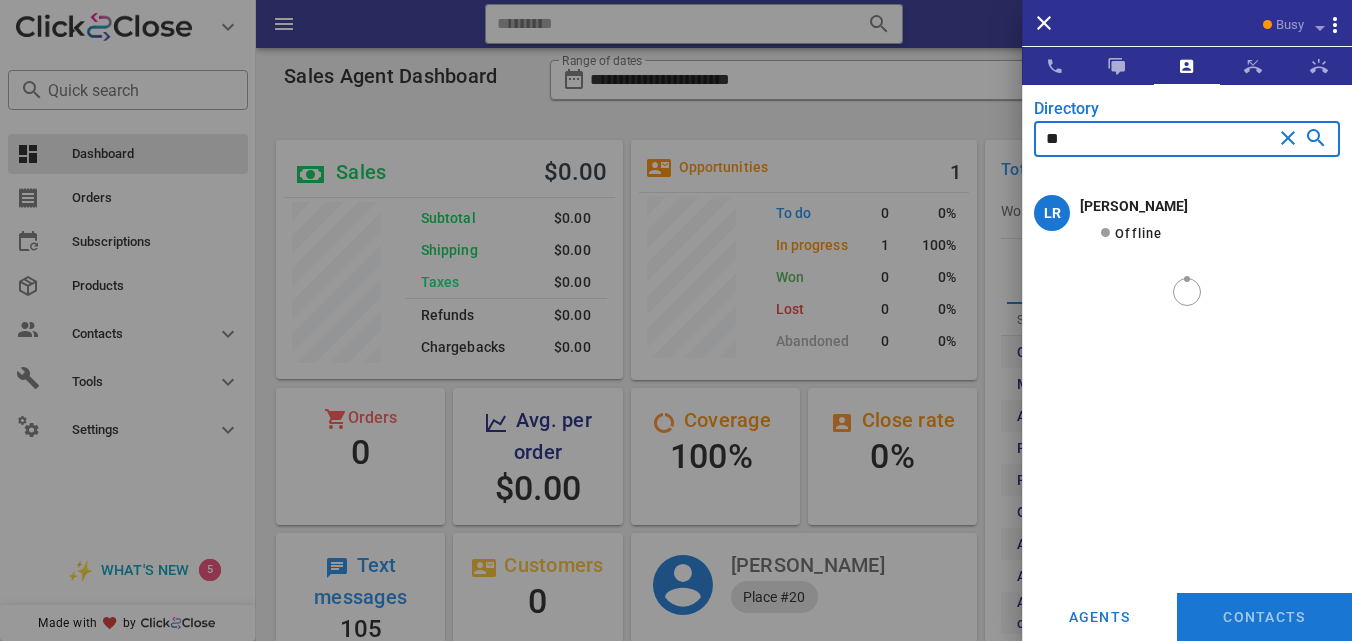 type on "*" 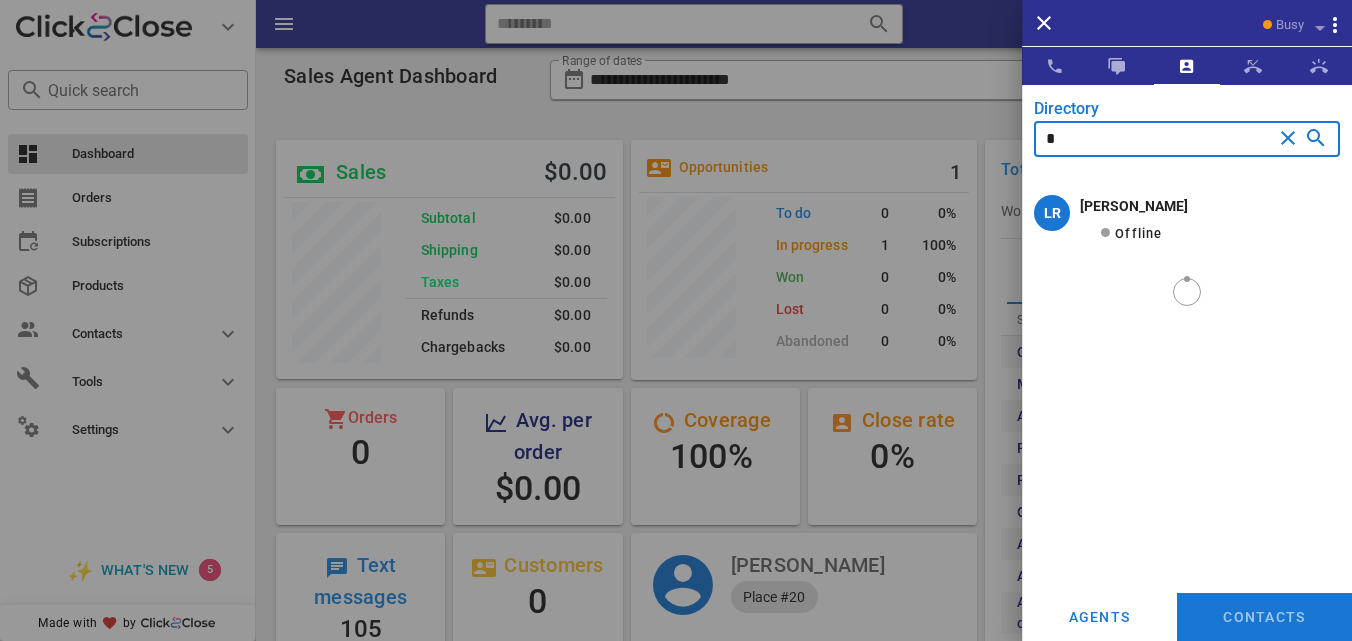 type 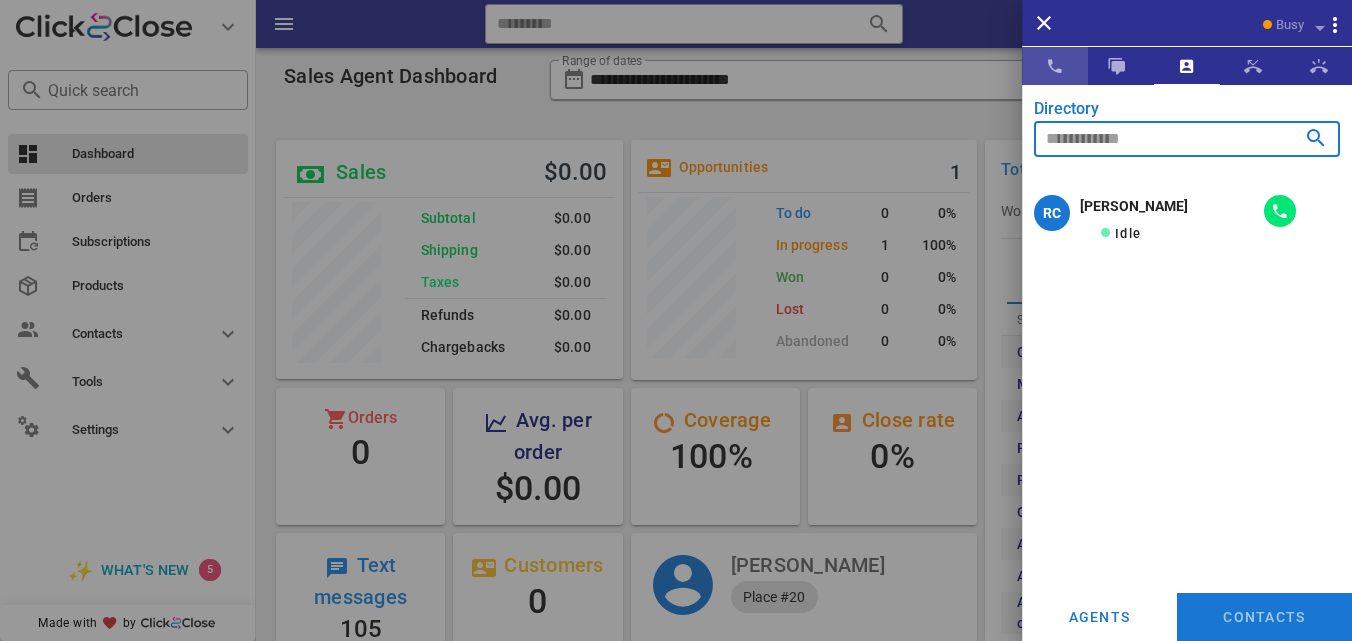 click at bounding box center [1055, 66] 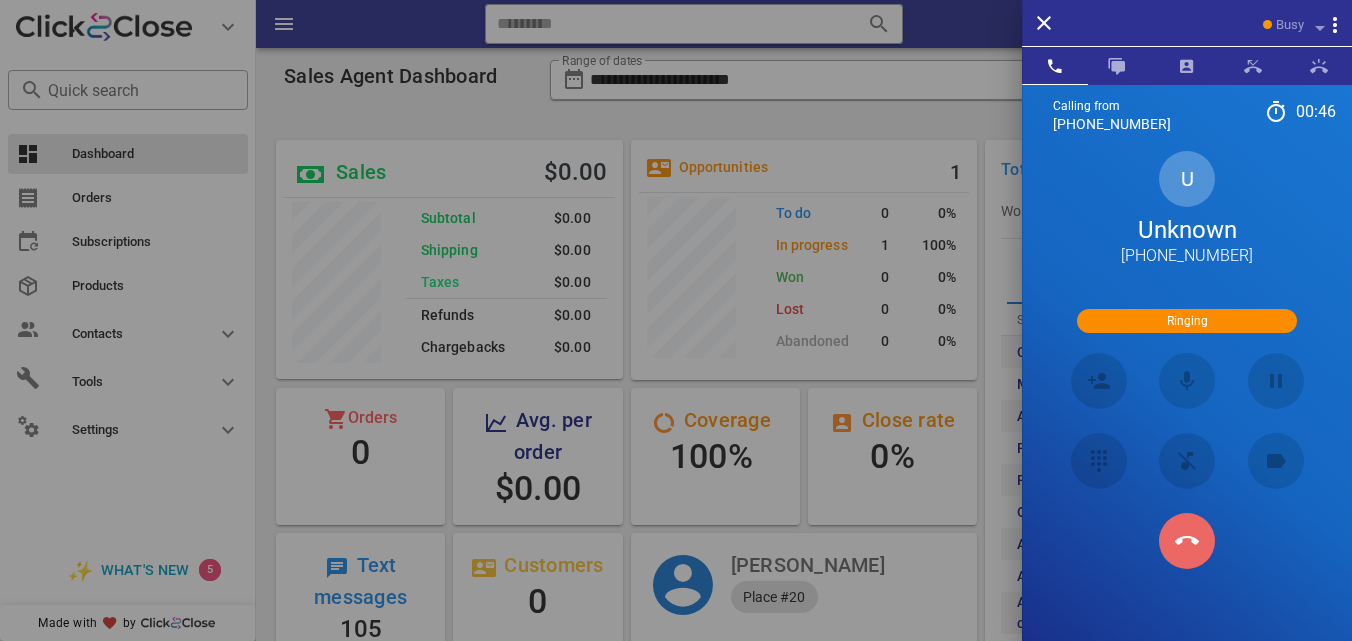 click at bounding box center [1187, 541] 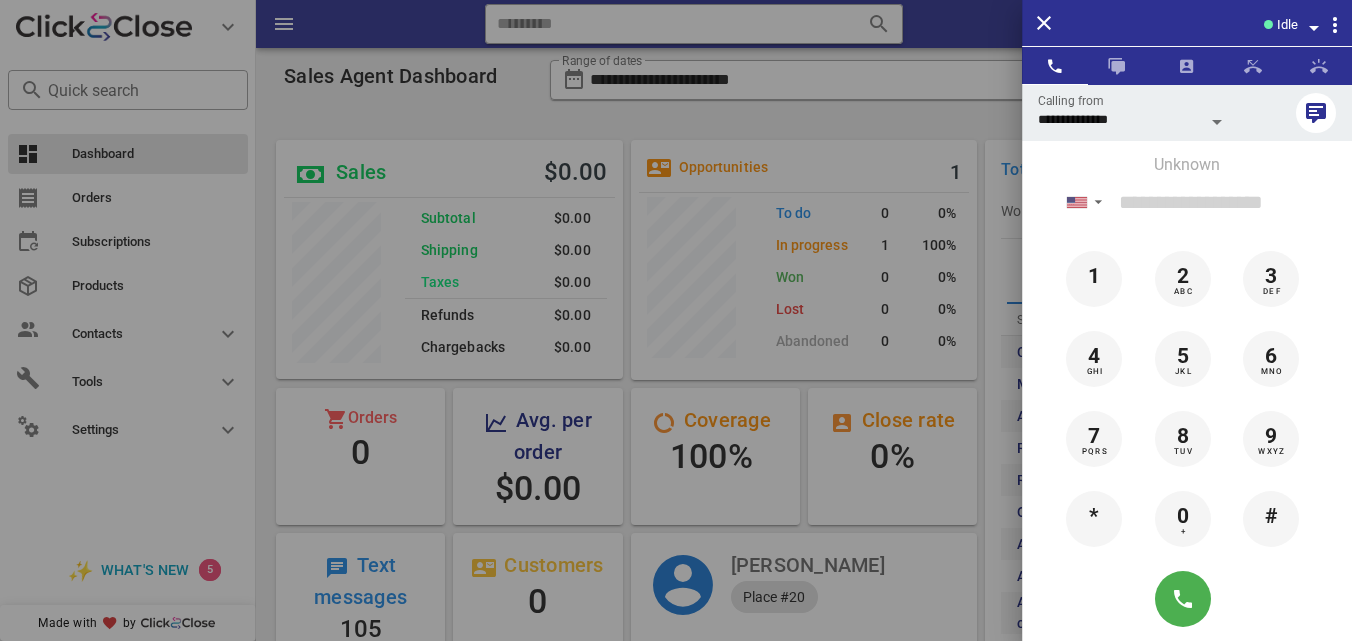 scroll, scrollTop: 999761, scrollLeft: 999653, axis: both 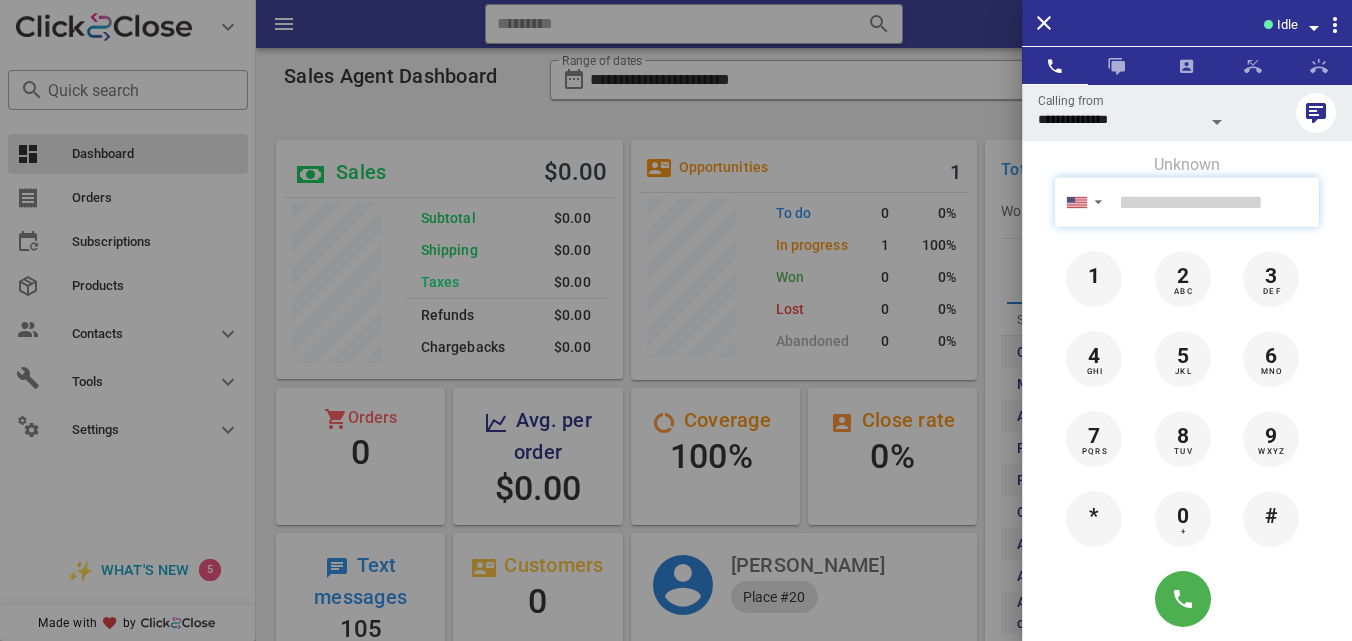 click at bounding box center [1215, 202] 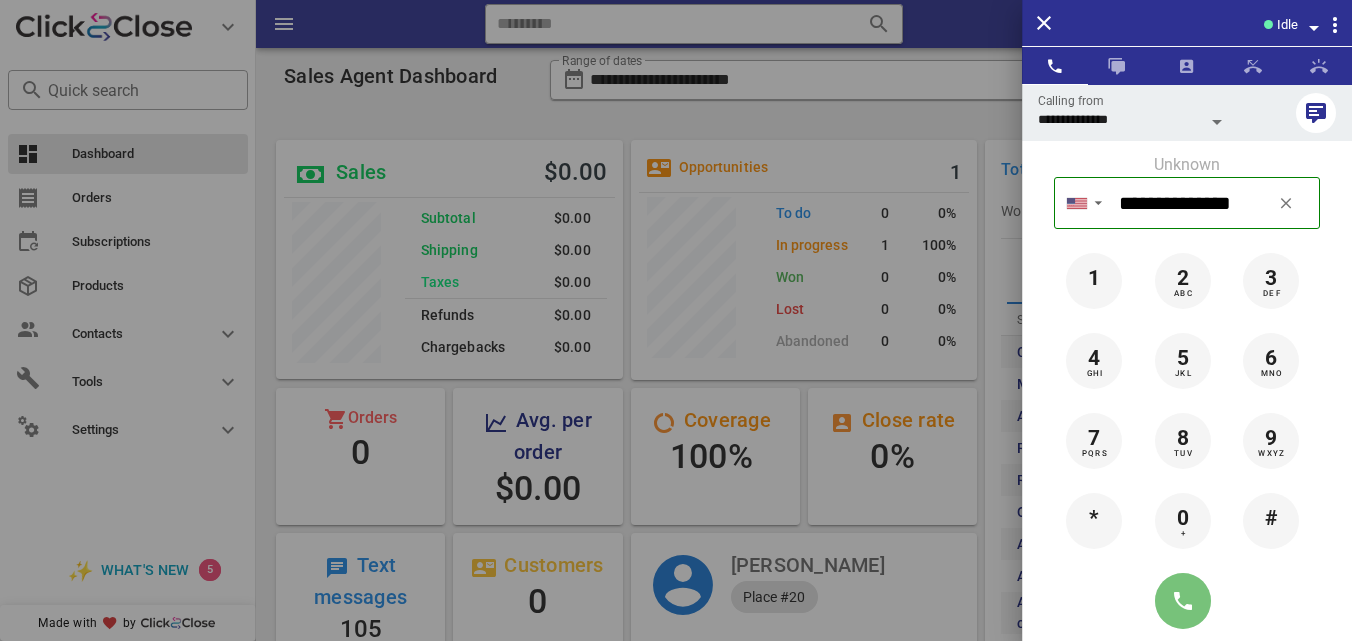 click at bounding box center (1183, 601) 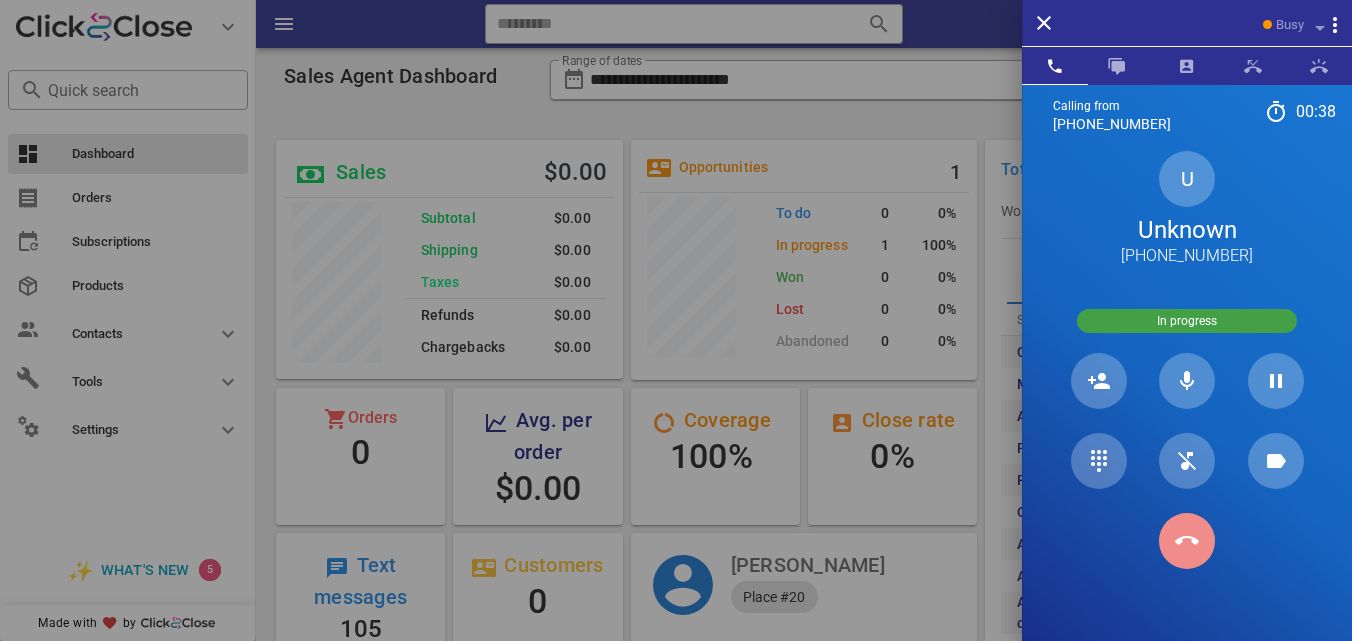 click at bounding box center [1187, 541] 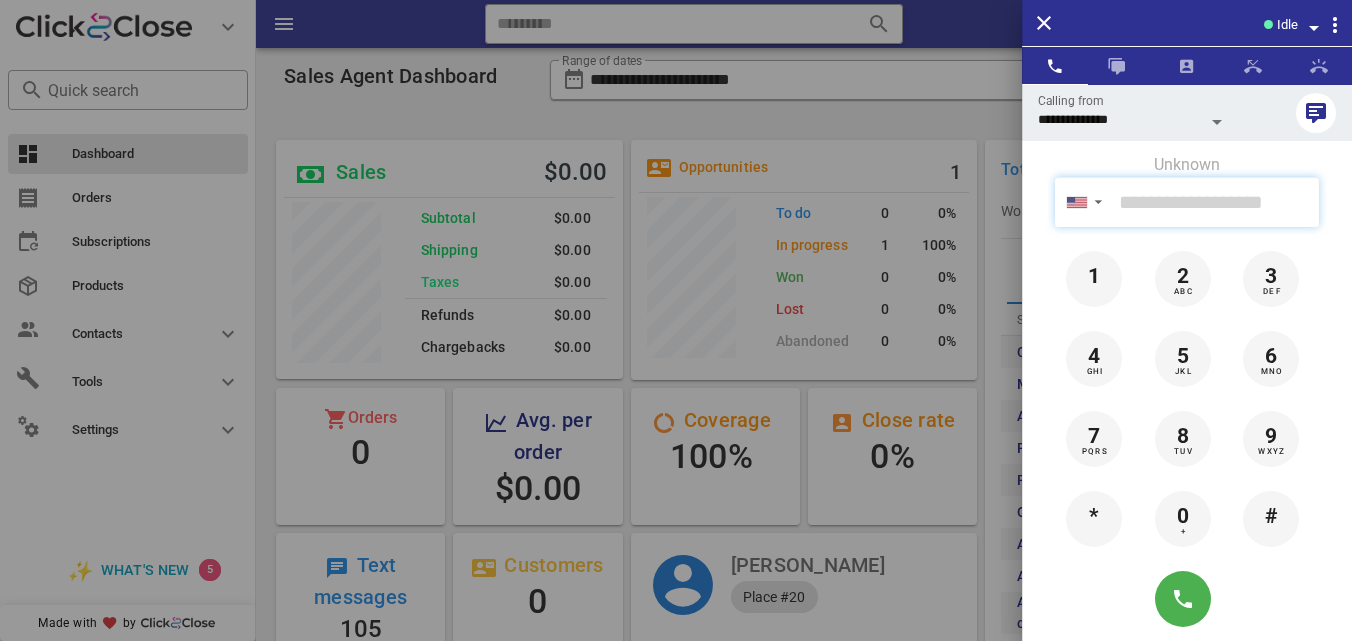 click at bounding box center (1215, 202) 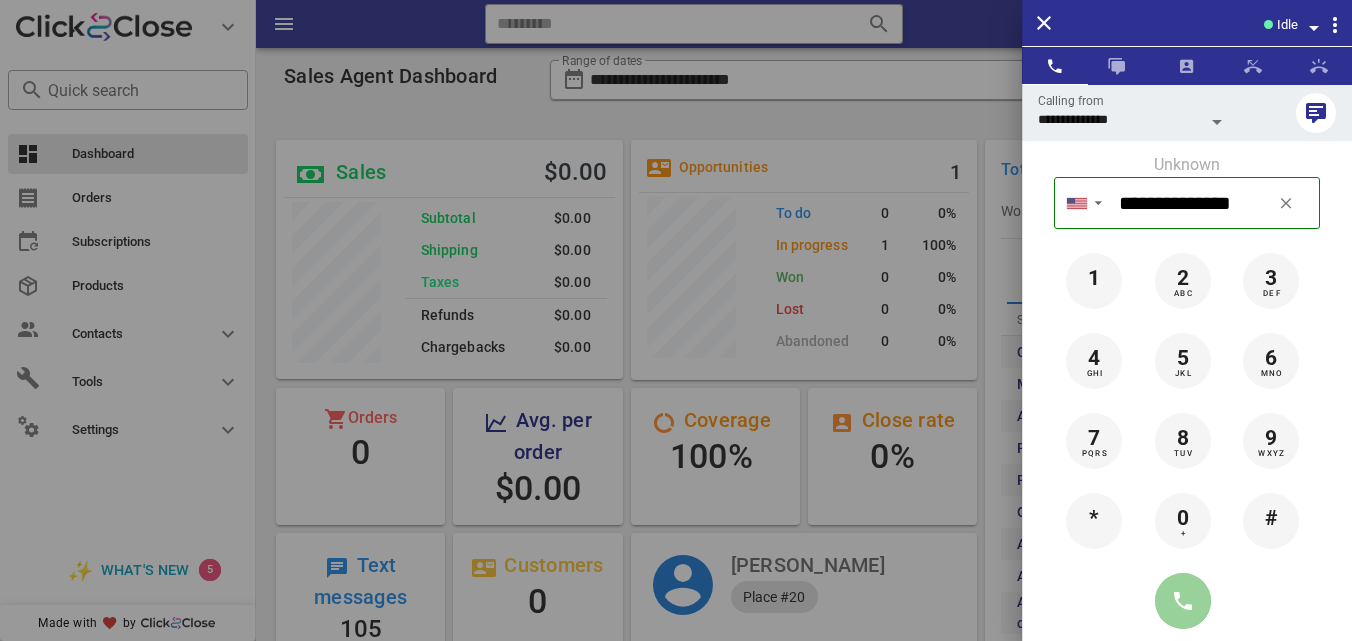 click at bounding box center (1183, 601) 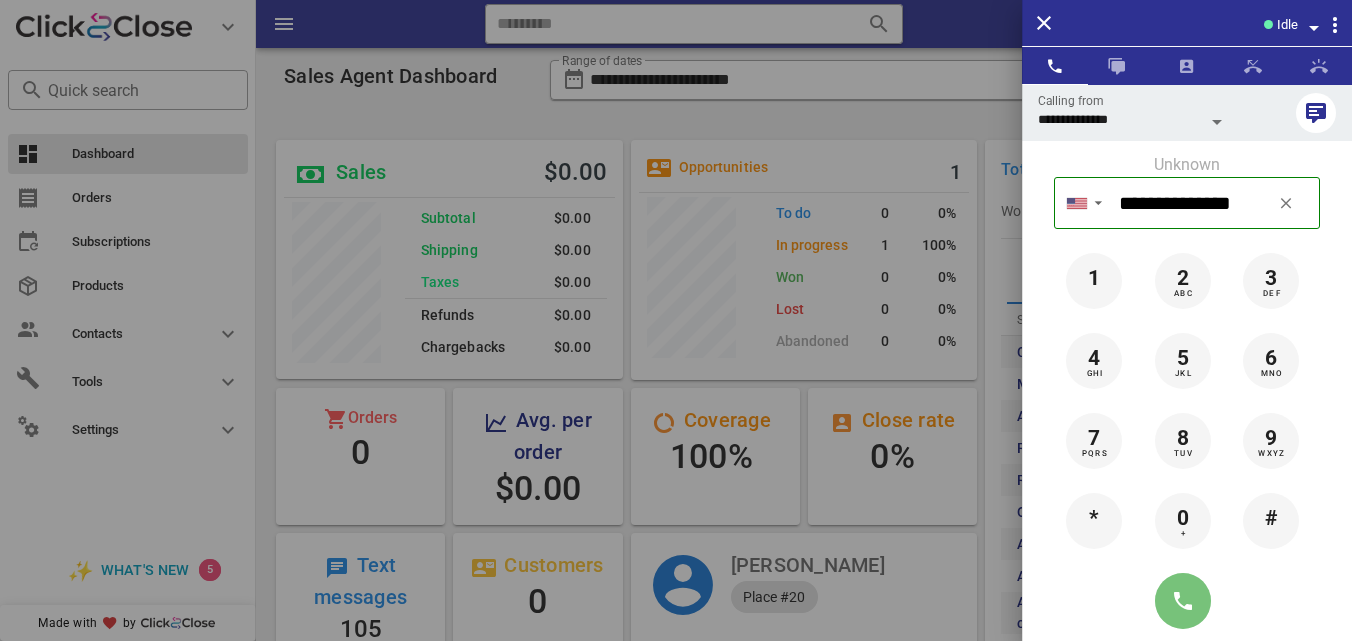 type on "**********" 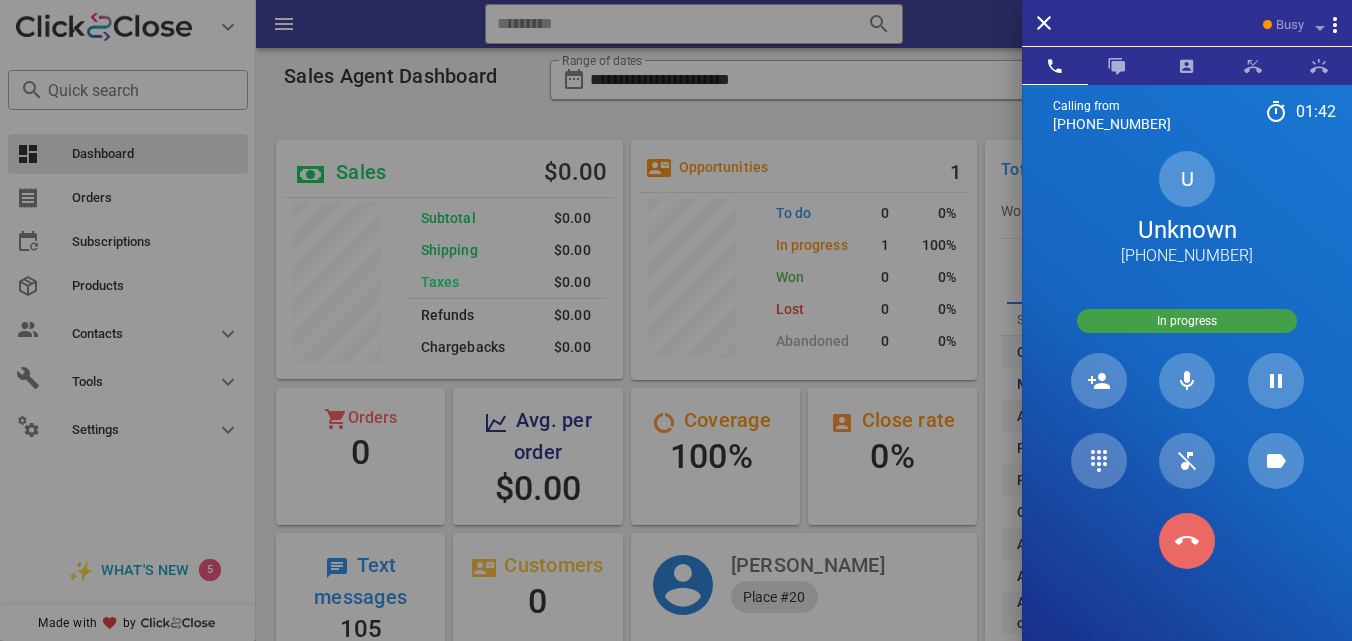 click at bounding box center (1187, 541) 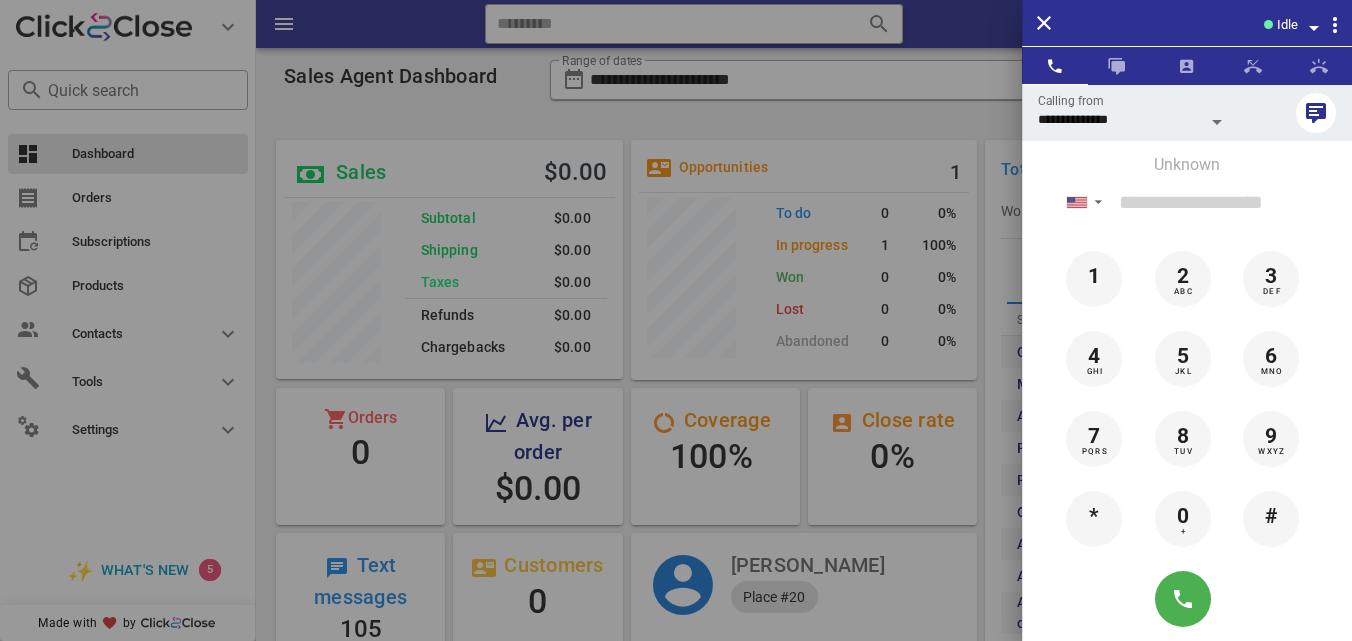 click at bounding box center [676, 320] 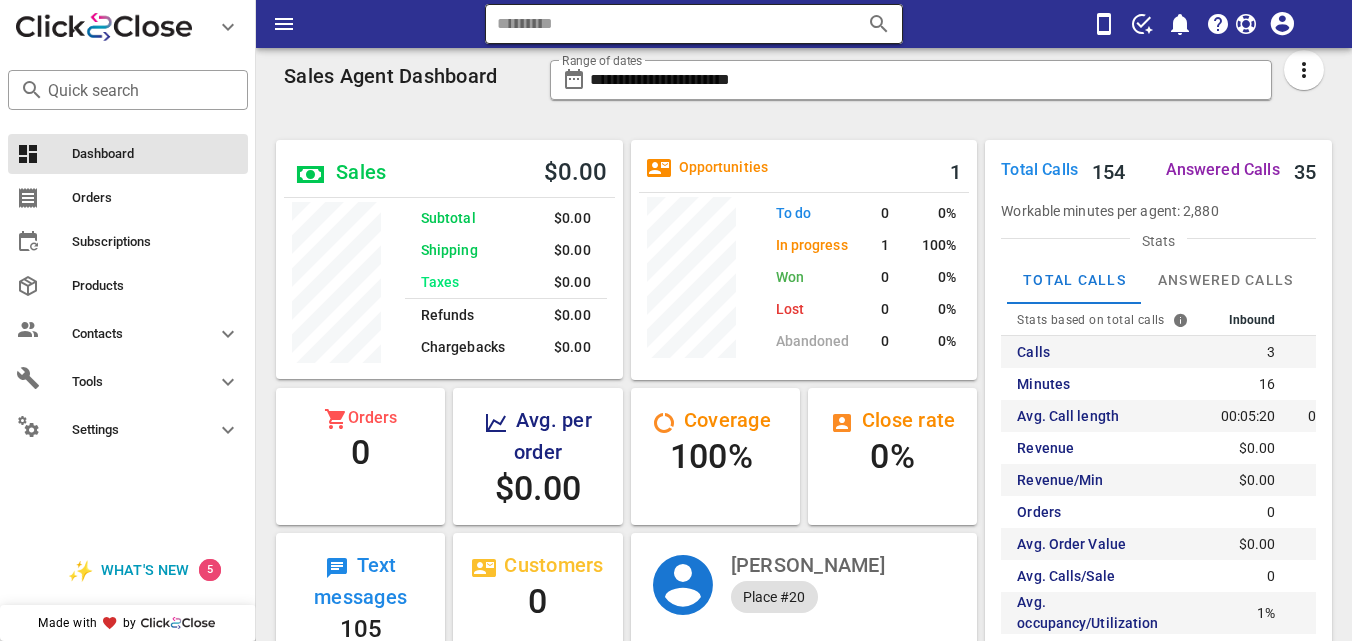 click at bounding box center (665, 24) 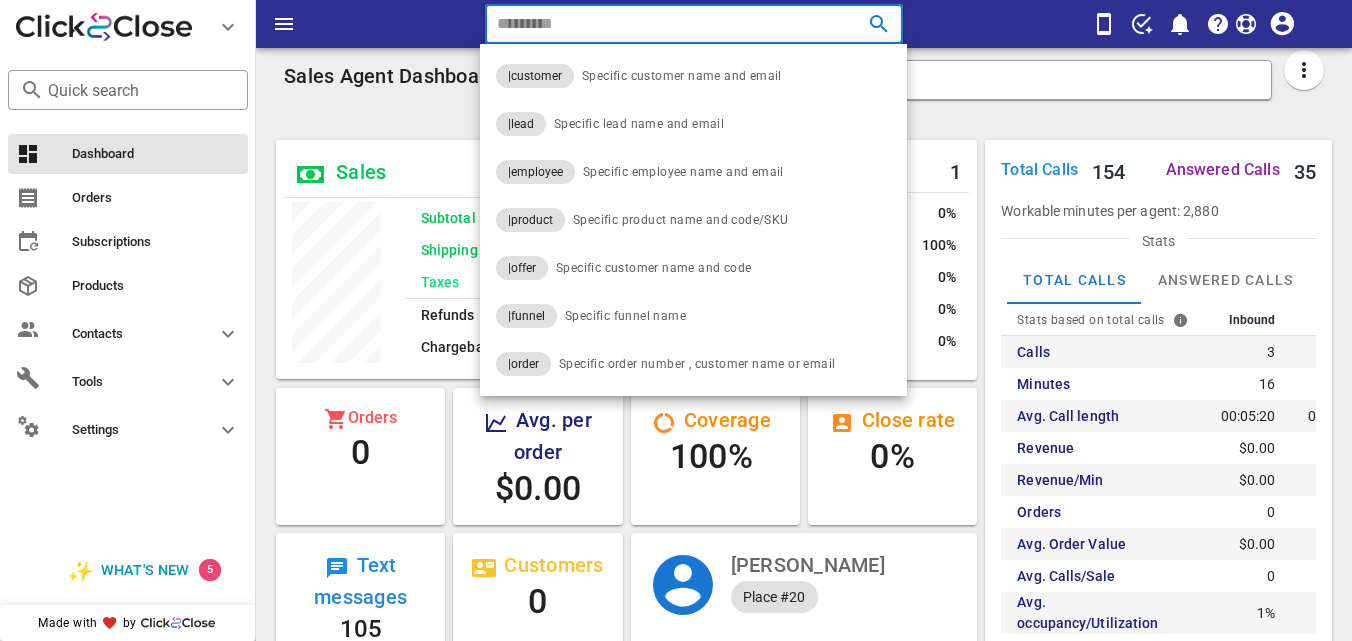 paste on "**********" 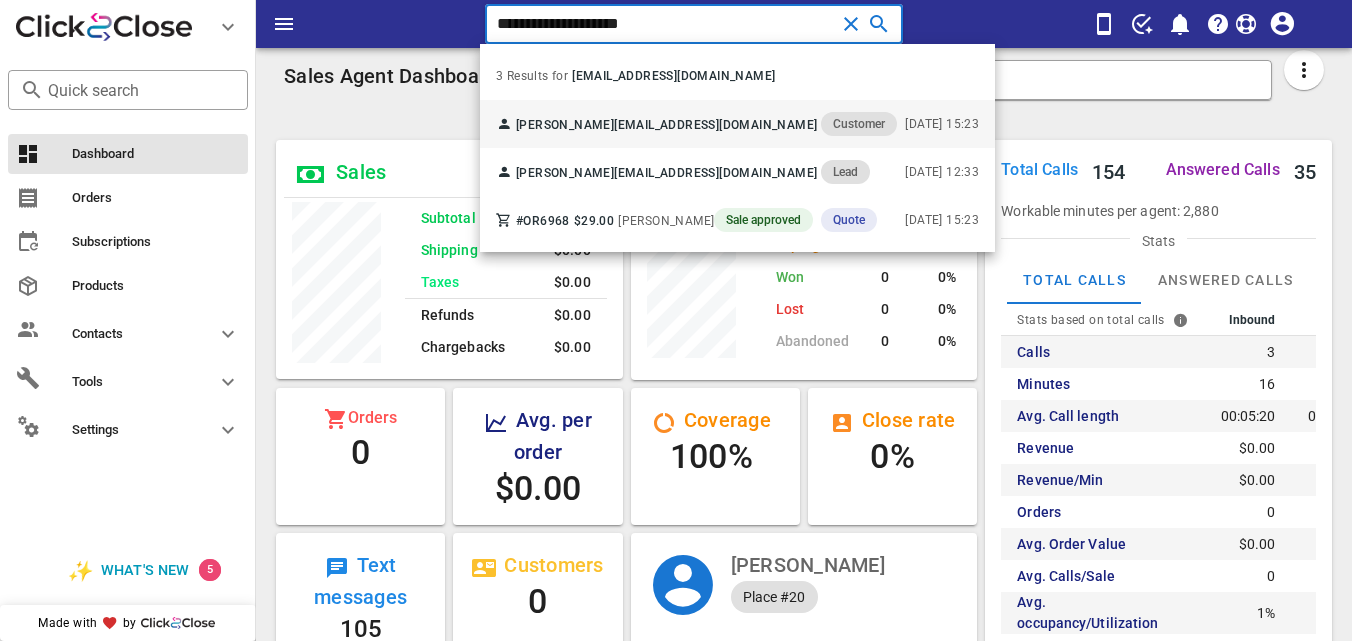type on "**********" 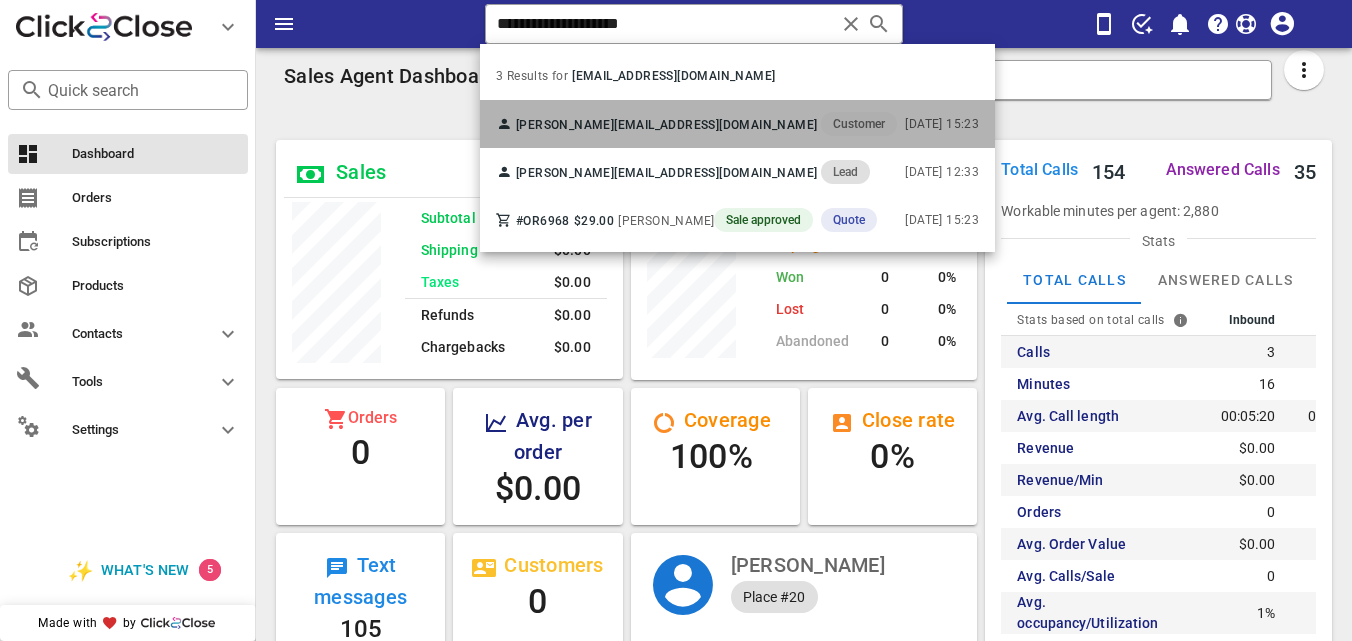 click on "Sara Morehouse   saritamrhs@gmail.com   Customer" at bounding box center [696, 124] 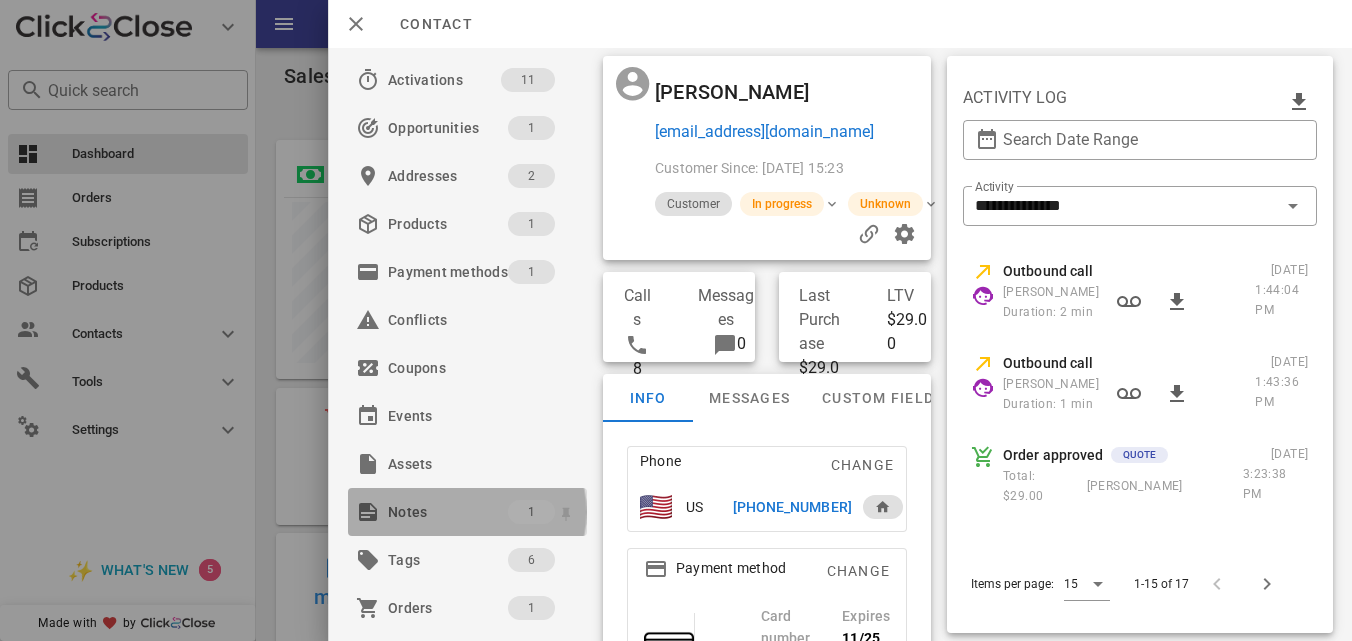 click on "Notes" at bounding box center (448, 512) 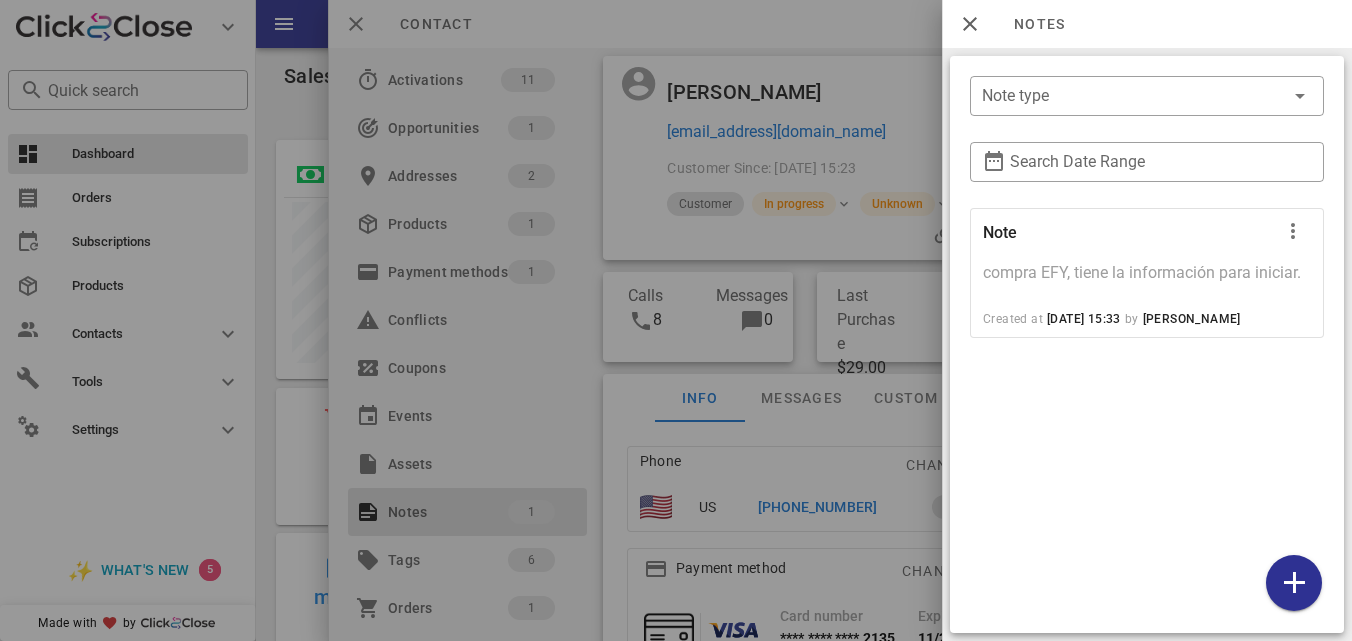 click at bounding box center [676, 320] 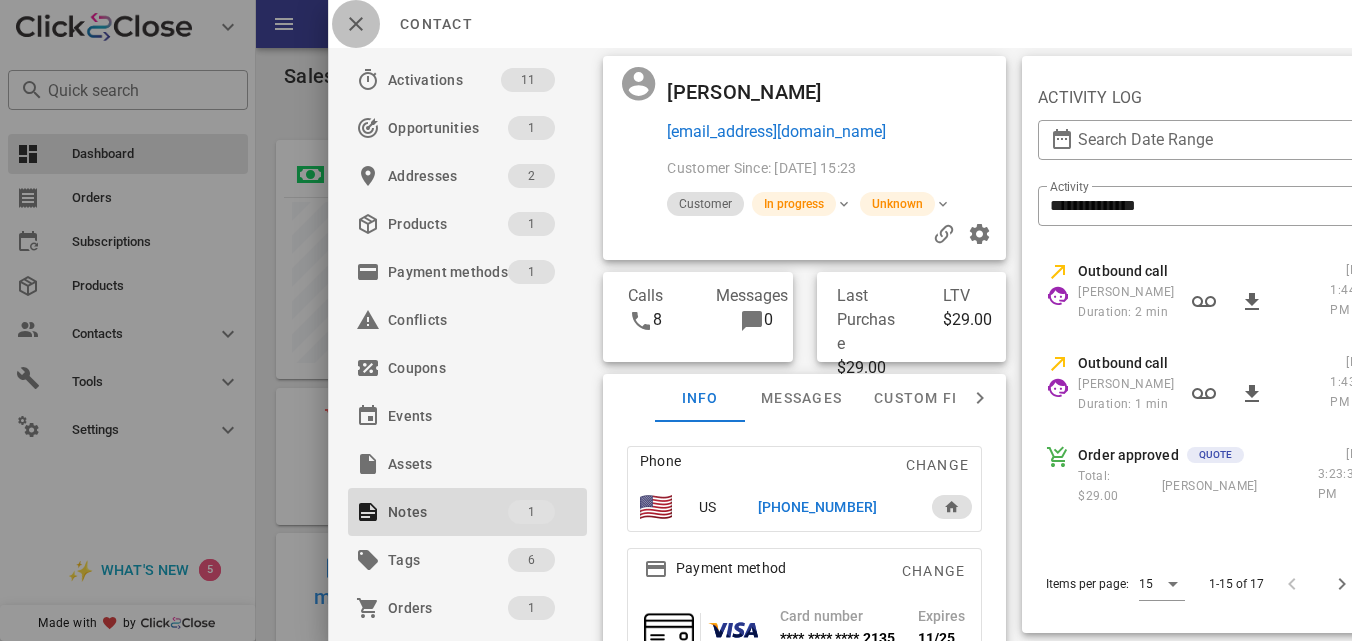 click at bounding box center (356, 24) 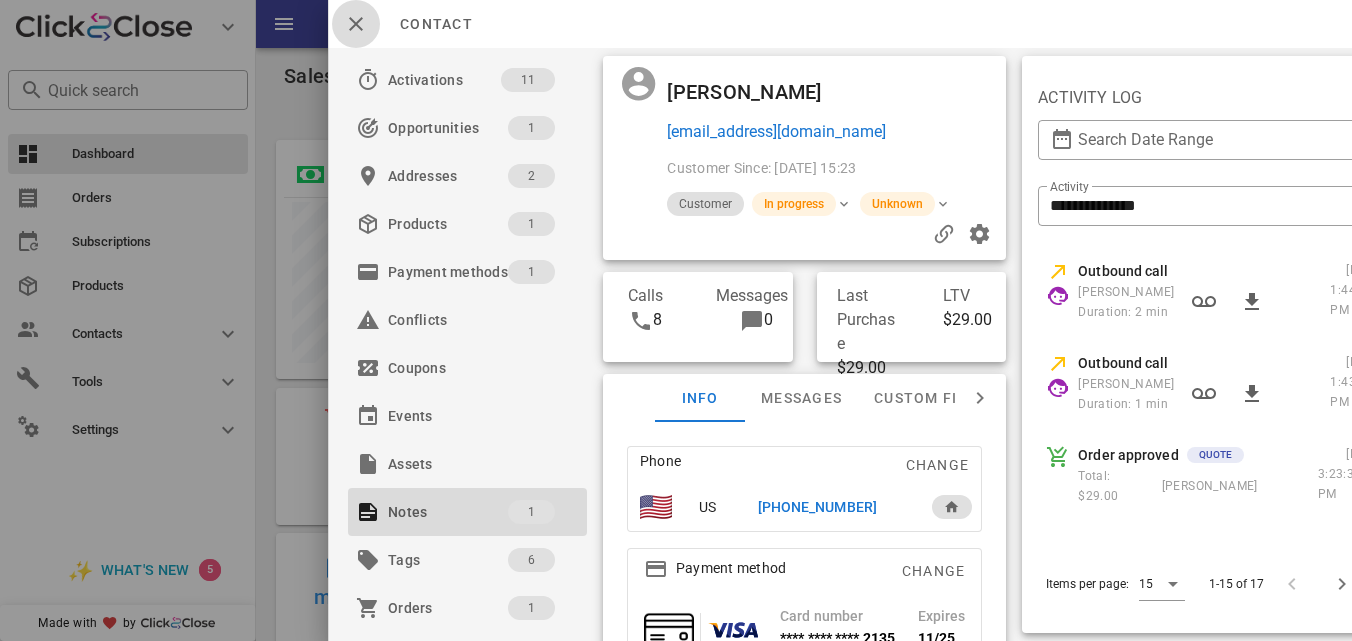 click at bounding box center [676, 320] 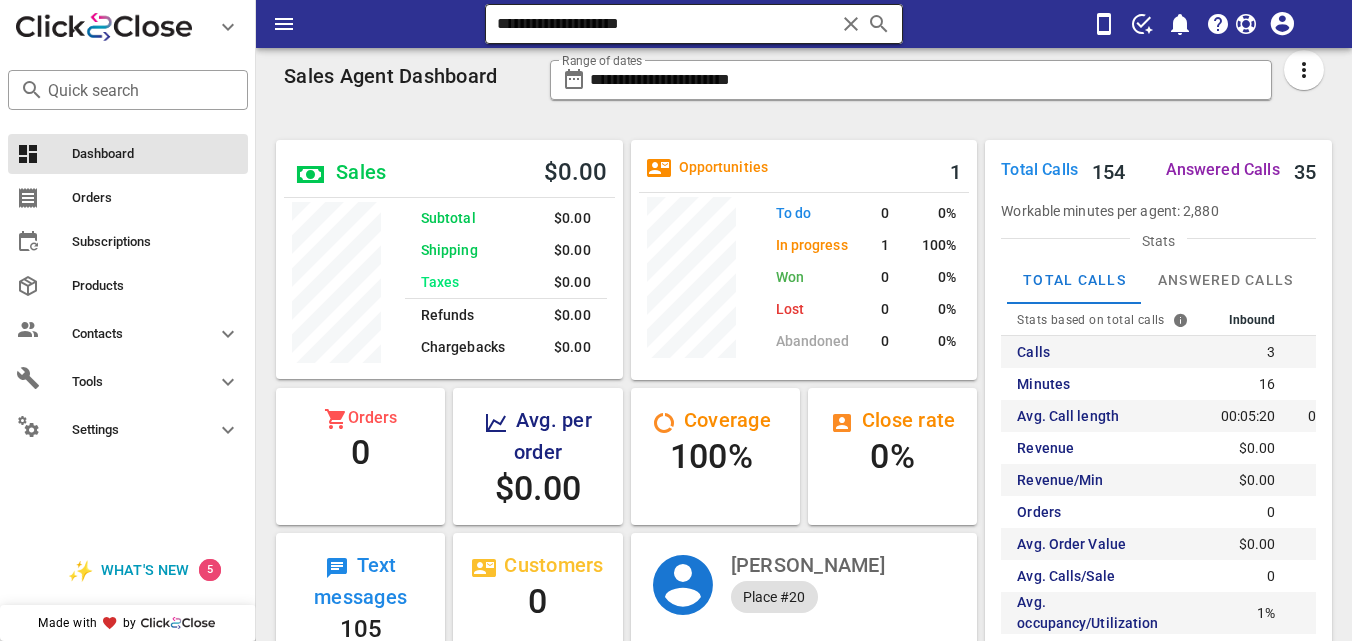 click at bounding box center [851, 24] 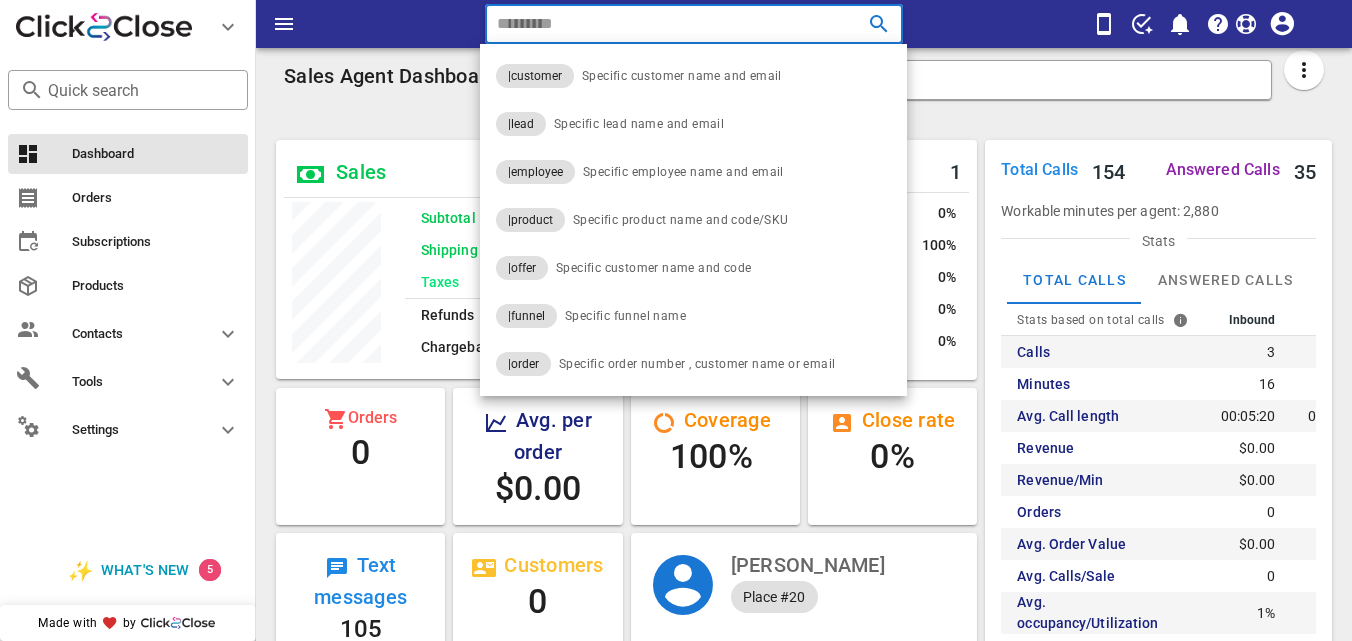 paste on "********" 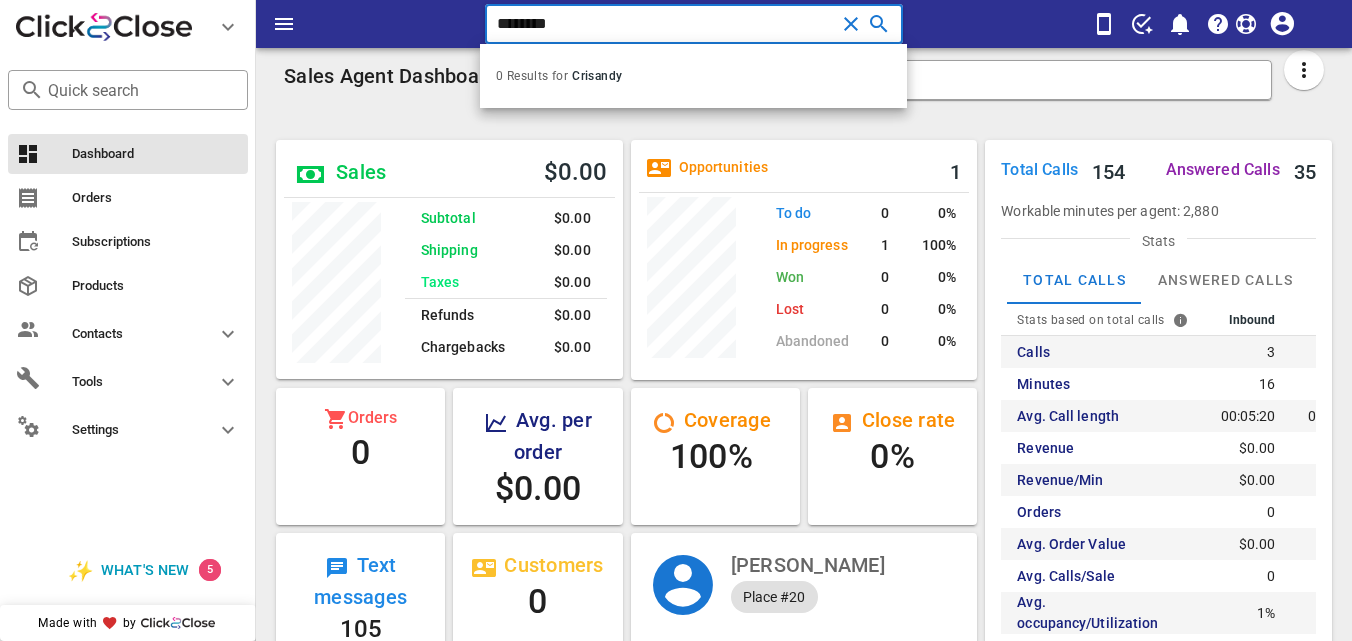 type on "********" 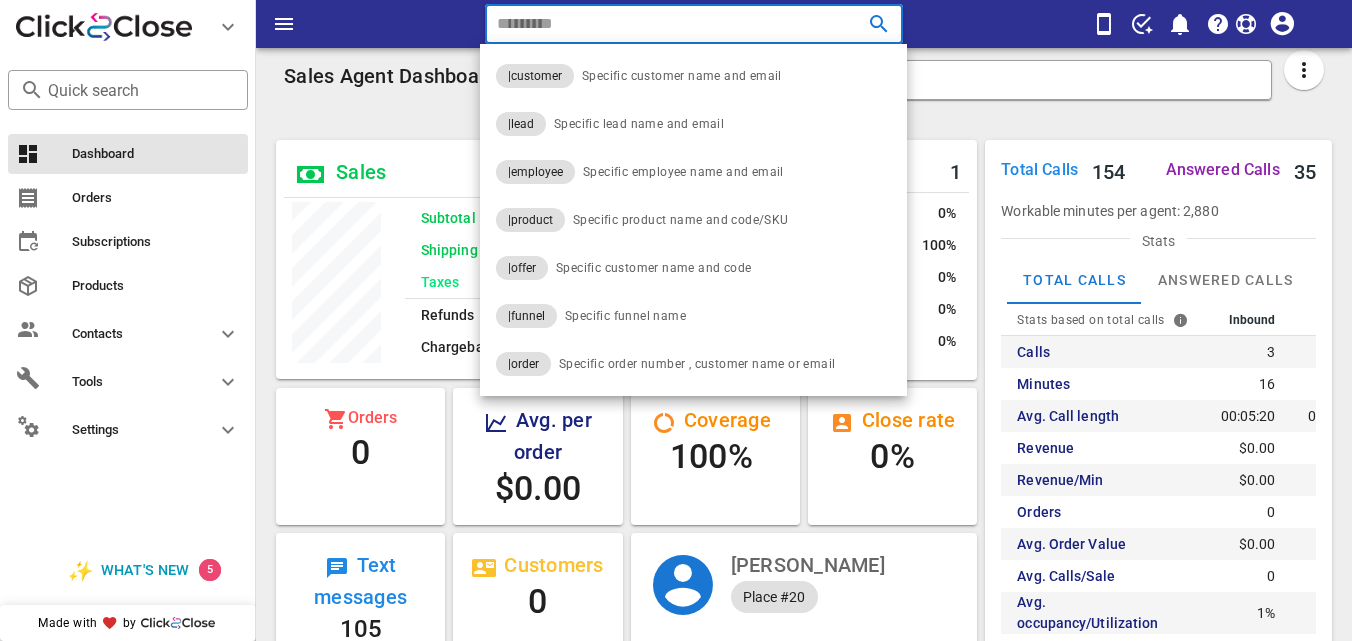 paste on "**********" 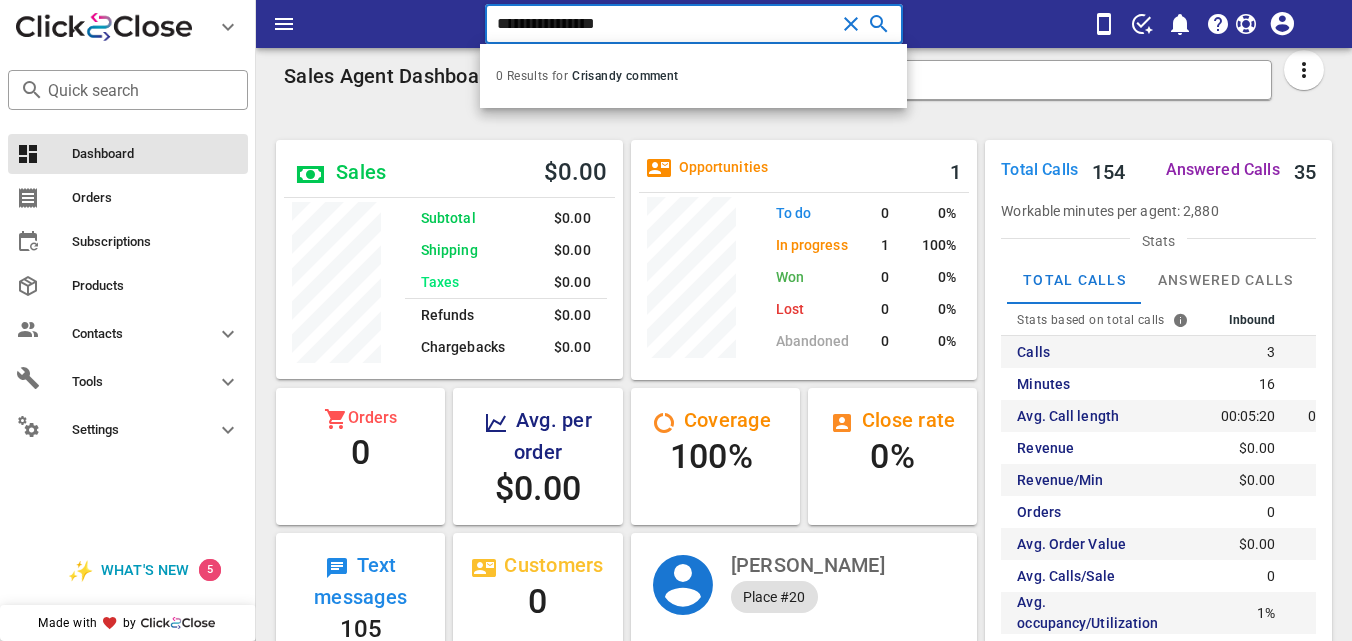 click at bounding box center (851, 24) 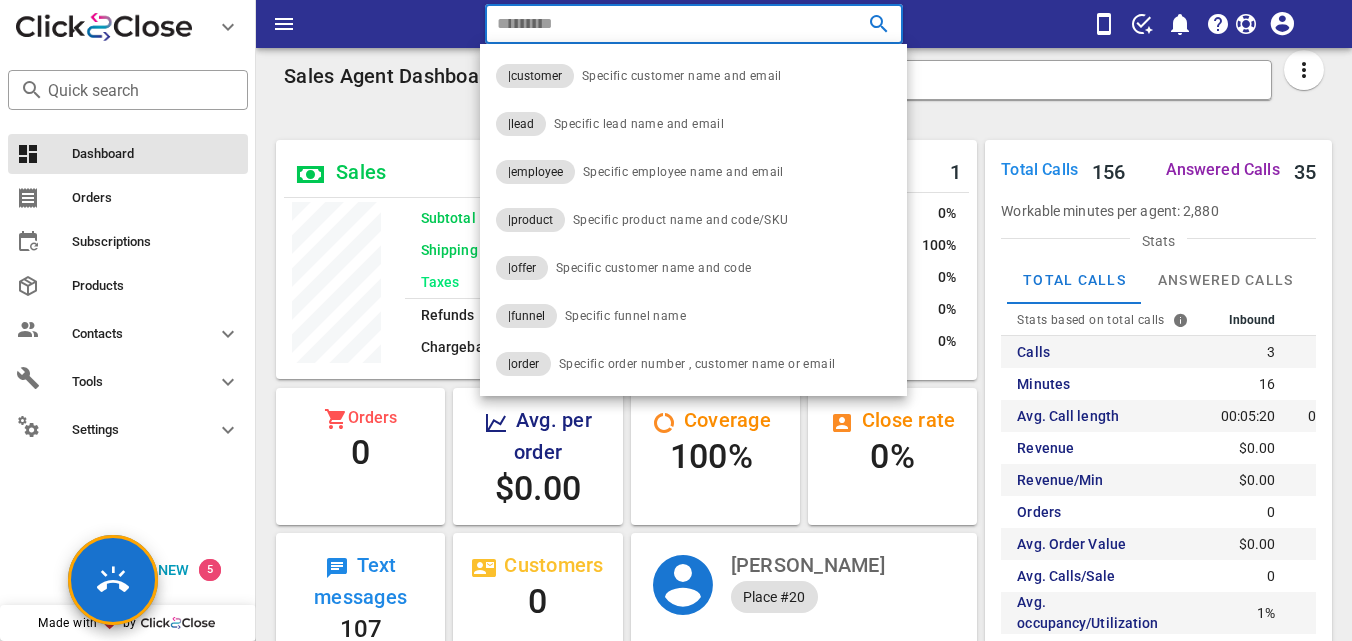 scroll, scrollTop: 999752, scrollLeft: 999653, axis: both 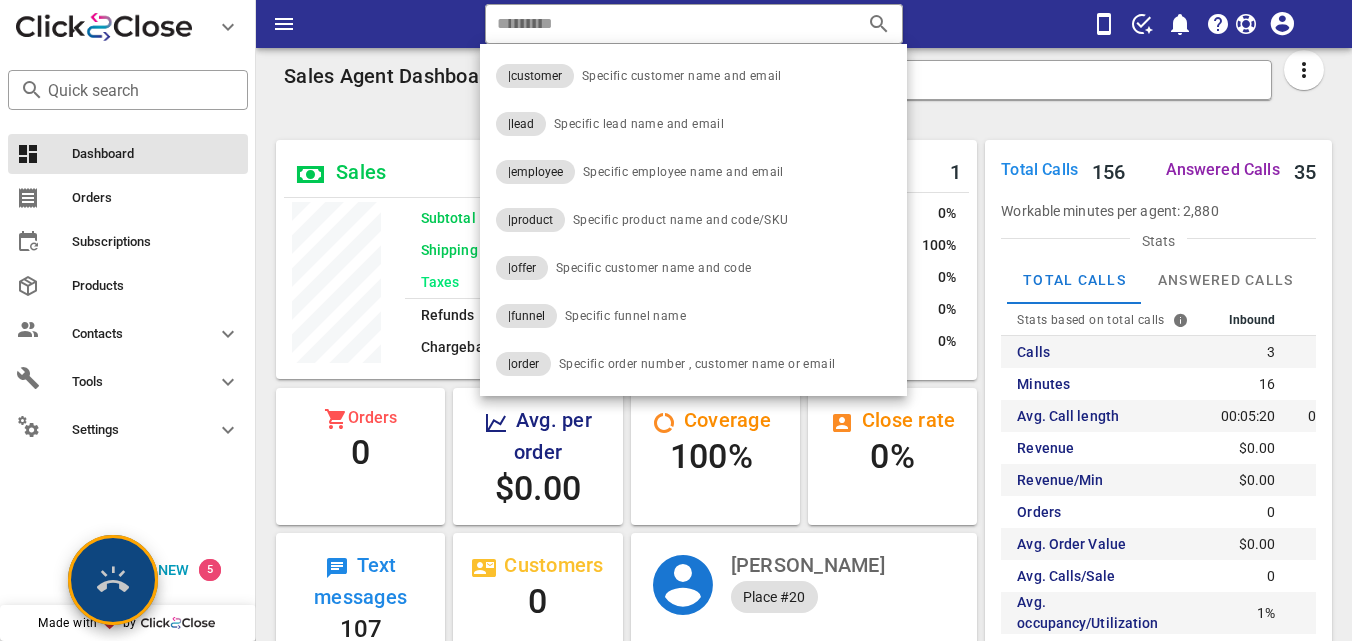 click at bounding box center (113, 580) 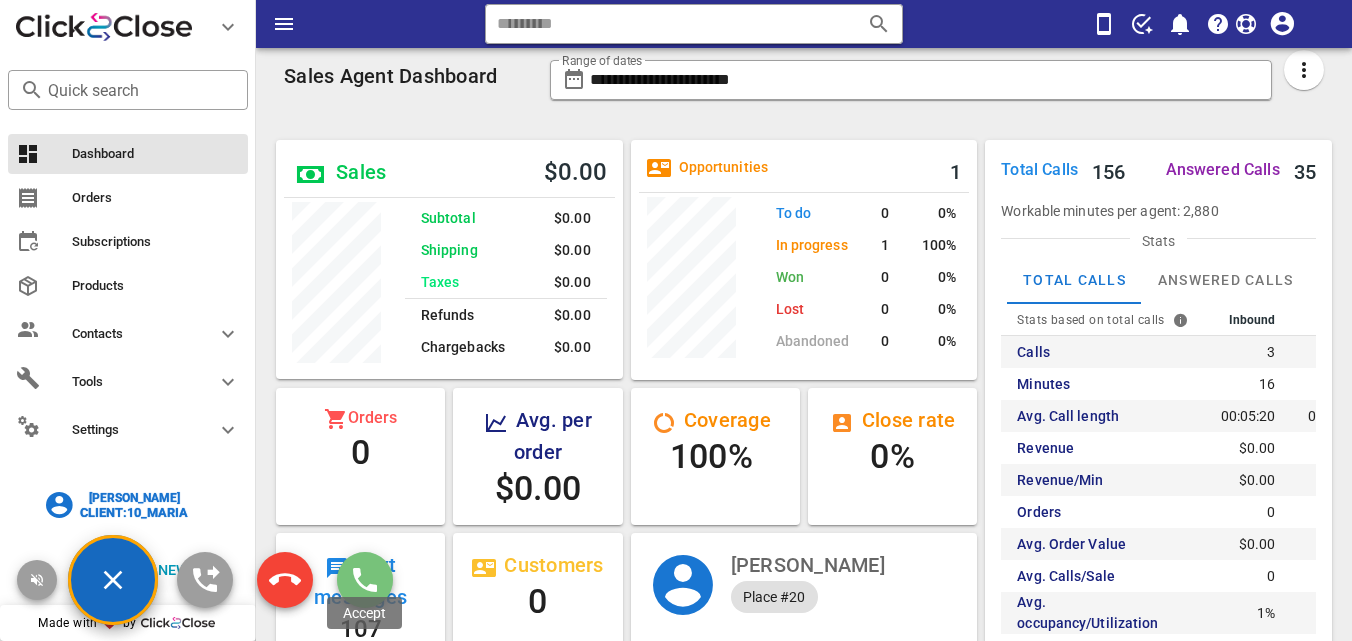 click at bounding box center (365, 580) 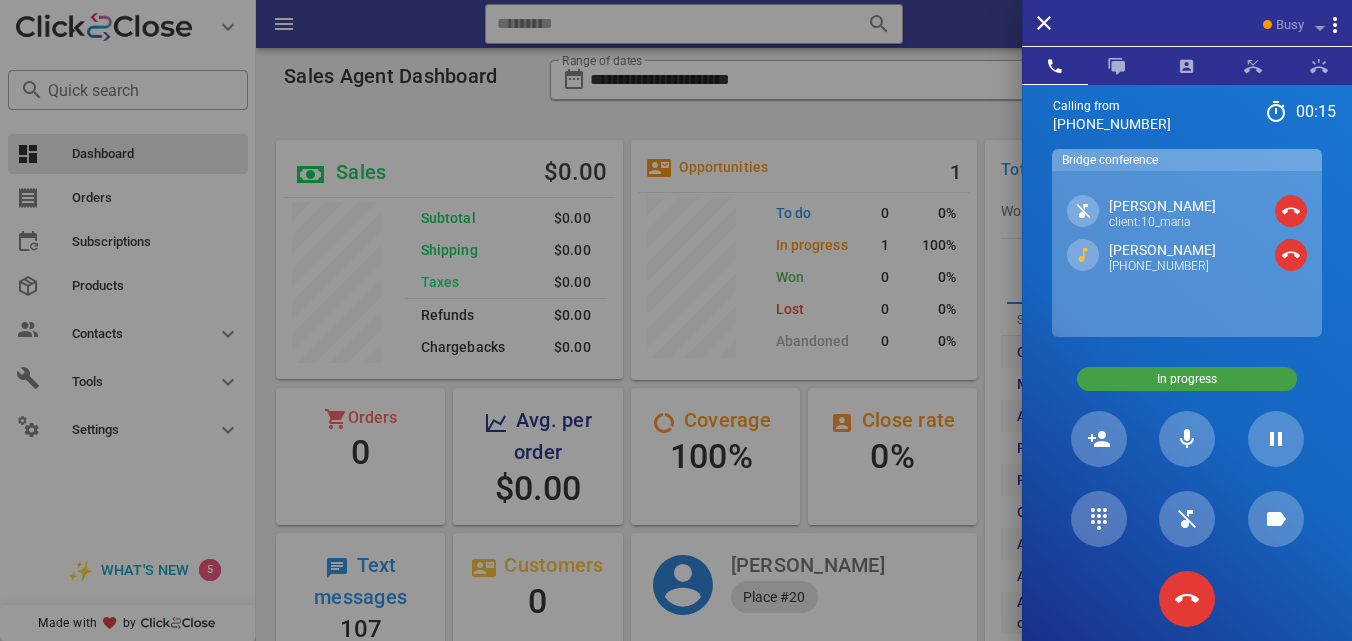 click on "Maria Medrano" at bounding box center [1162, 250] 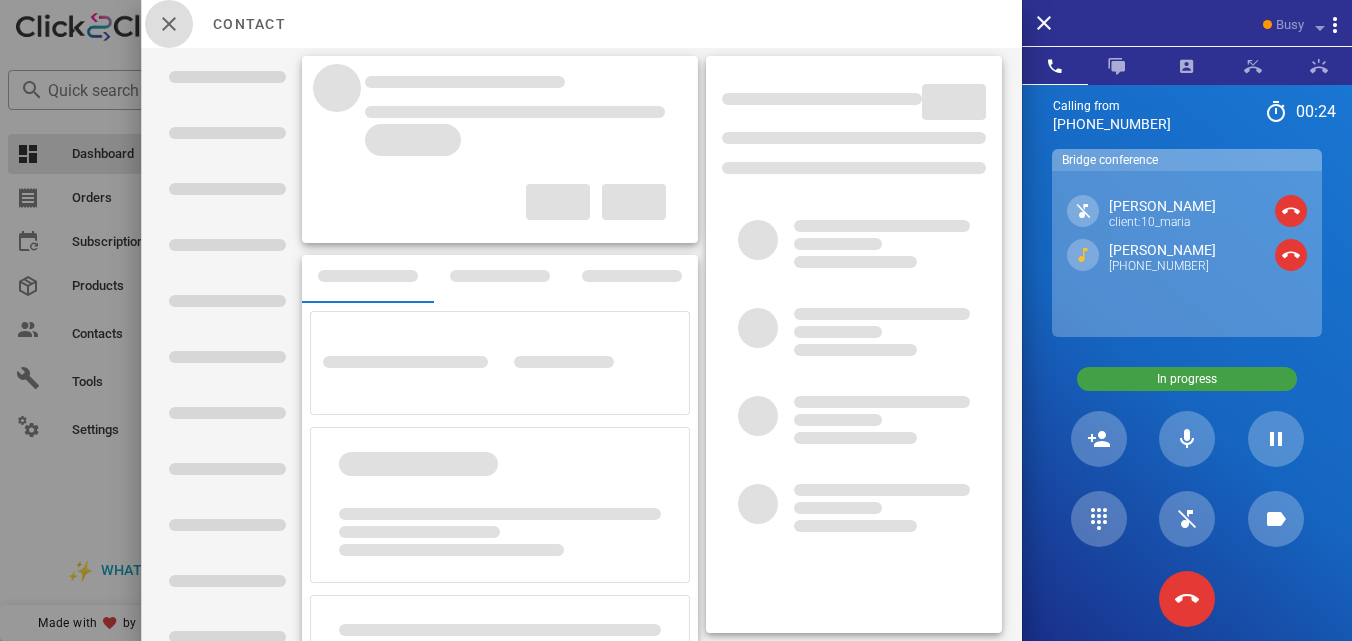 click at bounding box center (169, 24) 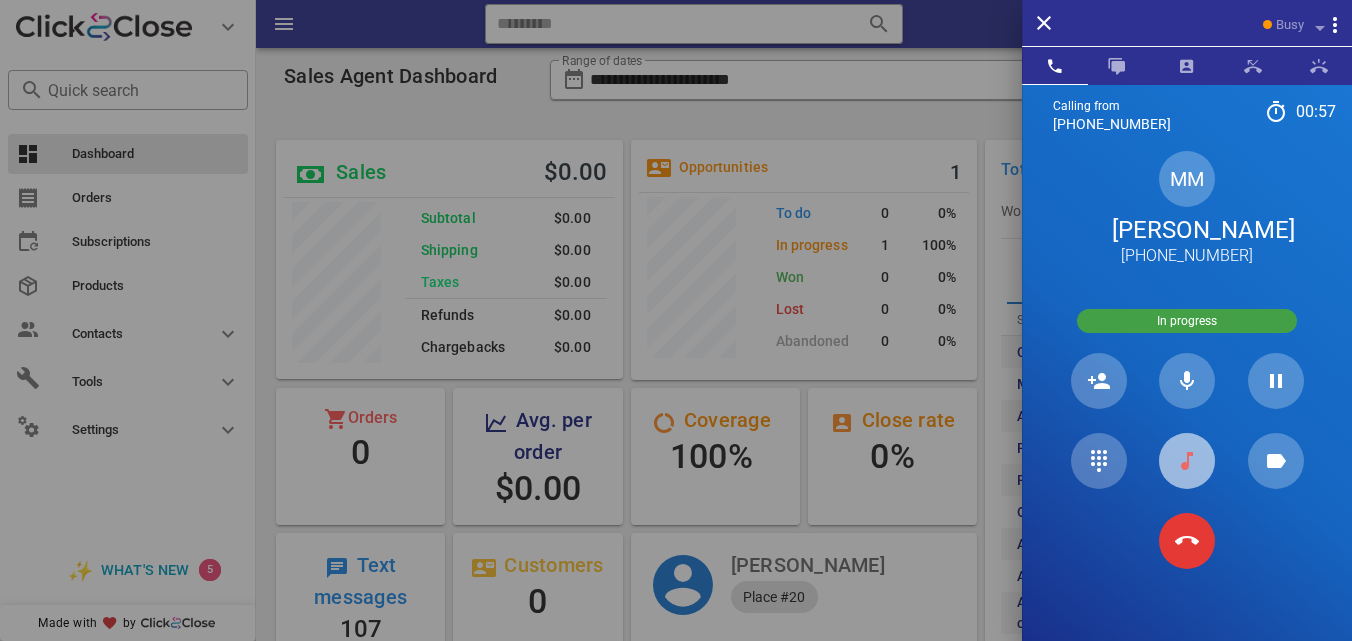click at bounding box center [1187, 461] 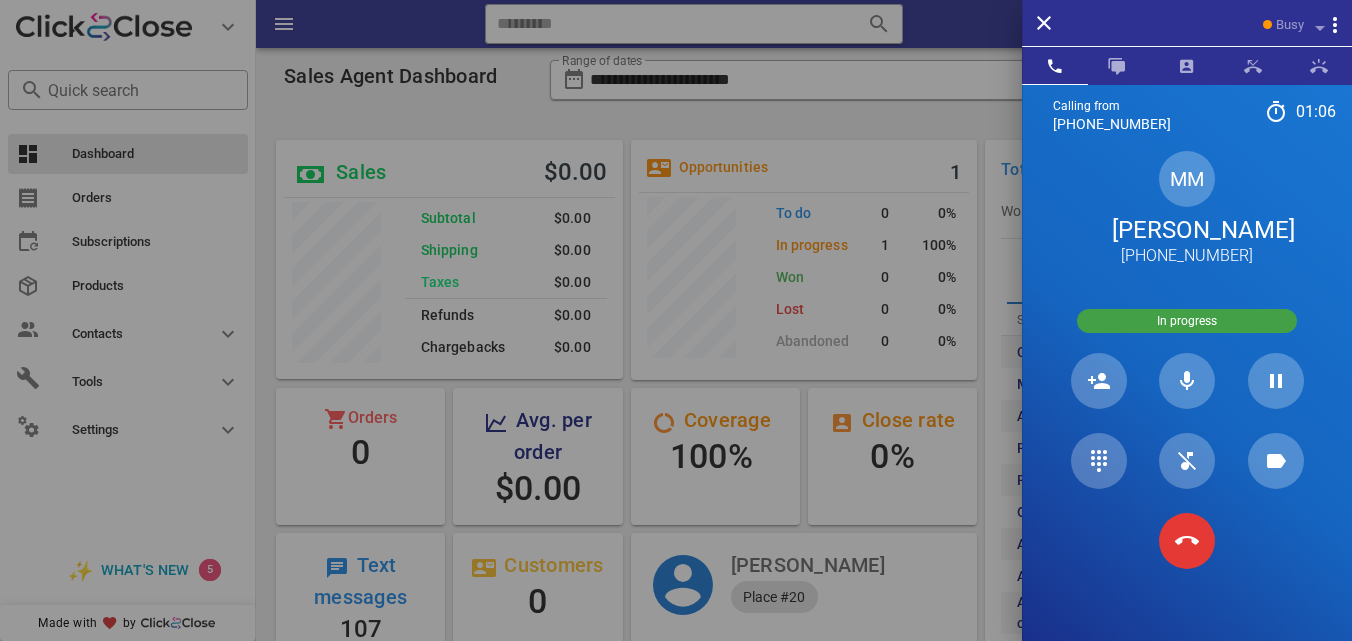 click on "Maria Medrano" at bounding box center (1187, 230) 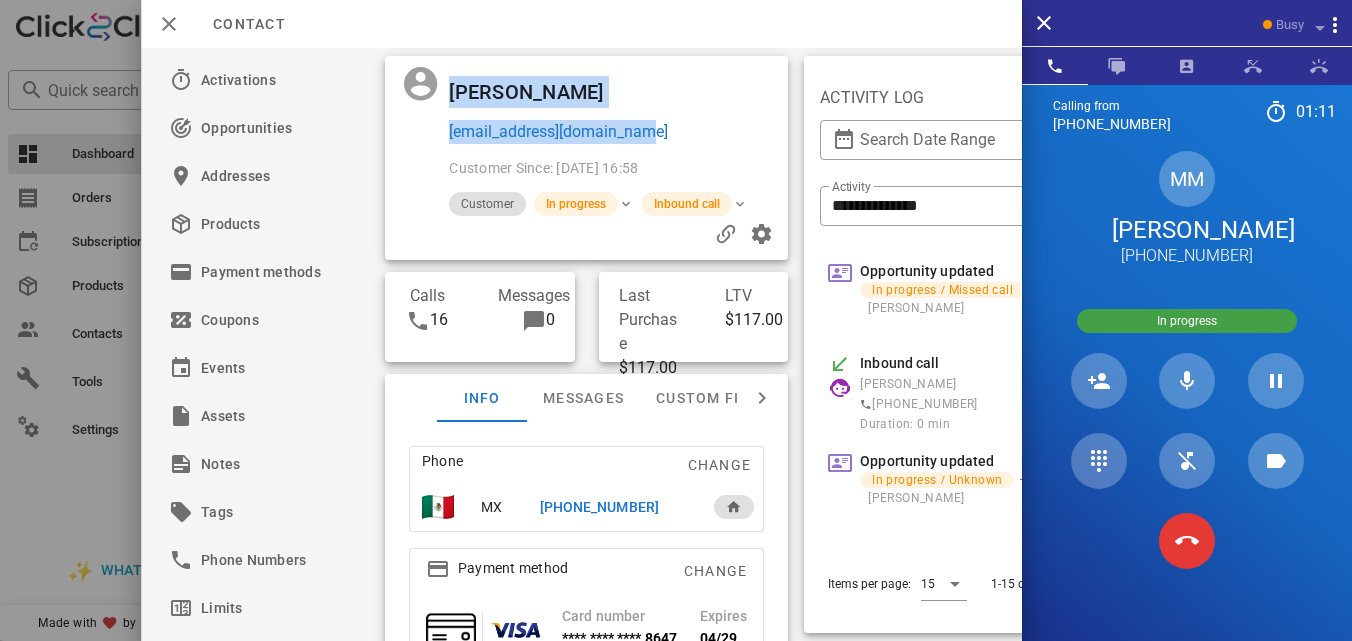 drag, startPoint x: 679, startPoint y: 140, endPoint x: 445, endPoint y: 124, distance: 234.54637 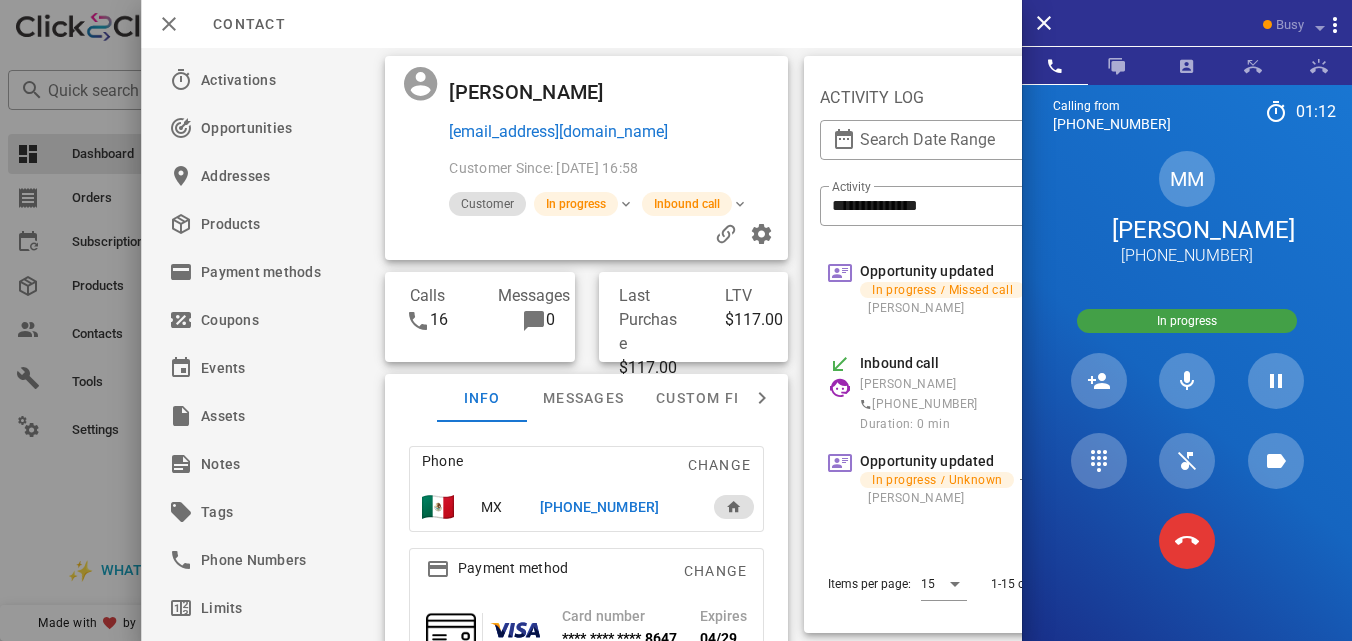 click at bounding box center [415, 110] 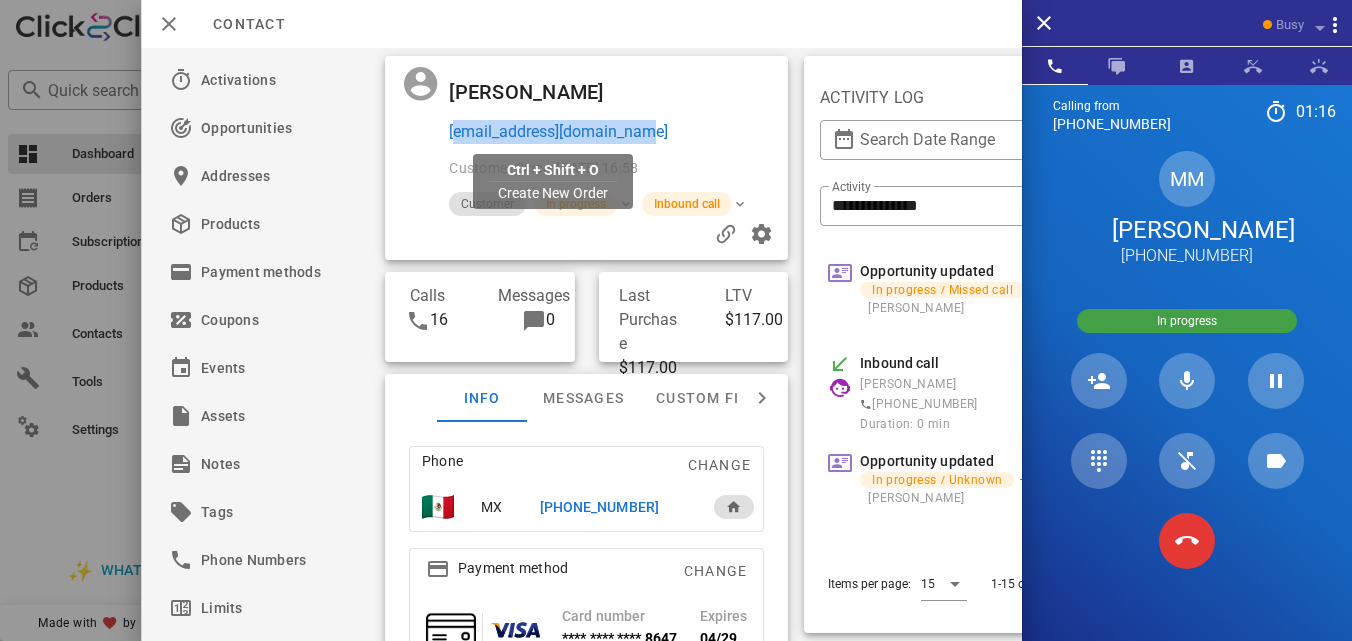drag, startPoint x: 671, startPoint y: 126, endPoint x: 448, endPoint y: 128, distance: 223.00897 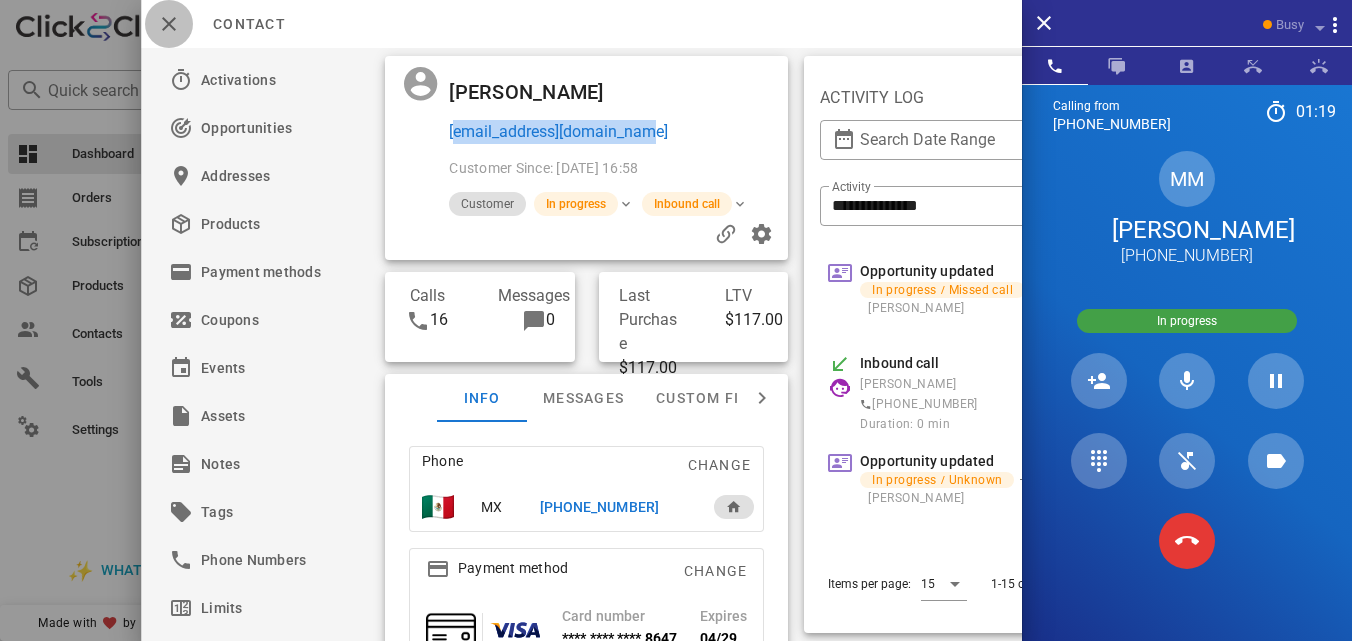click at bounding box center [169, 24] 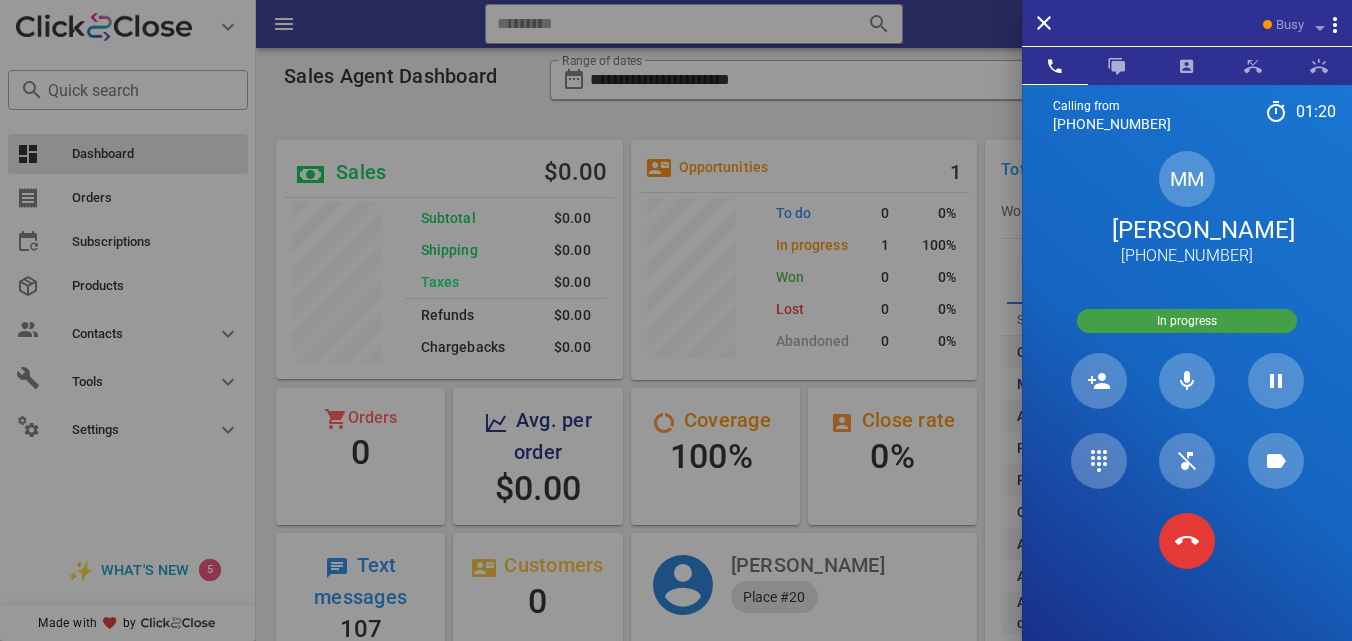 click at bounding box center [676, 320] 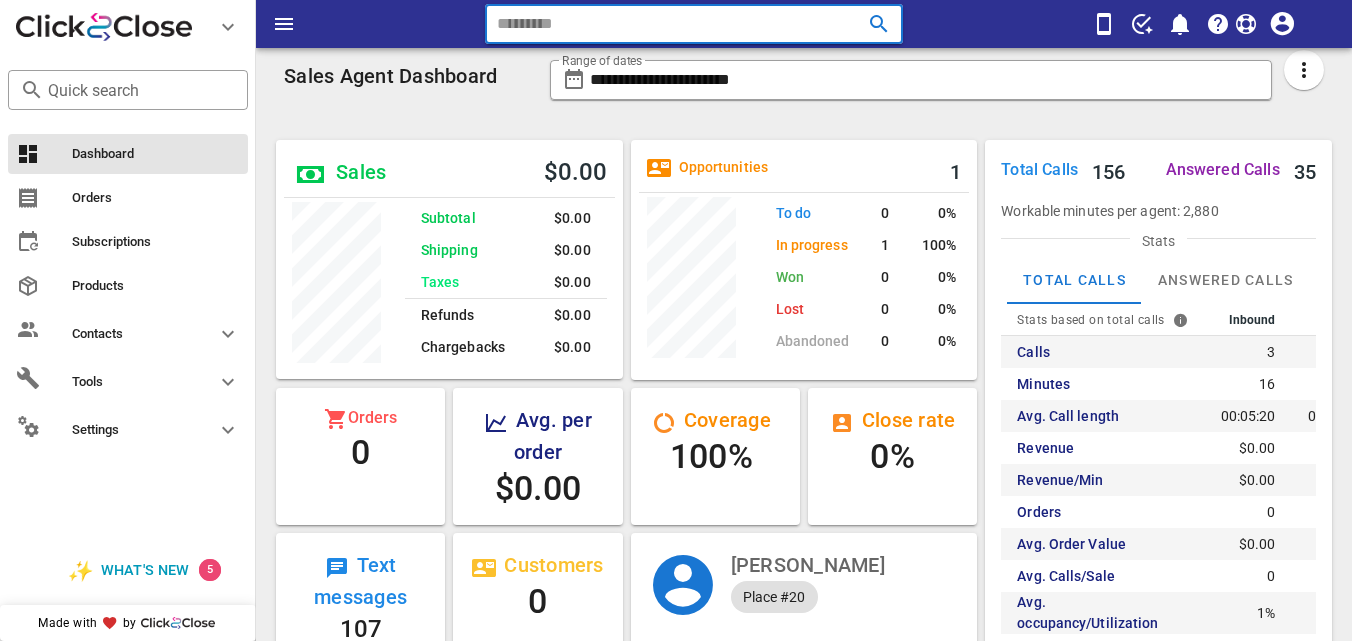 click at bounding box center (665, 24) 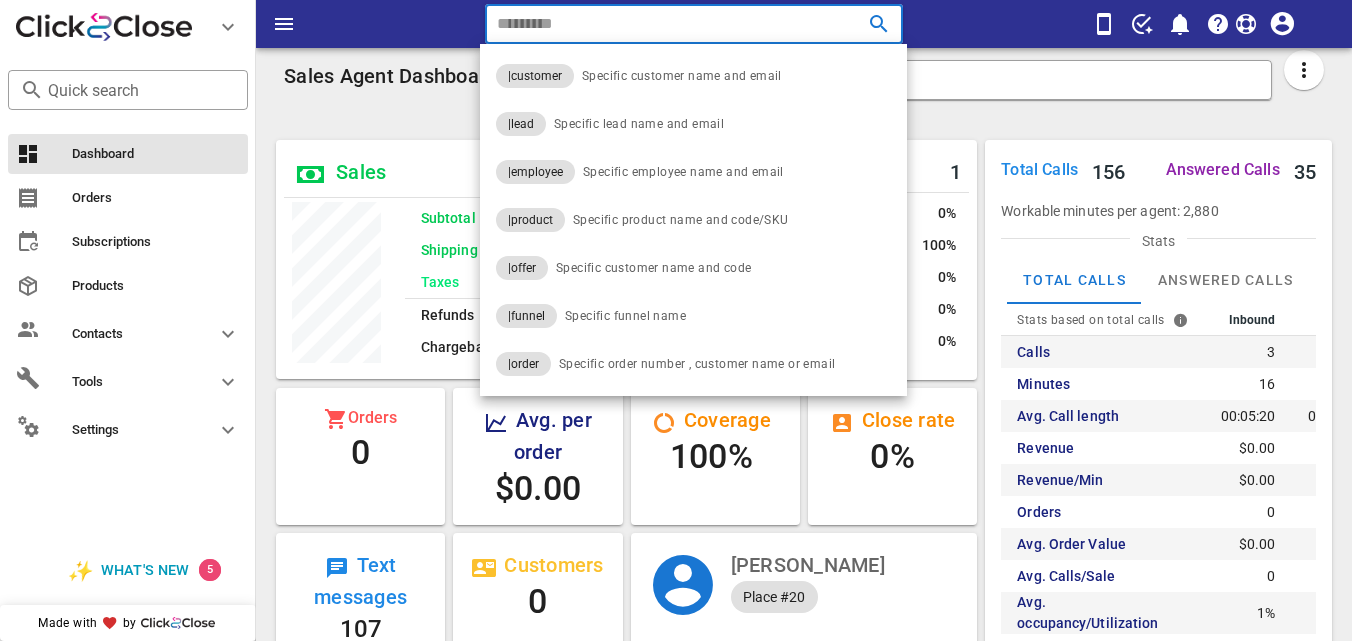 paste on "**********" 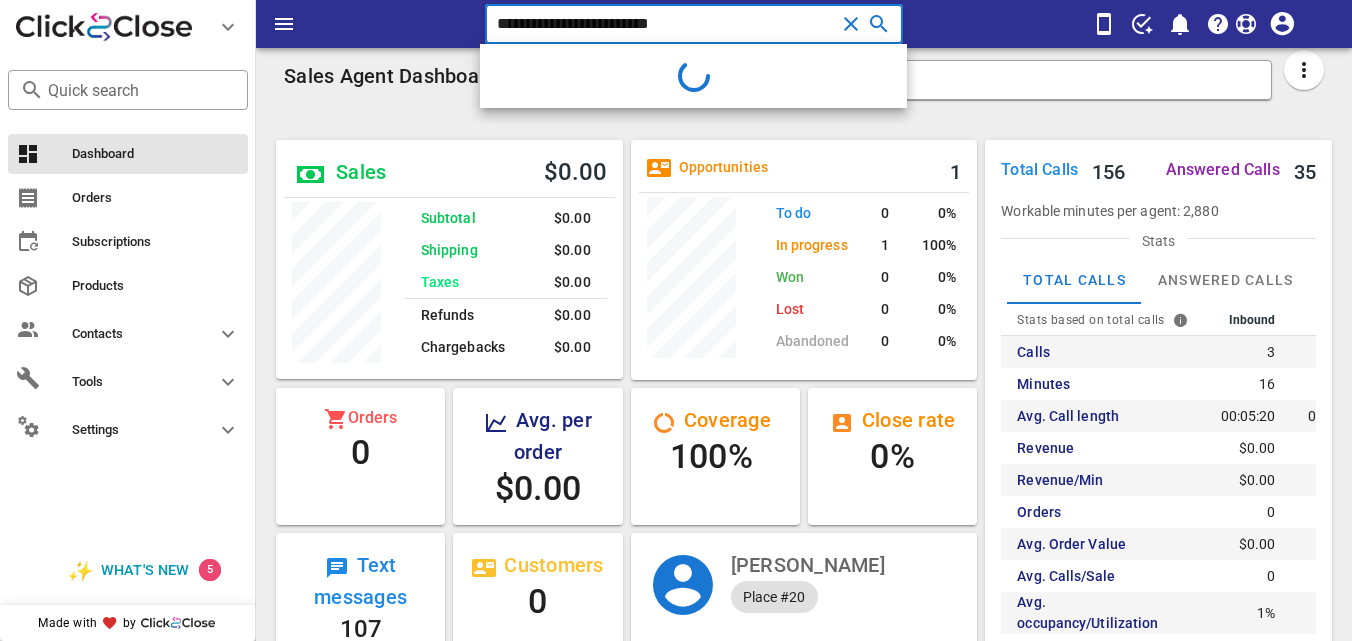 type on "**********" 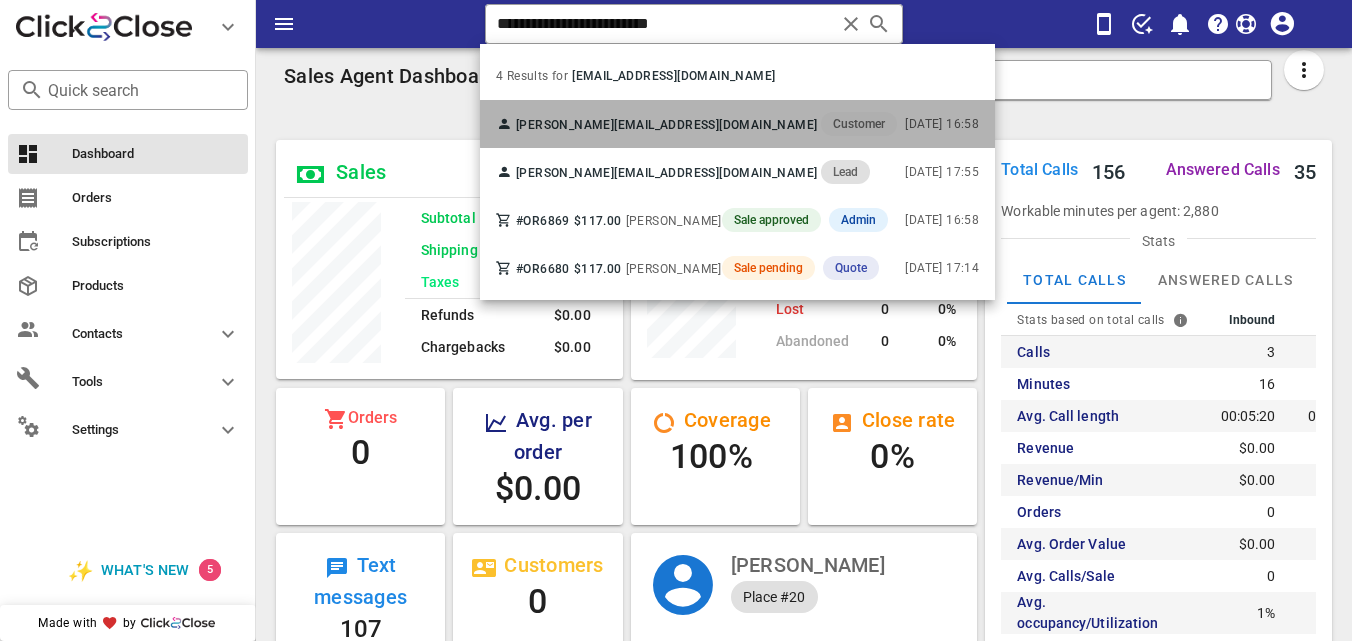 click on "mariapalafox901@gmail.com" at bounding box center [715, 125] 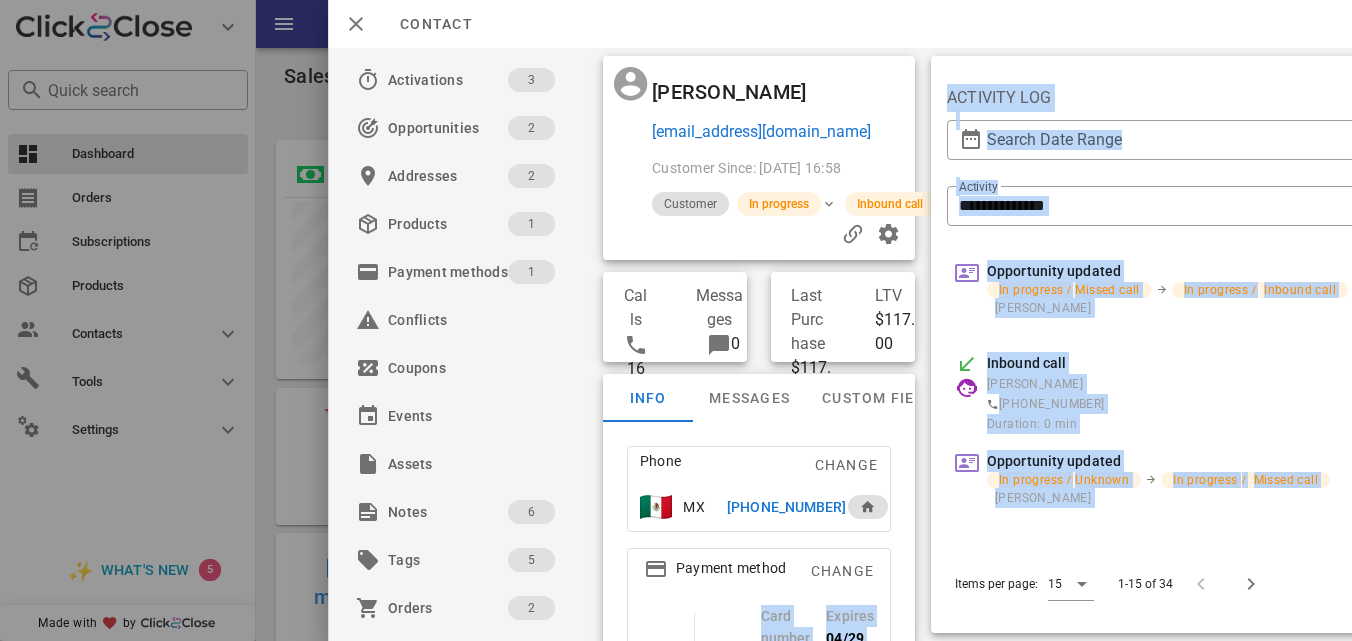 drag, startPoint x: 971, startPoint y: 614, endPoint x: 919, endPoint y: 590, distance: 57.271286 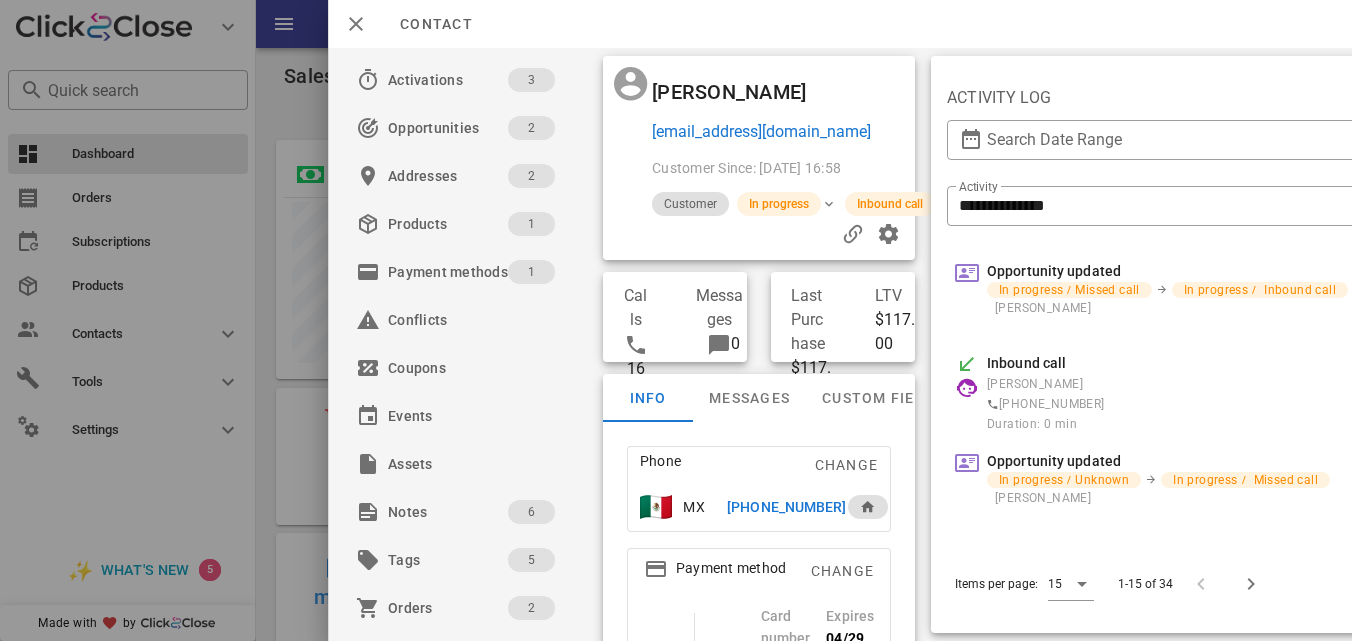 click on "**********" at bounding box center (840, 344) 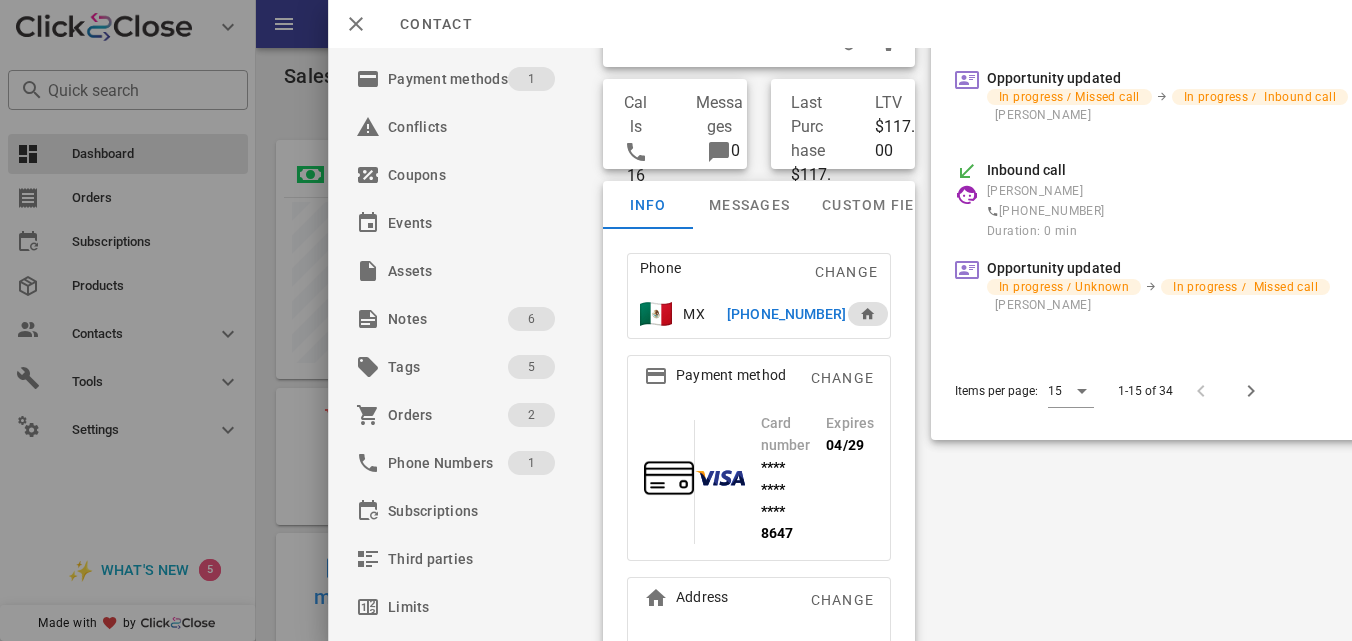 scroll, scrollTop: 350, scrollLeft: 0, axis: vertical 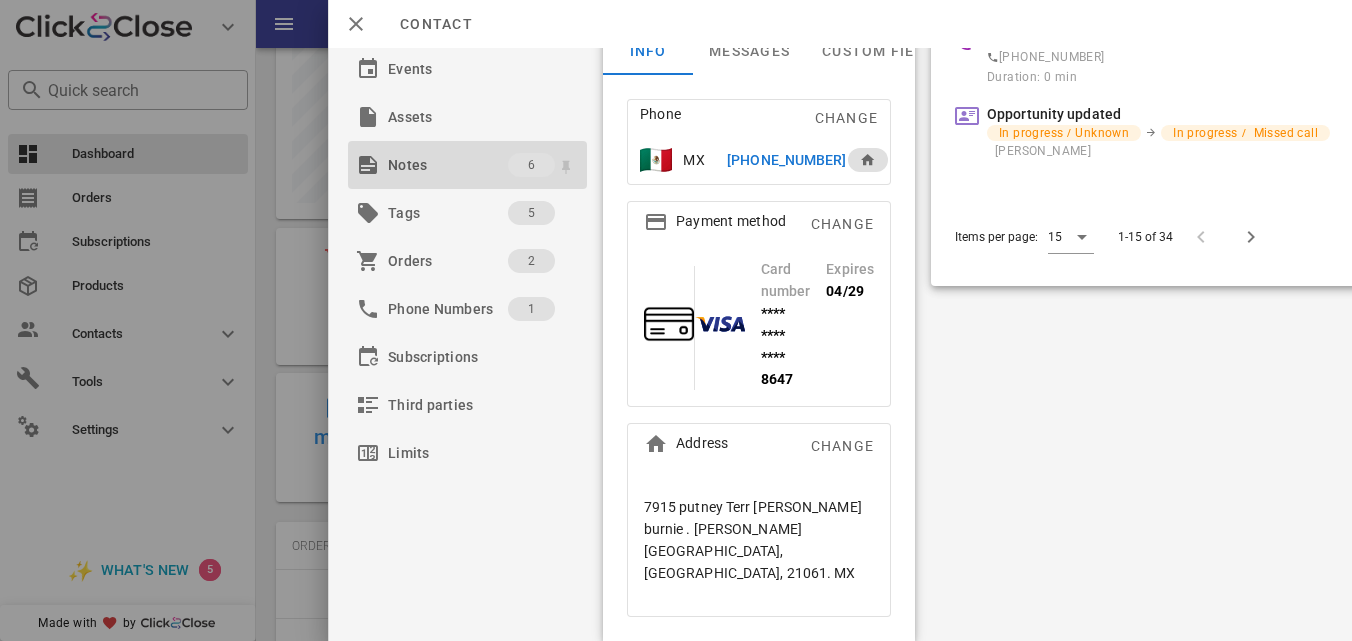 click on "Notes" at bounding box center [448, 165] 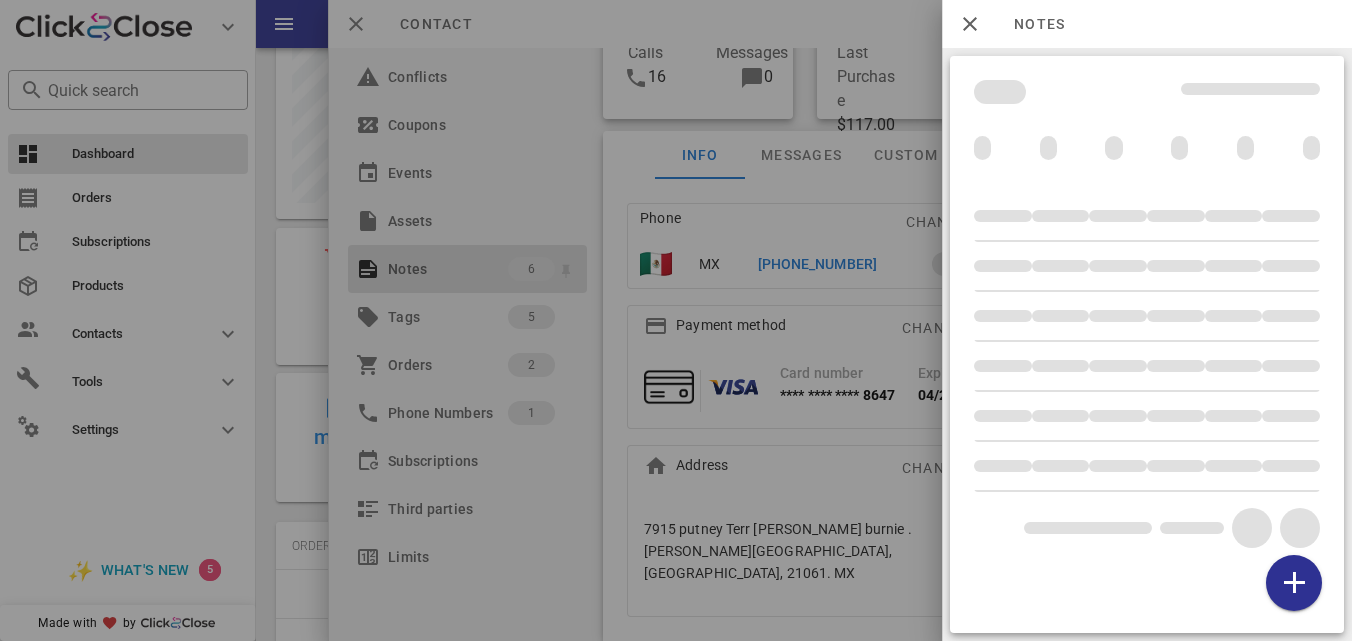 scroll, scrollTop: 236, scrollLeft: 0, axis: vertical 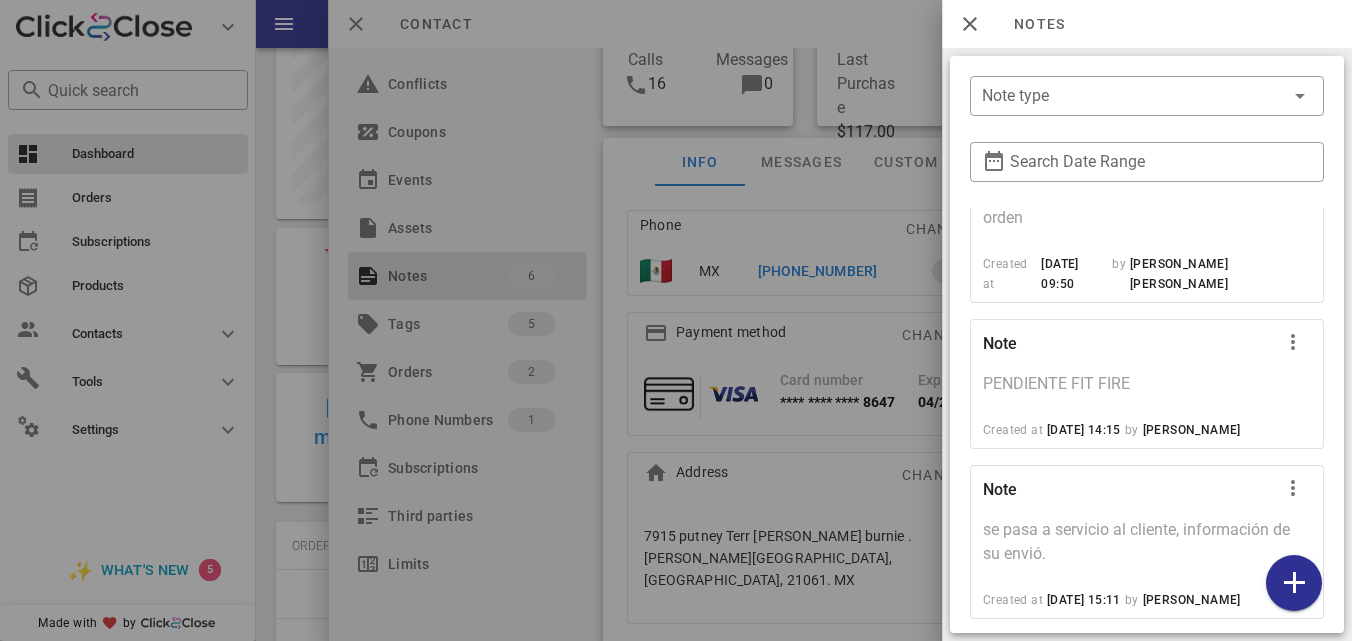 click at bounding box center [676, 320] 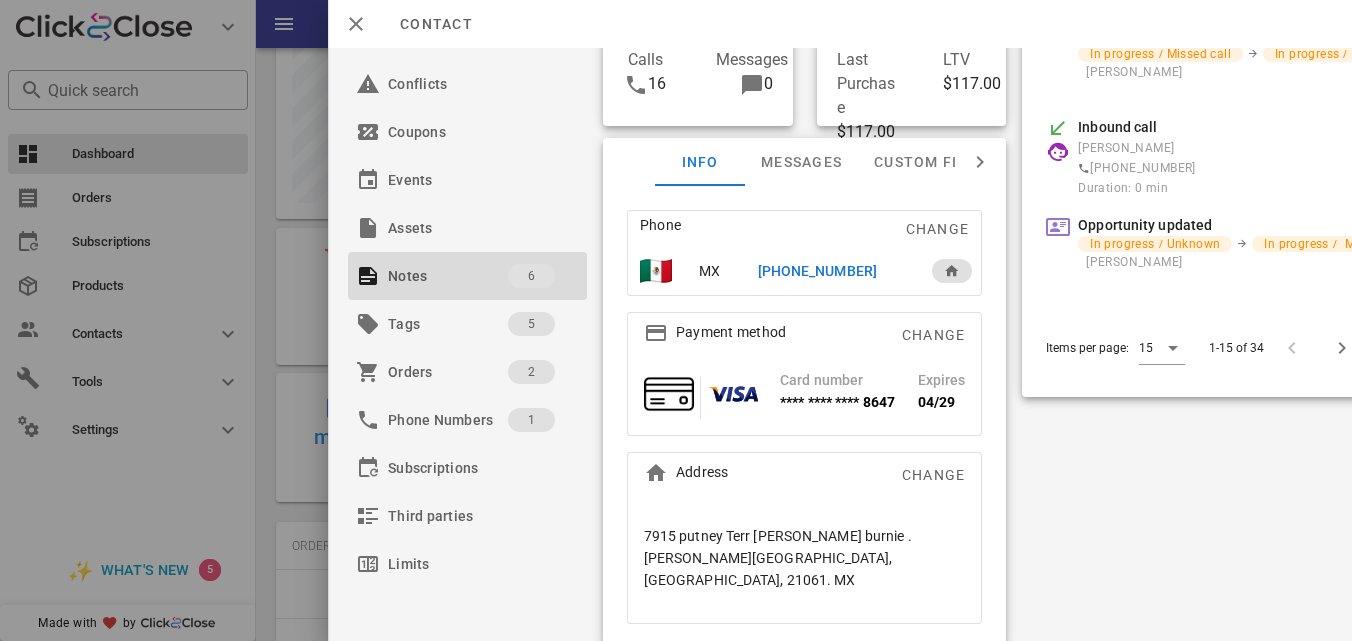 click on "**********" at bounding box center [840, 344] 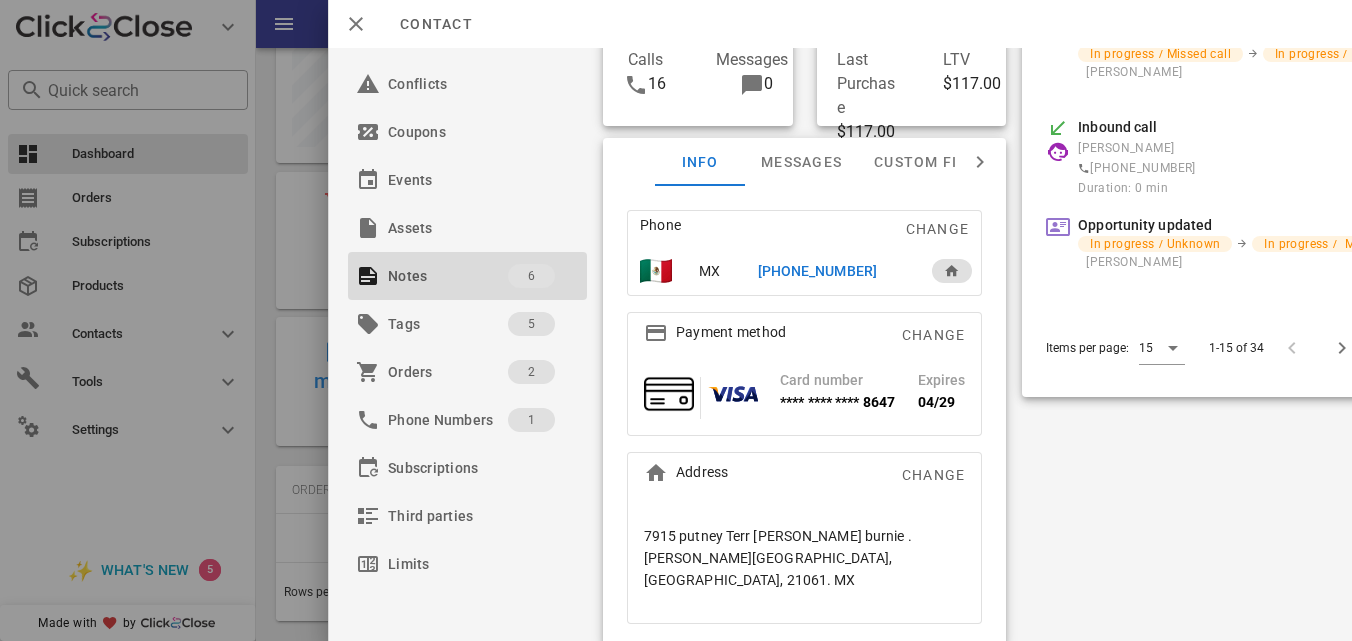 scroll, scrollTop: 231, scrollLeft: 0, axis: vertical 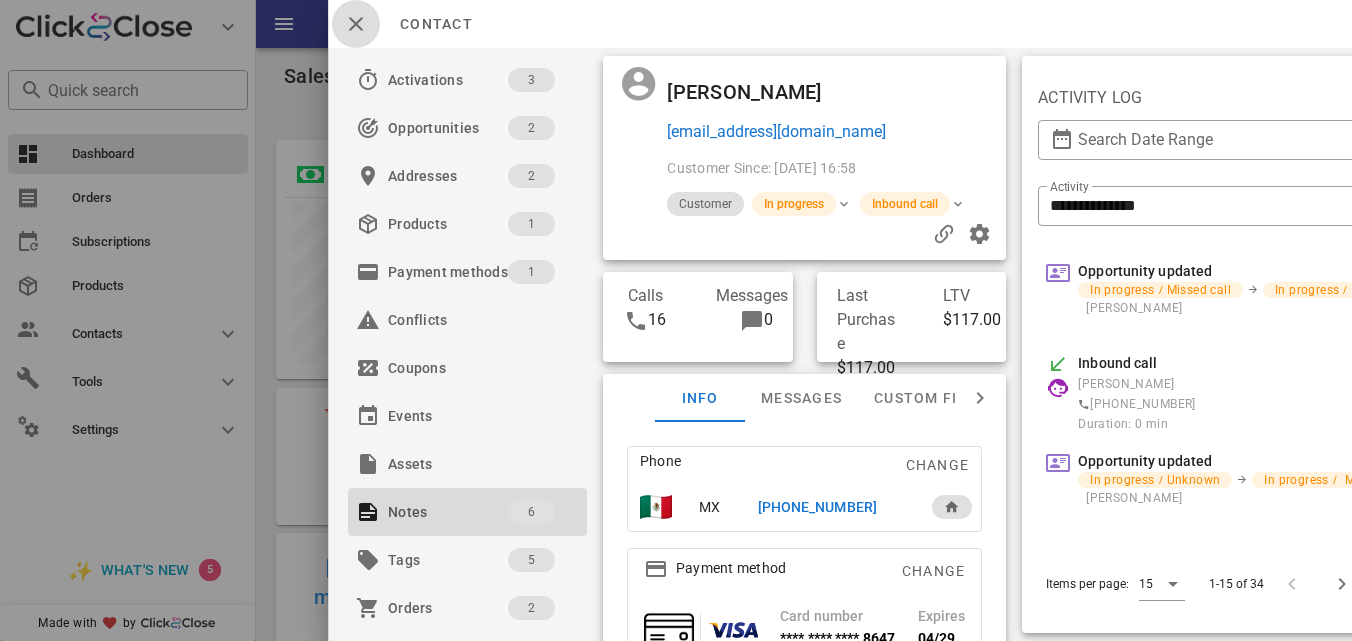 click at bounding box center [356, 24] 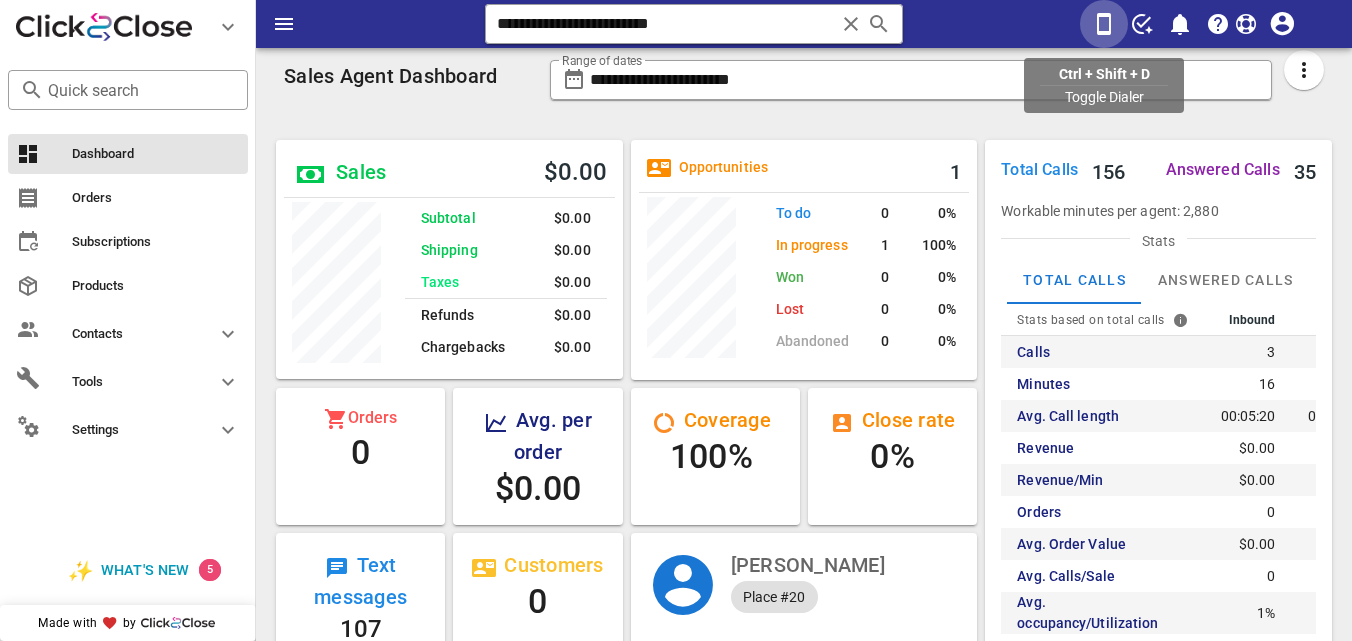 click at bounding box center (1104, 24) 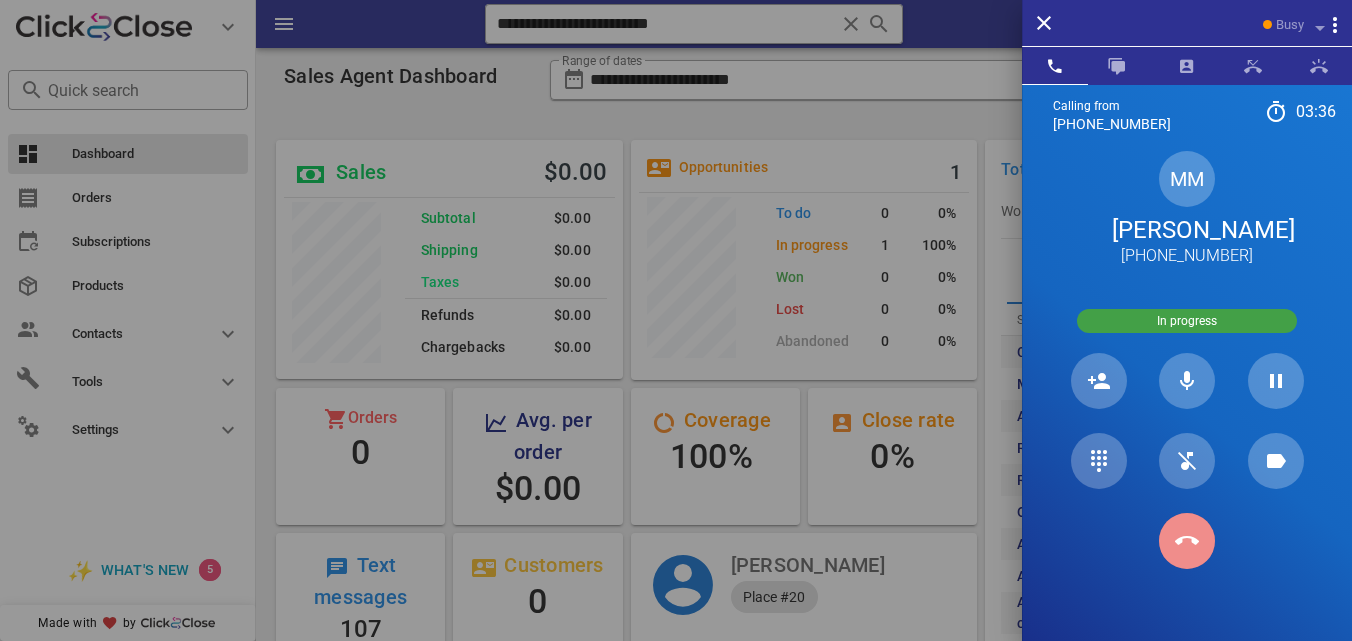 click at bounding box center [1187, 541] 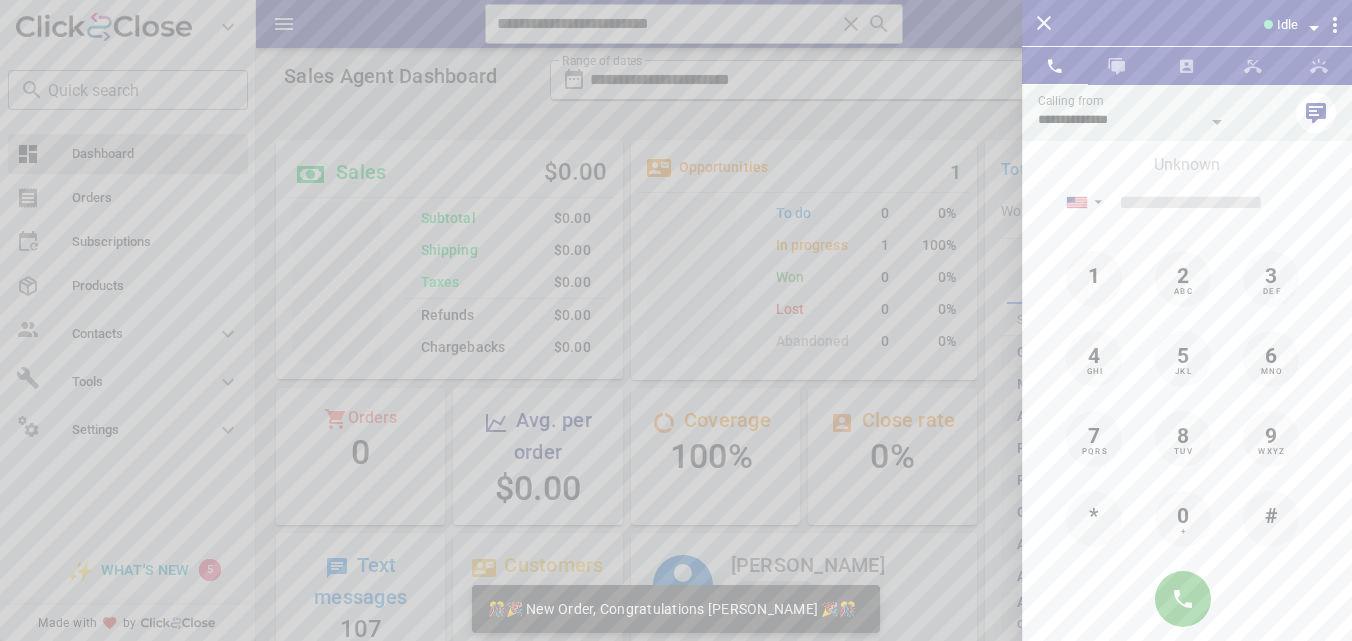 scroll, scrollTop: 999752, scrollLeft: 999653, axis: both 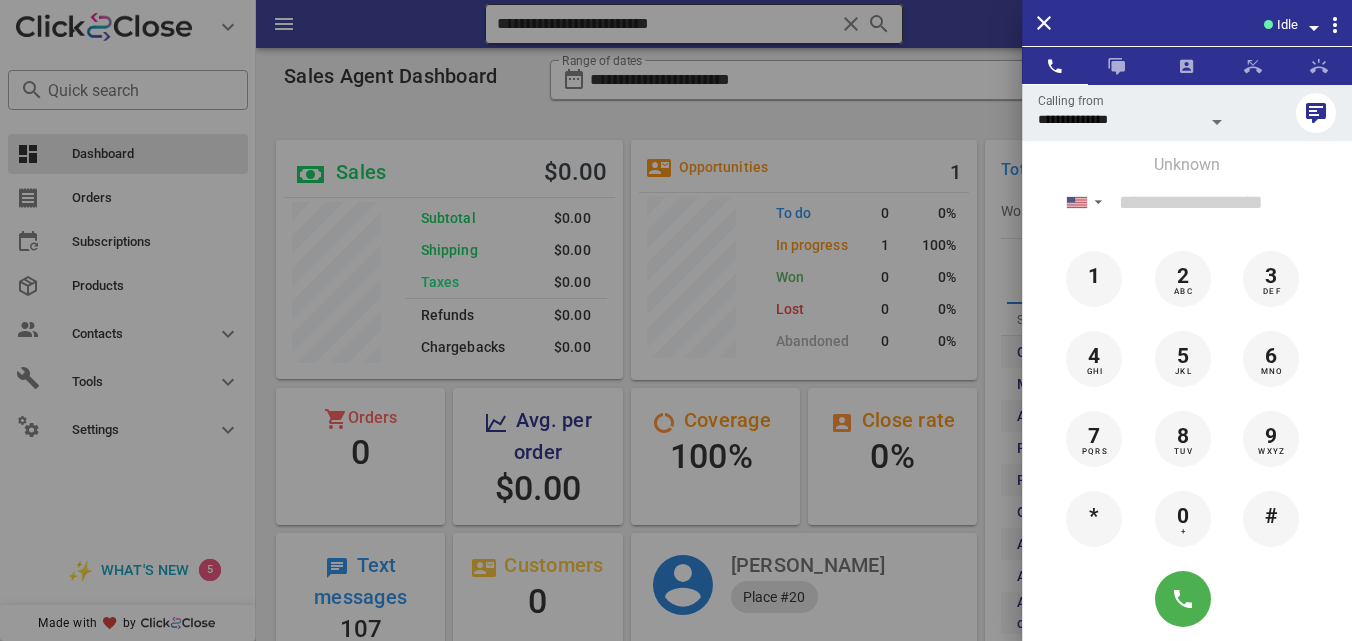 click at bounding box center [676, 320] 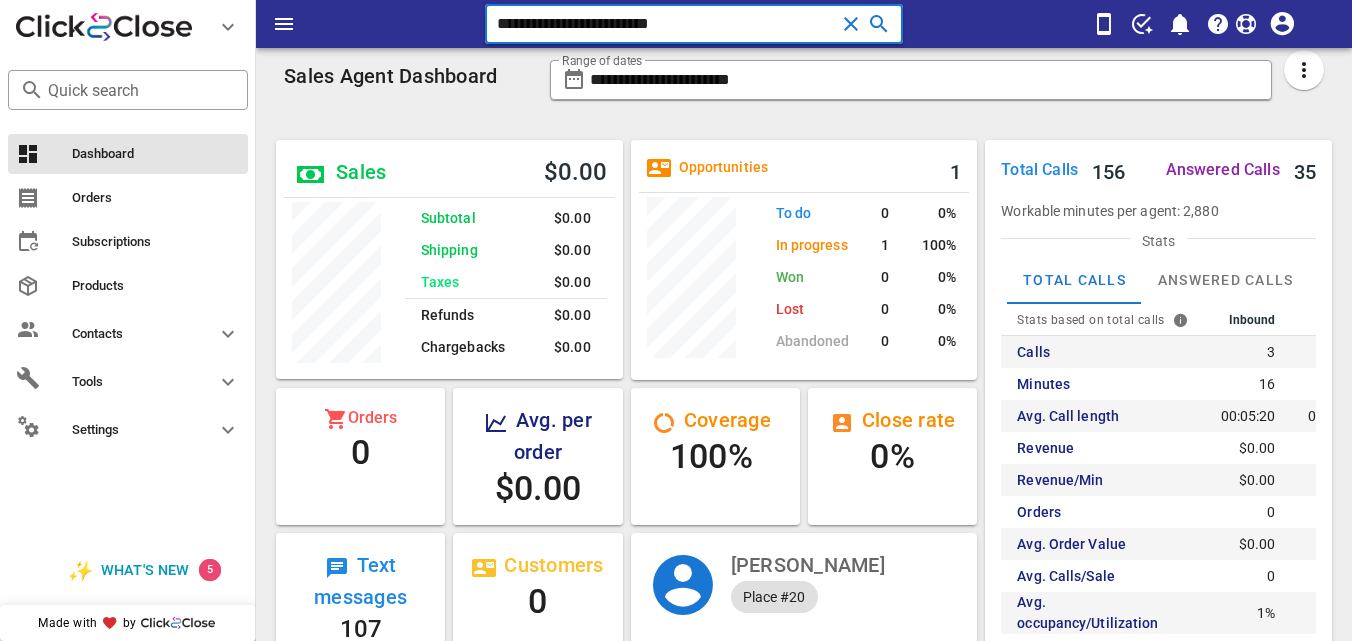 drag, startPoint x: 790, startPoint y: 21, endPoint x: 474, endPoint y: 7, distance: 316.30997 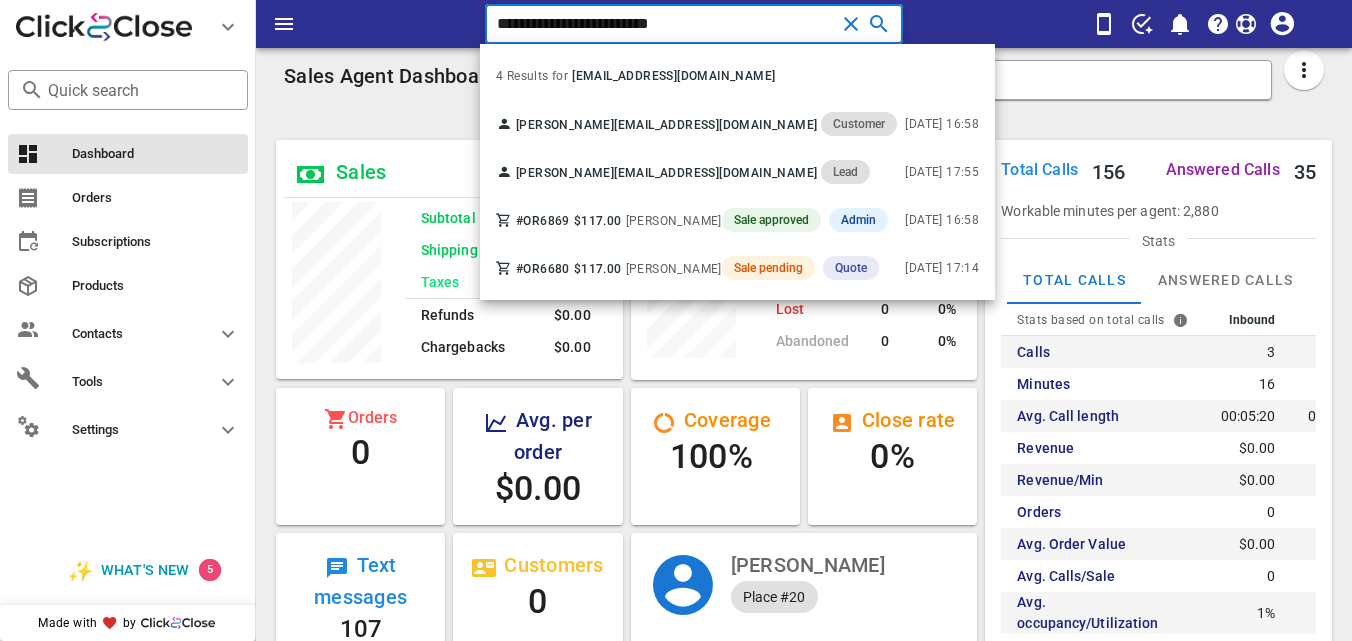 click on "**********" at bounding box center (665, 24) 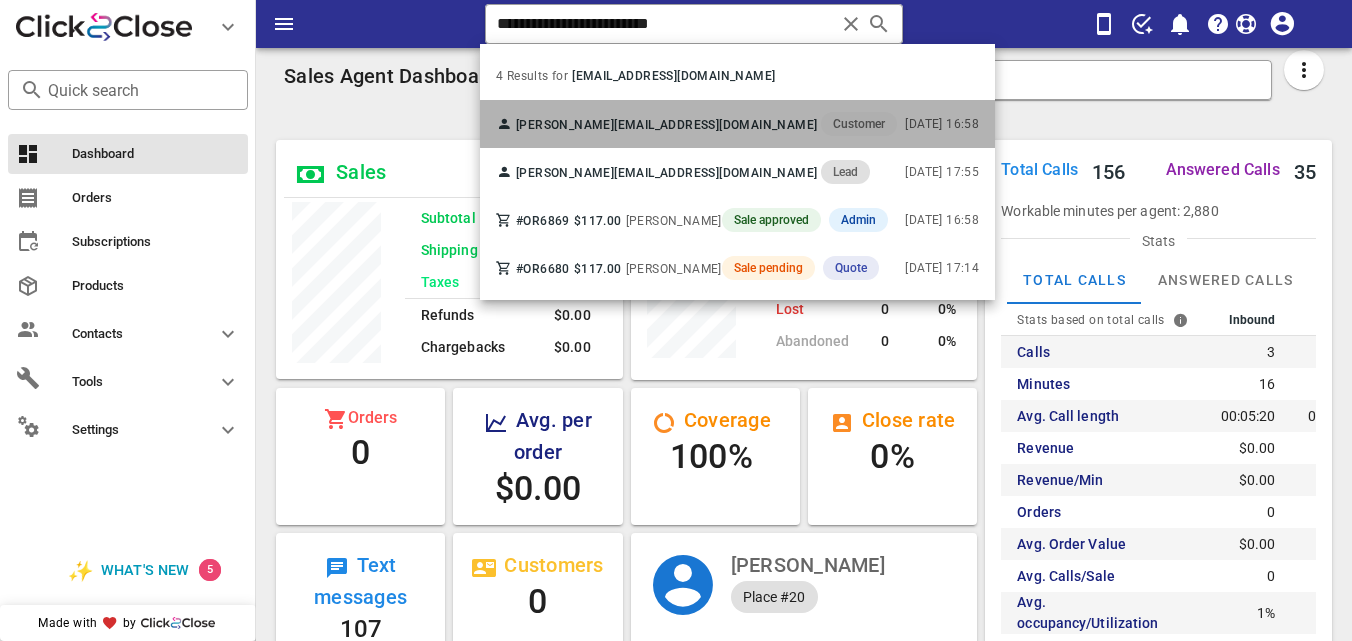 click on "mariapalafox901@gmail.com" at bounding box center (715, 125) 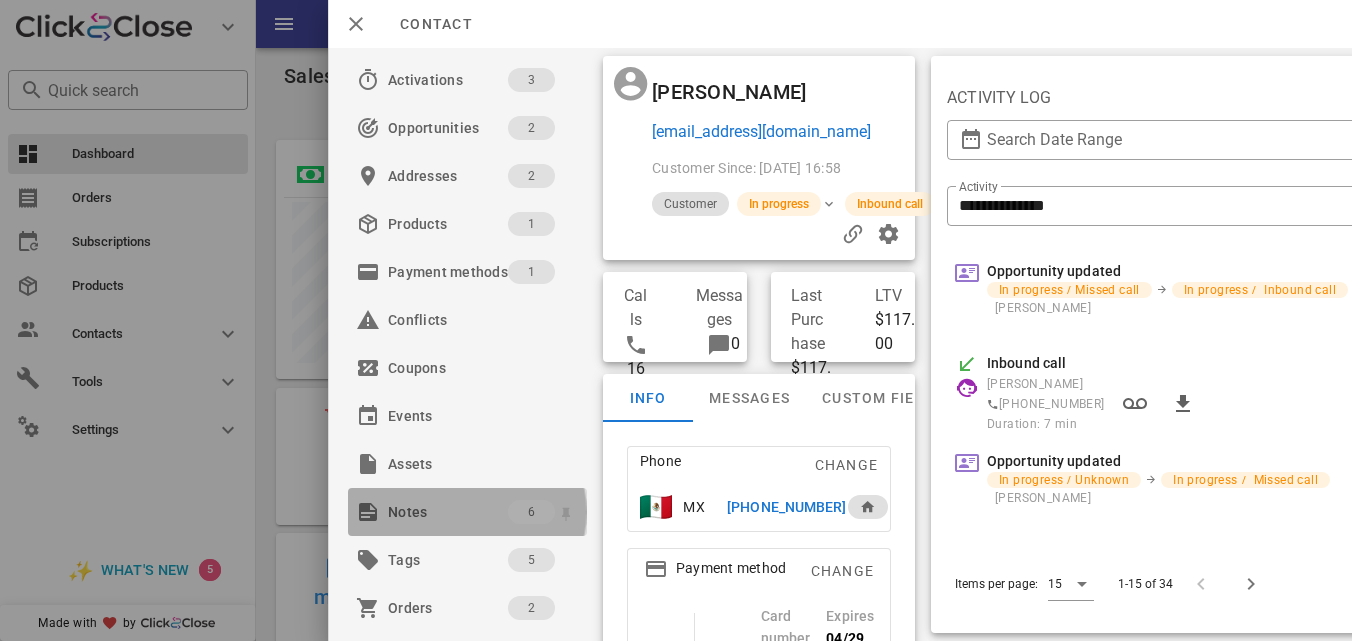 click on "Notes" at bounding box center [448, 512] 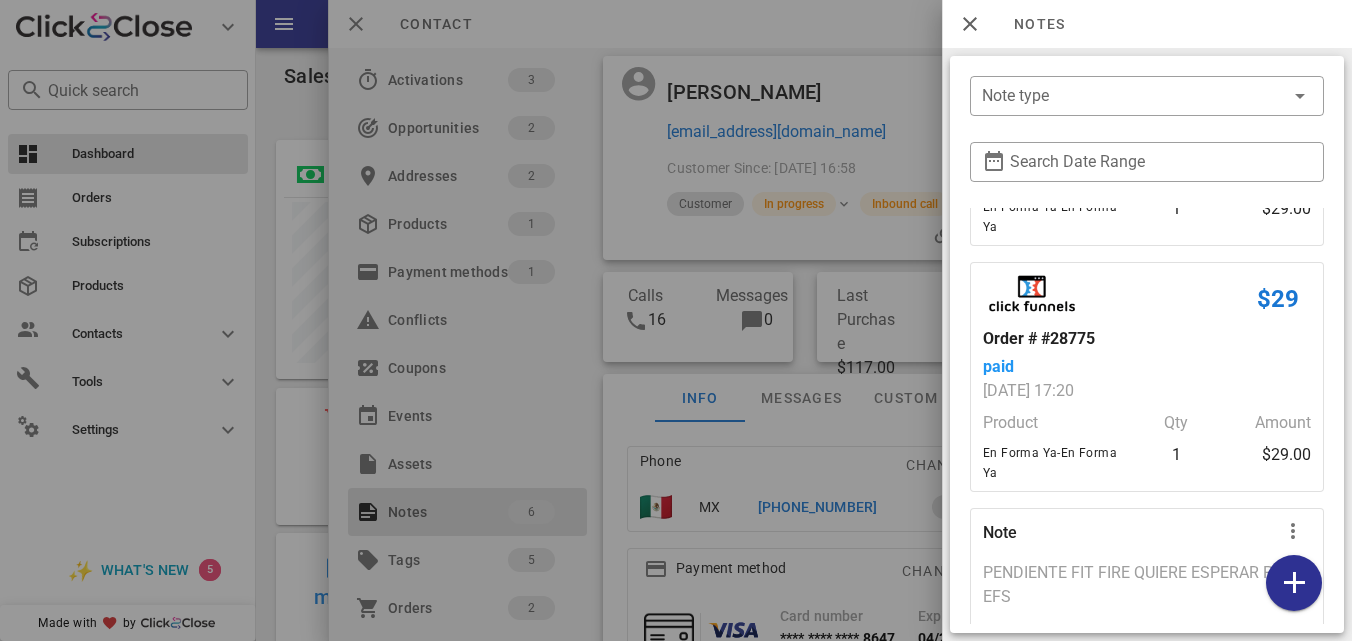 scroll, scrollTop: 741, scrollLeft: 0, axis: vertical 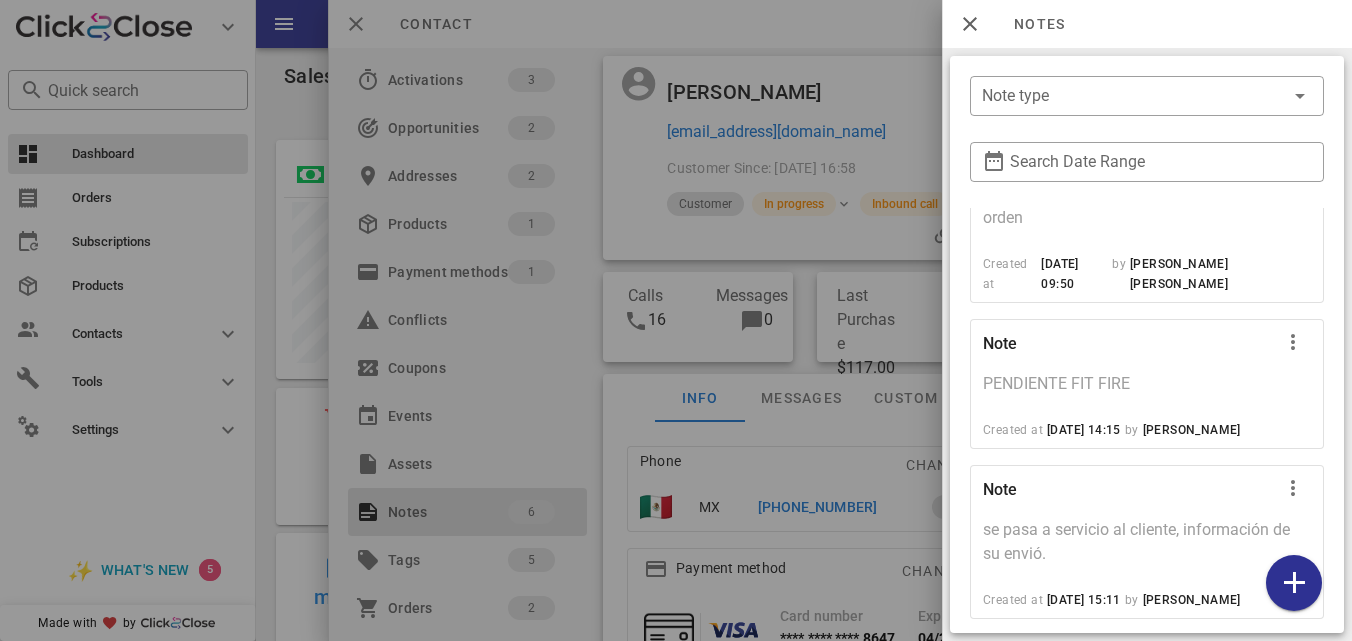 click at bounding box center [676, 320] 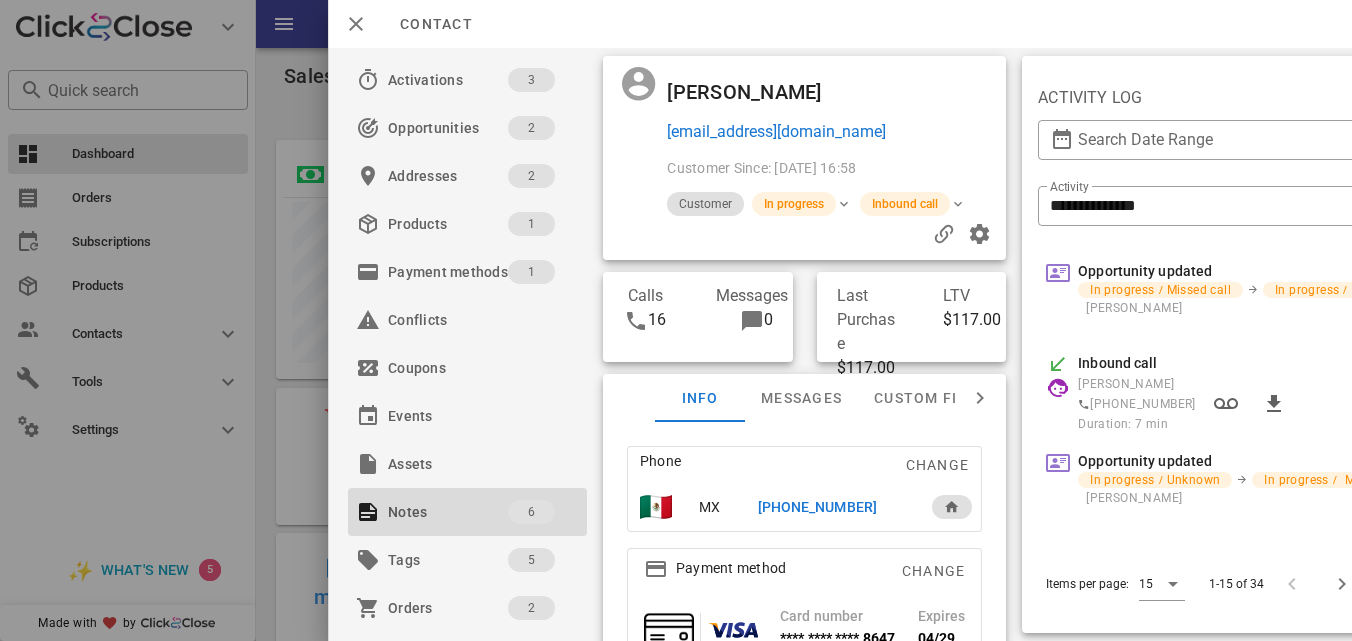click on "+14108551397" at bounding box center (816, 507) 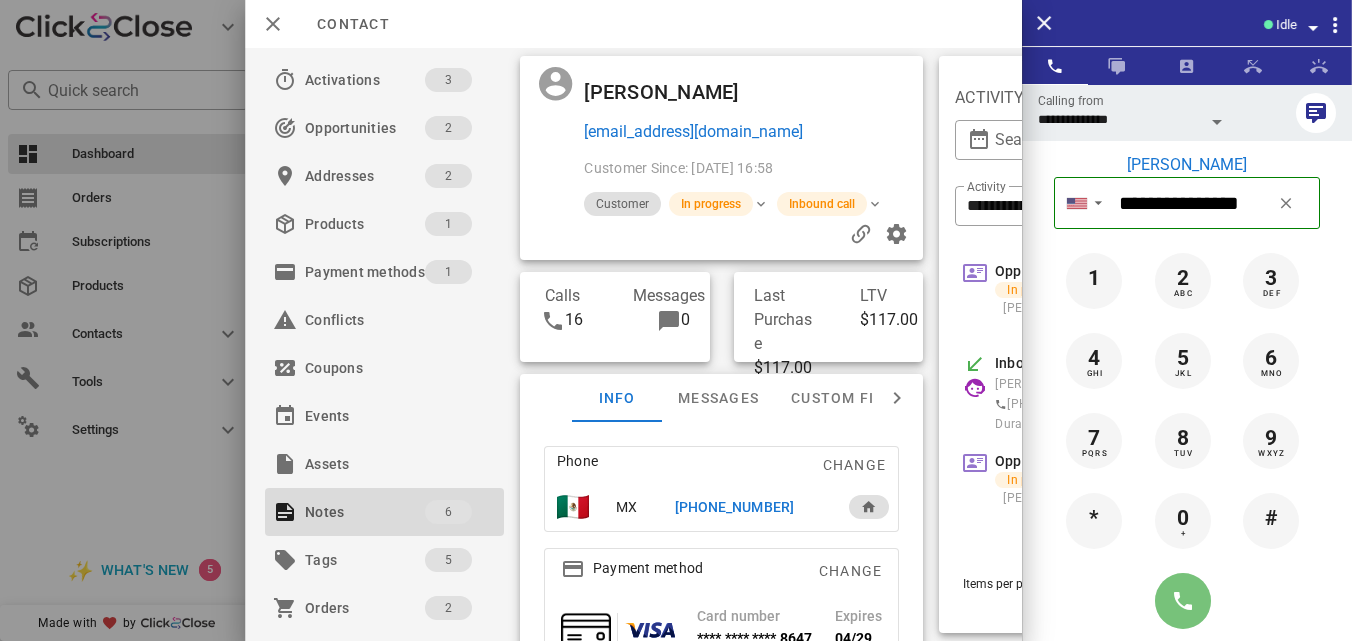 click at bounding box center (1183, 601) 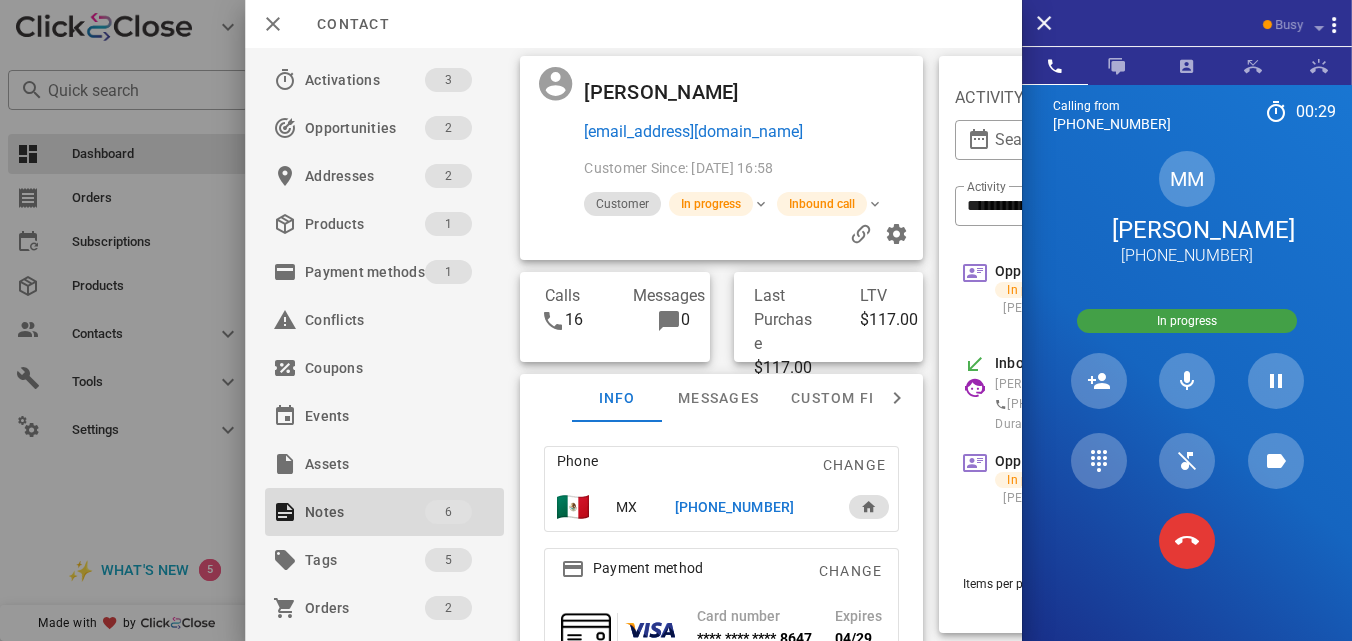 click on "Maria Medrano  mariapalafox901@gmail.com   Customer Since:  06/07/2025 16:58   Customer   In progress   Inbound call   Calls   16   Messages   0   Last Purchase   $117.00   06/07/2025   LTV   $117.00   Info   Messages   Custom fields   Phone   Change   MX   +14108551397   Payment method   Change   Card number   **** **** **** 8647   Expires  04/29  Address   Change   7915 putney Terr glen burnie .
Glen burnie, NLE, 21061.
MX" at bounding box center [722, 344] 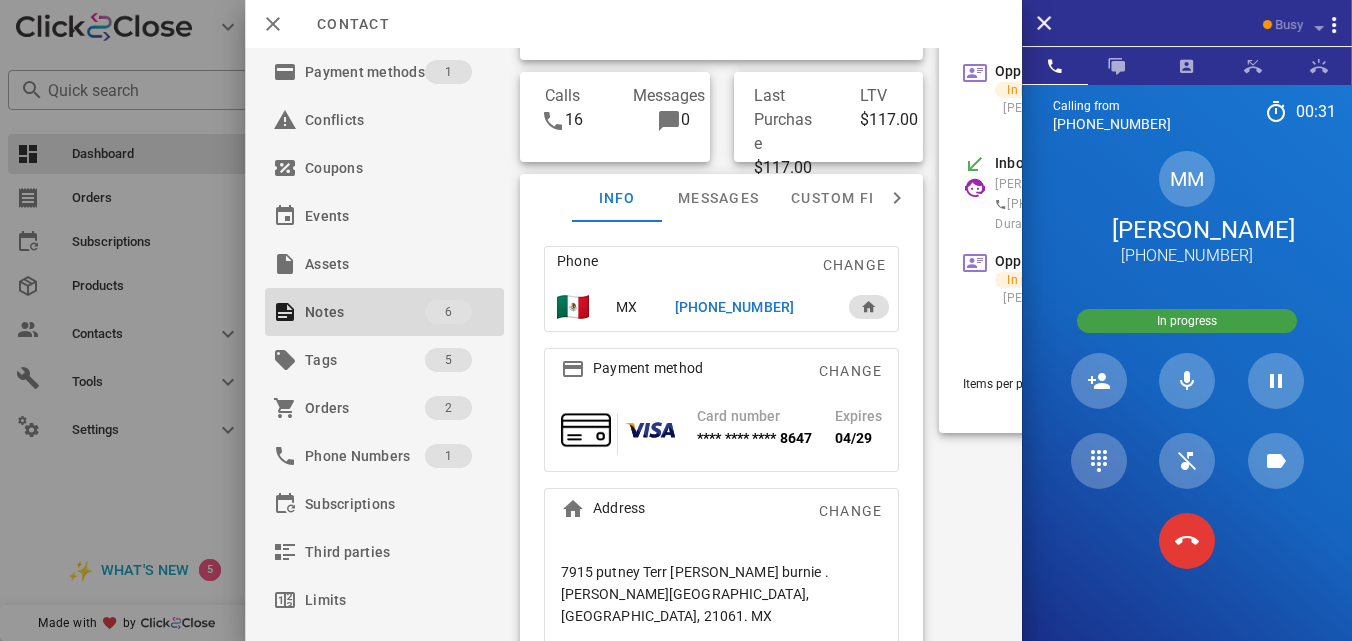 scroll, scrollTop: 236, scrollLeft: 0, axis: vertical 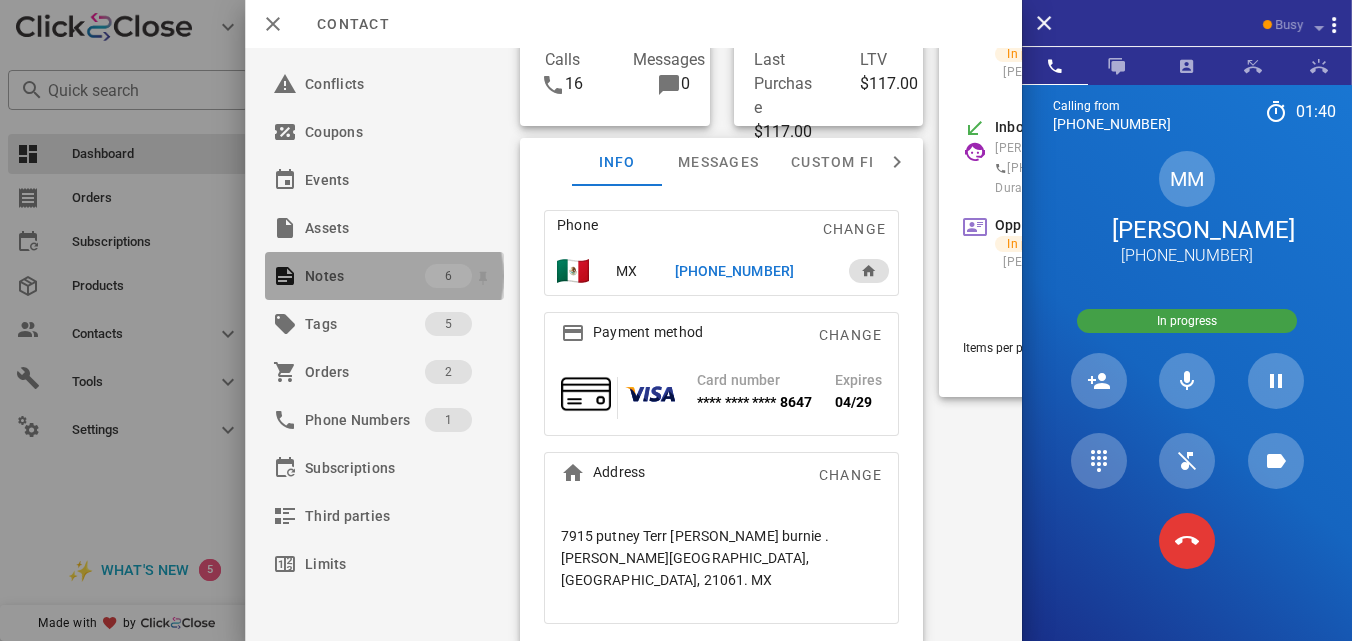click on "Notes" at bounding box center [365, 276] 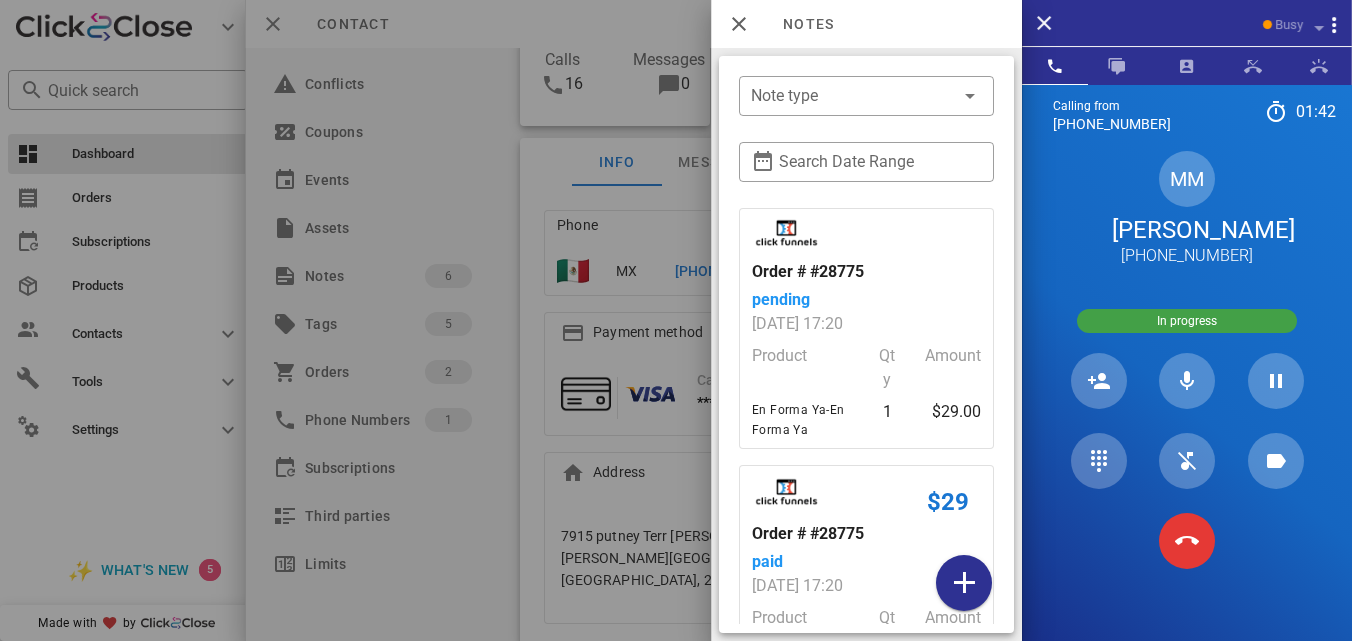 click on "Order # #28775   pending   05/30/2025 17:20   Product Qty Amount  En Forma Ya-En Forma Ya  1 $29.00  $29   Order # #28775   paid   05/30/2025 17:20   Product Qty Amount  En Forma Ya-En Forma Ya  1 $29.00  Note  PENDIENTE FIT FIRE
QUIERE ESPERAR PARA EFS  Created at   05/30/2025 18:40   by   Rosalia Castro   Note  Se realiza llamada de bienvenida ok,todo en orden  Created at   05/31/2025 09:50   by   Jennifer Diaz munar   Note  PENDIENTE FIT FIRE  Created at   06/03/2025 14:15   by   Rosalia Castro   Note  se pasa a servicio al cliente, información de su envió.  Created at   07/03/2025 15:11   by   Maria Isseles" at bounding box center (866, 841) 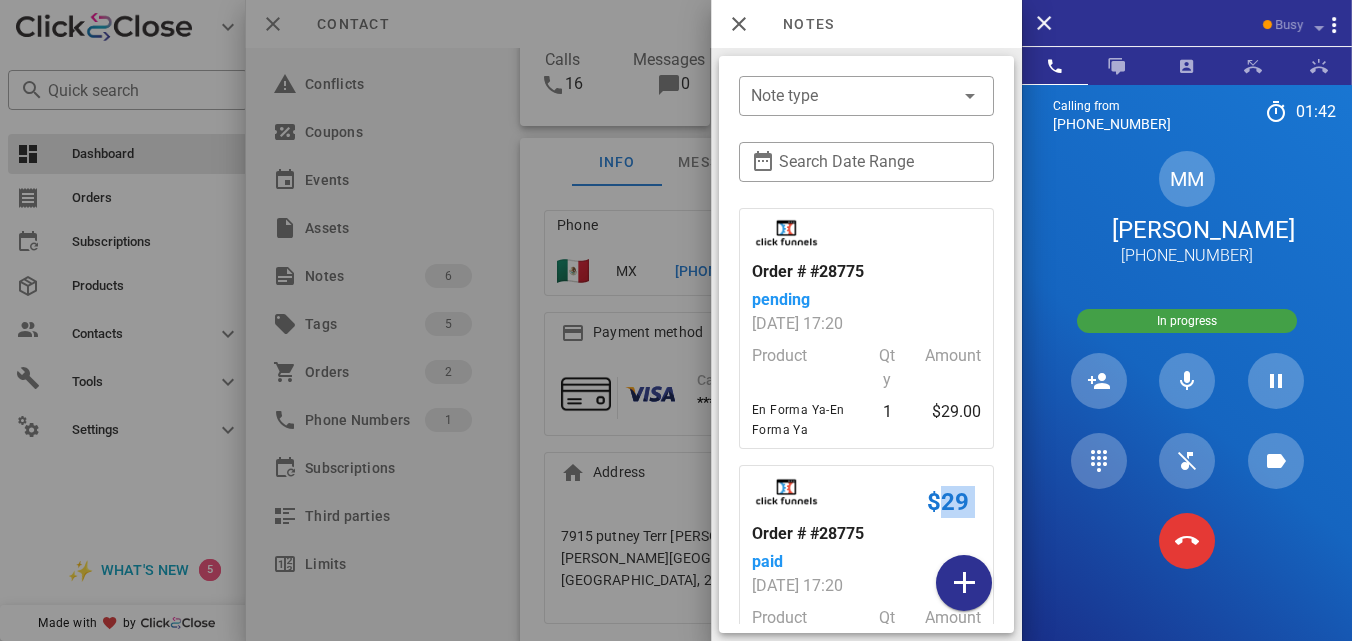 click on "Order # #28775   pending   05/30/2025 17:20   Product Qty Amount  En Forma Ya-En Forma Ya  1 $29.00  $29   Order # #28775   paid   05/30/2025 17:20   Product Qty Amount  En Forma Ya-En Forma Ya  1 $29.00  Note  PENDIENTE FIT FIRE
QUIERE ESPERAR PARA EFS  Created at   05/30/2025 18:40   by   Rosalia Castro   Note  Se realiza llamada de bienvenida ok,todo en orden  Created at   05/31/2025 09:50   by   Jennifer Diaz munar   Note  PENDIENTE FIT FIRE  Created at   06/03/2025 14:15   by   Rosalia Castro   Note  se pasa a servicio al cliente, información de su envió.  Created at   07/03/2025 15:11   by   Maria Isseles" at bounding box center [866, 841] 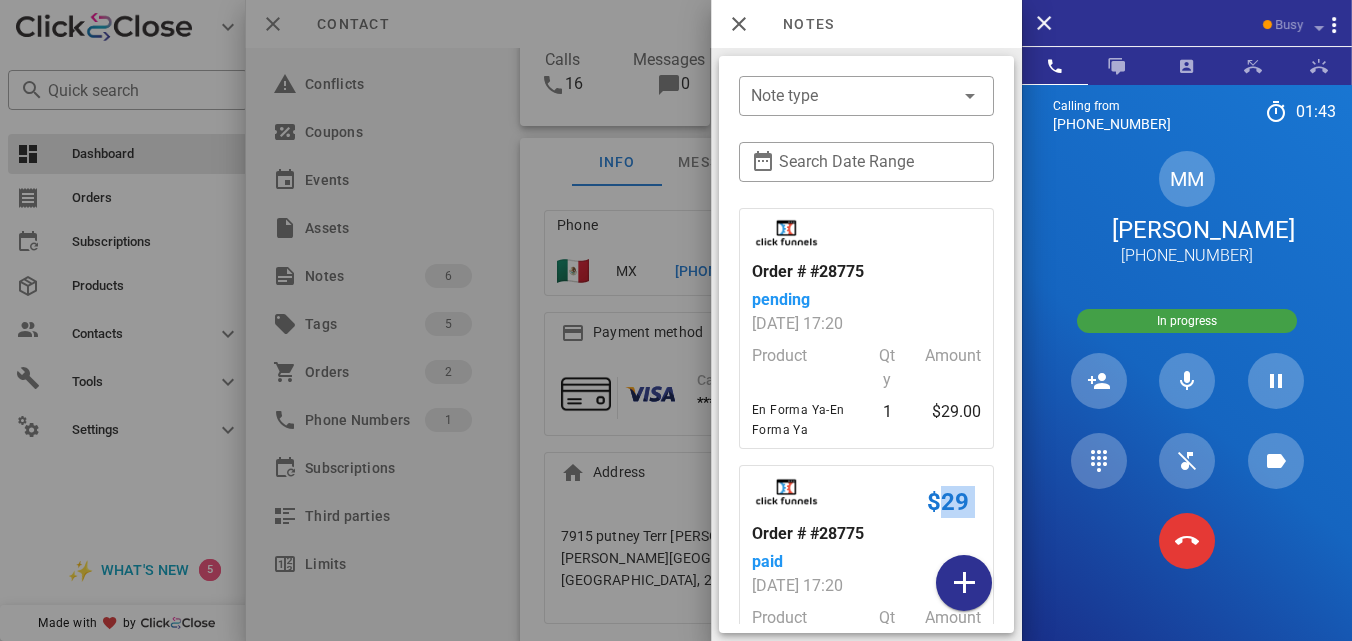 click on "Order # #28775   pending   05/30/2025 17:20   Product Qty Amount  En Forma Ya-En Forma Ya  1 $29.00  $29   Order # #28775   paid   05/30/2025 17:20   Product Qty Amount  En Forma Ya-En Forma Ya  1 $29.00  Note  PENDIENTE FIT FIRE
QUIERE ESPERAR PARA EFS  Created at   05/30/2025 18:40   by   Rosalia Castro   Note  Se realiza llamada de bienvenida ok,todo en orden  Created at   05/31/2025 09:50   by   Jennifer Diaz munar   Note  PENDIENTE FIT FIRE  Created at   06/03/2025 14:15   by   Rosalia Castro   Note  se pasa a servicio al cliente, información de su envió.  Created at   07/03/2025 15:11   by   Maria Isseles" at bounding box center [866, 841] 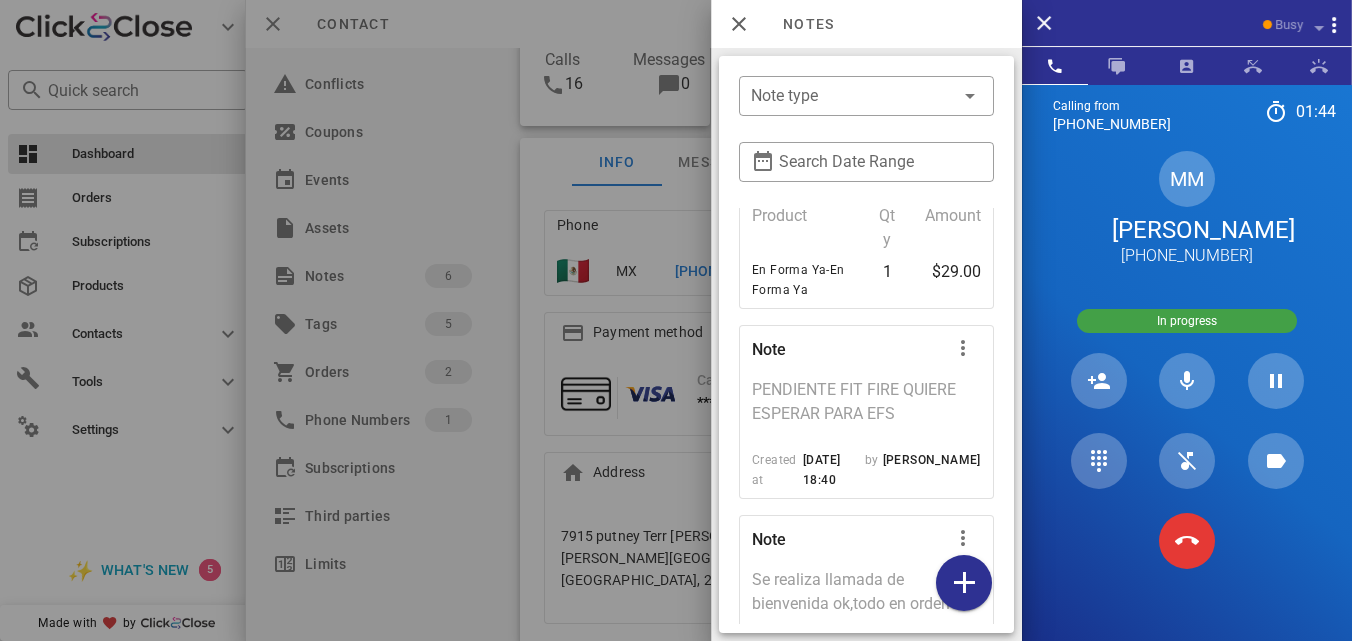 scroll, scrollTop: 728, scrollLeft: 0, axis: vertical 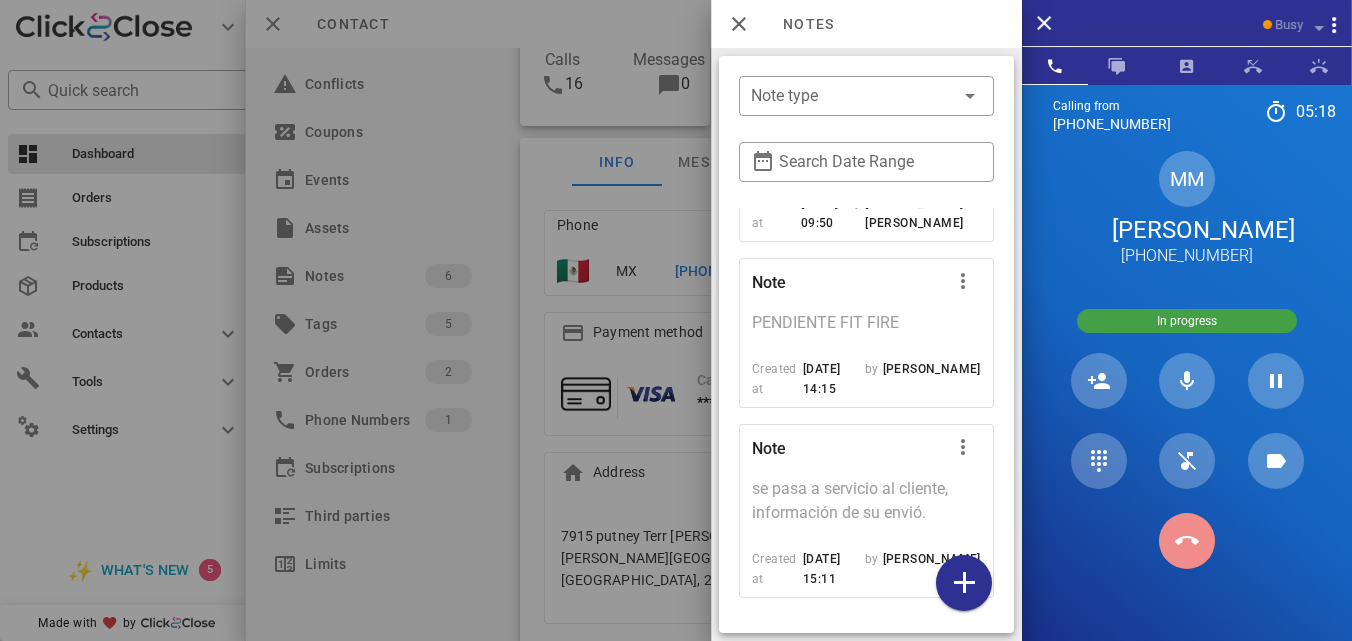 click at bounding box center [1187, 541] 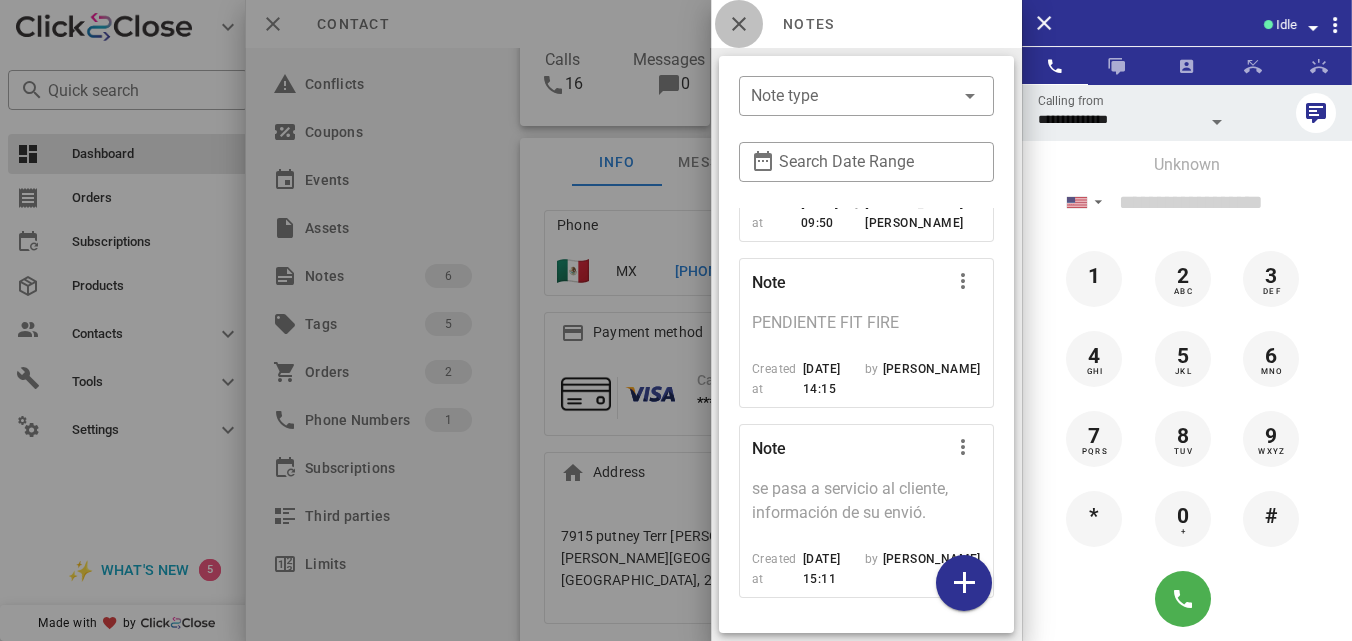click at bounding box center (739, 24) 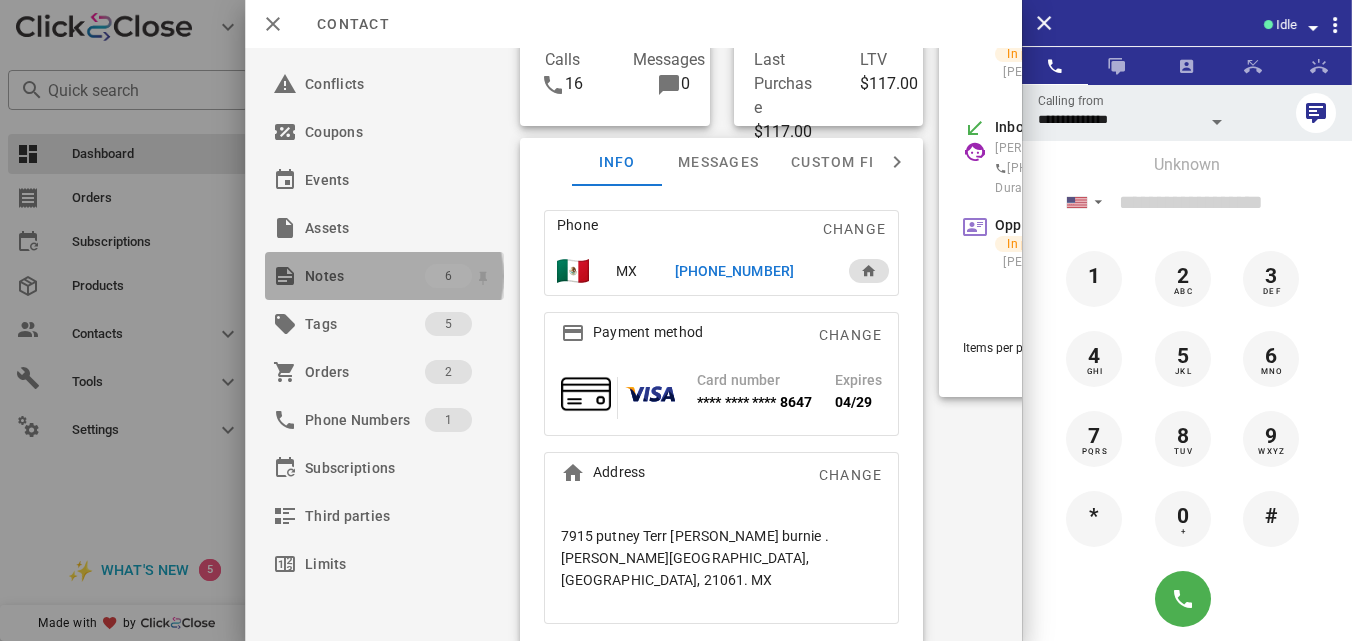 click on "Notes" at bounding box center [365, 276] 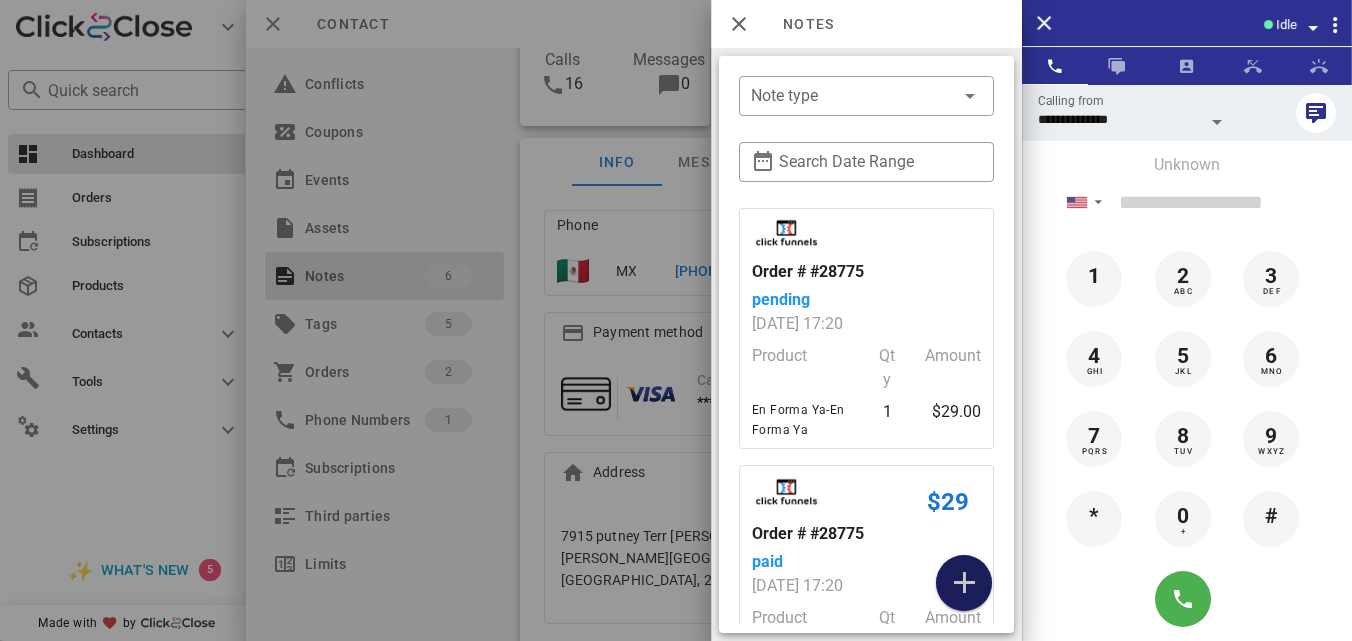 click at bounding box center (964, 583) 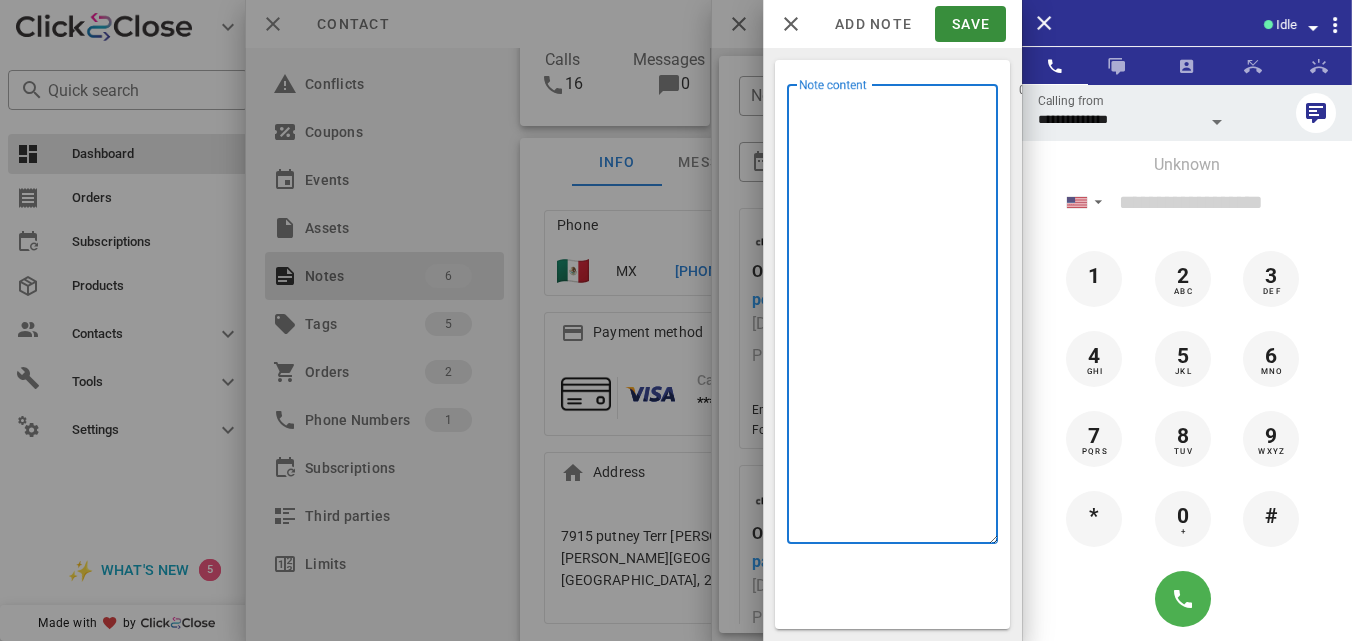 click on "Note content" at bounding box center [898, 319] 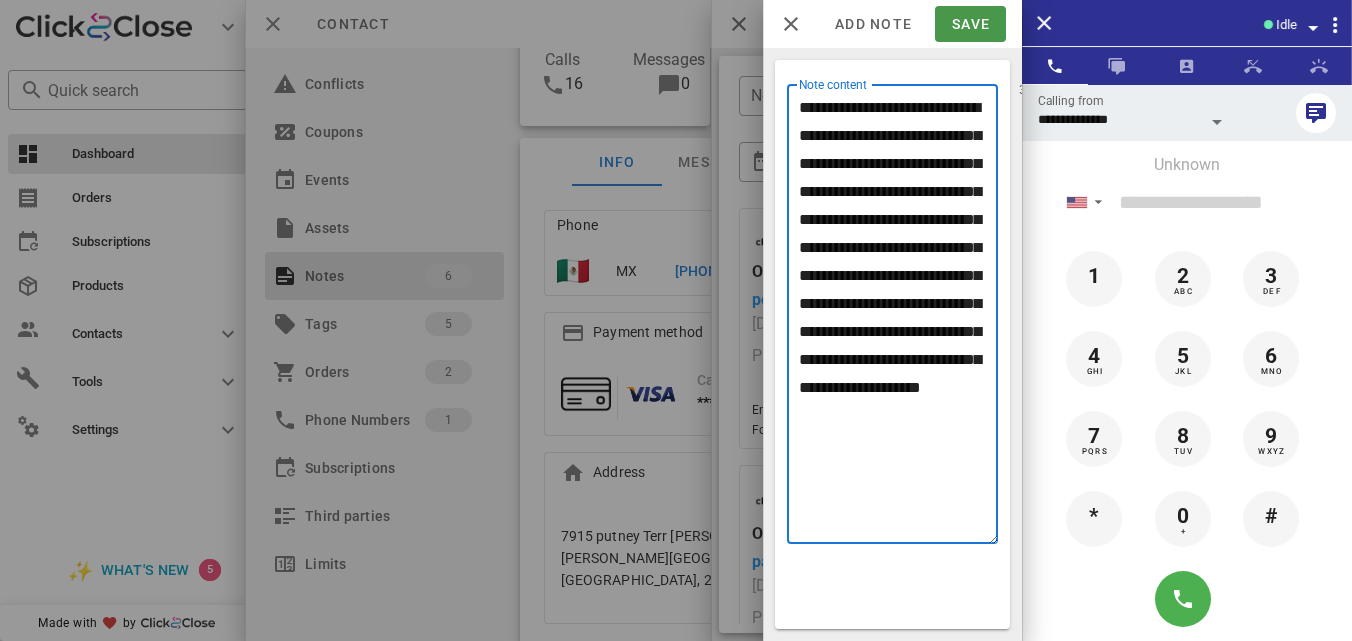 type on "**********" 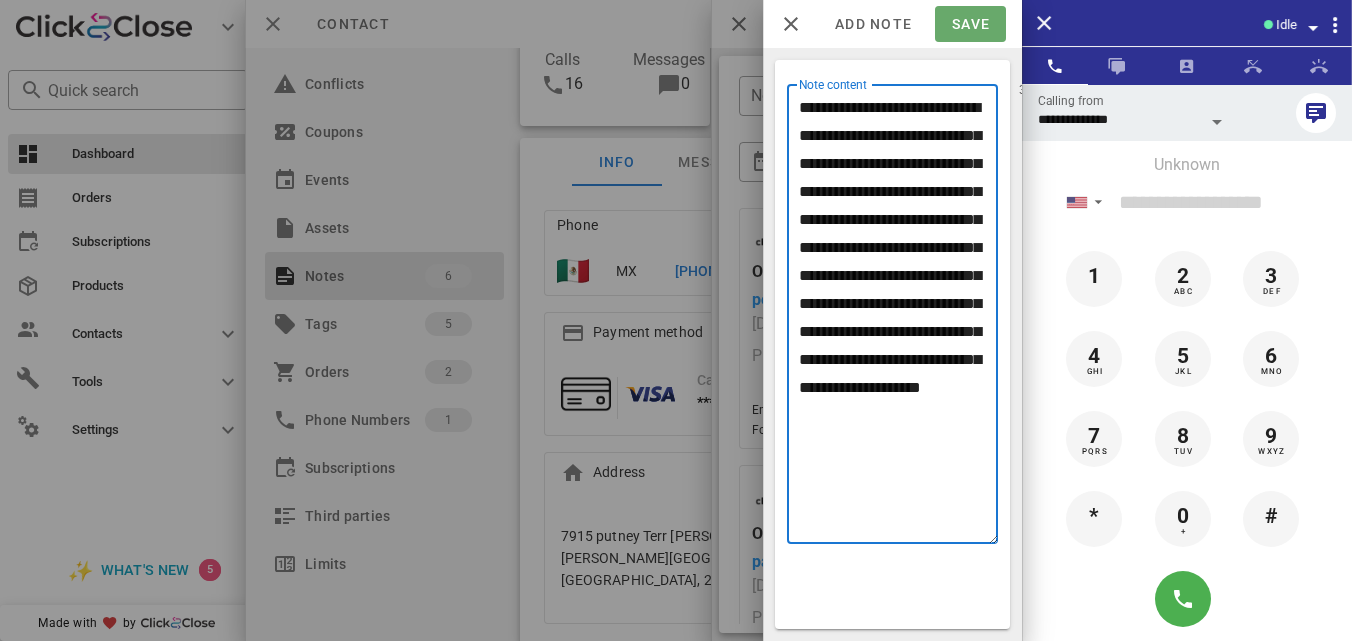 click on "Save" at bounding box center (970, 24) 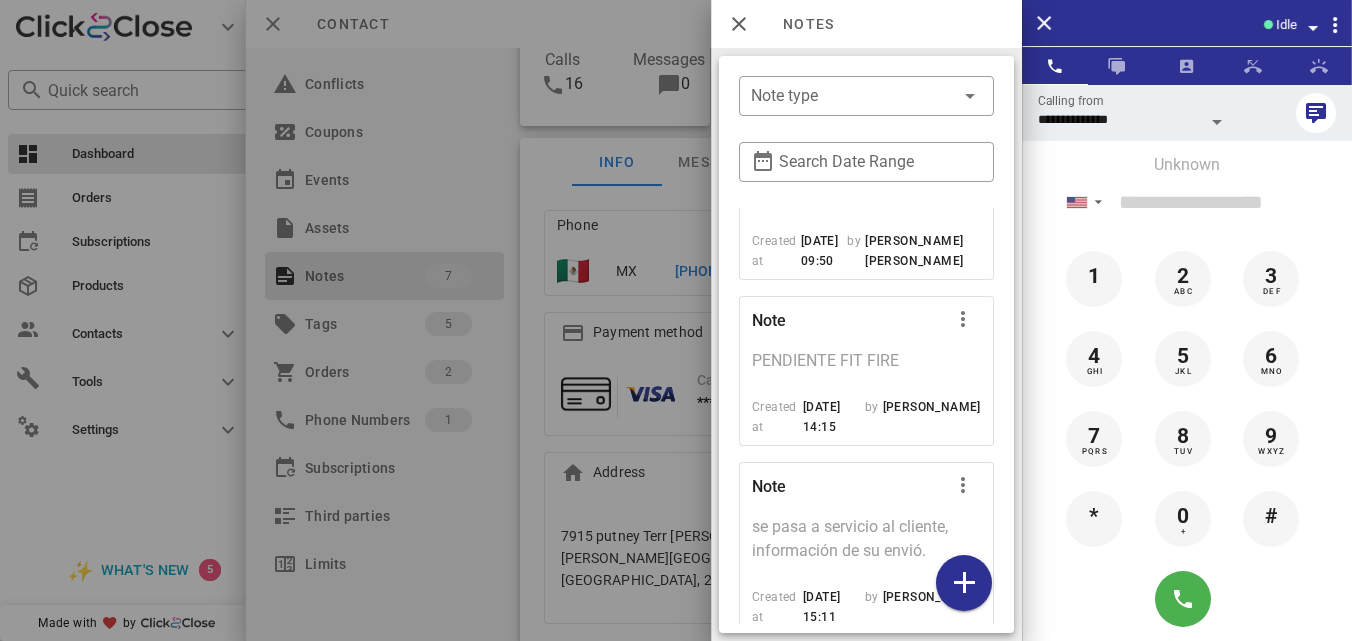 scroll, scrollTop: 1279, scrollLeft: 0, axis: vertical 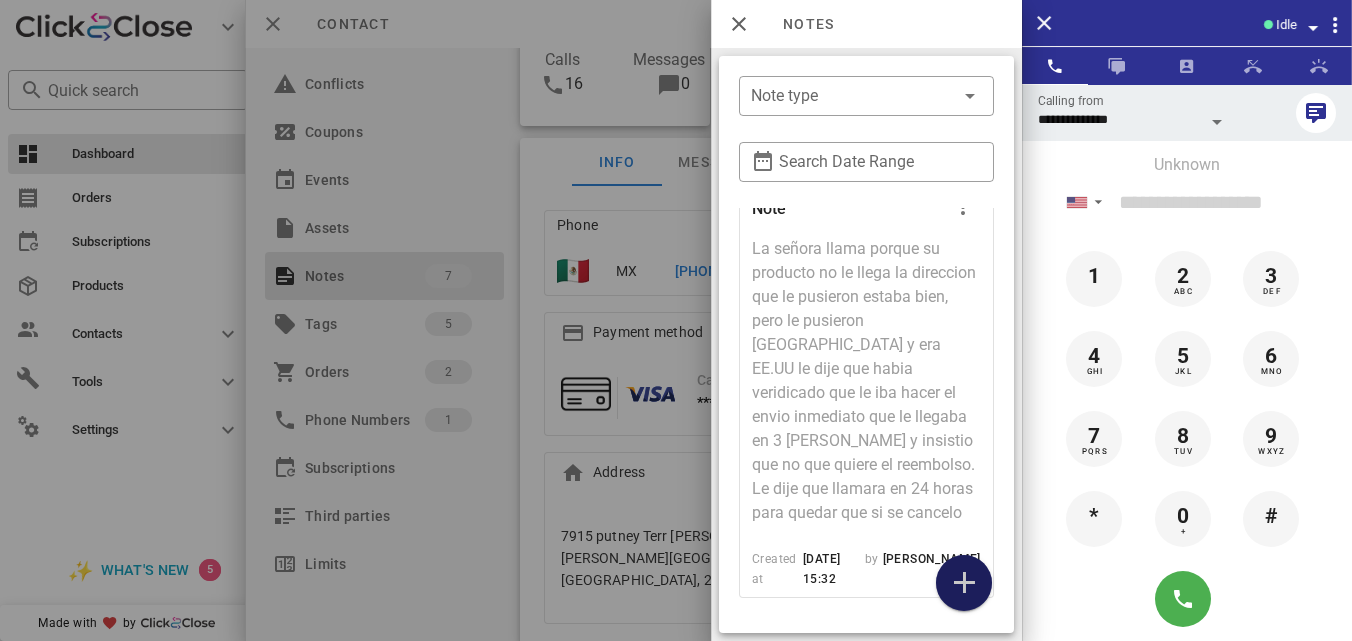 click at bounding box center [964, 583] 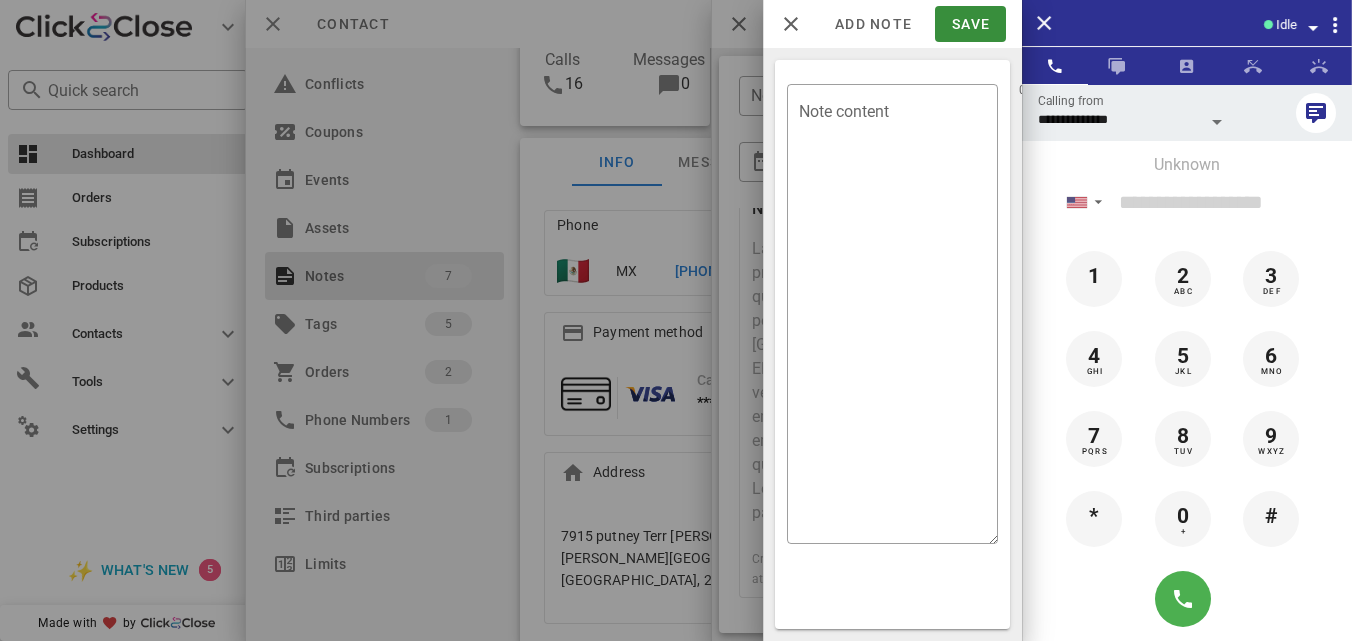 click on "Note content" at bounding box center (898, 319) 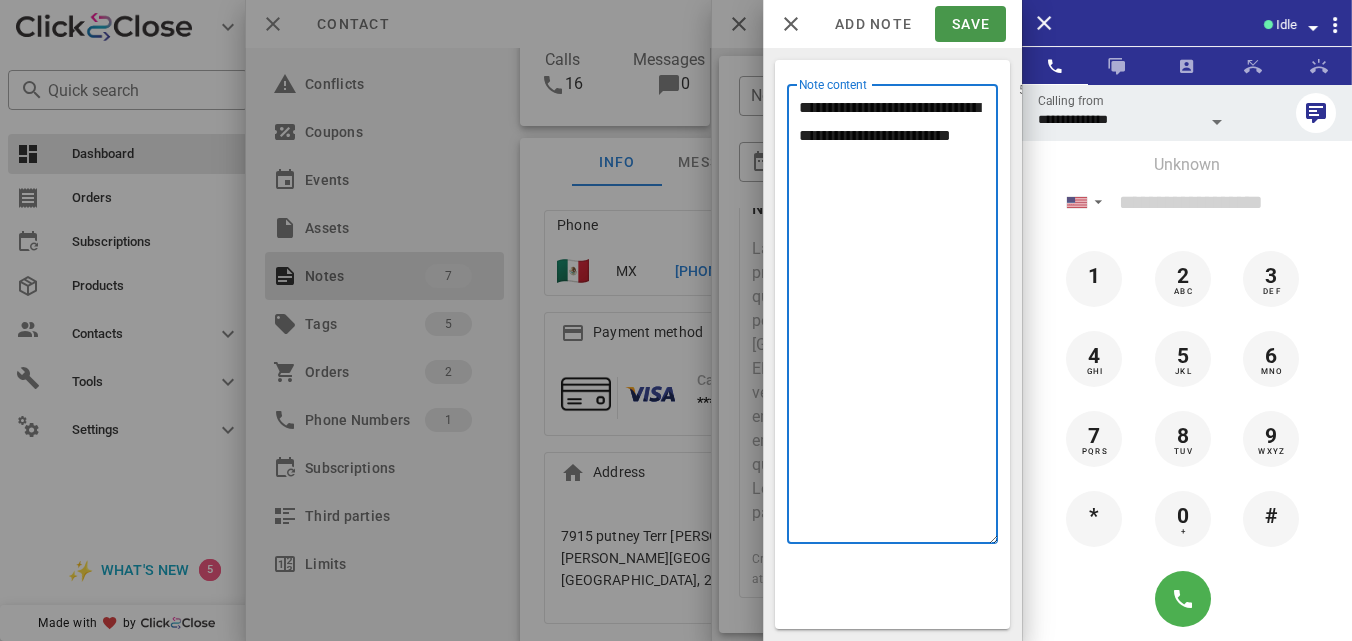 type on "**********" 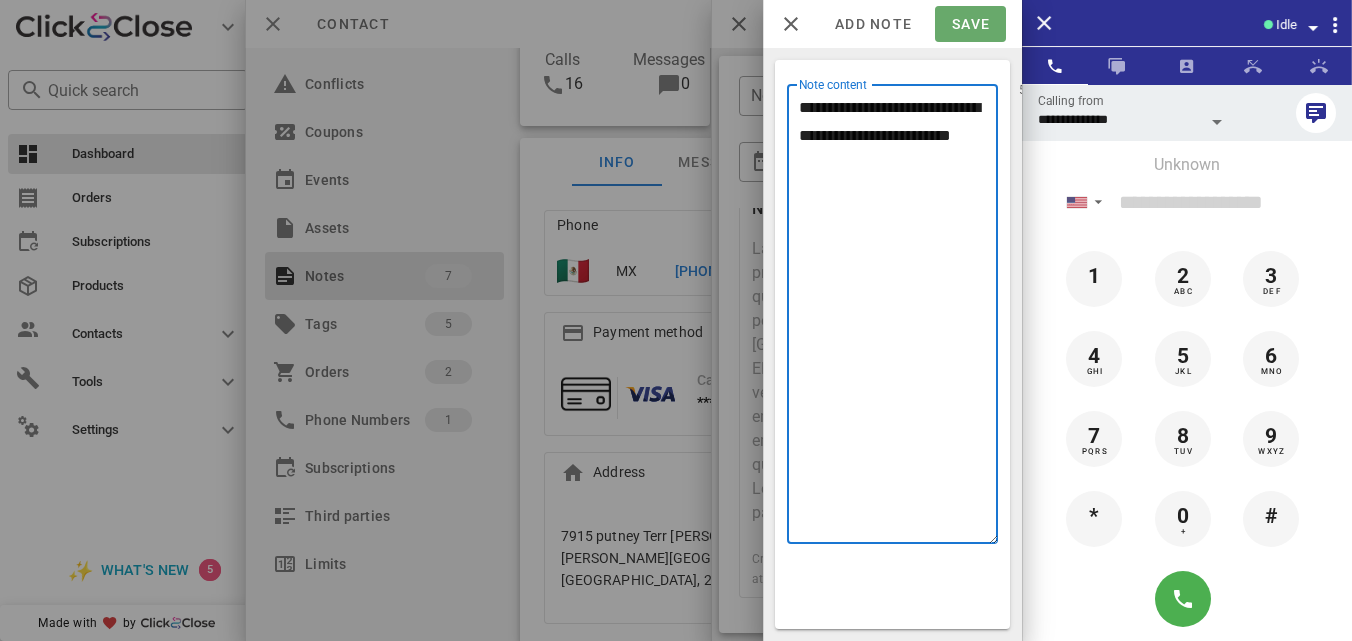 click on "Save" at bounding box center [970, 24] 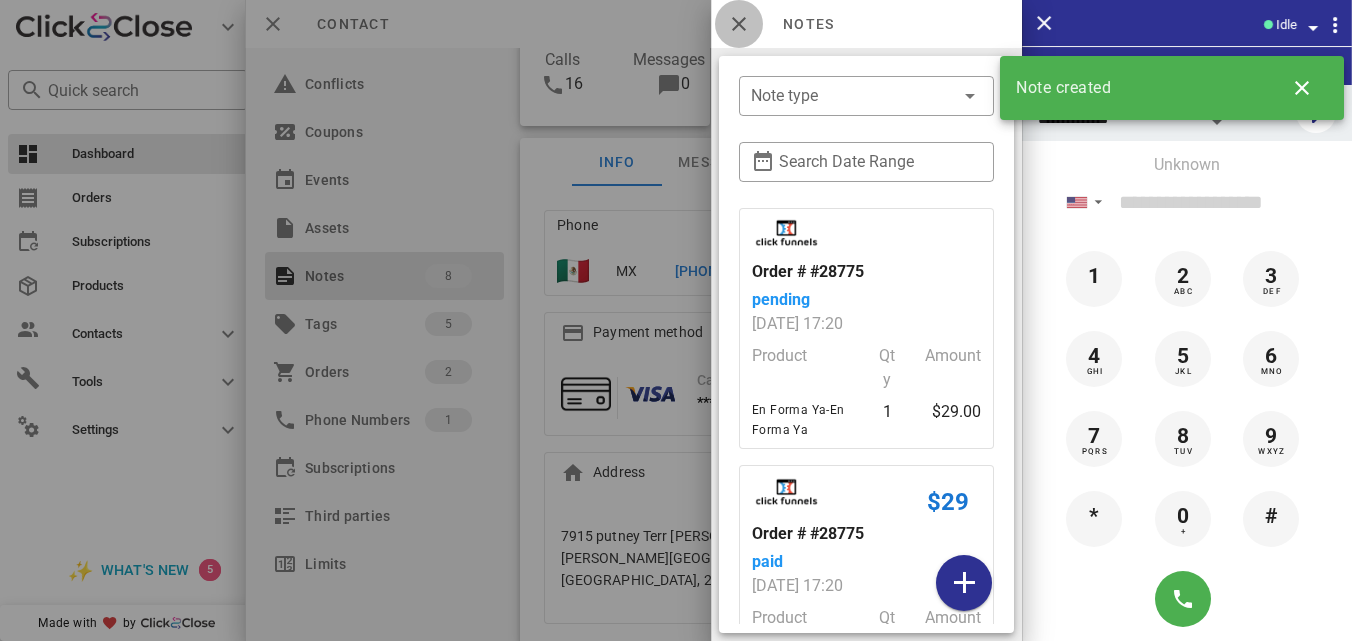 click at bounding box center (739, 24) 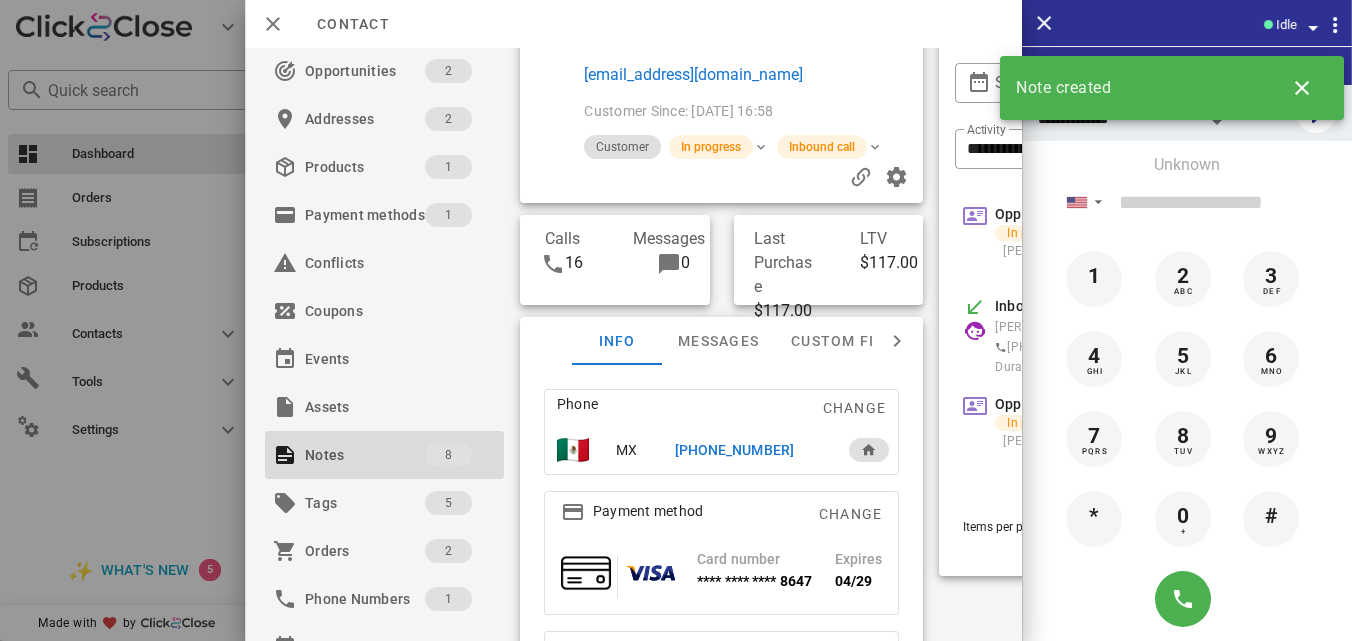 scroll, scrollTop: 0, scrollLeft: 0, axis: both 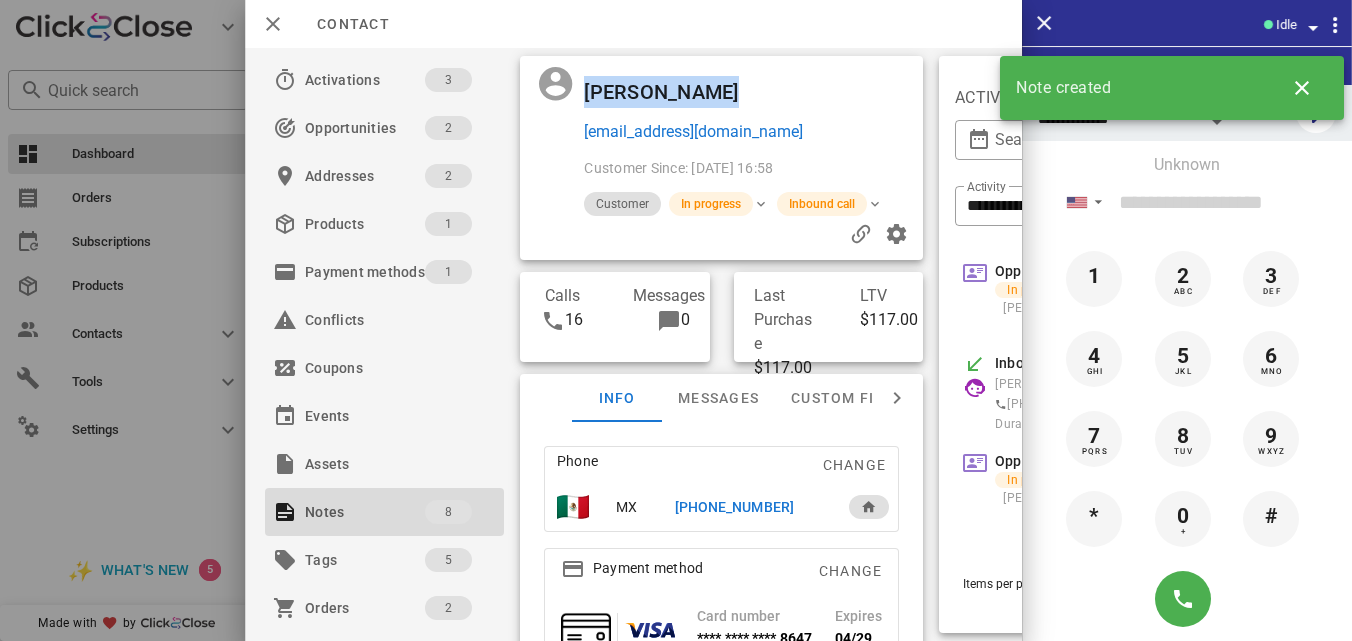 drag, startPoint x: 731, startPoint y: 87, endPoint x: 579, endPoint y: 88, distance: 152.0033 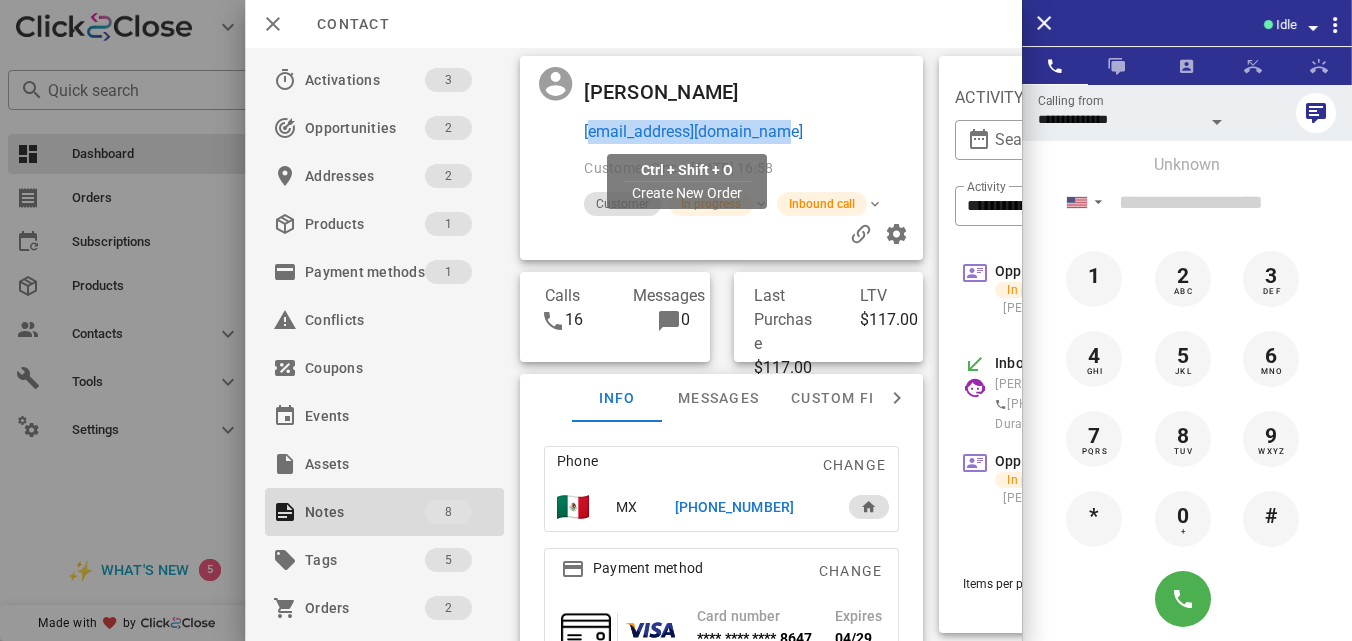 drag, startPoint x: 804, startPoint y: 128, endPoint x: 585, endPoint y: 140, distance: 219.32852 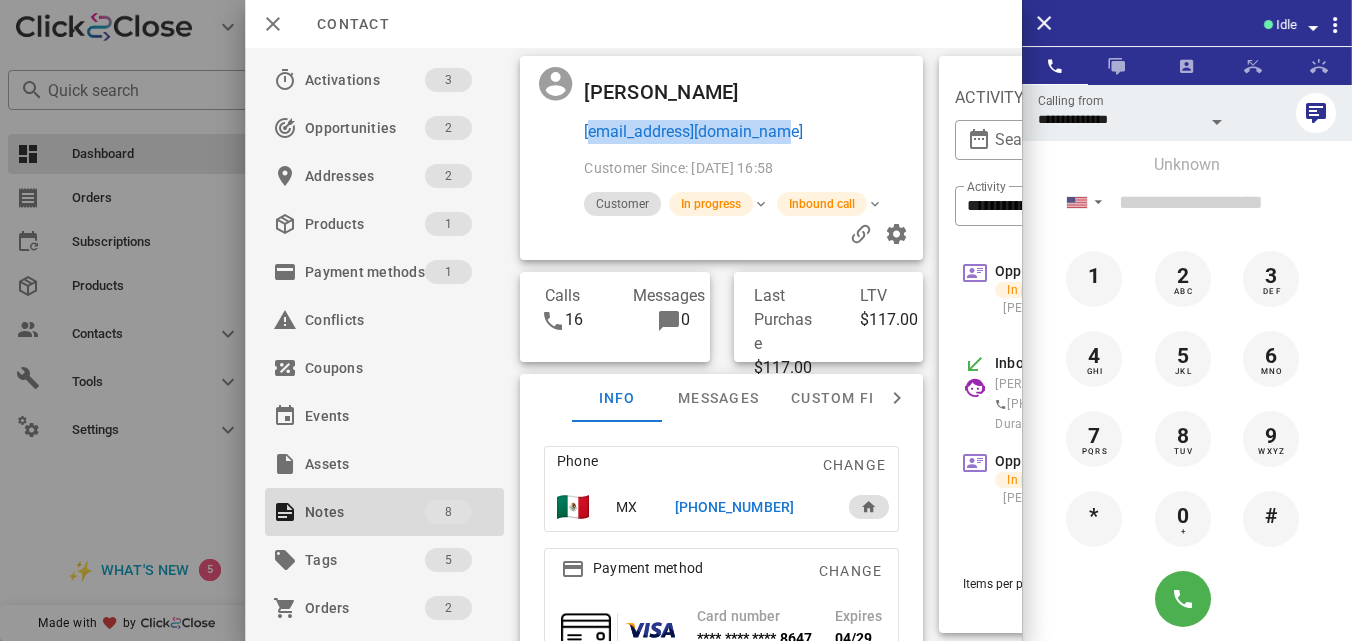 drag, startPoint x: 778, startPoint y: 516, endPoint x: 636, endPoint y: 498, distance: 143.13629 